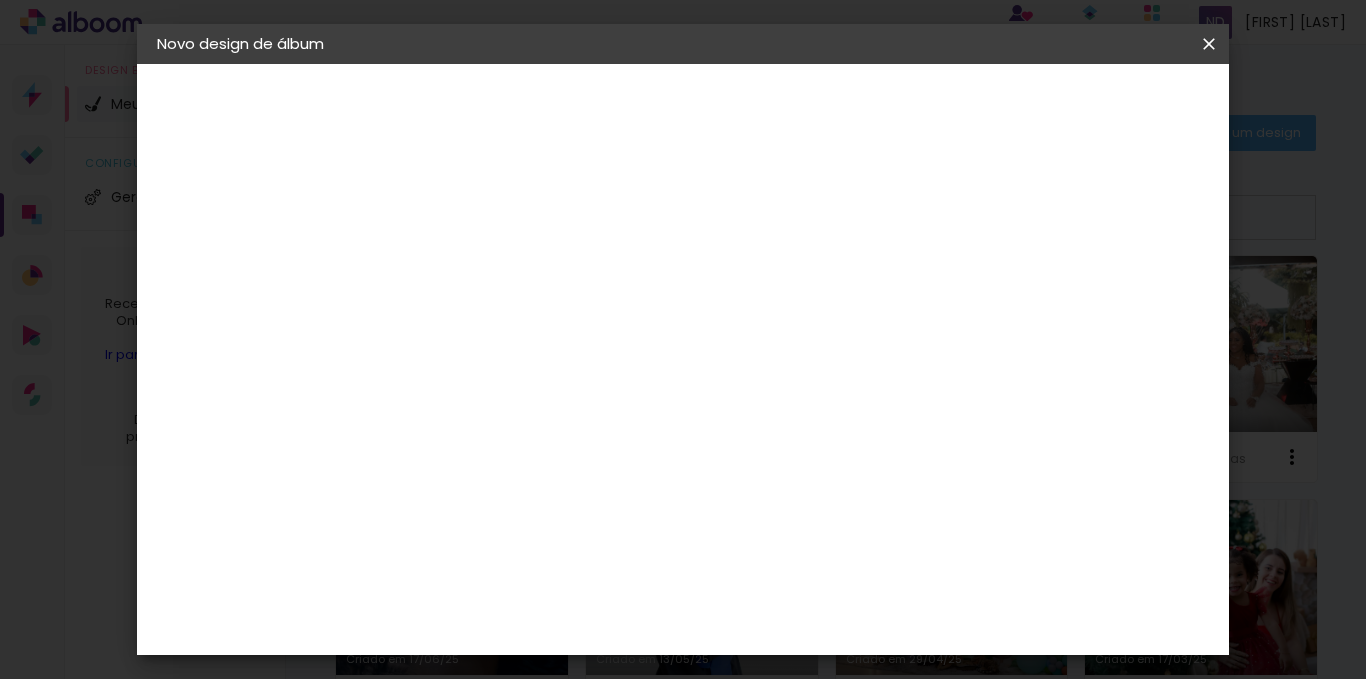 scroll, scrollTop: 0, scrollLeft: 0, axis: both 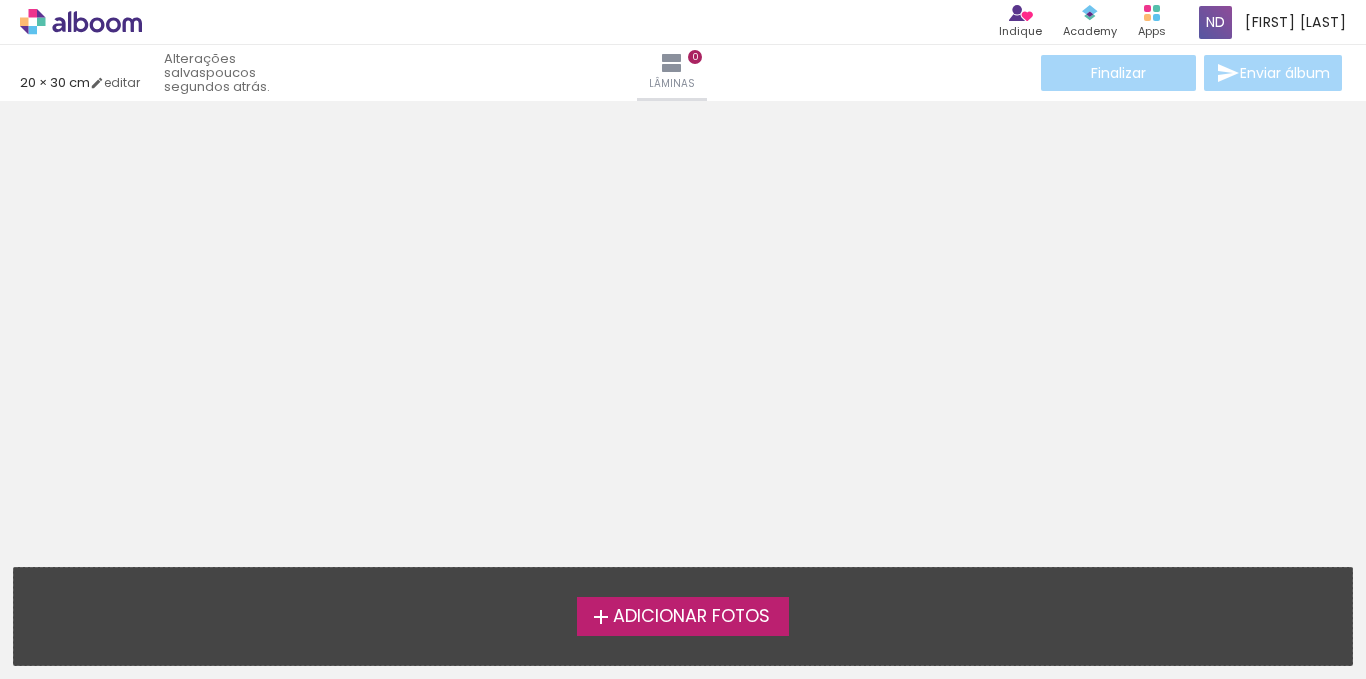 type on "20" 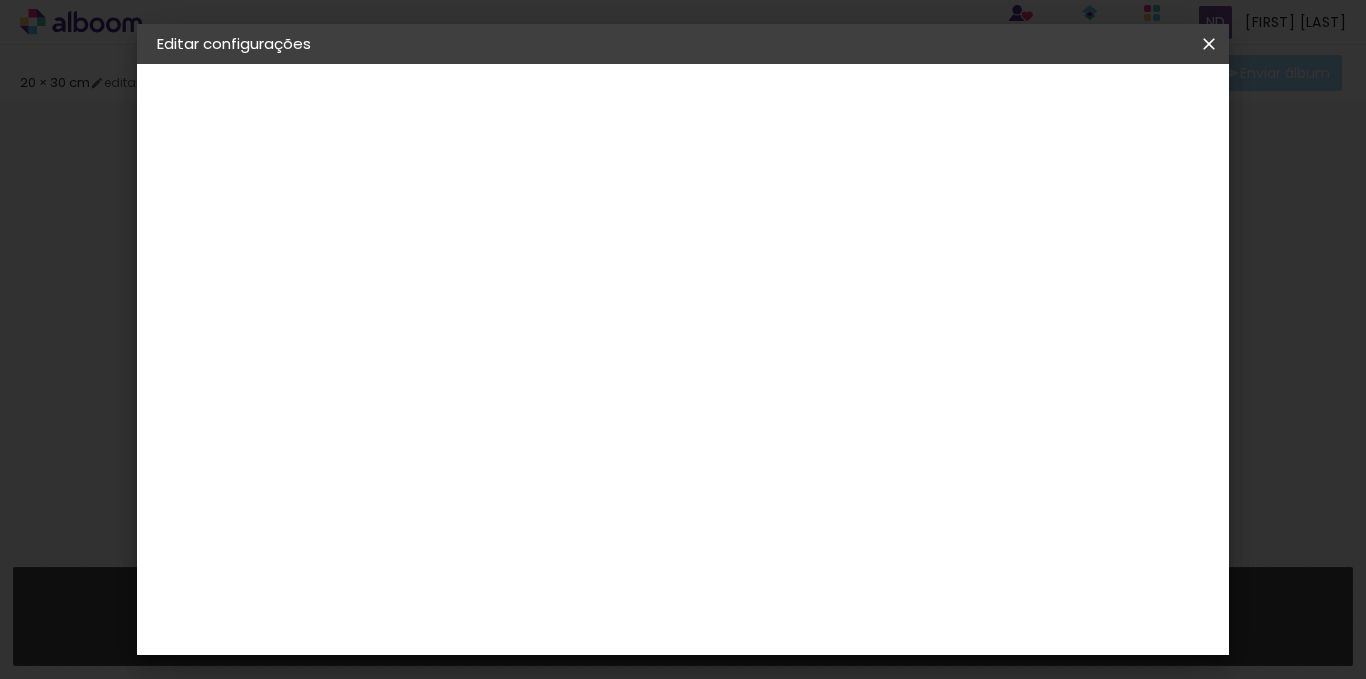 click on "Salvar configurações" at bounding box center (1010, 106) 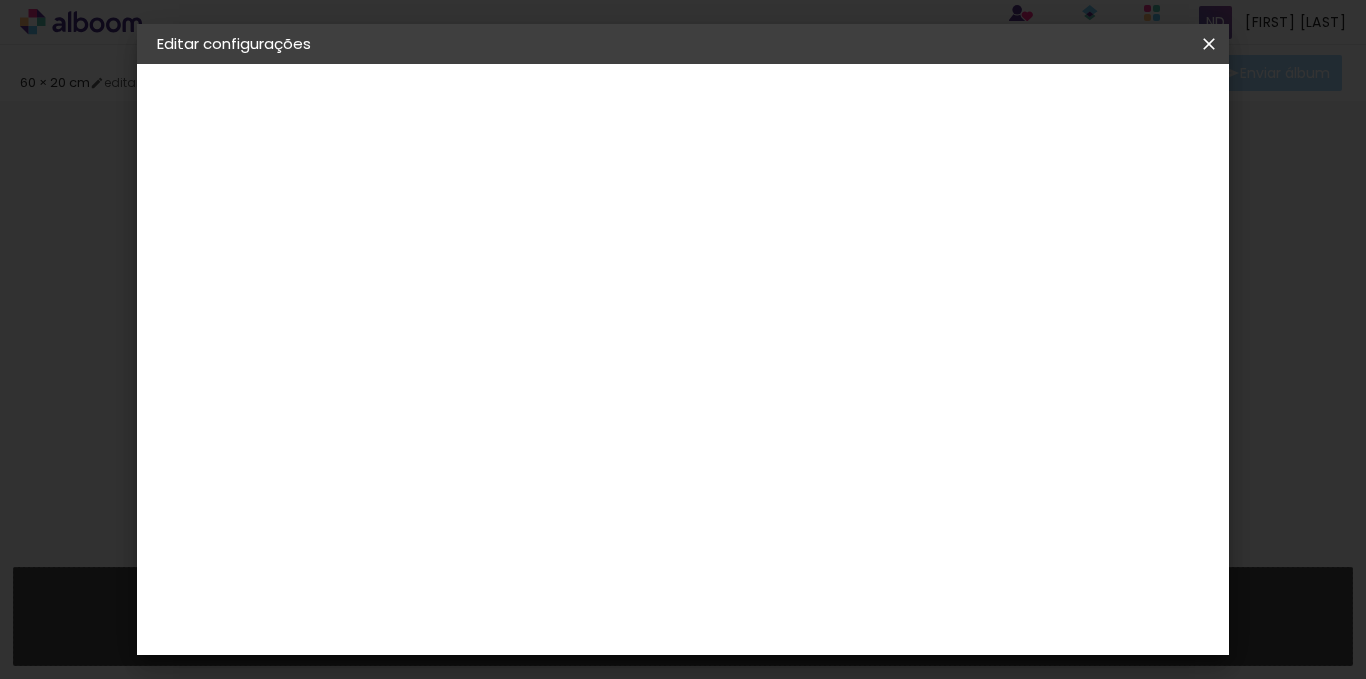click on "Salvar configurações" at bounding box center (1010, 106) 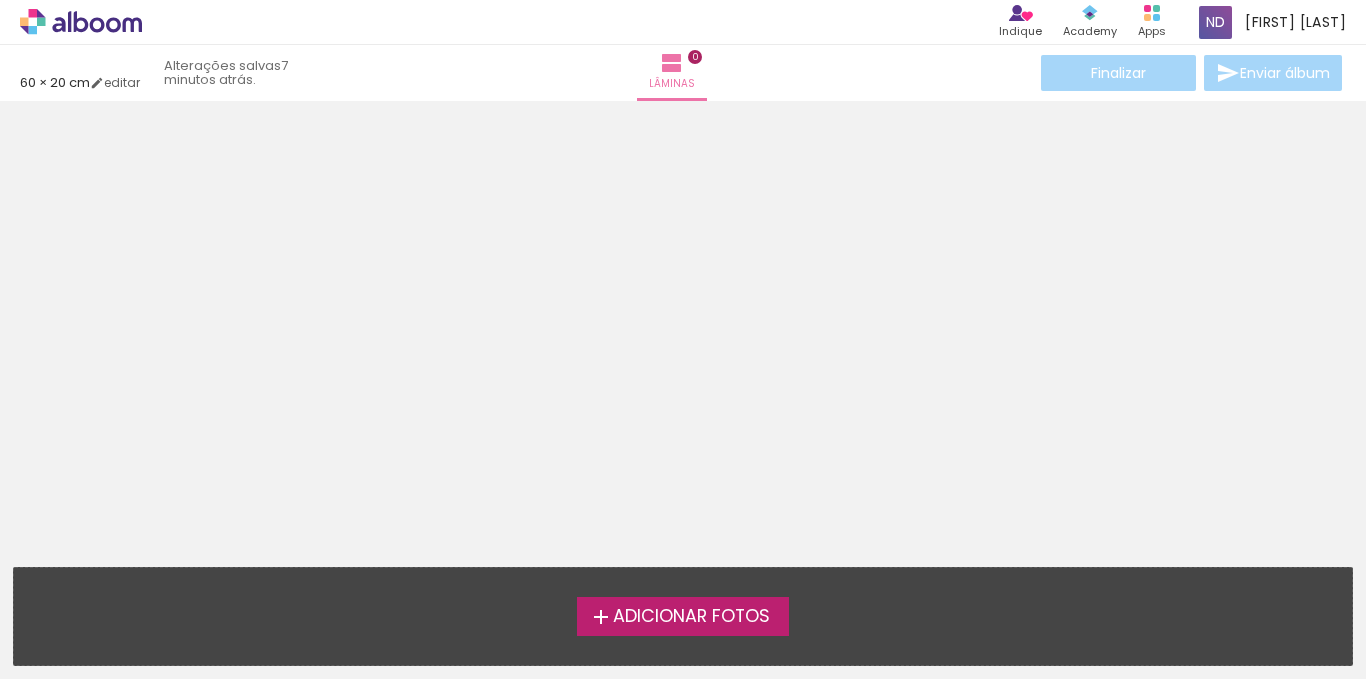 click on "Adicionar Fotos" at bounding box center (691, 617) 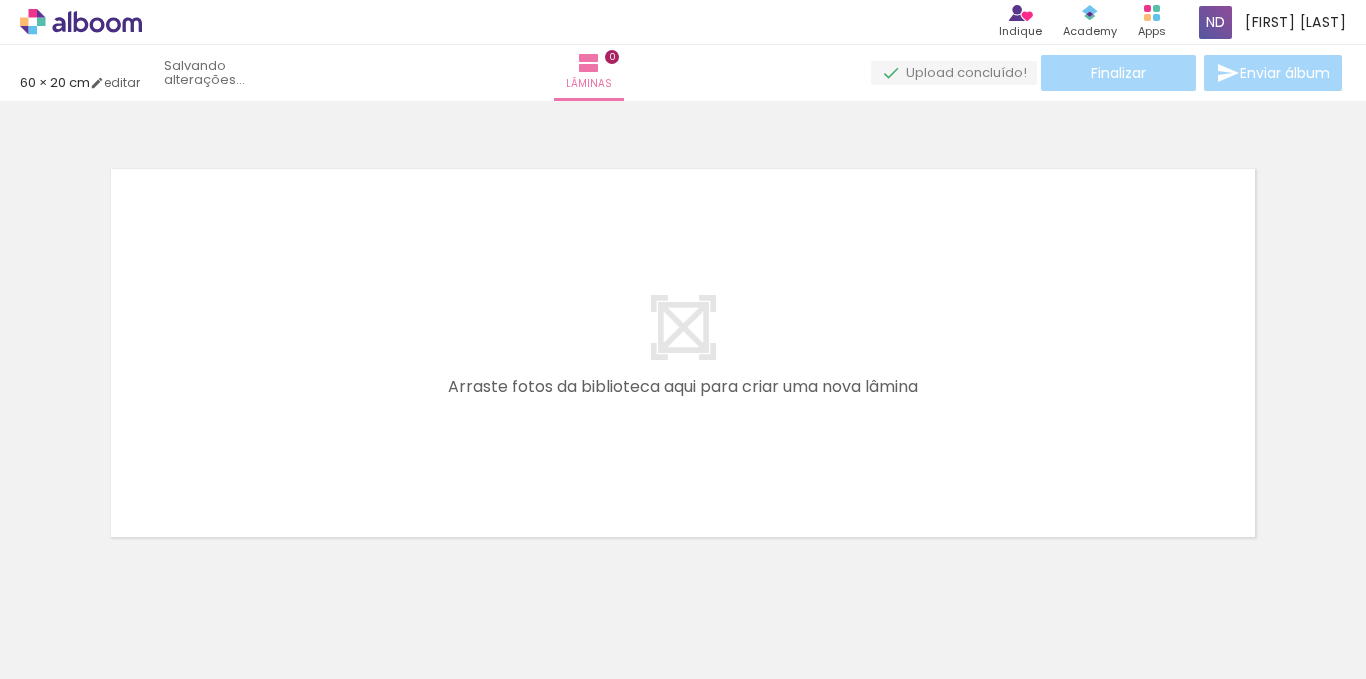 scroll, scrollTop: 26, scrollLeft: 0, axis: vertical 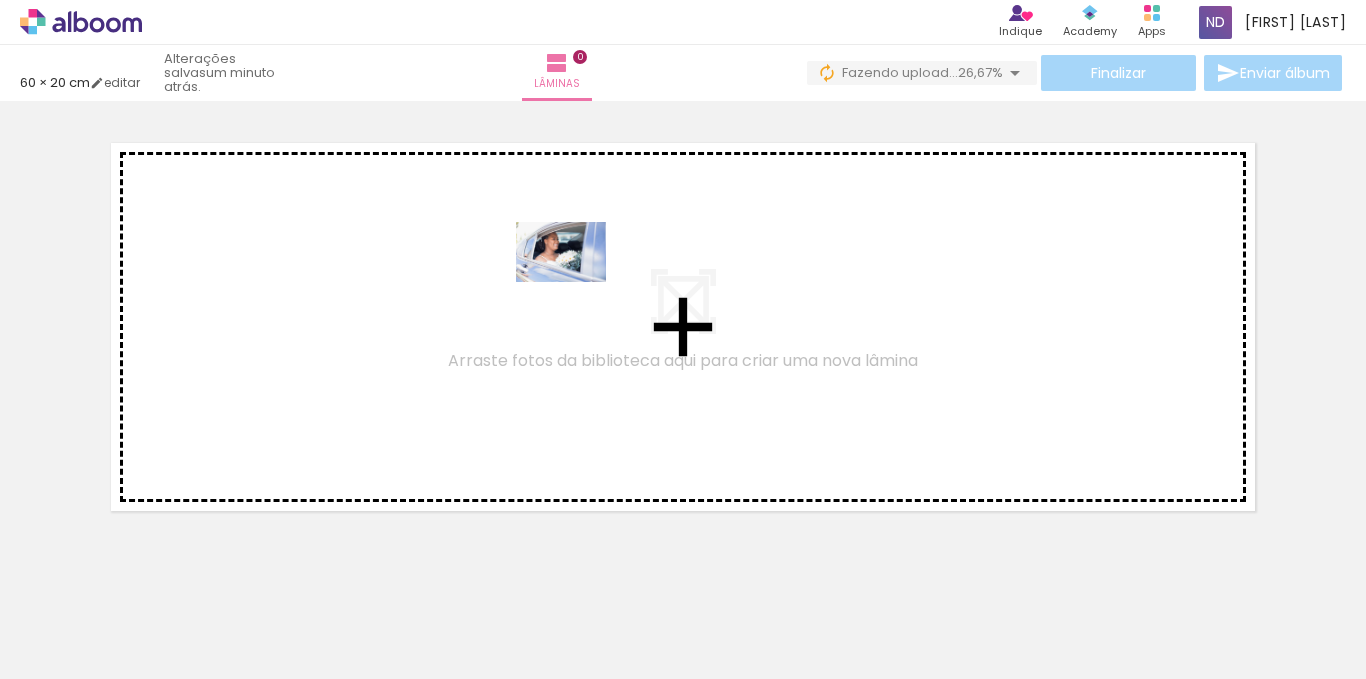 drag, startPoint x: 235, startPoint y: 631, endPoint x: 576, endPoint y: 282, distance: 487.93646 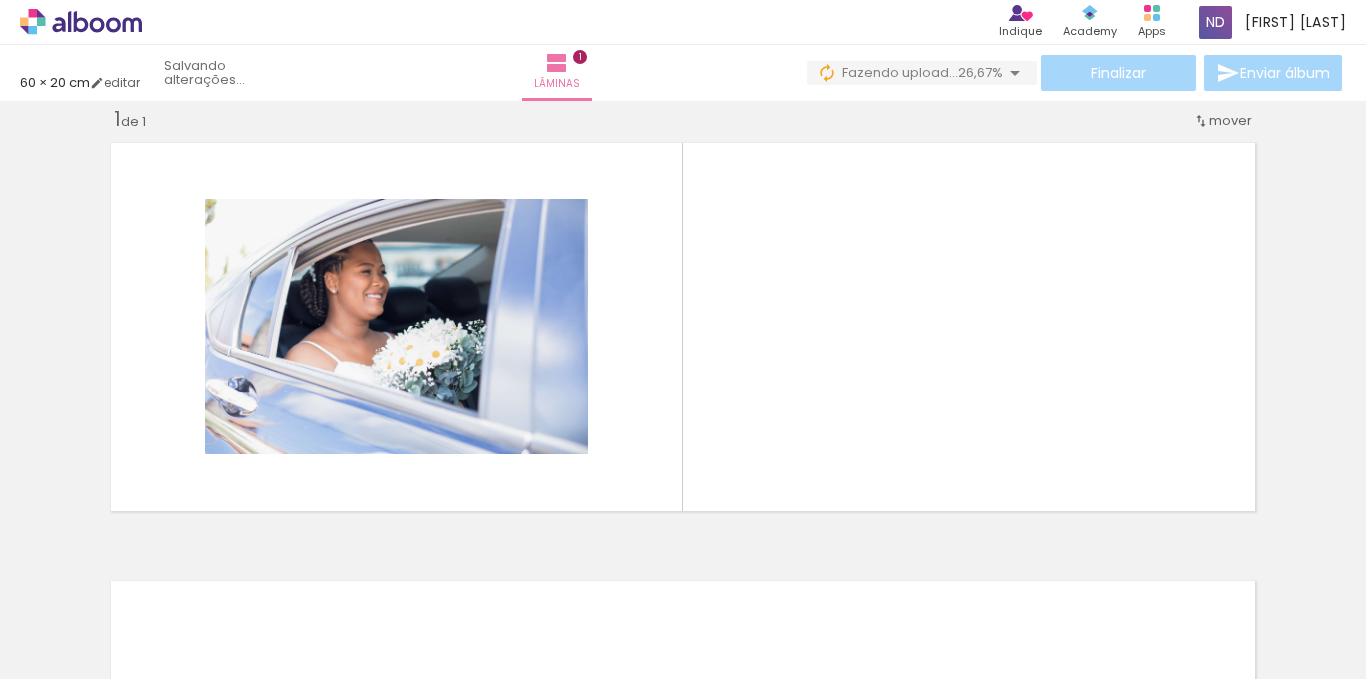 scroll, scrollTop: 26, scrollLeft: 0, axis: vertical 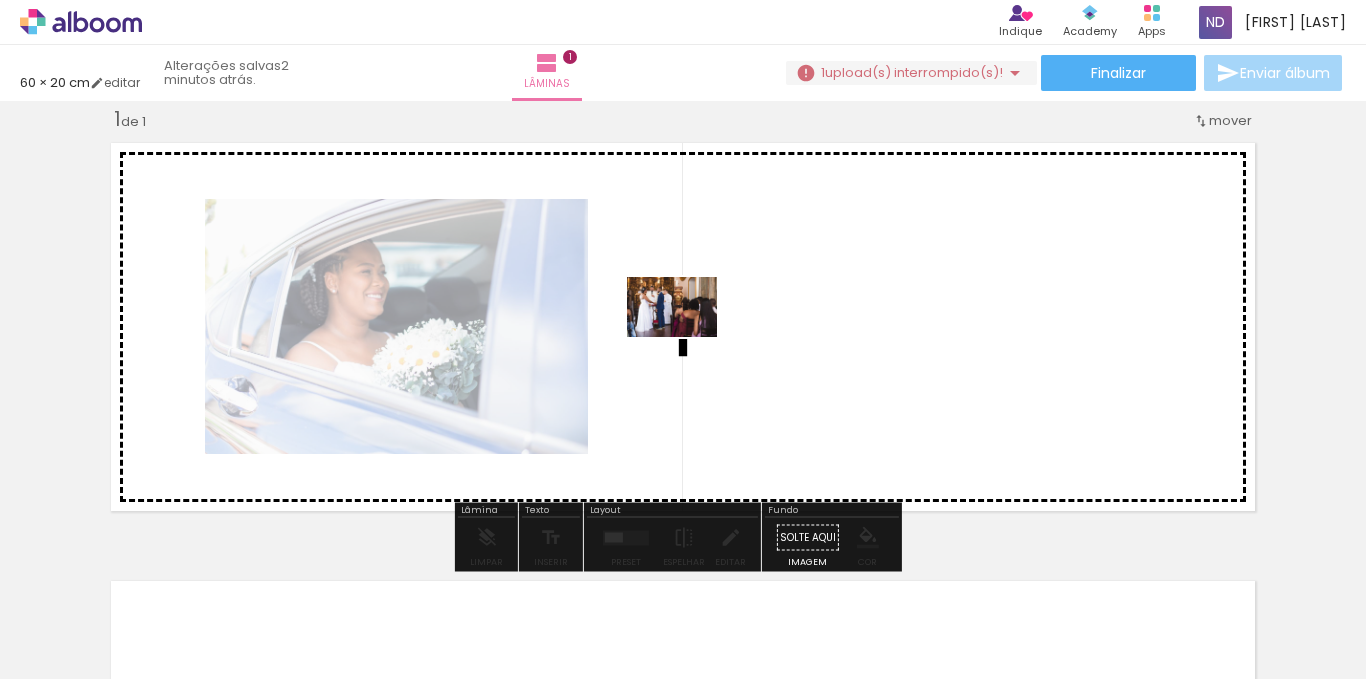 drag, startPoint x: 325, startPoint y: 636, endPoint x: 458, endPoint y: 614, distance: 134.80727 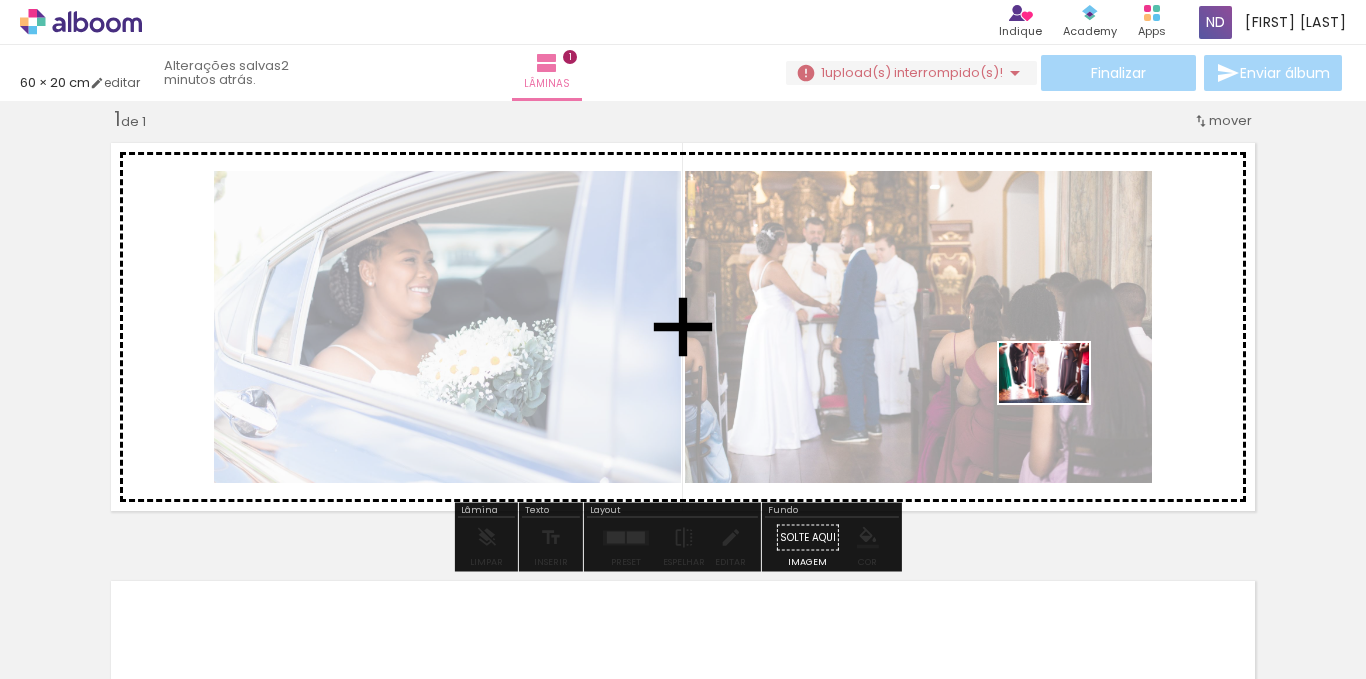 drag, startPoint x: 441, startPoint y: 620, endPoint x: 1059, endPoint y: 403, distance: 654.99084 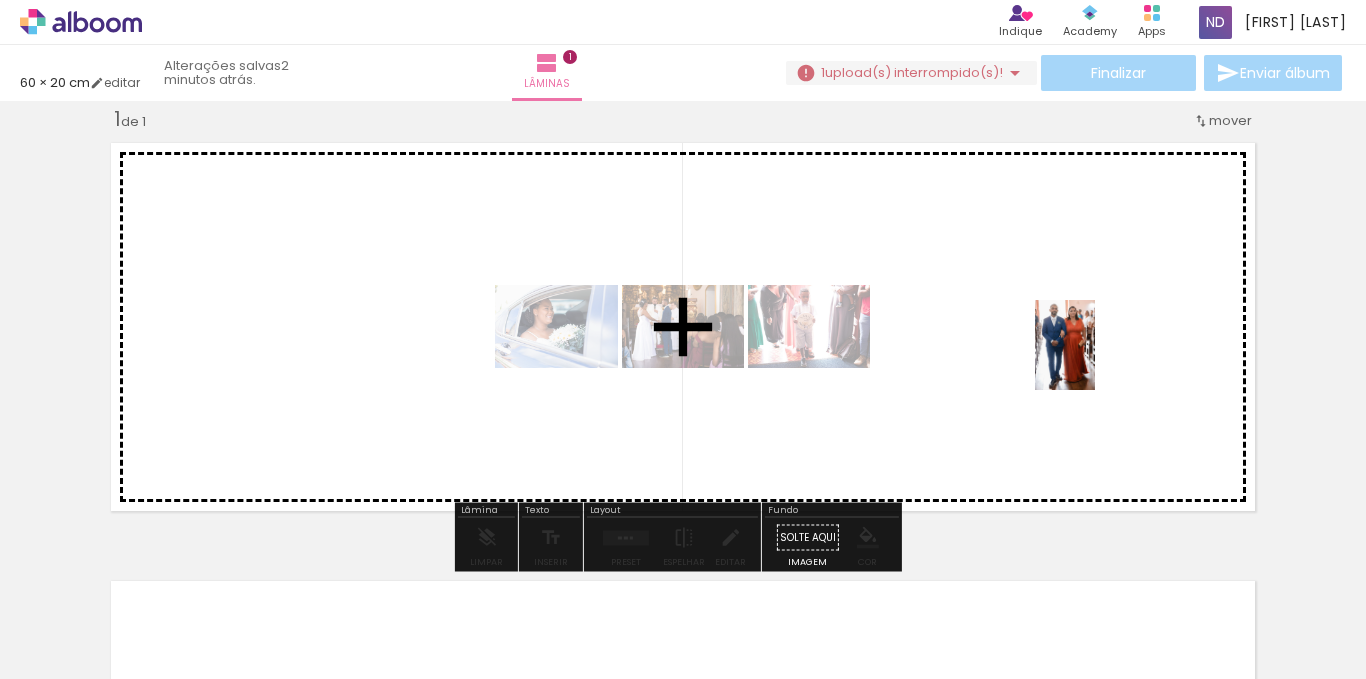 drag, startPoint x: 551, startPoint y: 631, endPoint x: 1095, endPoint y: 360, distance: 607.7639 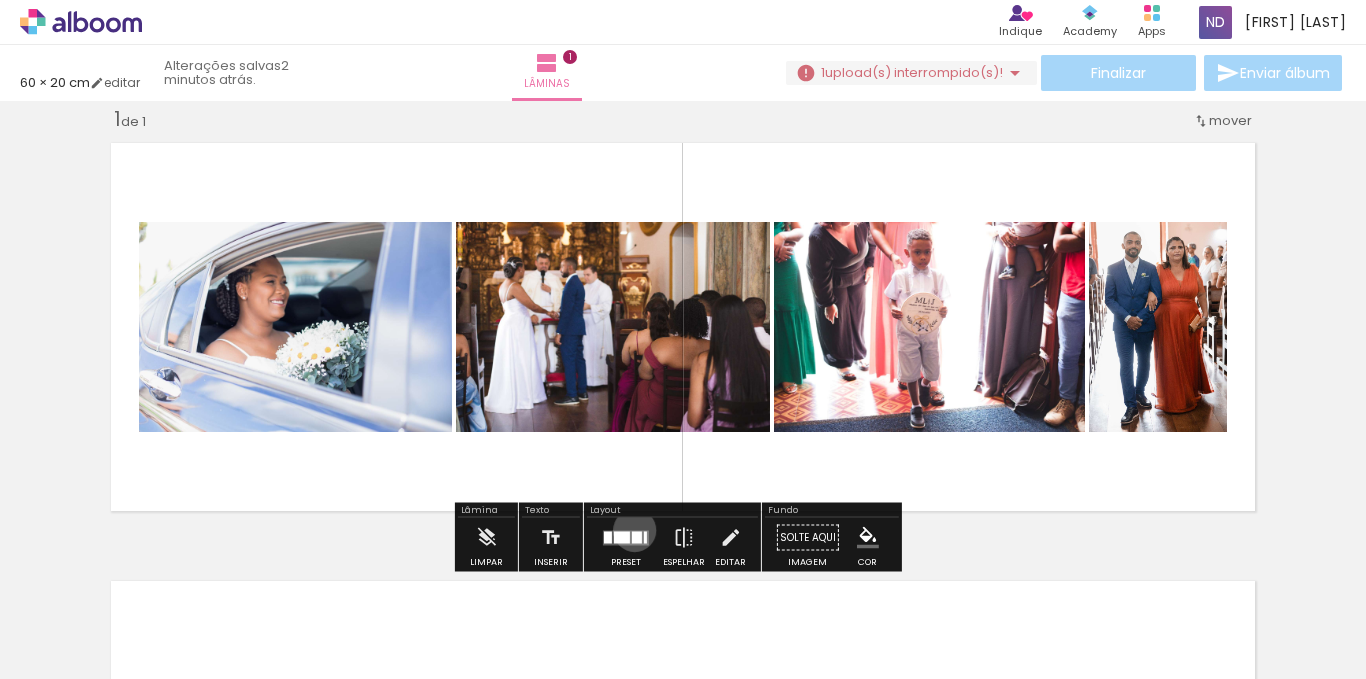 click at bounding box center (626, 537) 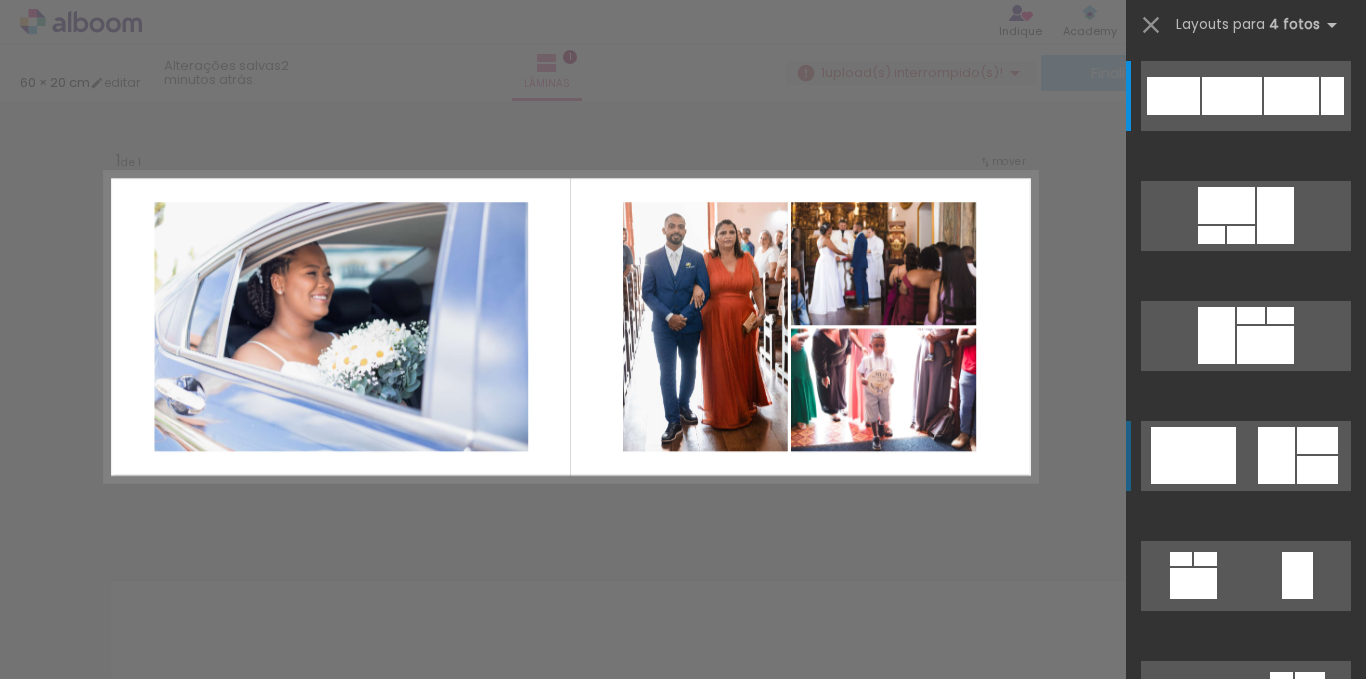 click at bounding box center (1232, 96) 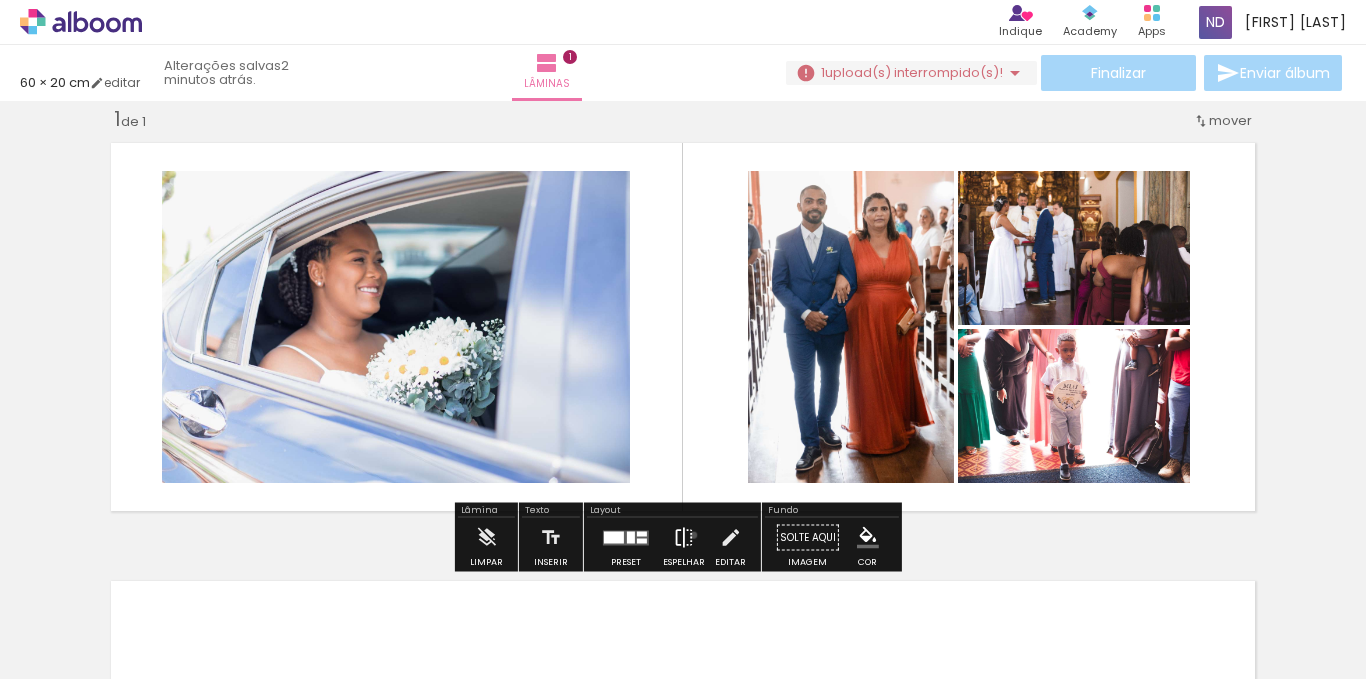 click at bounding box center (684, 538) 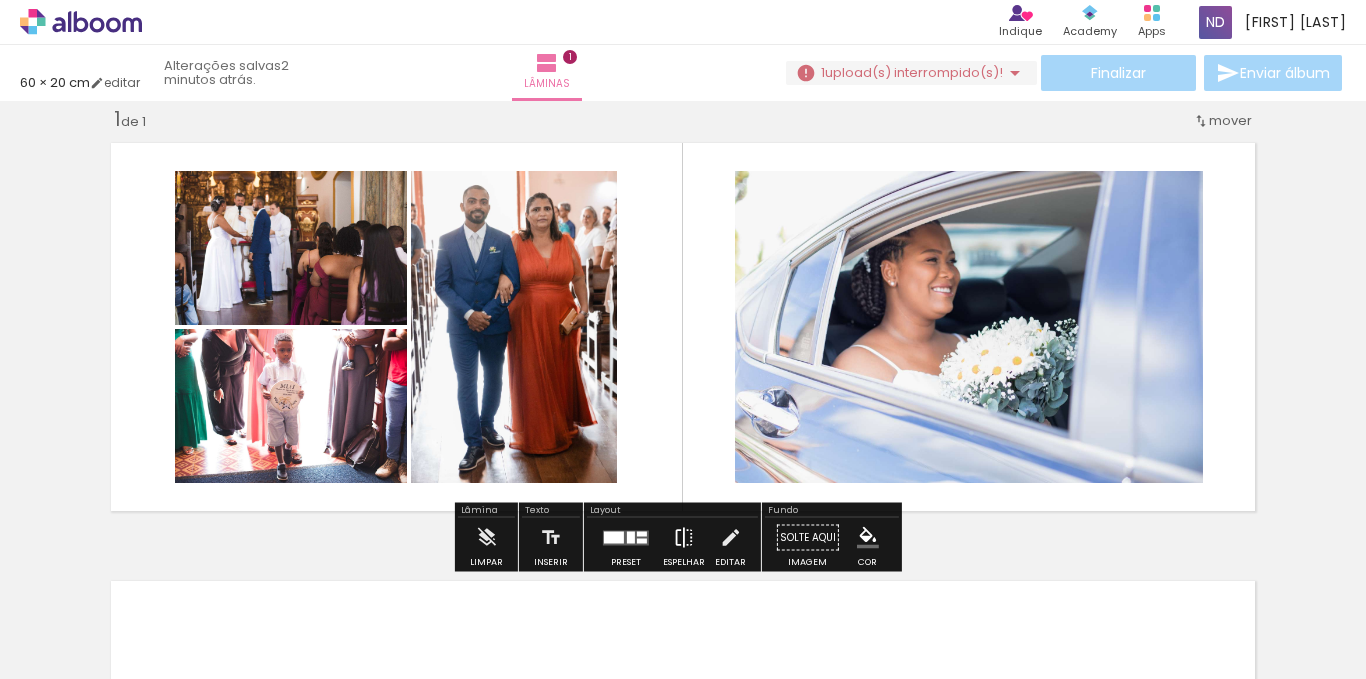 click on "Espelhar" at bounding box center (684, 543) 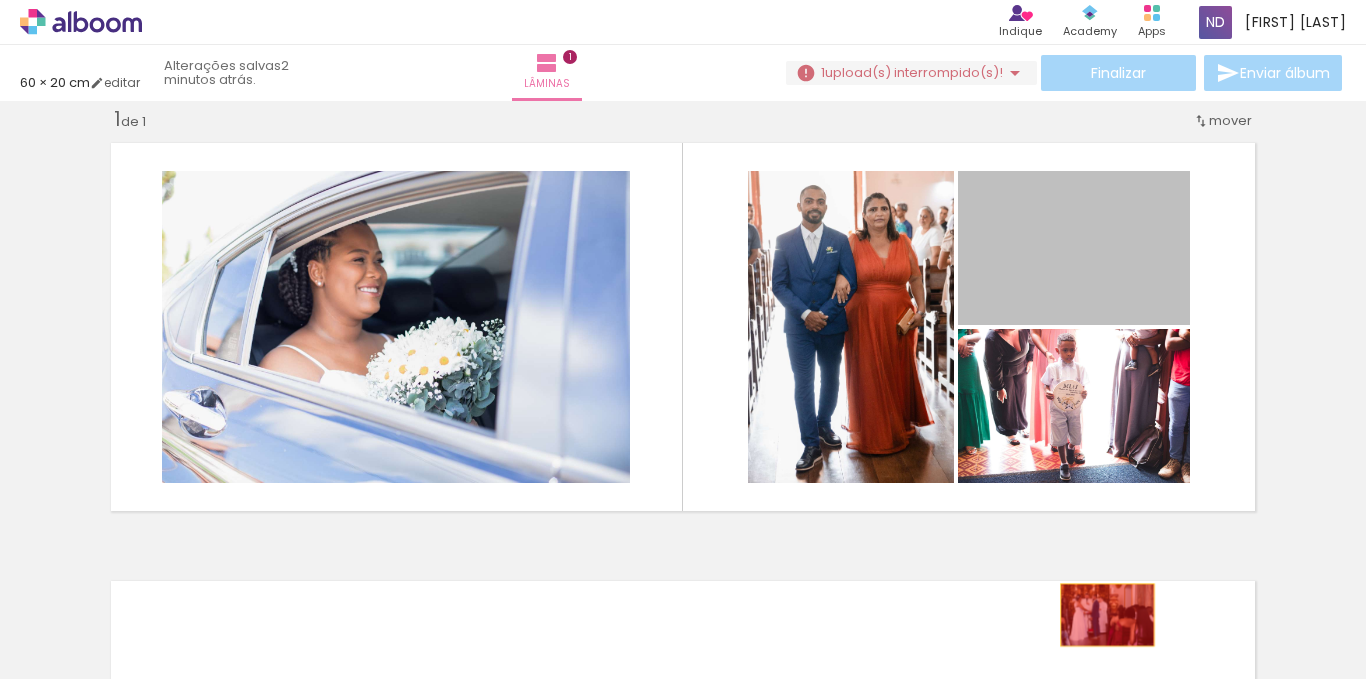 drag, startPoint x: 1060, startPoint y: 245, endPoint x: 1096, endPoint y: 613, distance: 369.75668 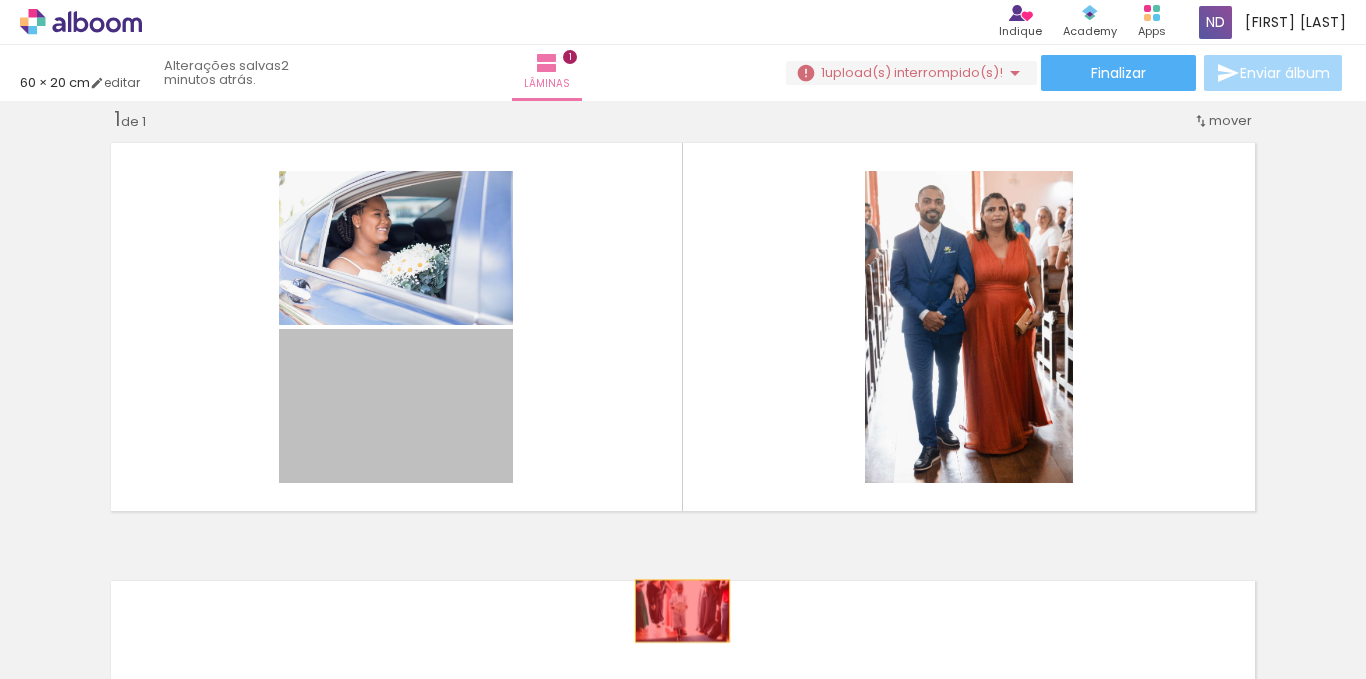 drag, startPoint x: 432, startPoint y: 424, endPoint x: 666, endPoint y: 606, distance: 296.44562 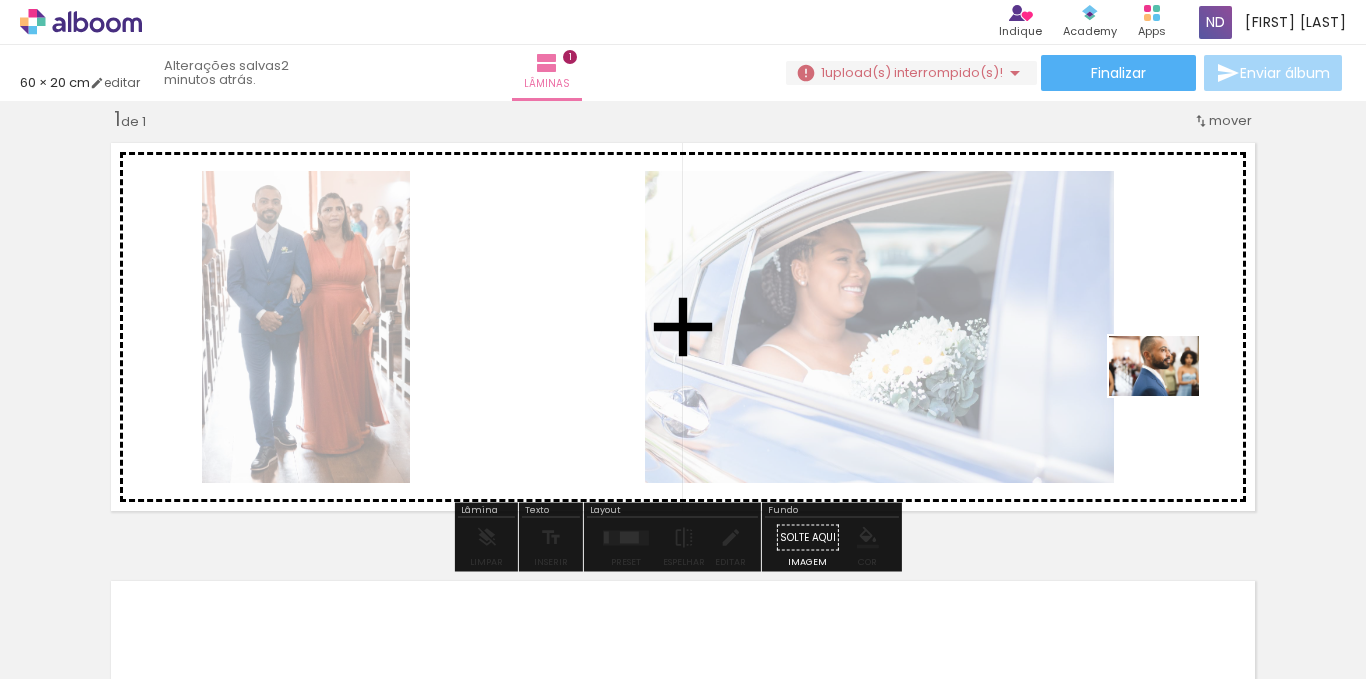 drag, startPoint x: 1337, startPoint y: 619, endPoint x: 1169, endPoint y: 396, distance: 279.20065 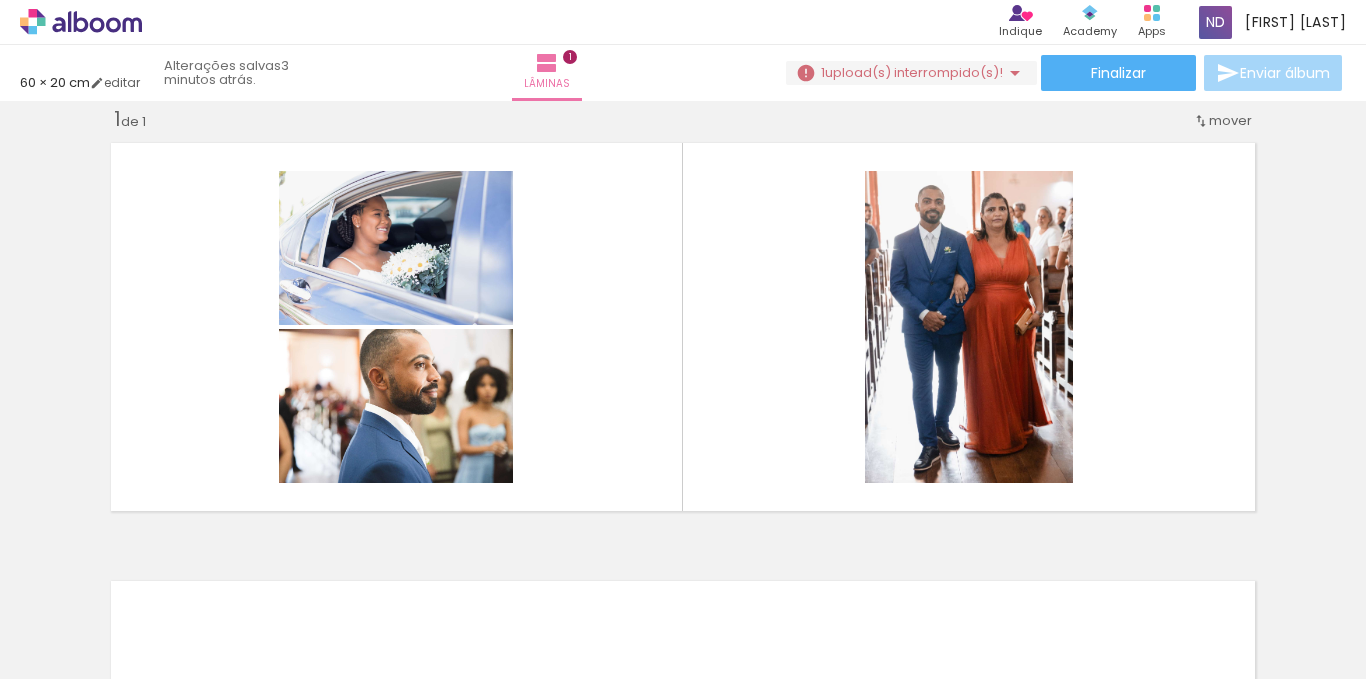 scroll, scrollTop: 0, scrollLeft: 0, axis: both 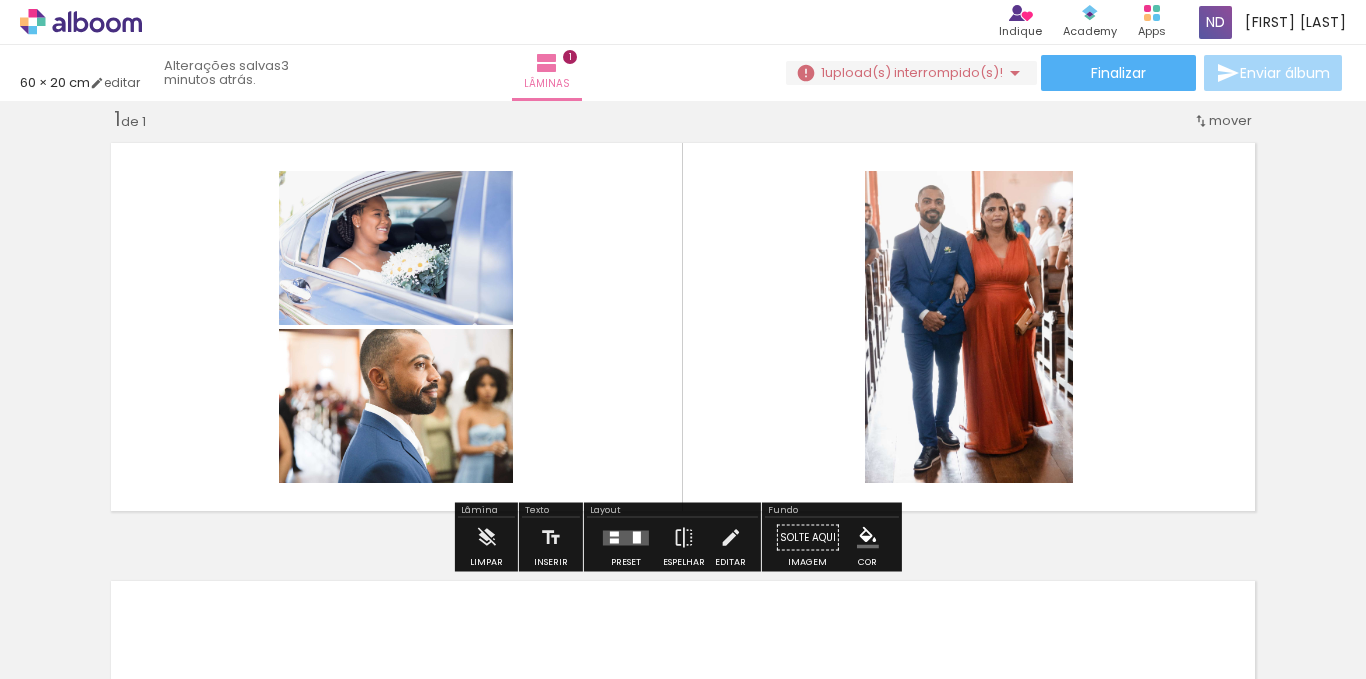 drag, startPoint x: 630, startPoint y: 549, endPoint x: 629, endPoint y: 537, distance: 12.0415945 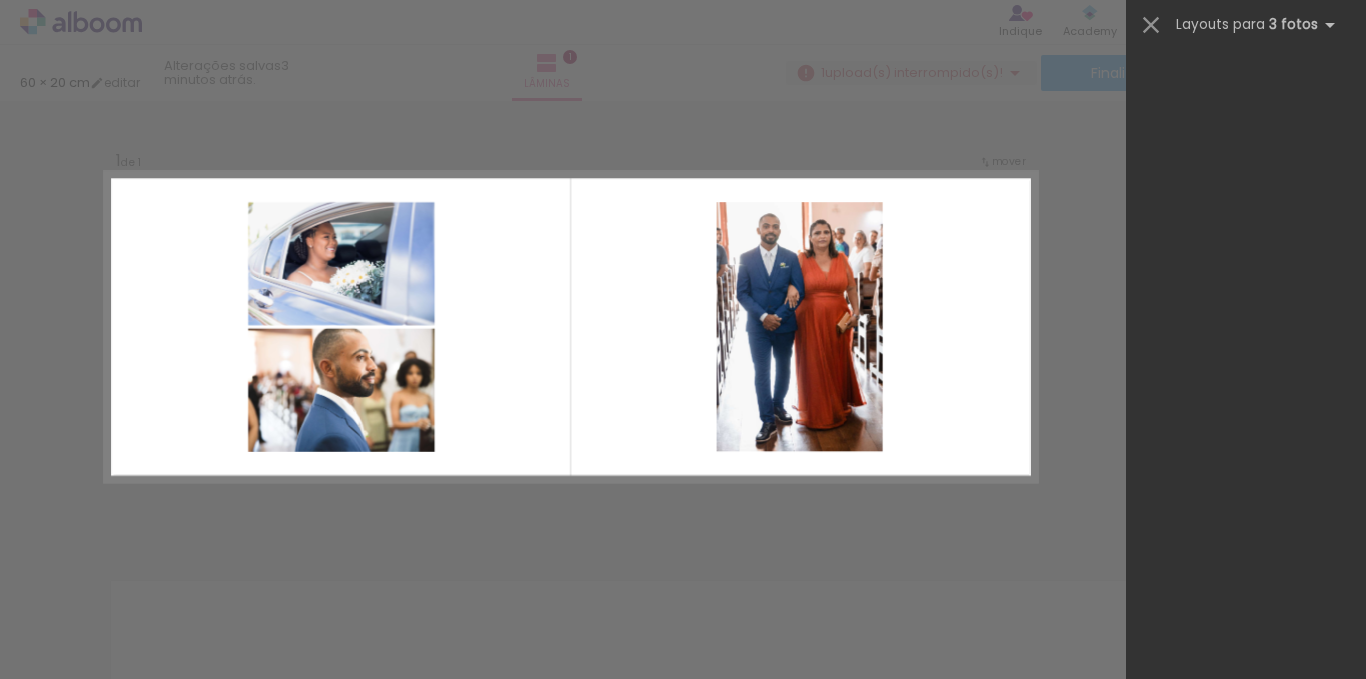 scroll, scrollTop: 18881, scrollLeft: 0, axis: vertical 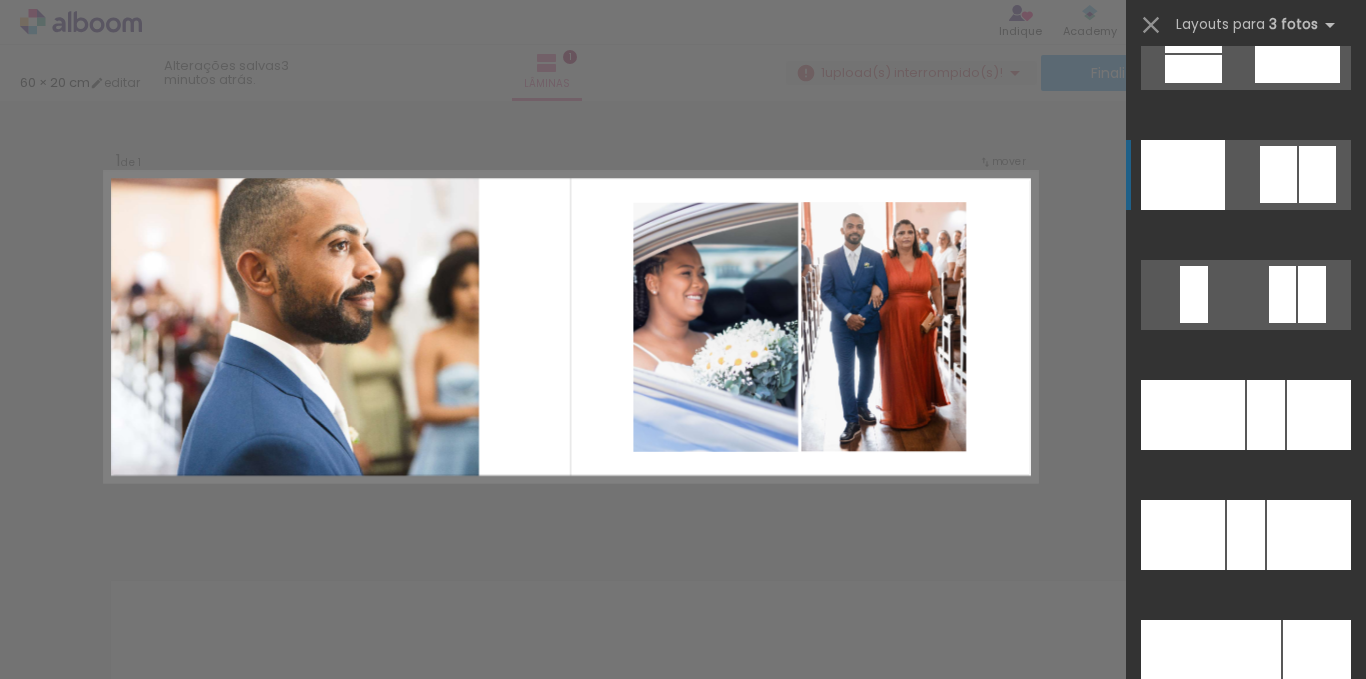click at bounding box center (1193, 69) 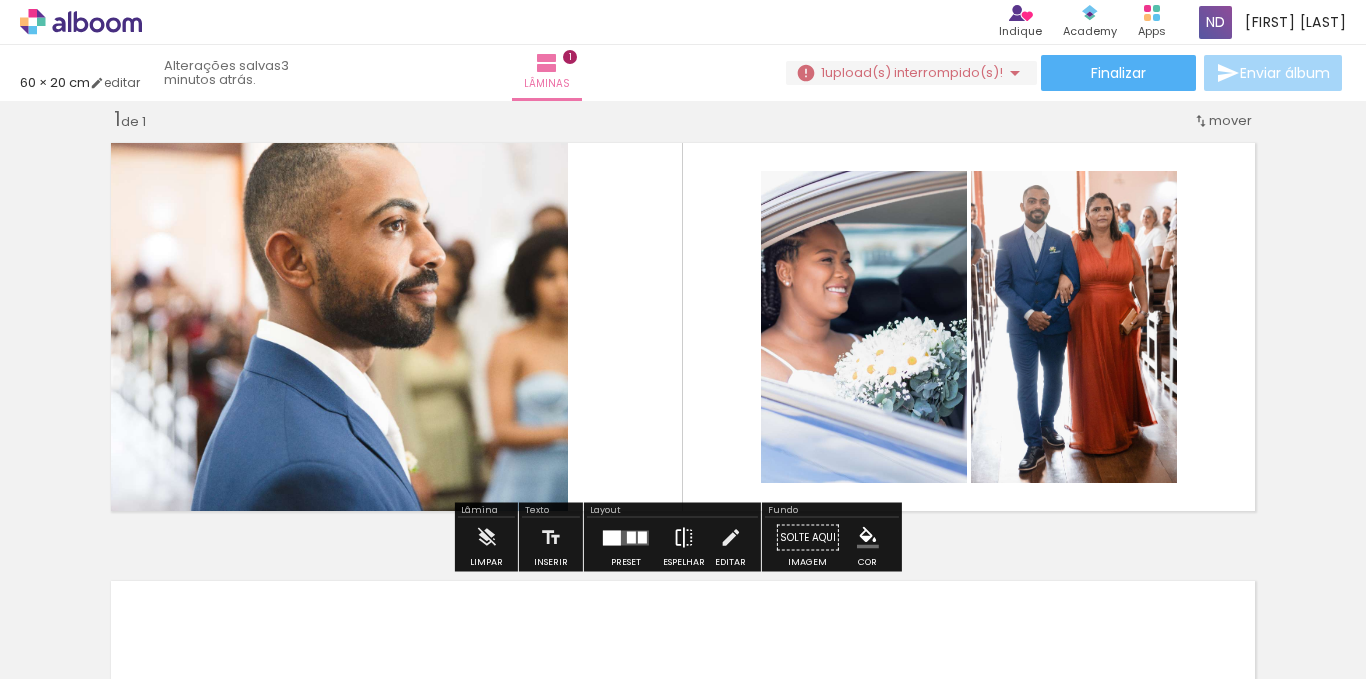 click at bounding box center [684, 538] 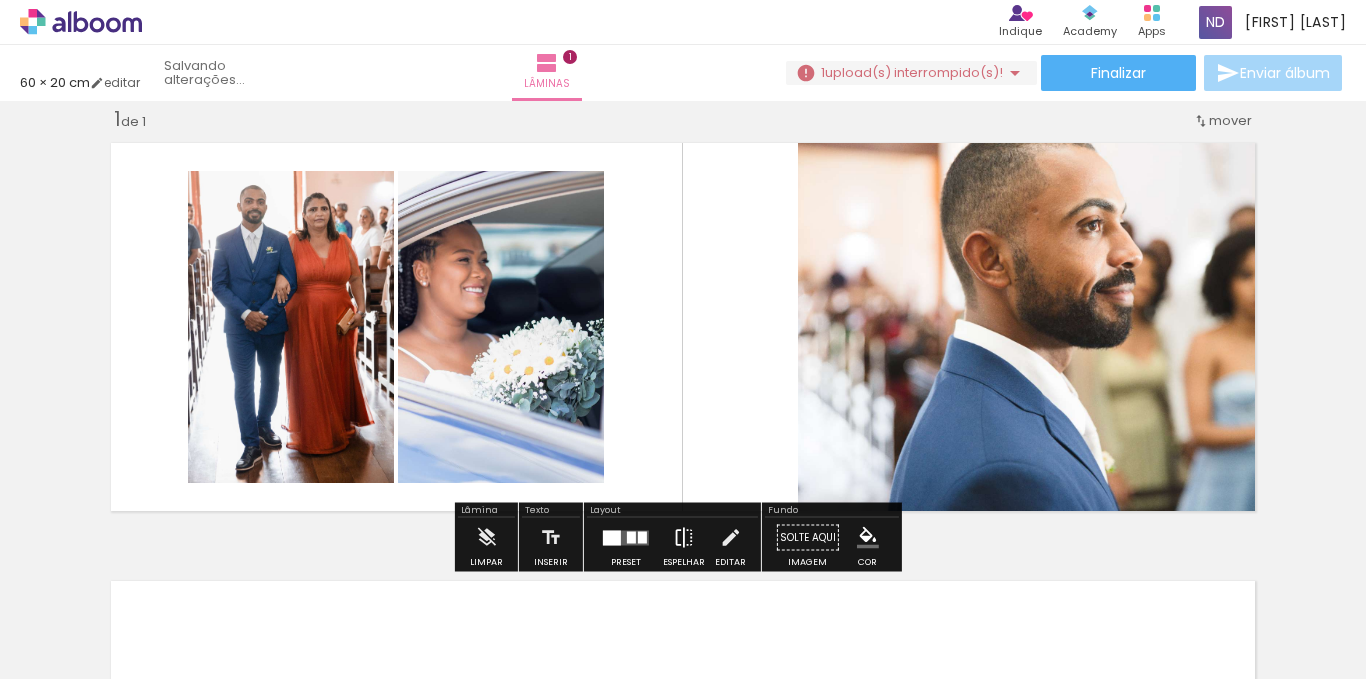 click at bounding box center [684, 538] 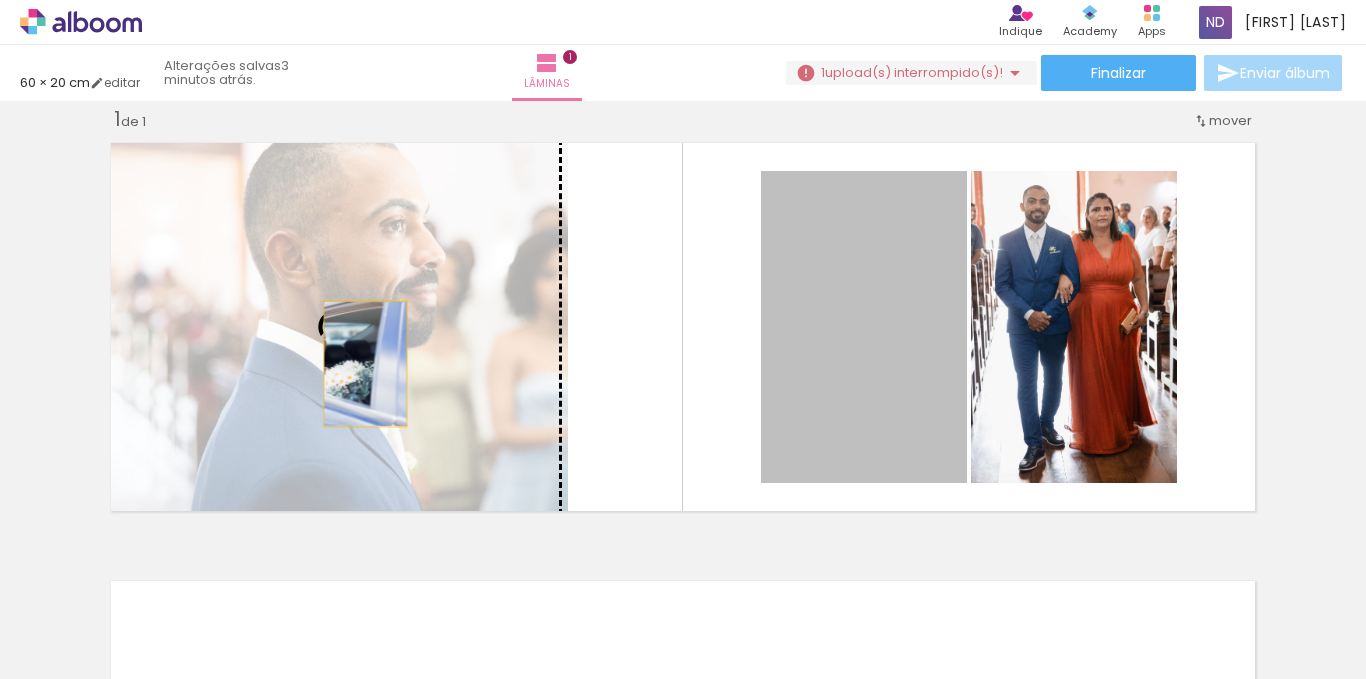 drag, startPoint x: 846, startPoint y: 377, endPoint x: 356, endPoint y: 363, distance: 490.19995 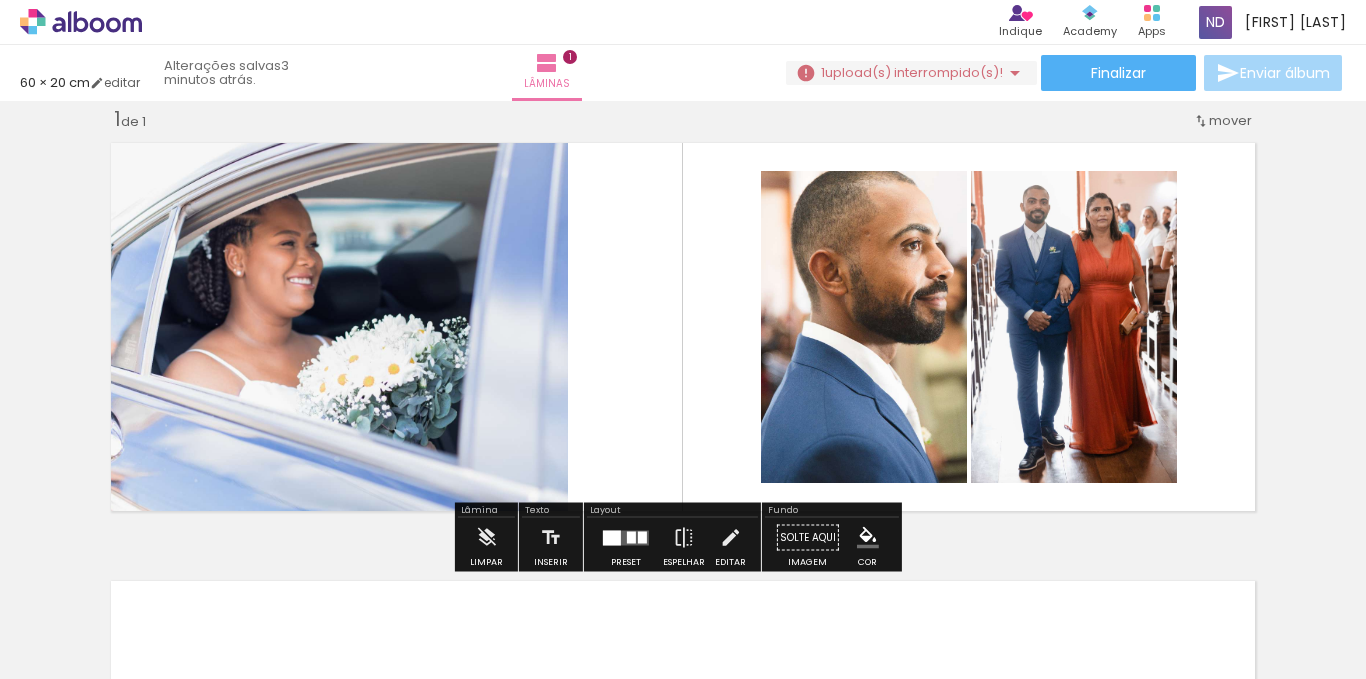 click 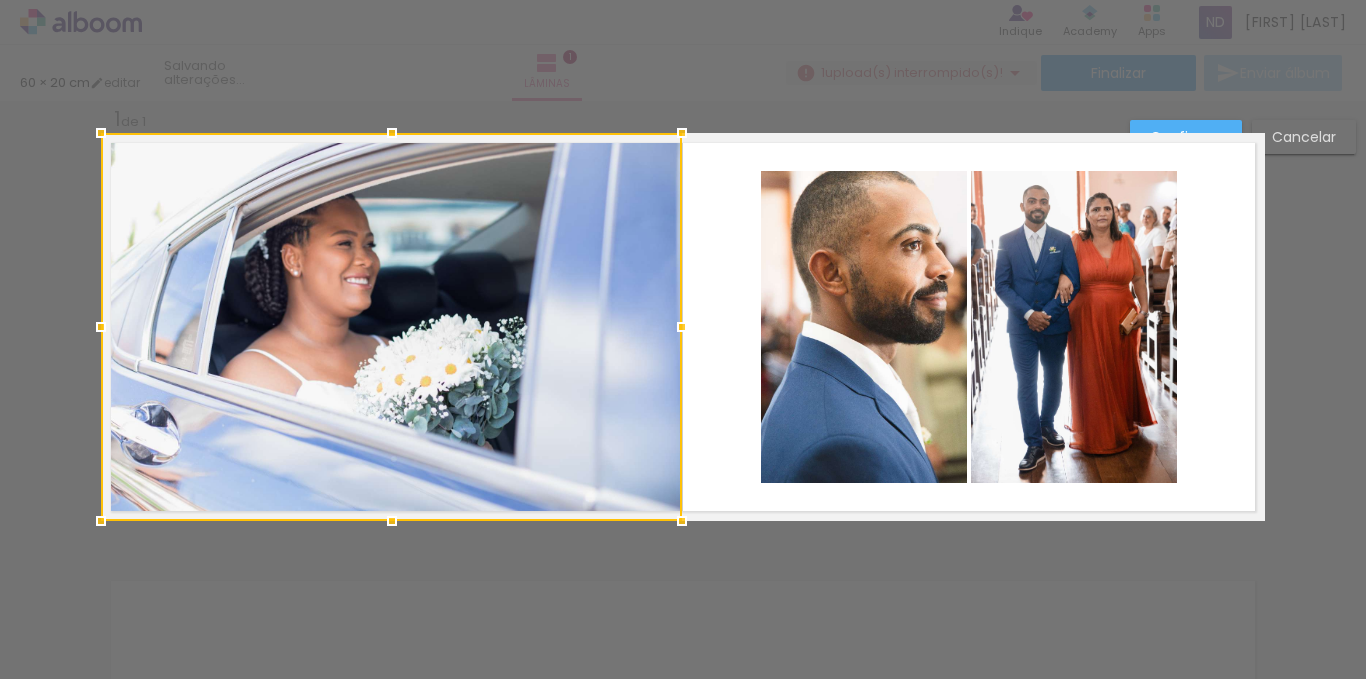 drag, startPoint x: 569, startPoint y: 330, endPoint x: 684, endPoint y: 339, distance: 115.35164 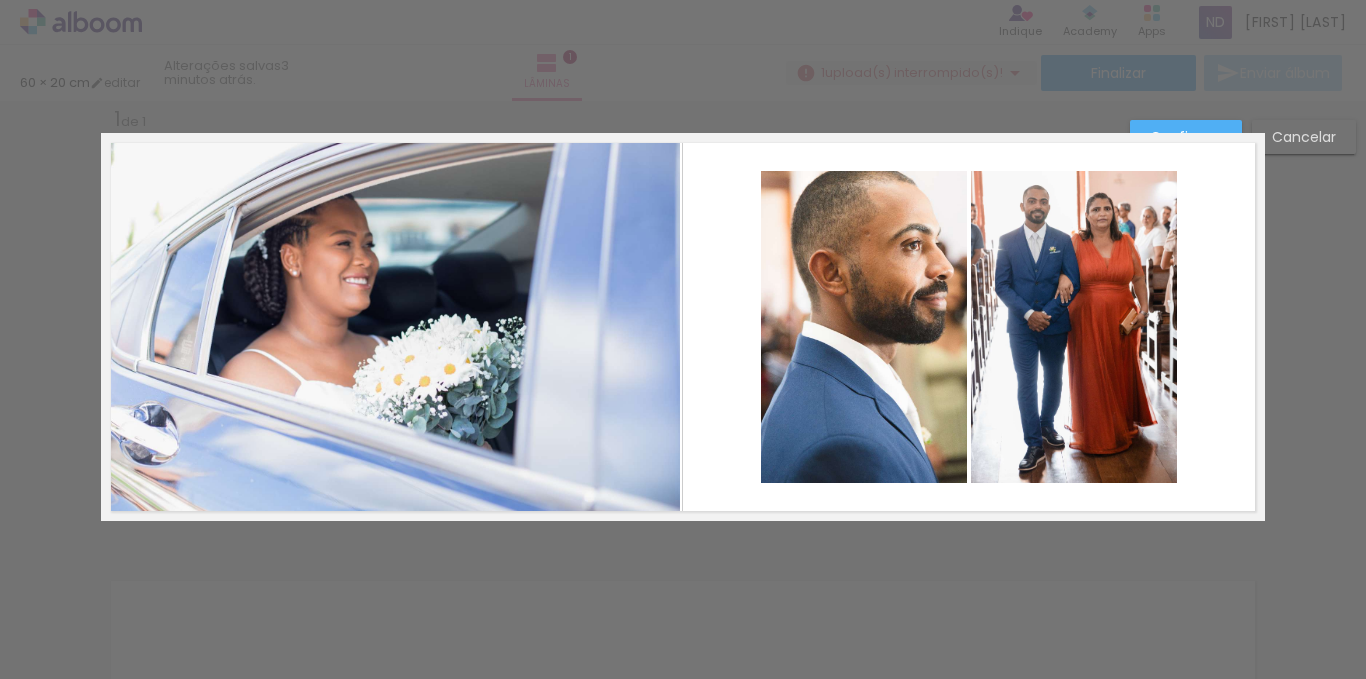 click 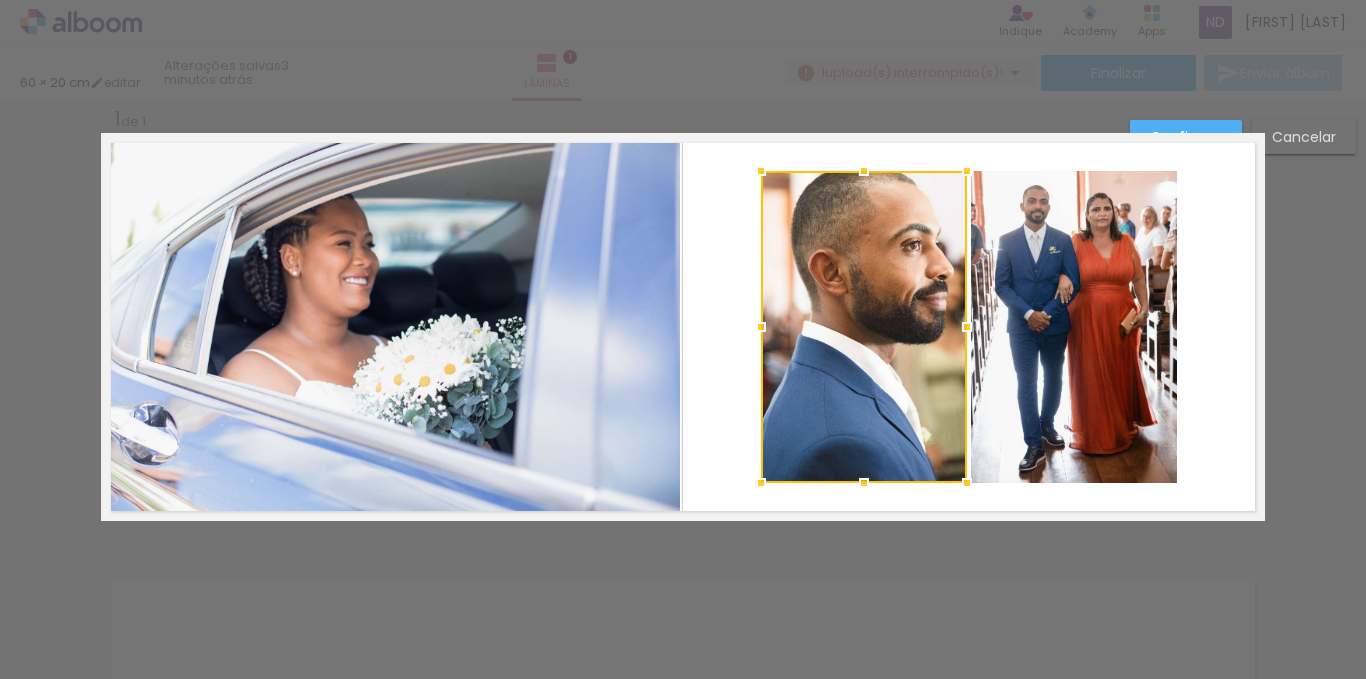 click at bounding box center [864, 327] 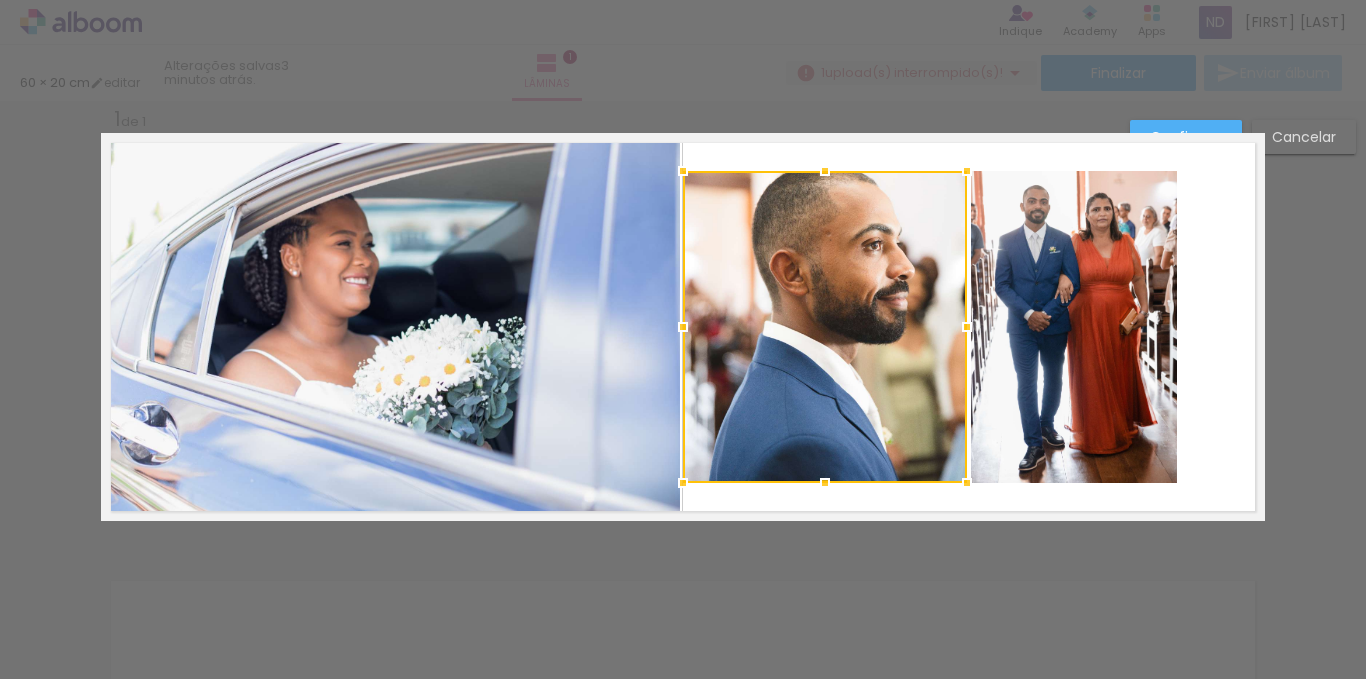 drag, startPoint x: 753, startPoint y: 328, endPoint x: 675, endPoint y: 331, distance: 78.05767 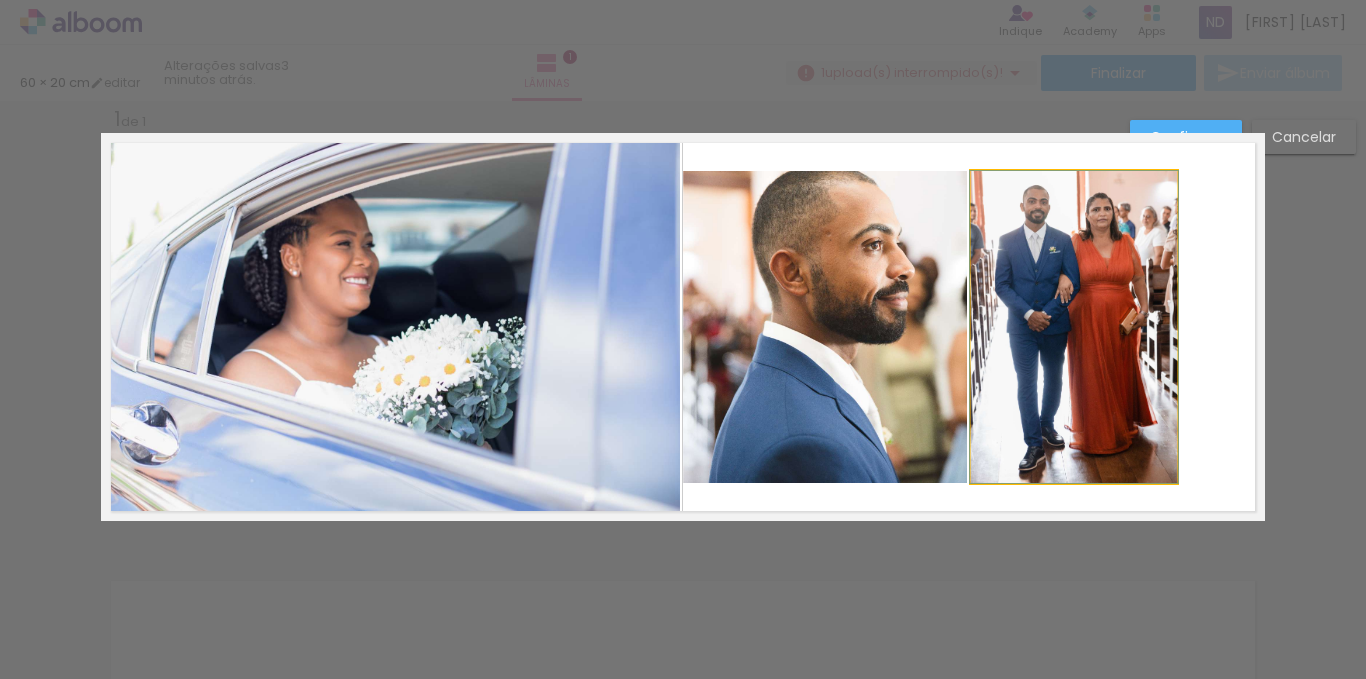 click 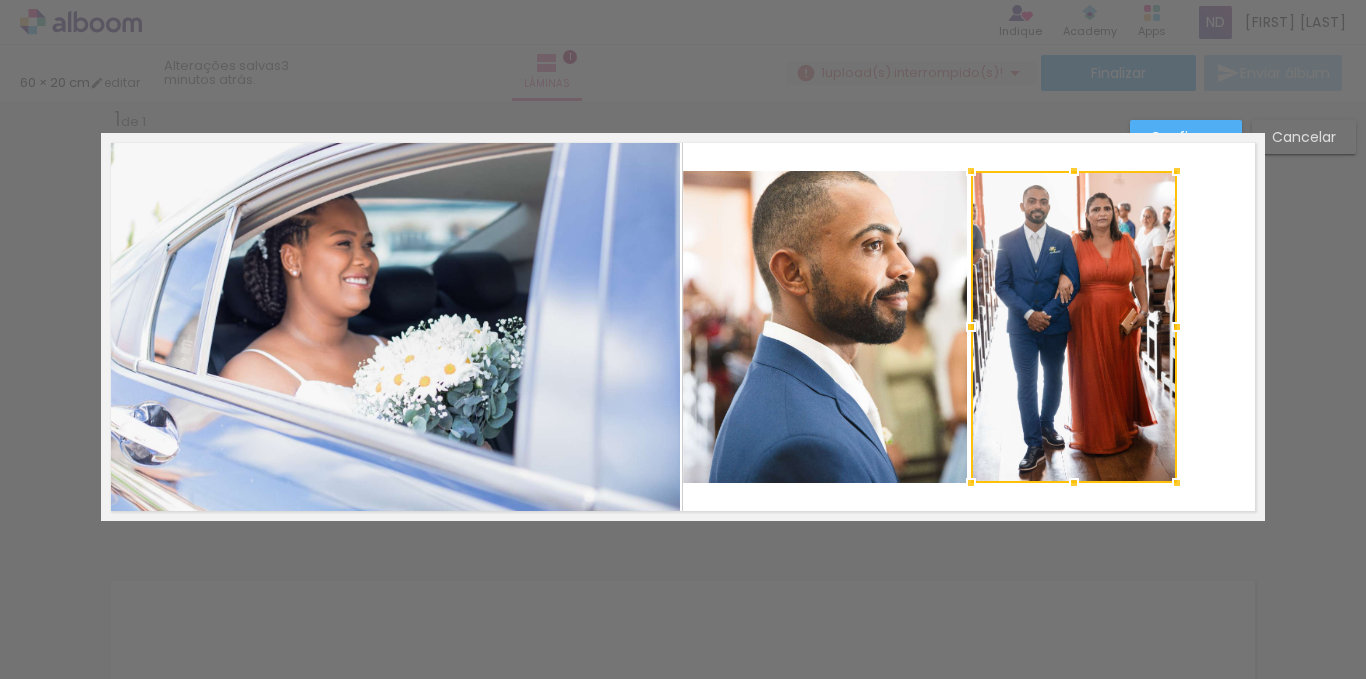 click 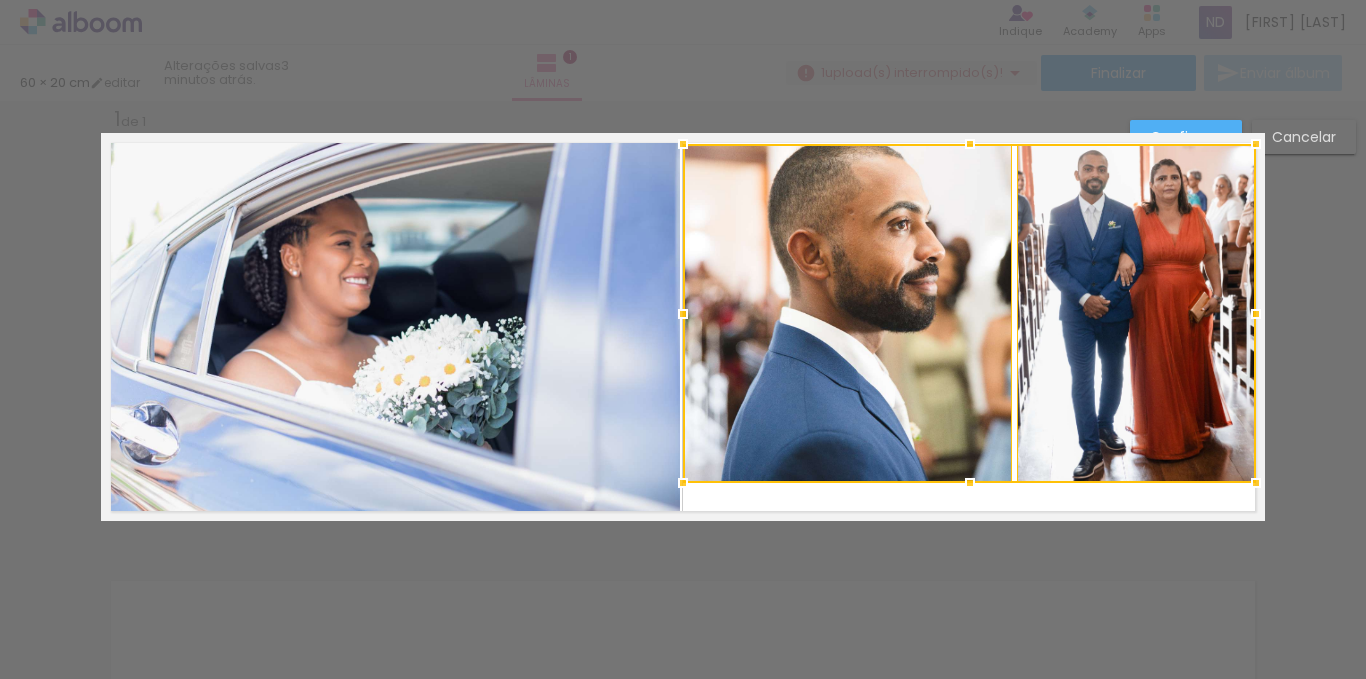 drag, startPoint x: 1168, startPoint y: 174, endPoint x: 1245, endPoint y: 147, distance: 81.596565 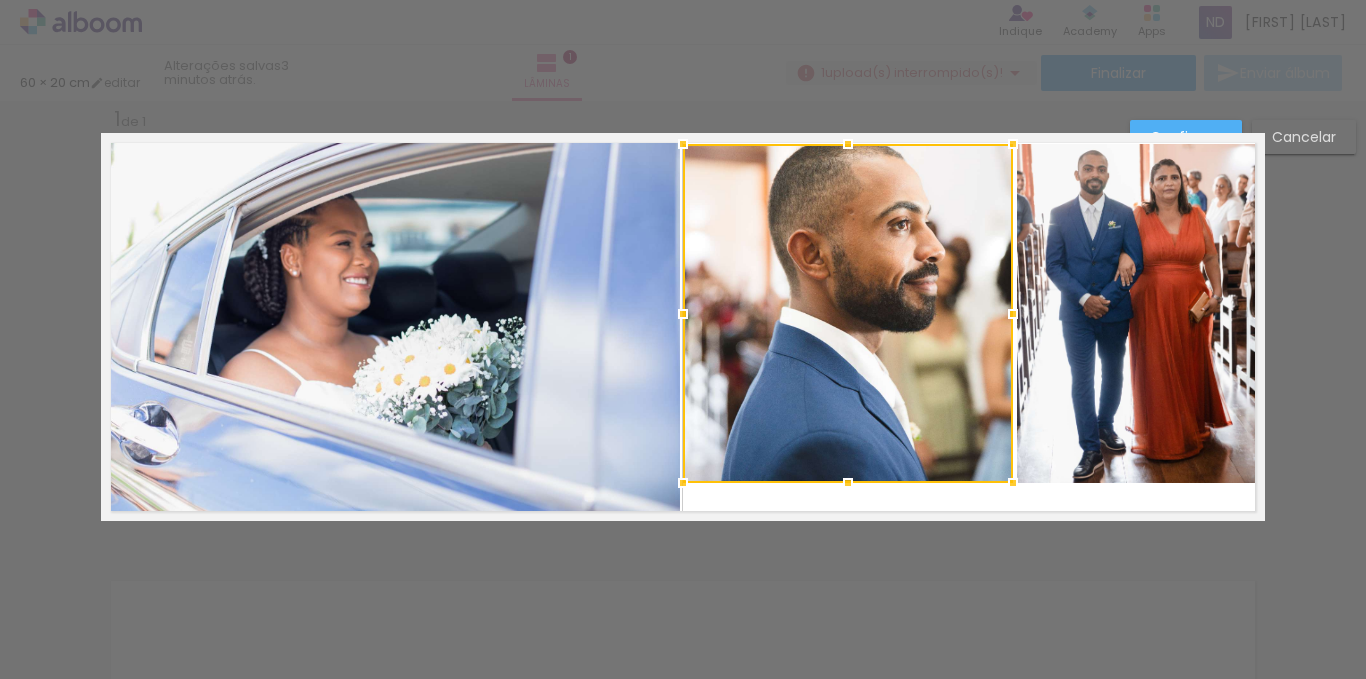click 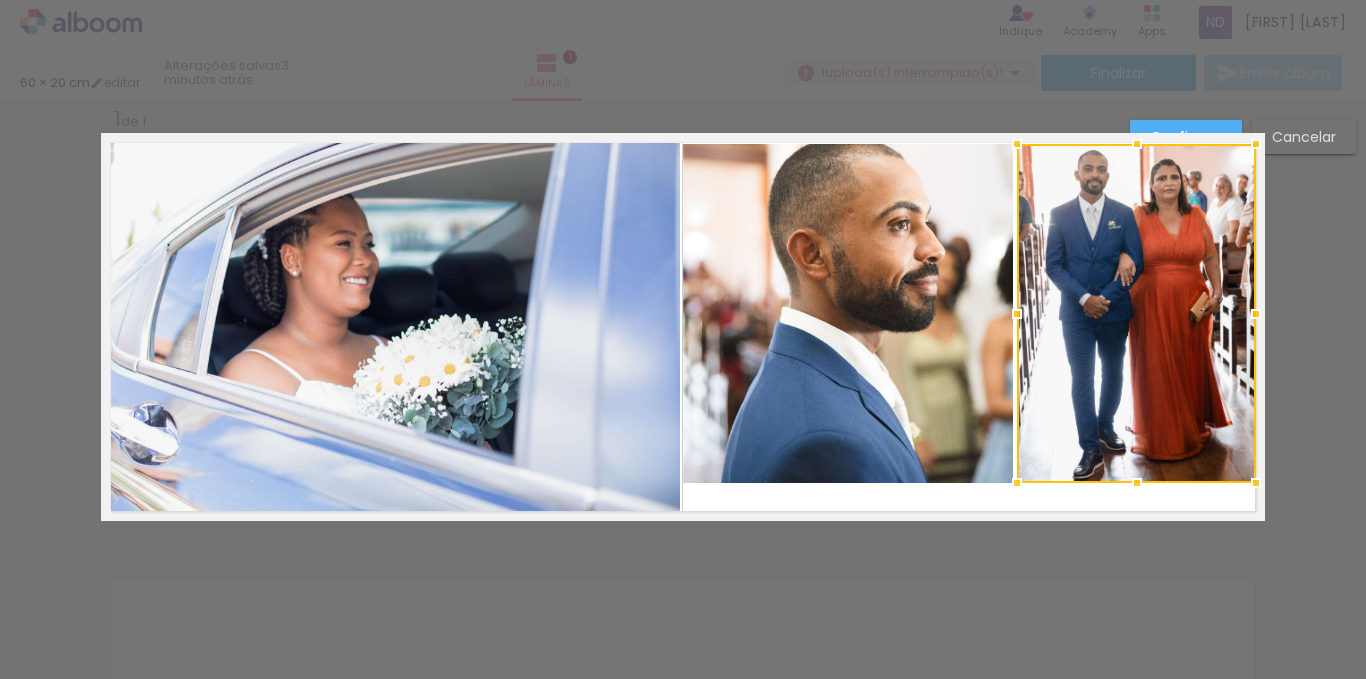click 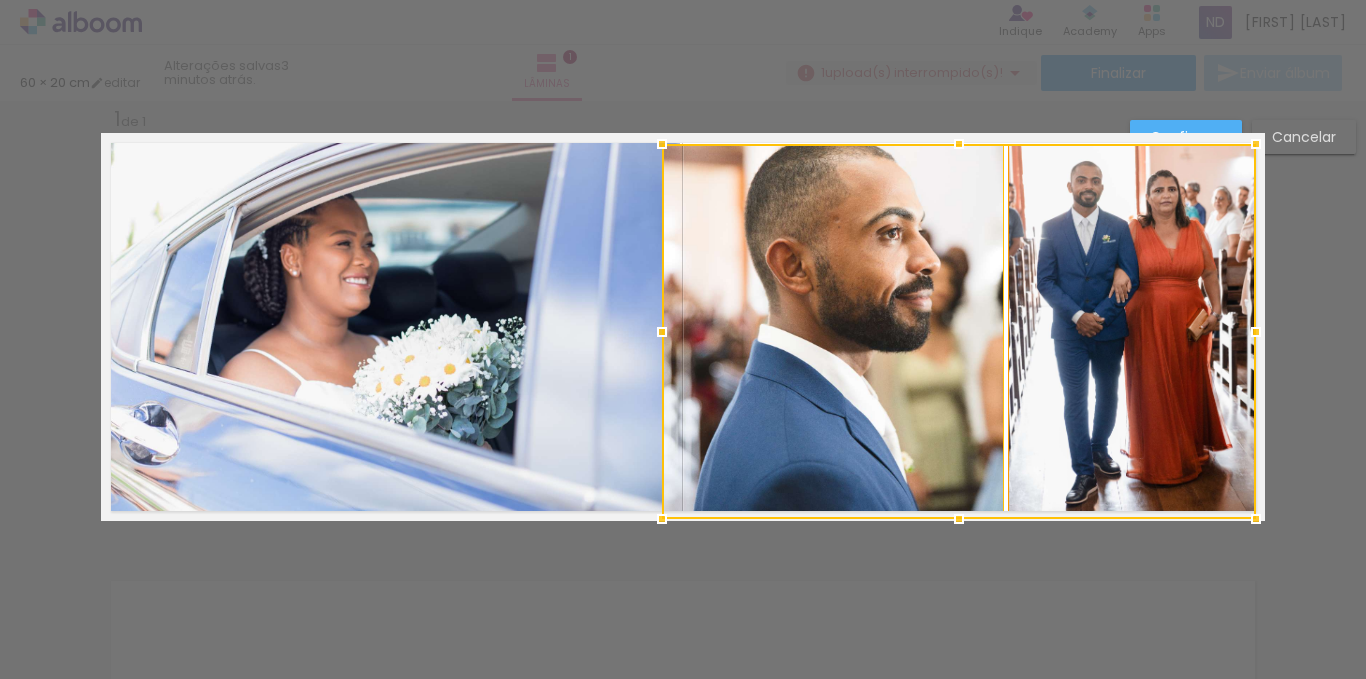 drag, startPoint x: 678, startPoint y: 485, endPoint x: 1214, endPoint y: 428, distance: 539.0223 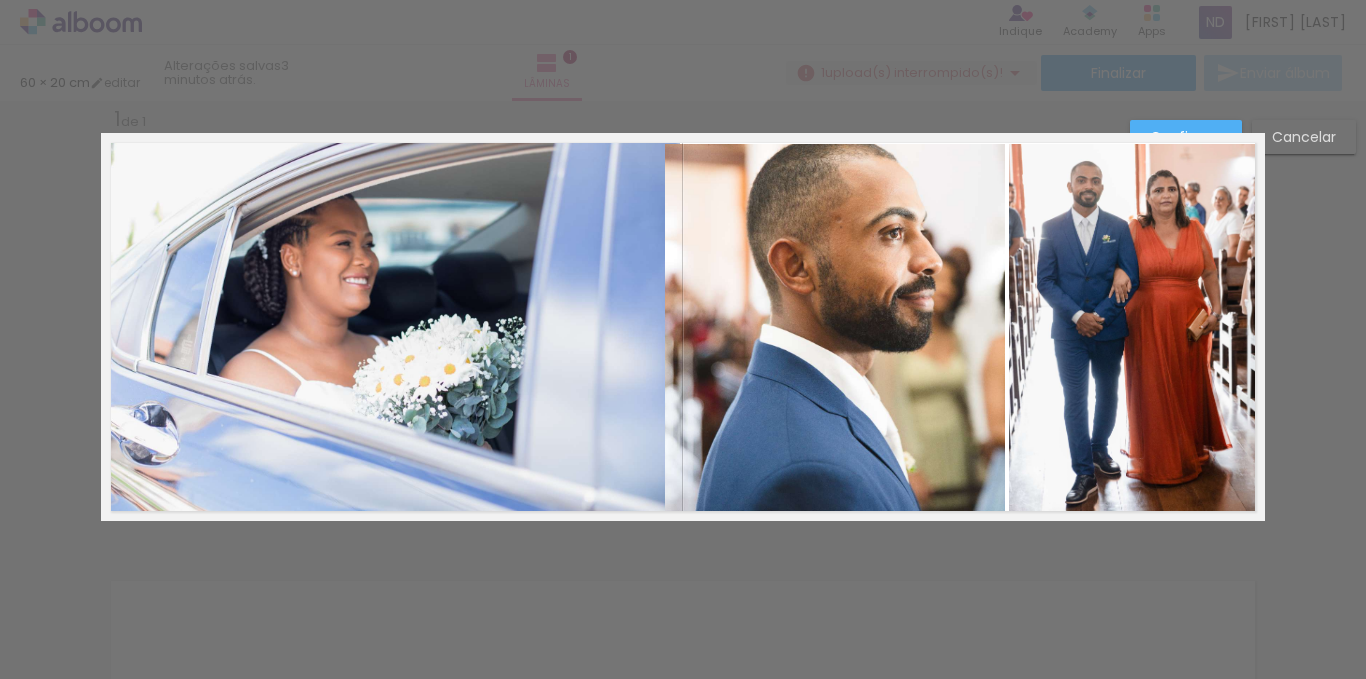 click on "Confirmar Cancelar" at bounding box center (683, 537) 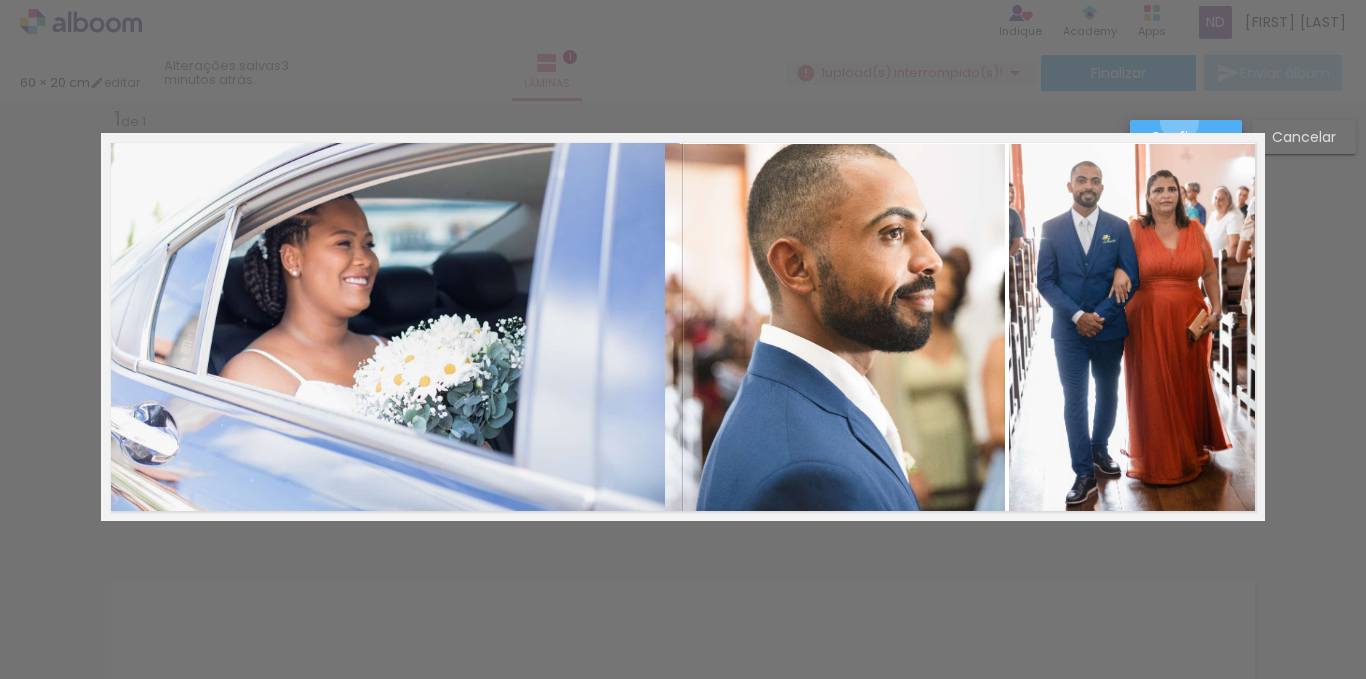 click on "Confirmar" at bounding box center [1186, 137] 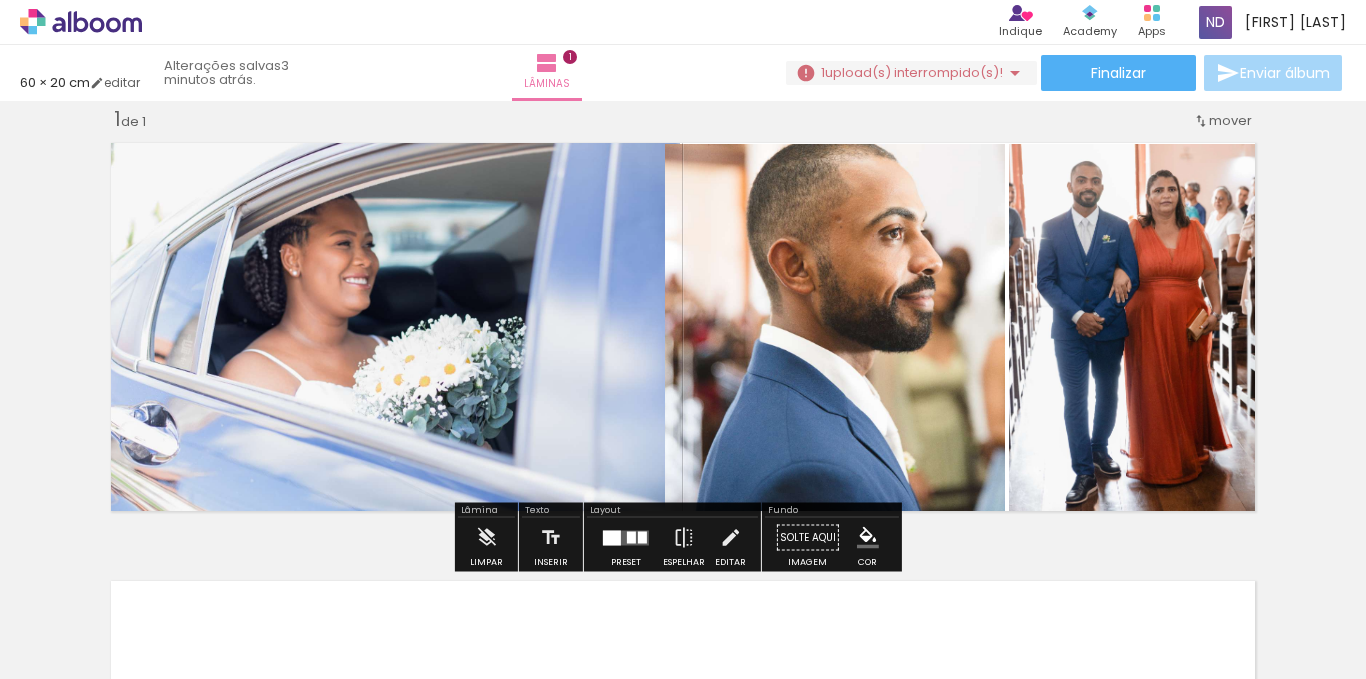 click on "Inserir lâmina 1  de 1" at bounding box center (683, 520) 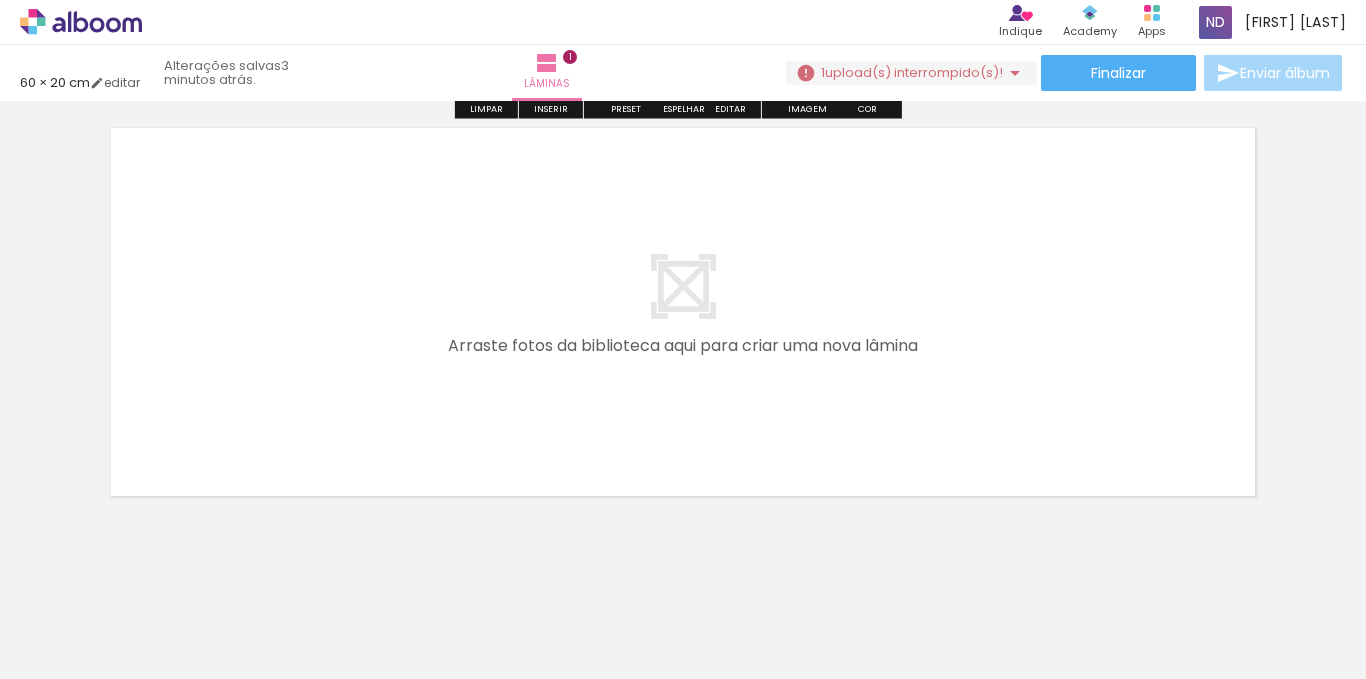 scroll, scrollTop: 501, scrollLeft: 0, axis: vertical 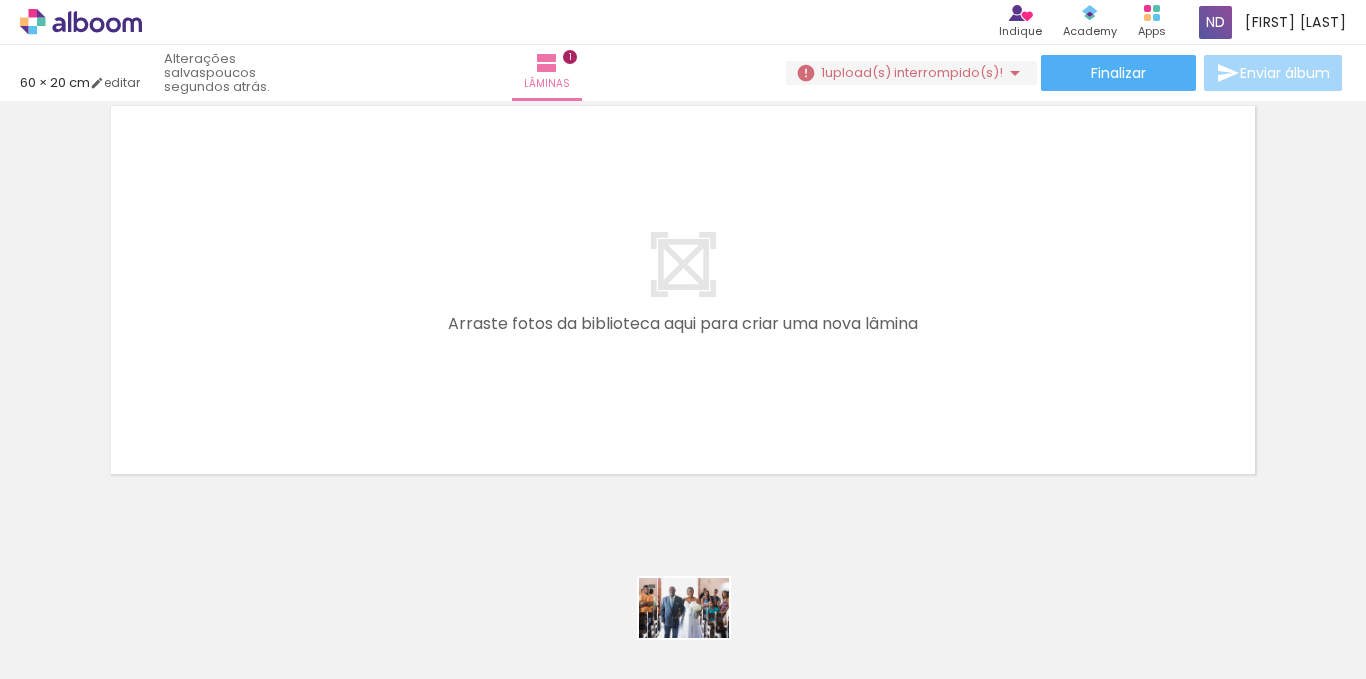 drag, startPoint x: 657, startPoint y: 622, endPoint x: 699, endPoint y: 638, distance: 44.94441 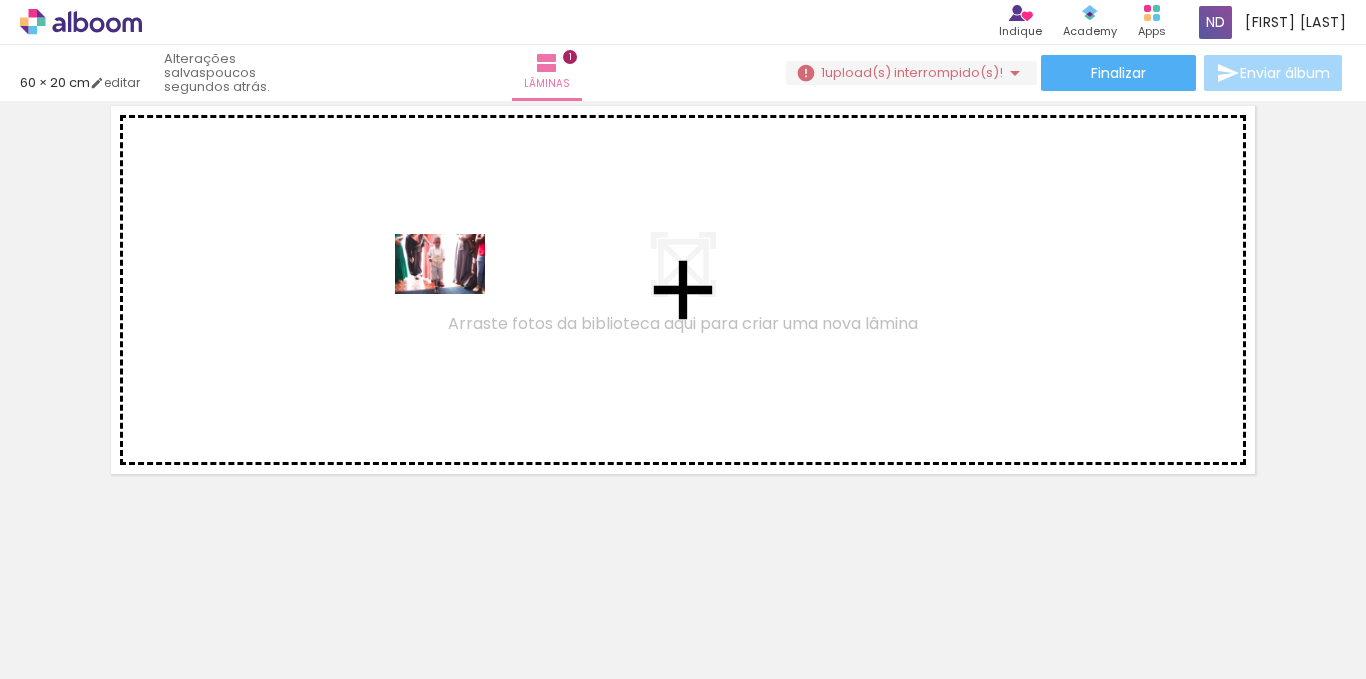 drag, startPoint x: 455, startPoint y: 609, endPoint x: 455, endPoint y: 294, distance: 315 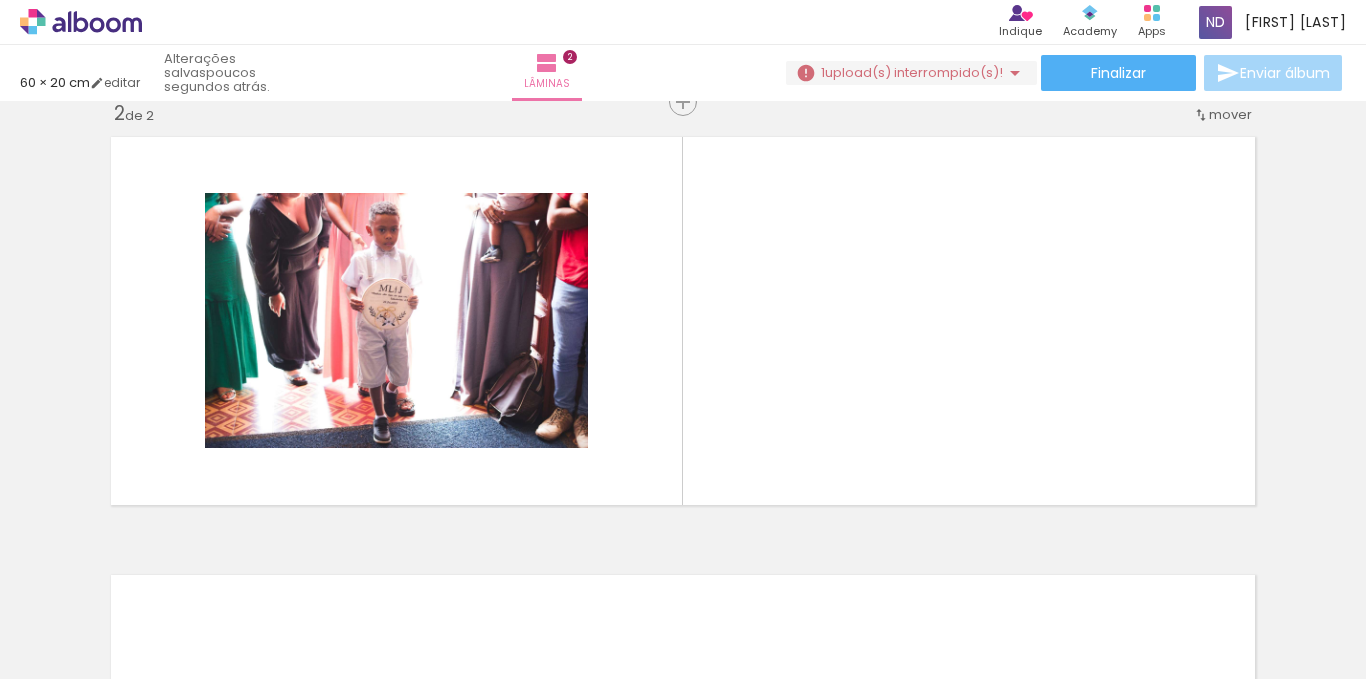 scroll, scrollTop: 464, scrollLeft: 0, axis: vertical 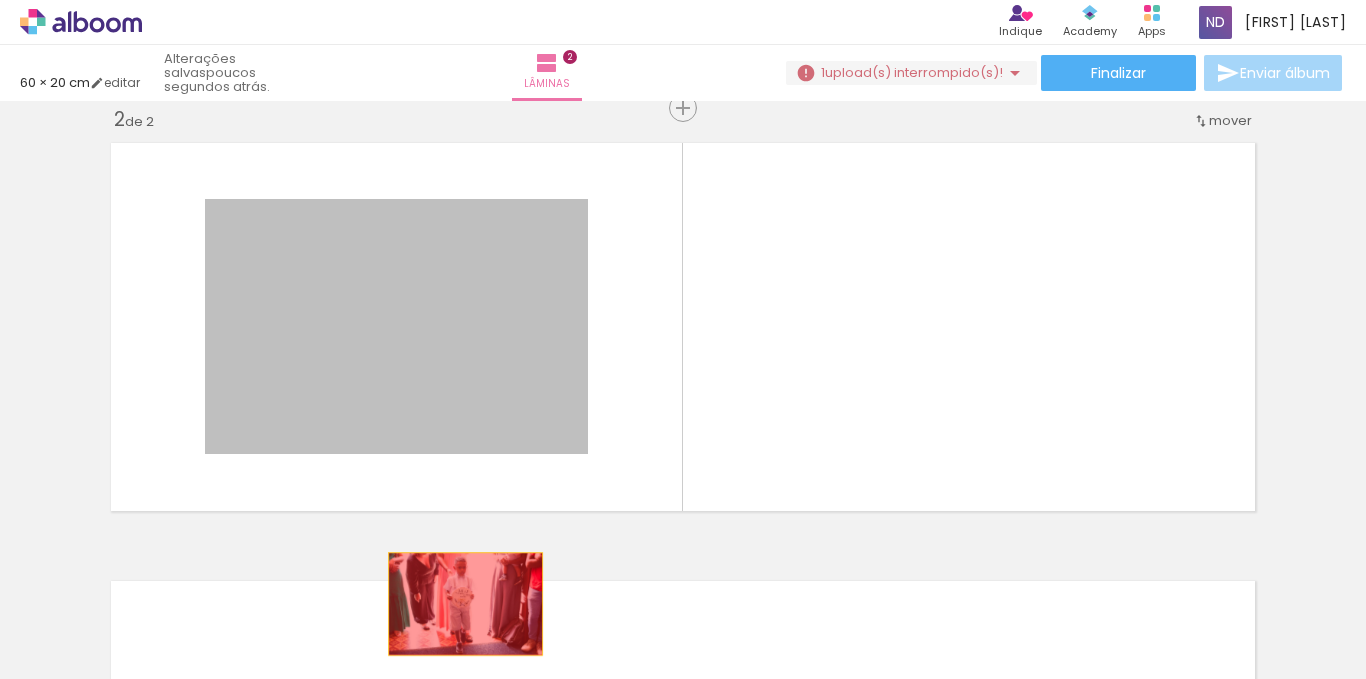 drag, startPoint x: 476, startPoint y: 366, endPoint x: 517, endPoint y: 607, distance: 244.46268 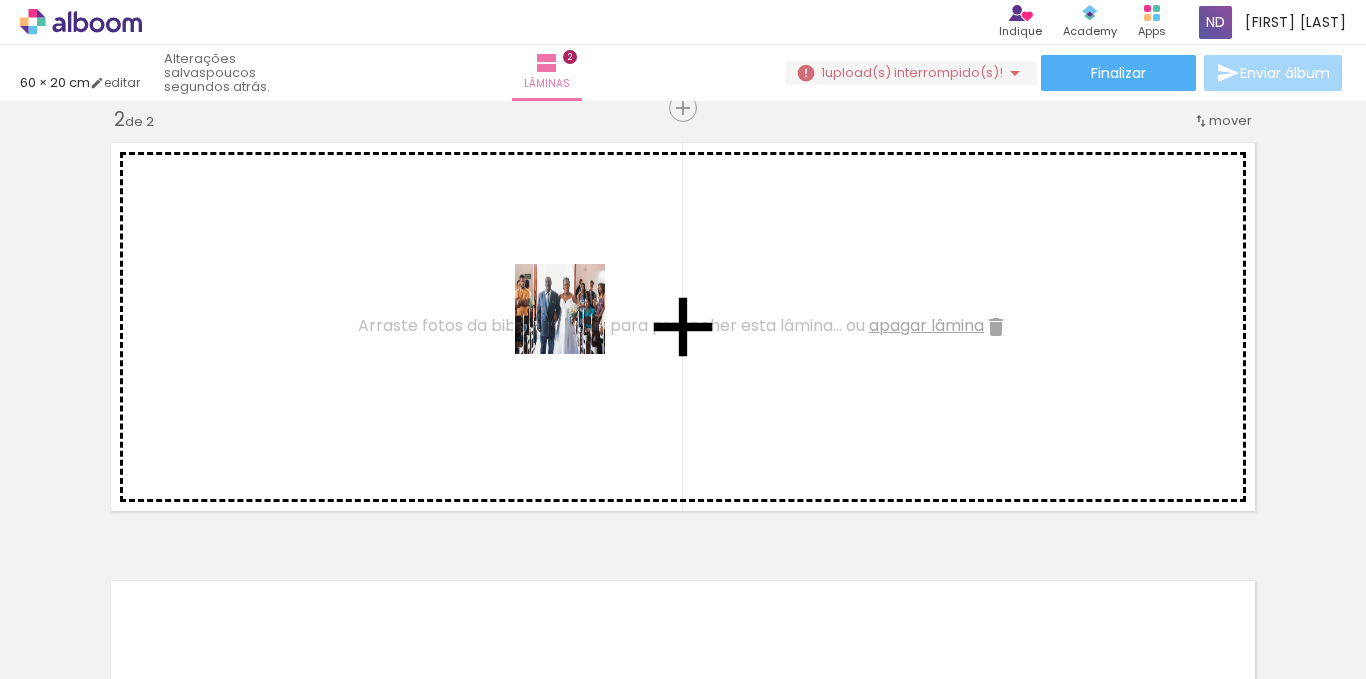 drag, startPoint x: 671, startPoint y: 617, endPoint x: 739, endPoint y: 478, distance: 154.74171 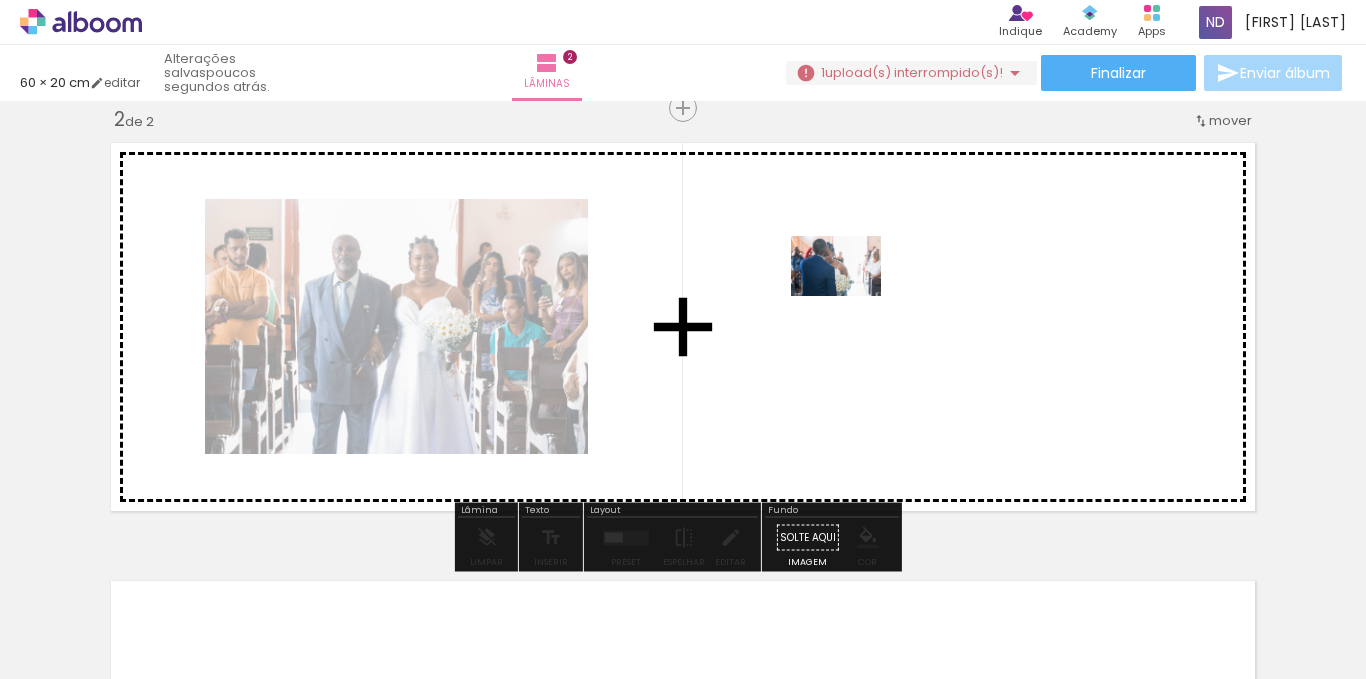 drag, startPoint x: 756, startPoint y: 612, endPoint x: 921, endPoint y: 583, distance: 167.5291 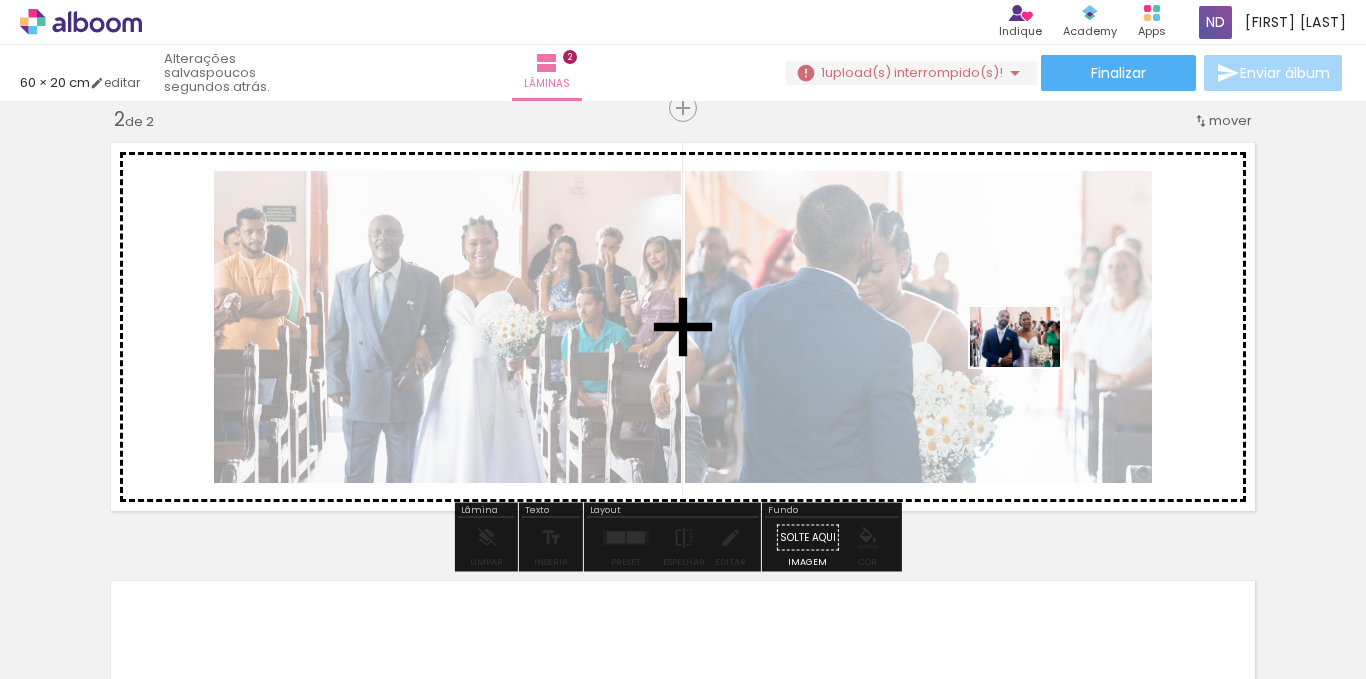 drag, startPoint x: 892, startPoint y: 630, endPoint x: 1002, endPoint y: 616, distance: 110.88733 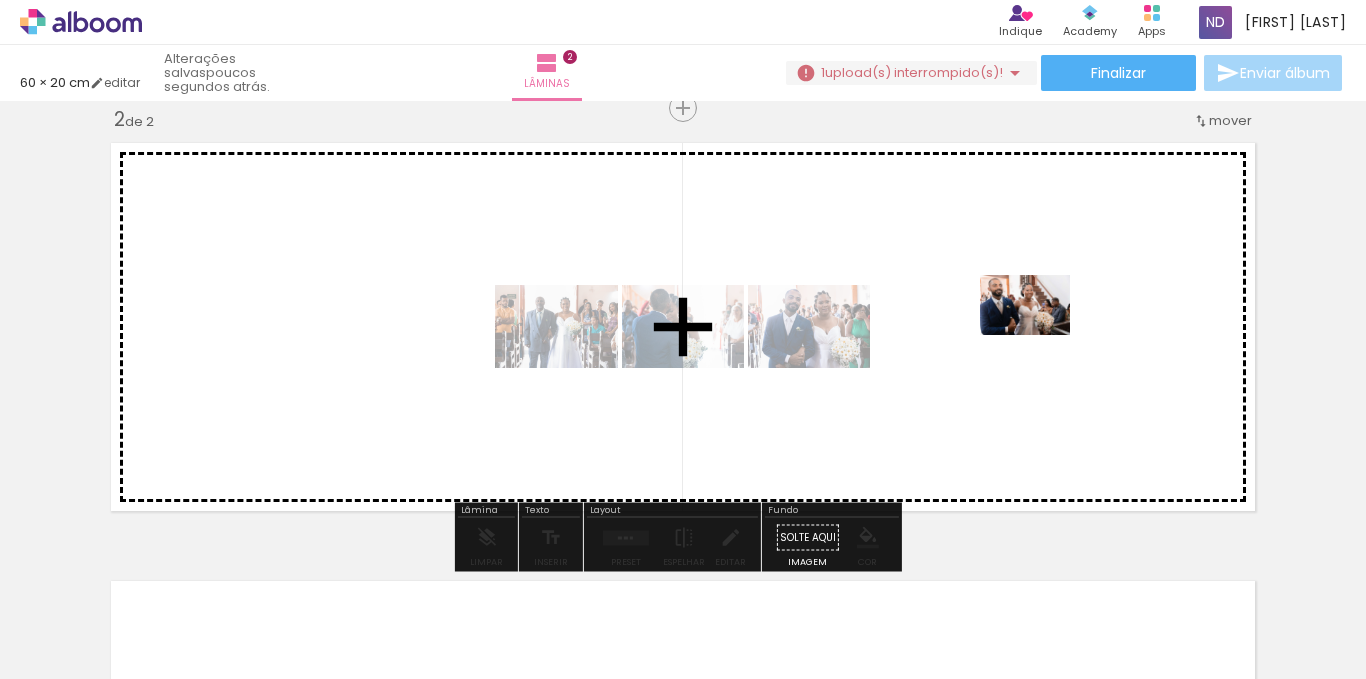 drag, startPoint x: 1018, startPoint y: 526, endPoint x: 1040, endPoint y: 335, distance: 192.26285 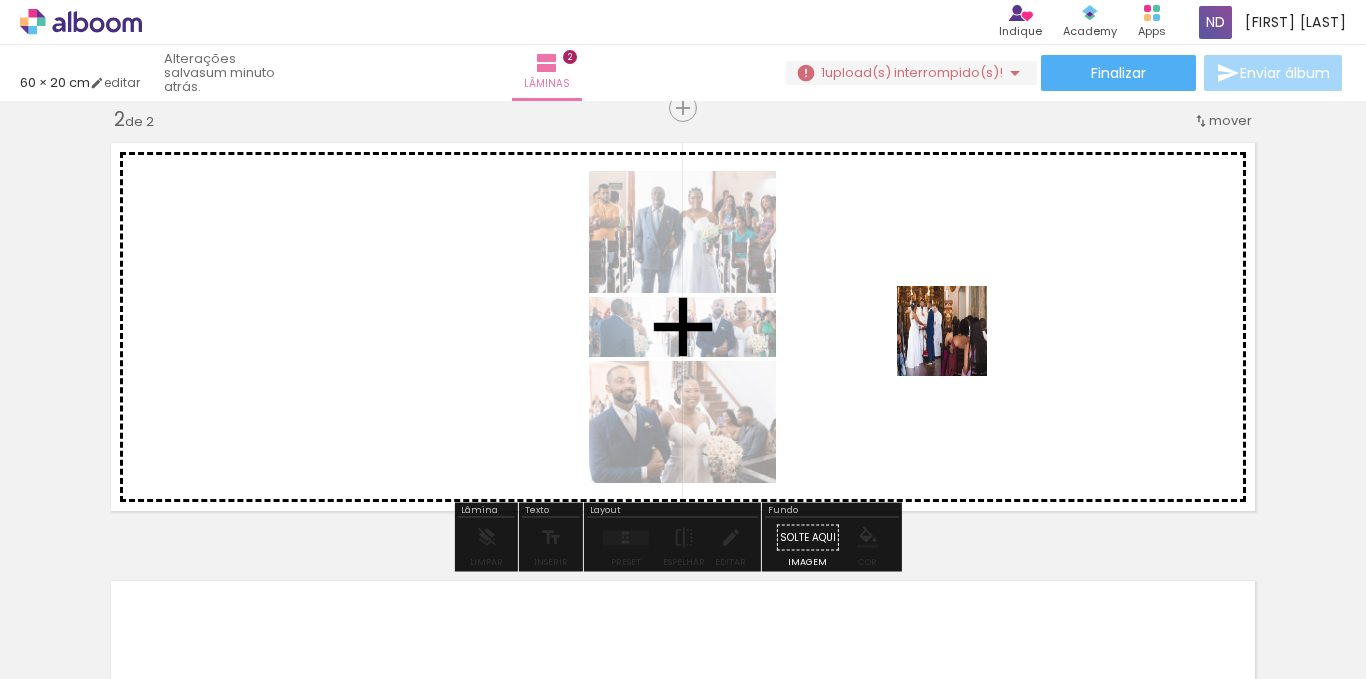 drag, startPoint x: 324, startPoint y: 622, endPoint x: 960, endPoint y: 343, distance: 694.5049 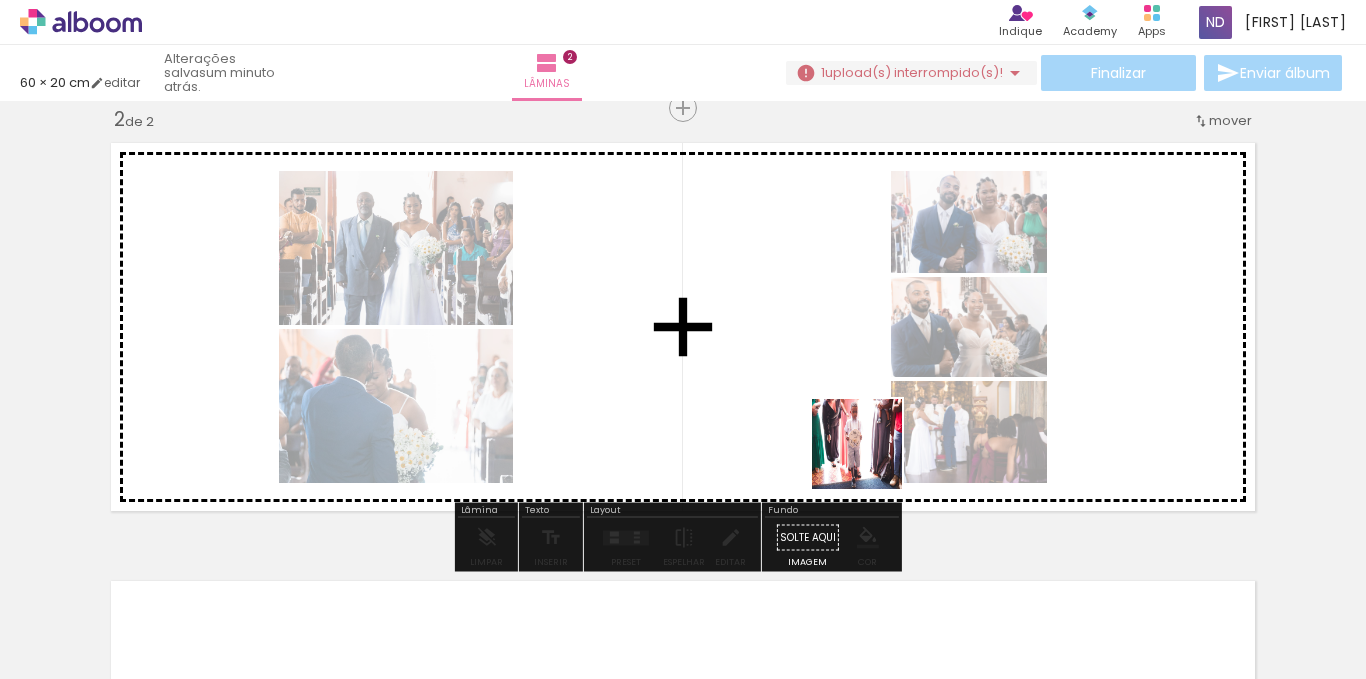 drag, startPoint x: 446, startPoint y: 608, endPoint x: 1077, endPoint y: 373, distance: 673.3394 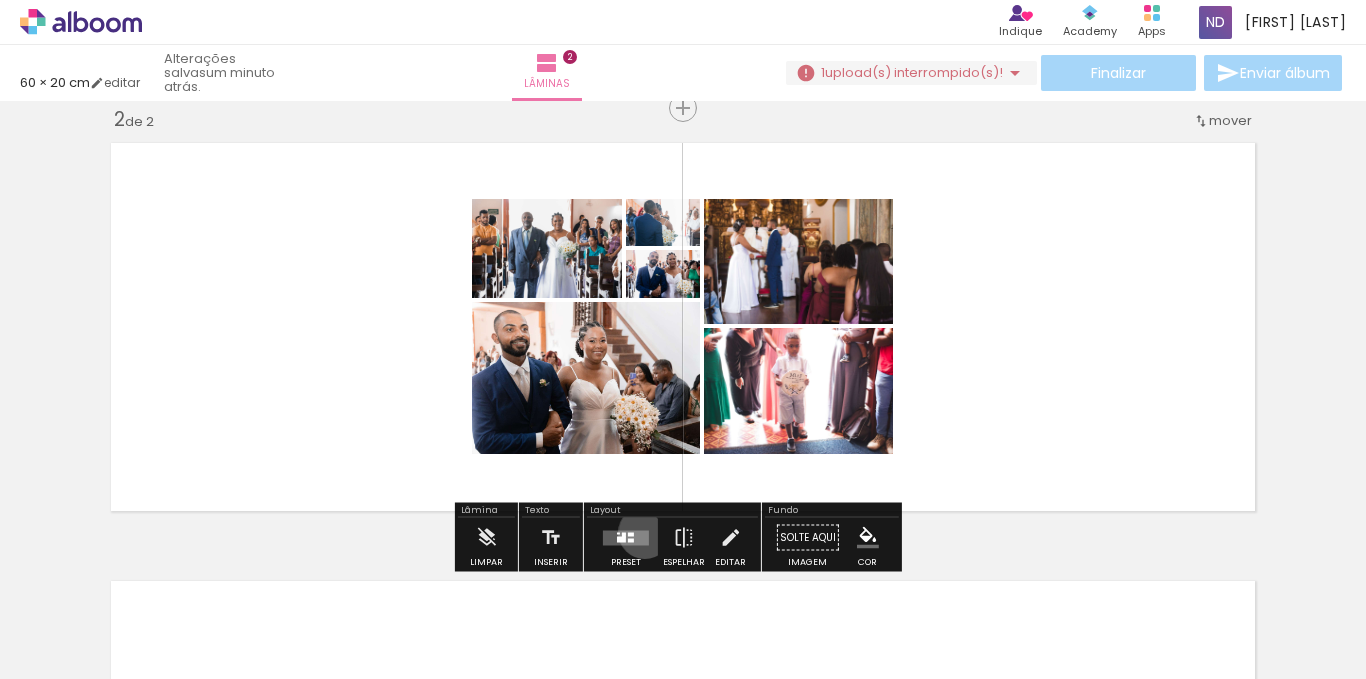 click at bounding box center (626, 537) 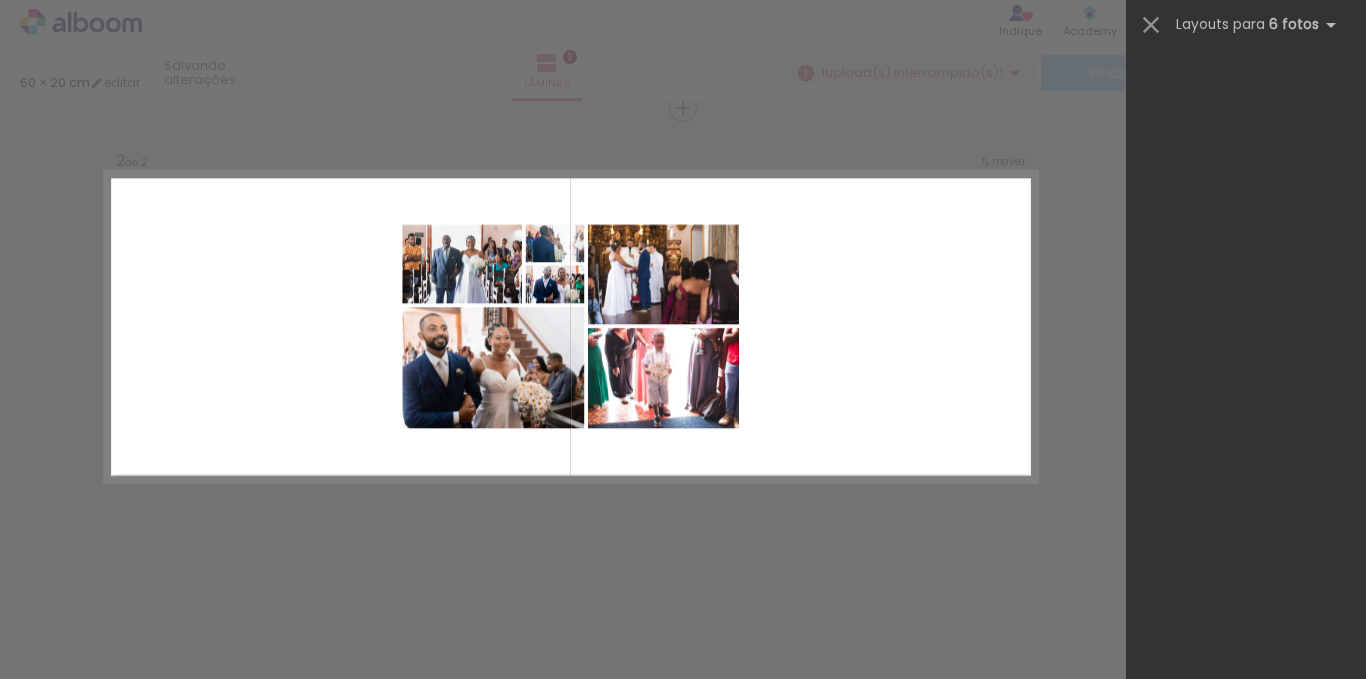 scroll, scrollTop: 0, scrollLeft: 0, axis: both 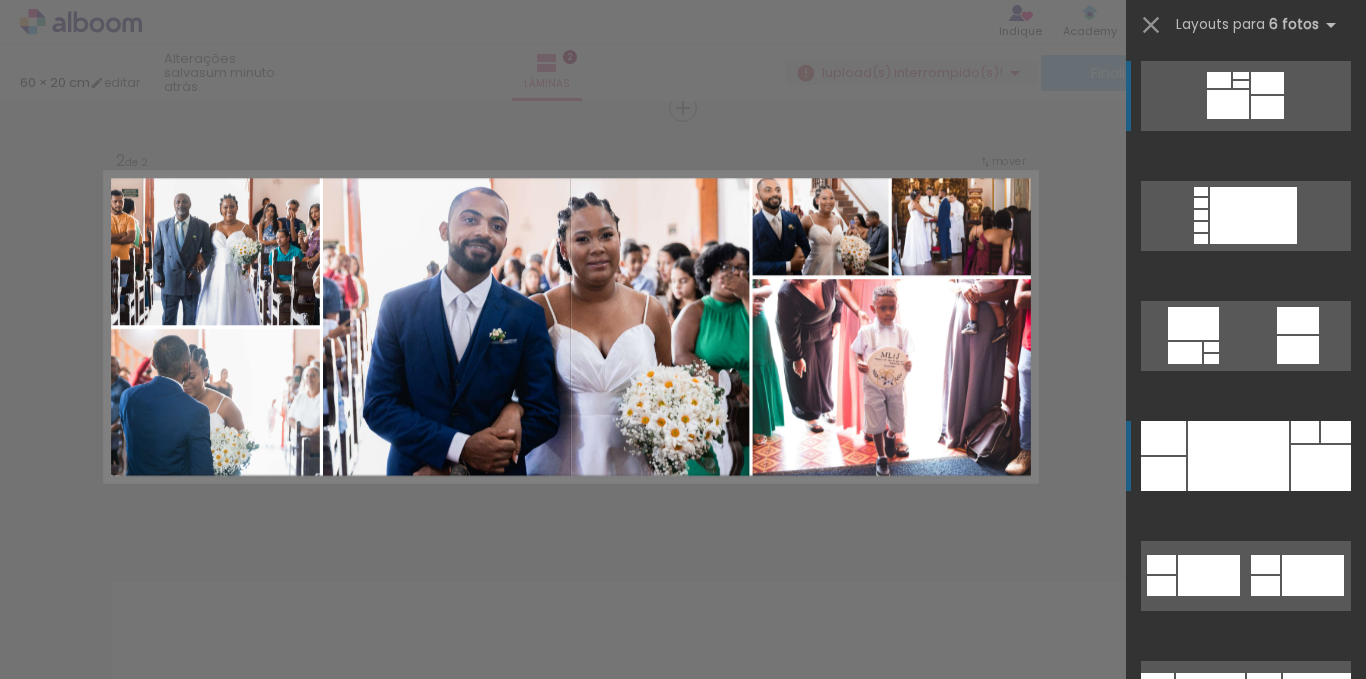 click at bounding box center (1321, 468) 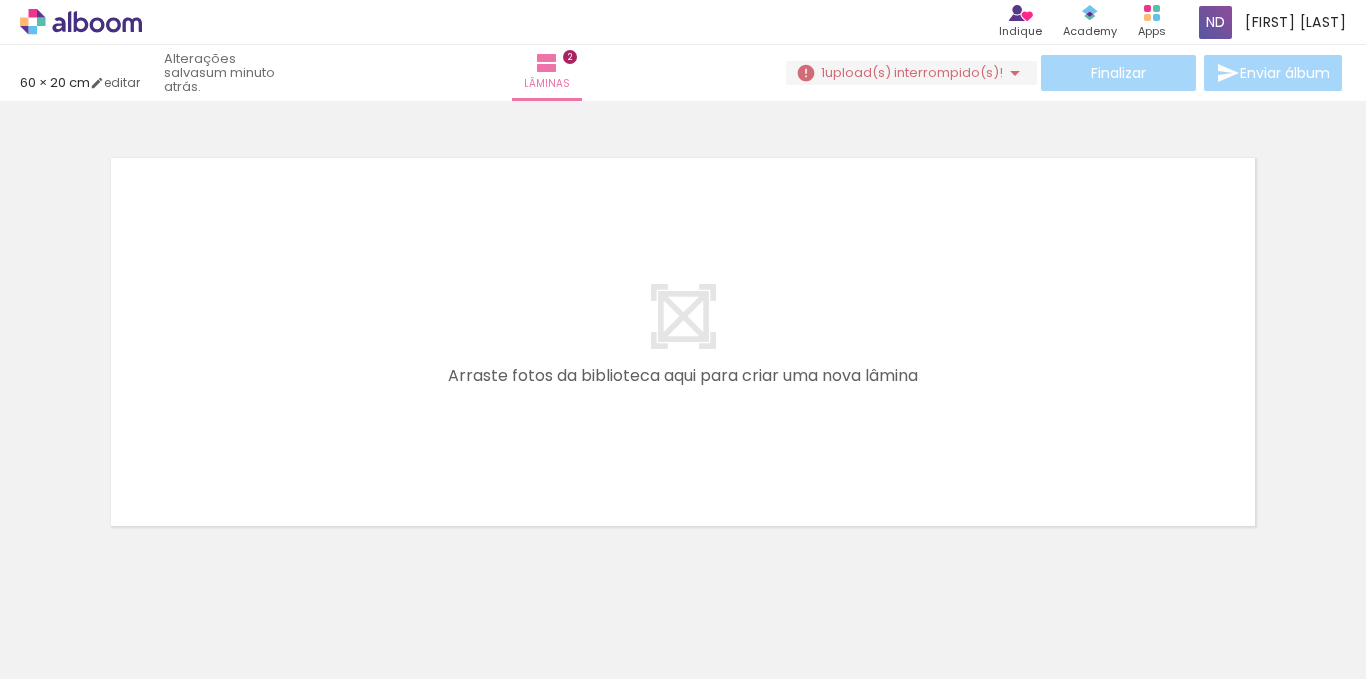 scroll, scrollTop: 896, scrollLeft: 0, axis: vertical 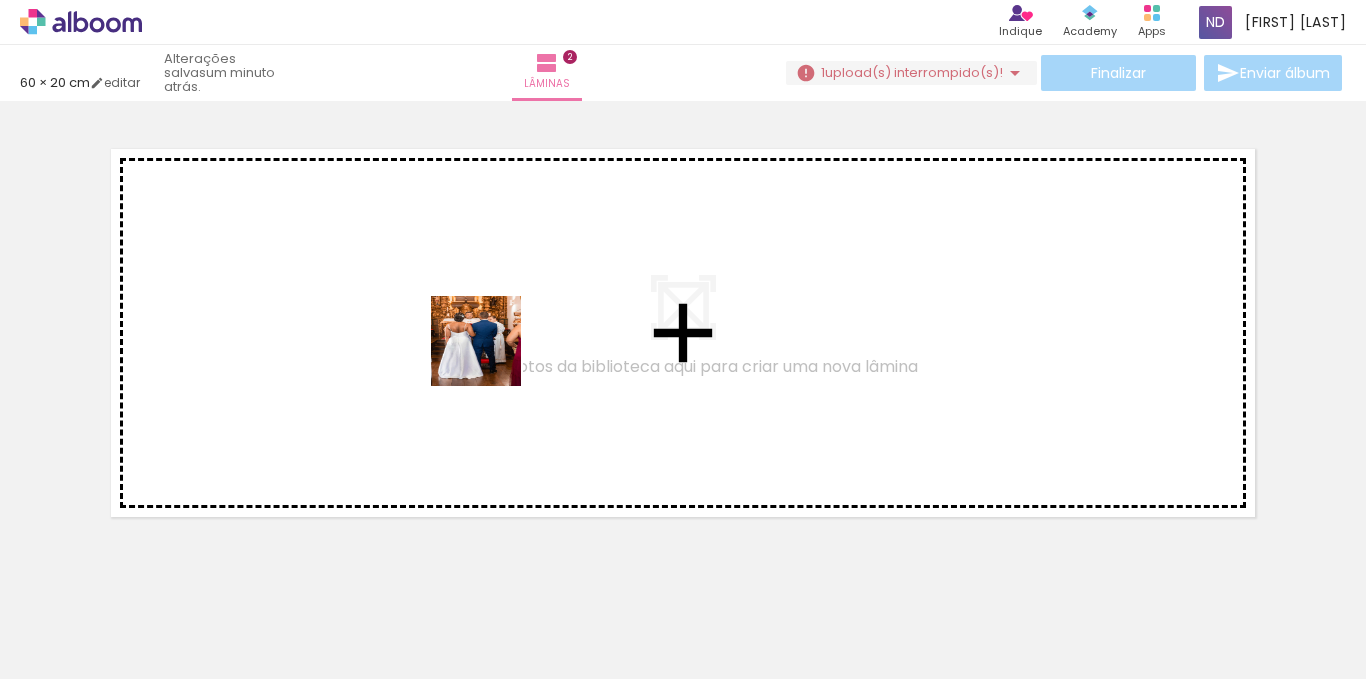 drag, startPoint x: 493, startPoint y: 380, endPoint x: 597, endPoint y: 607, distance: 249.6898 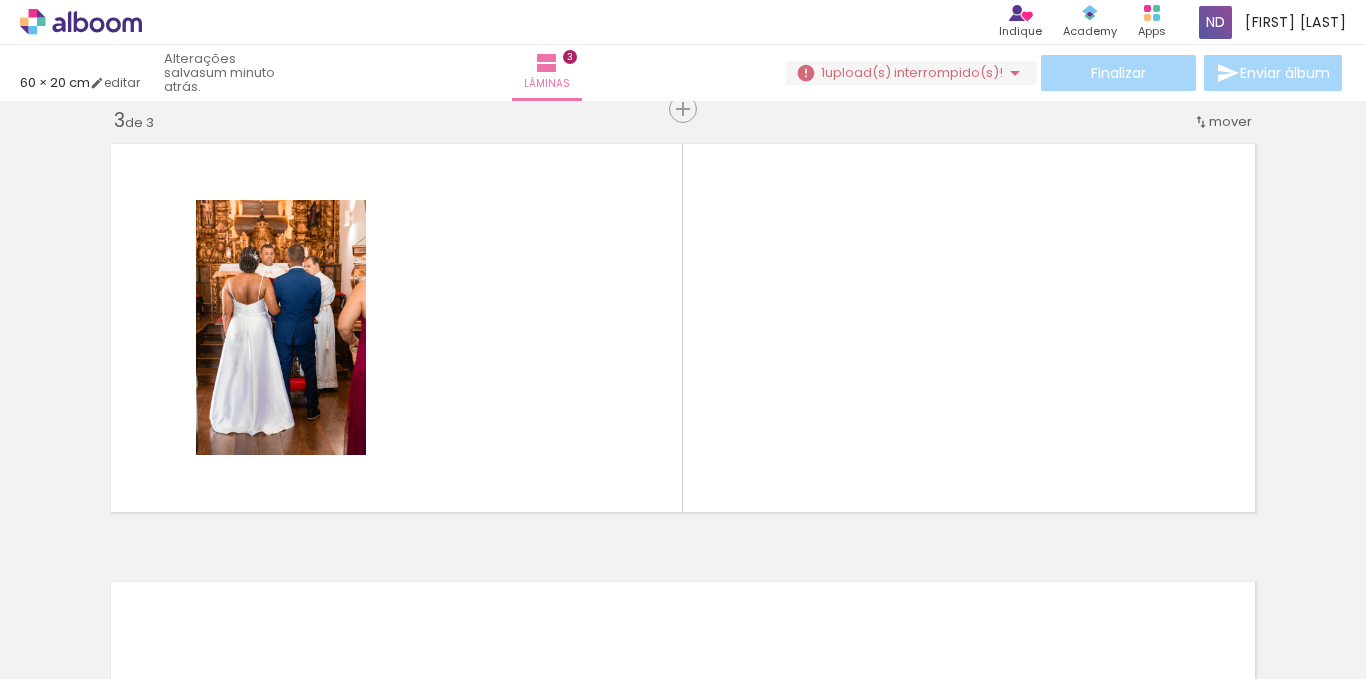 scroll, scrollTop: 902, scrollLeft: 0, axis: vertical 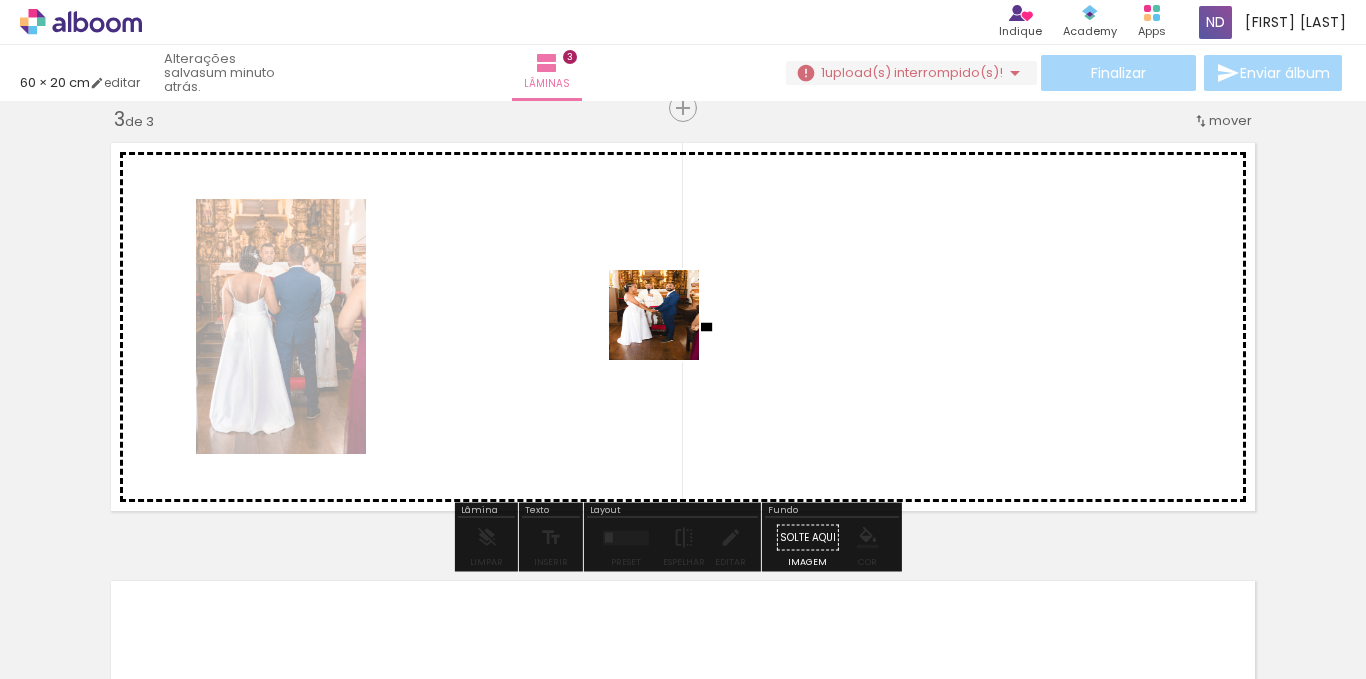 drag, startPoint x: 604, startPoint y: 603, endPoint x: 670, endPoint y: 321, distance: 289.62045 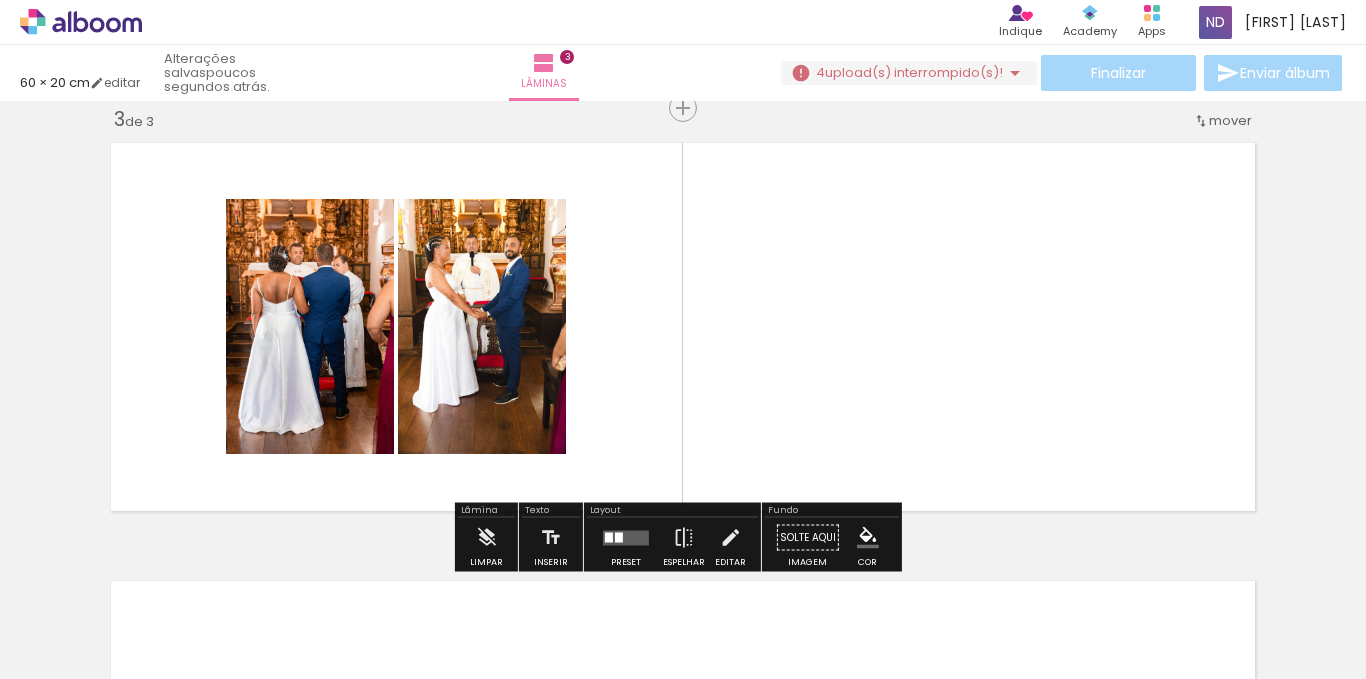 scroll, scrollTop: 0, scrollLeft: 0, axis: both 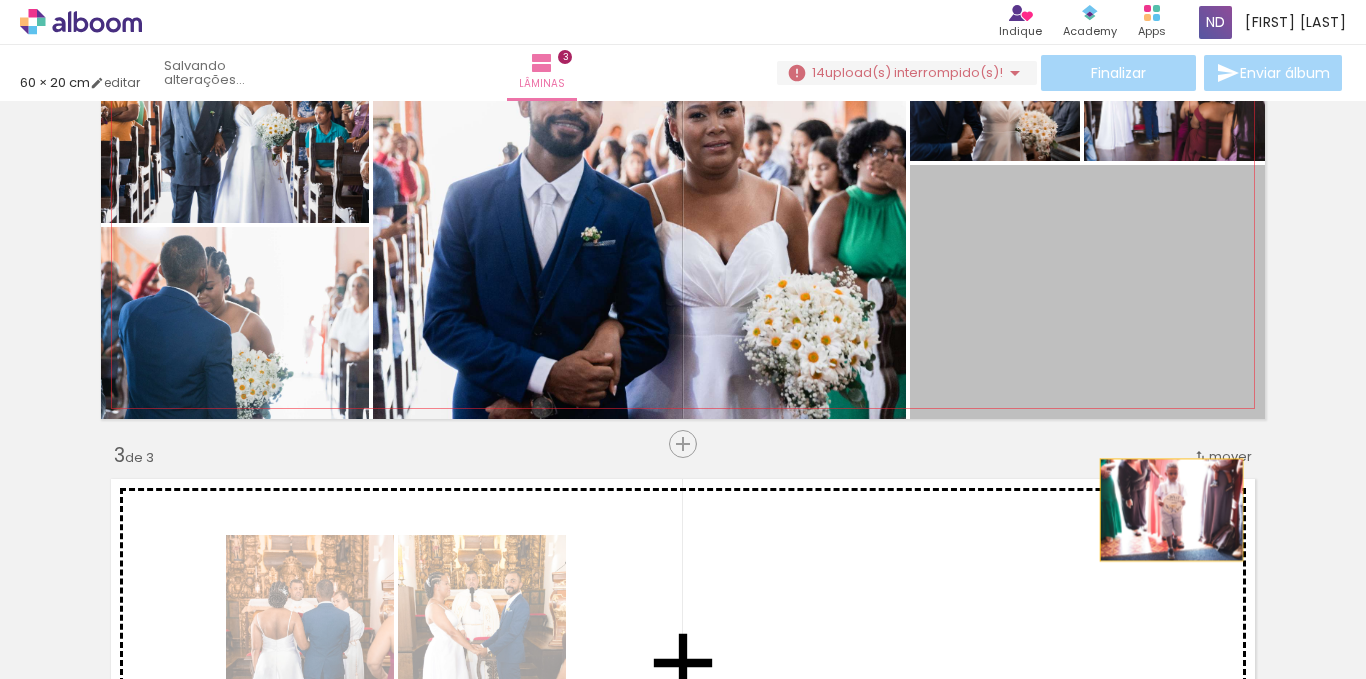 drag, startPoint x: 1158, startPoint y: 291, endPoint x: 1162, endPoint y: 503, distance: 212.03773 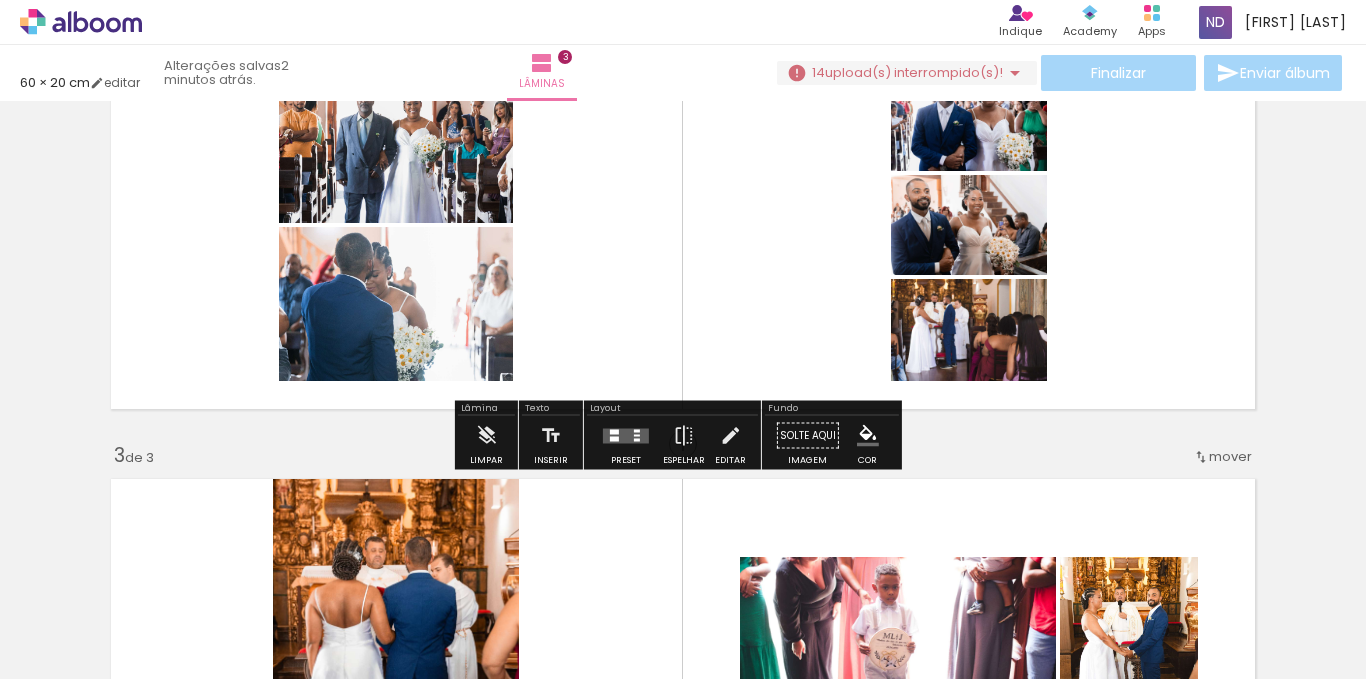 click at bounding box center [626, 435] 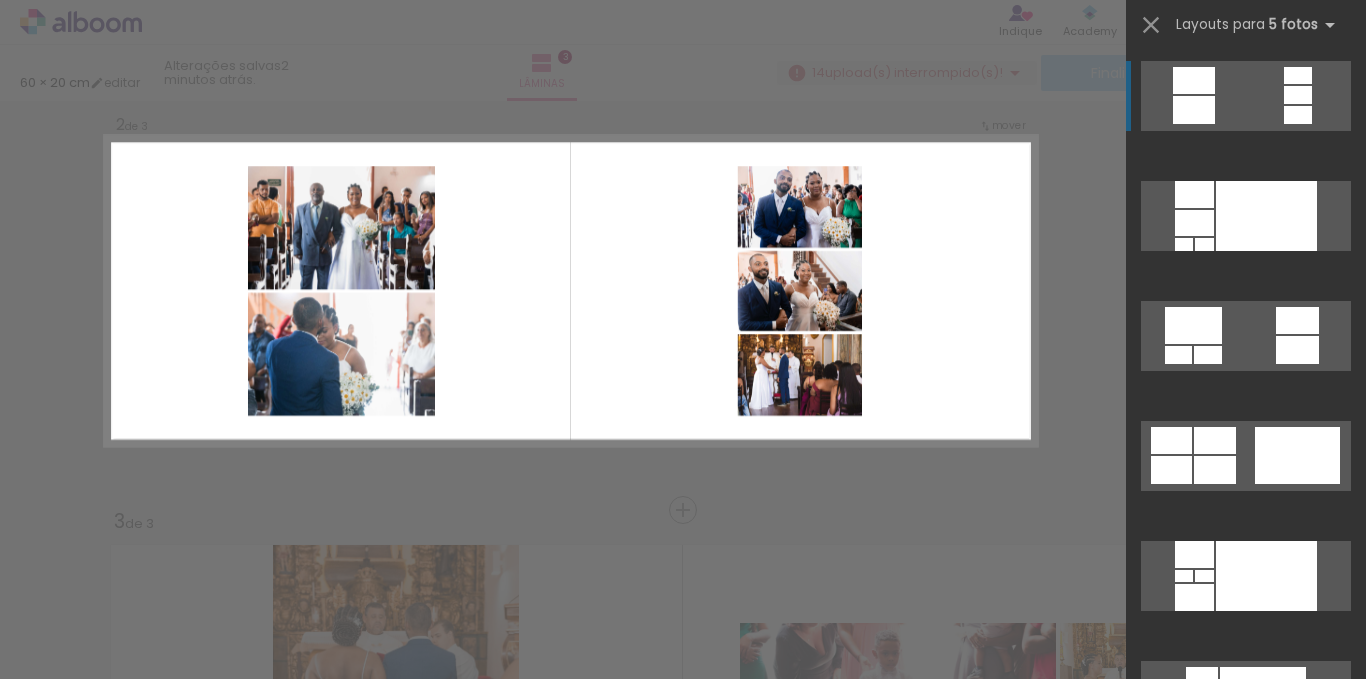 scroll, scrollTop: 464, scrollLeft: 0, axis: vertical 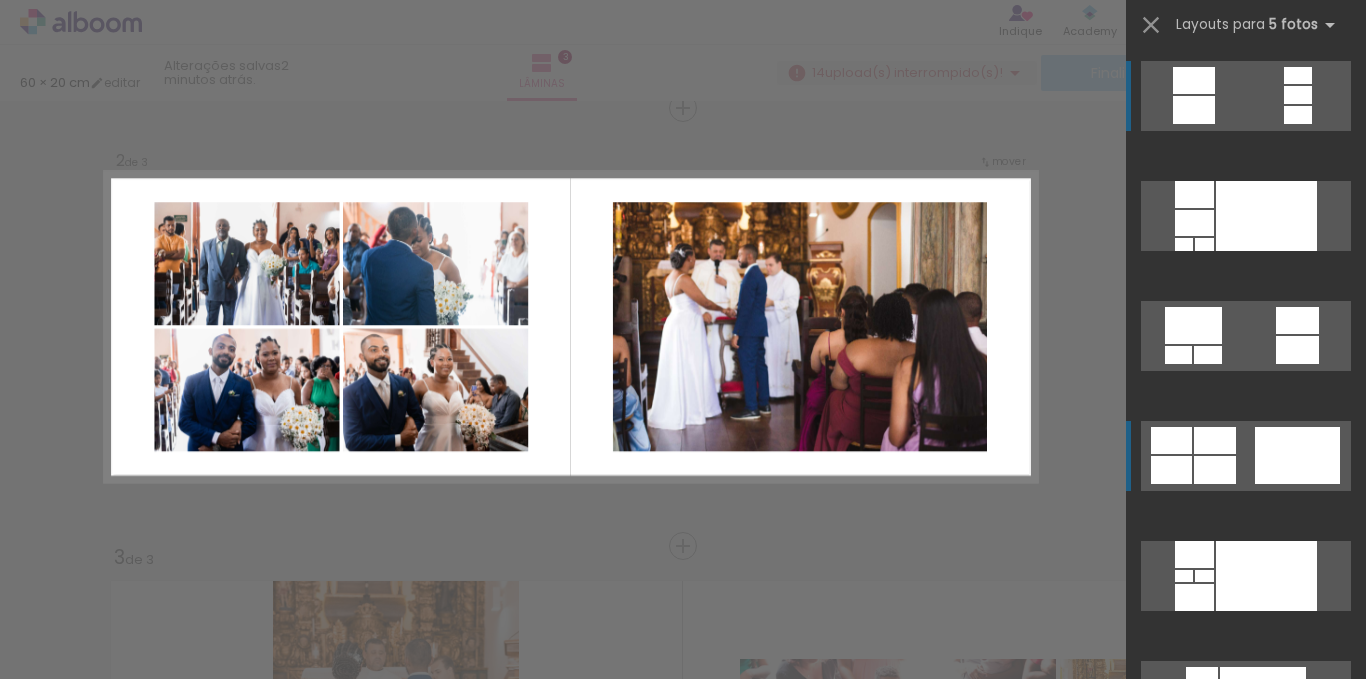 click at bounding box center [1246, 216] 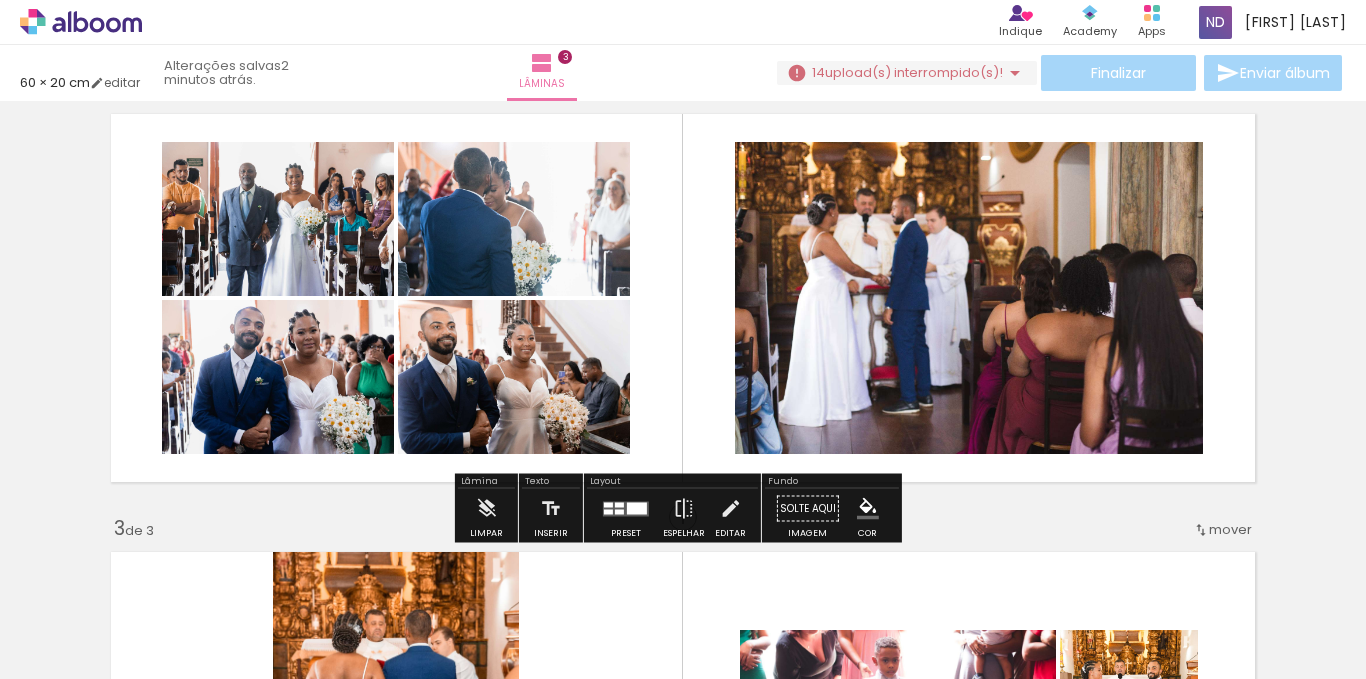 click 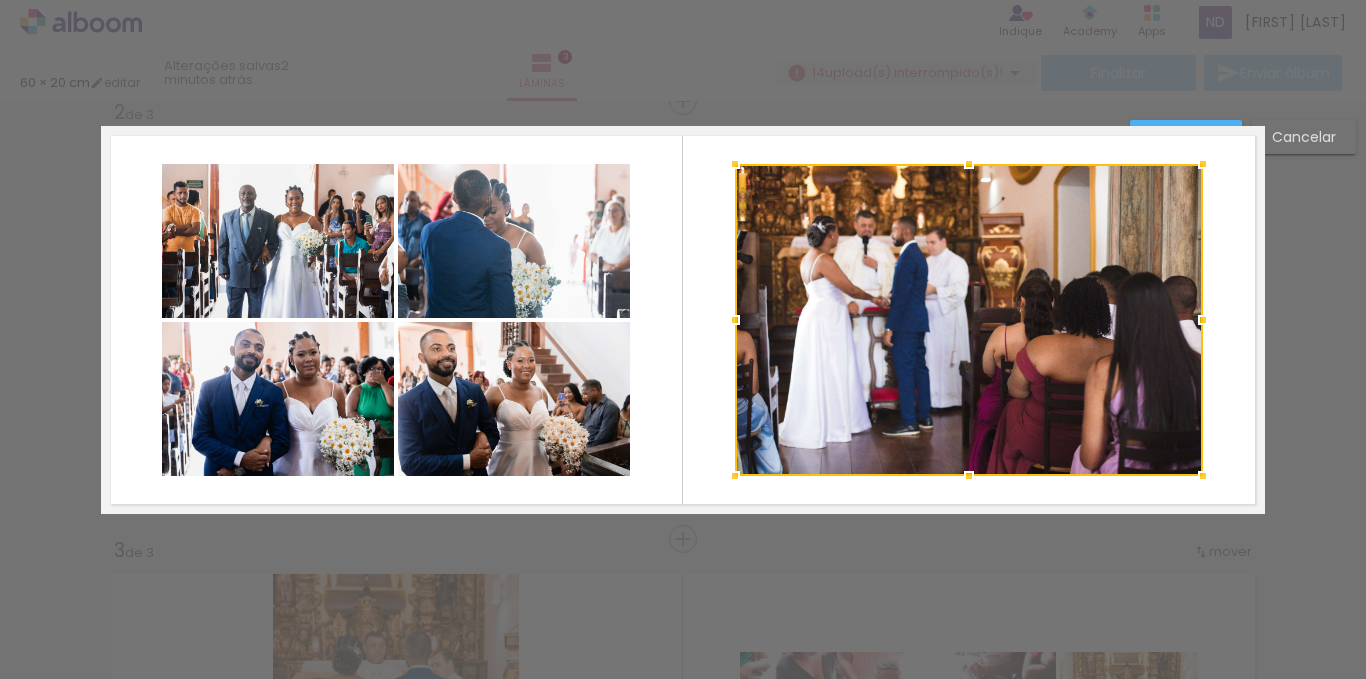 scroll, scrollTop: 464, scrollLeft: 0, axis: vertical 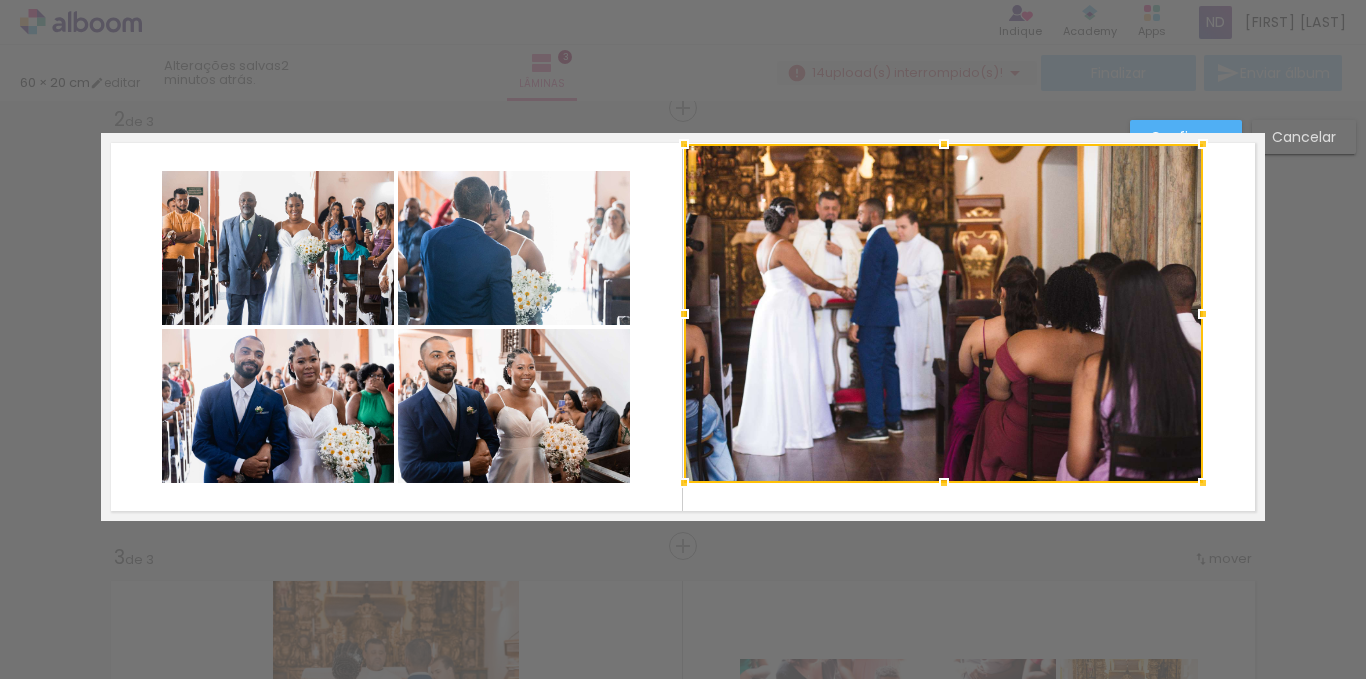 drag, startPoint x: 710, startPoint y: 156, endPoint x: 670, endPoint y: 143, distance: 42.059483 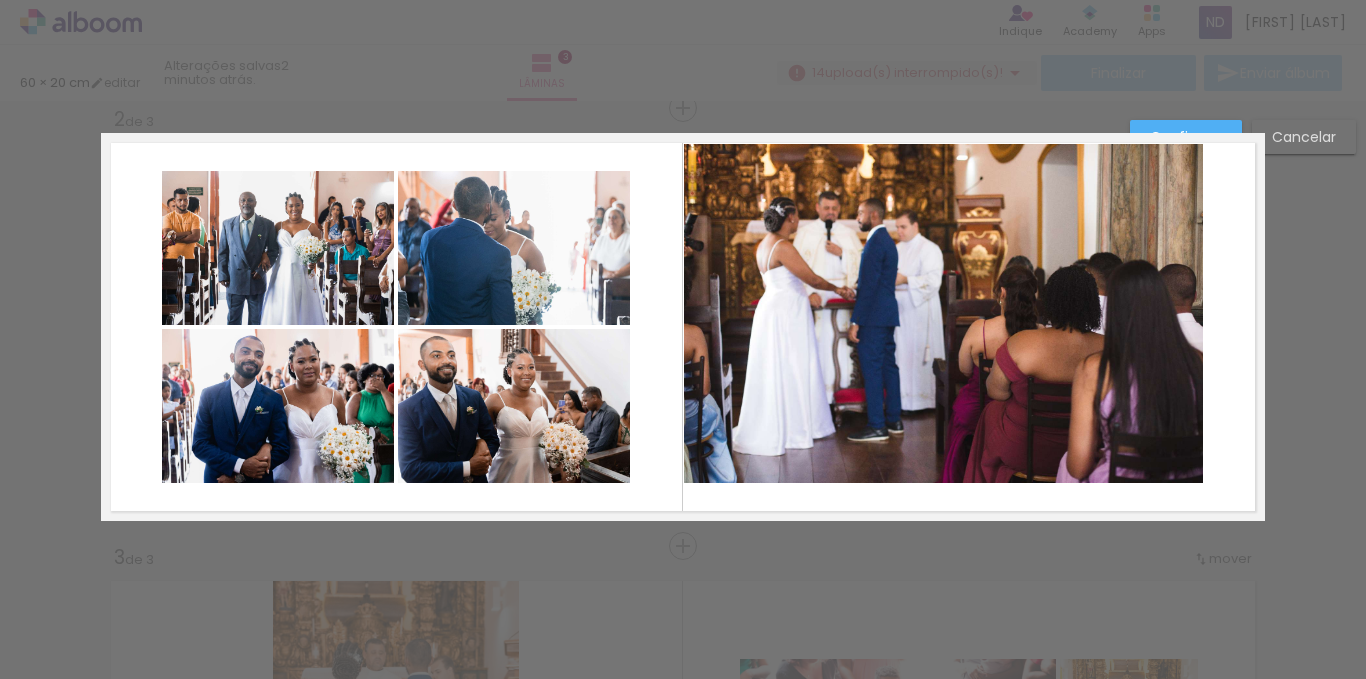 click 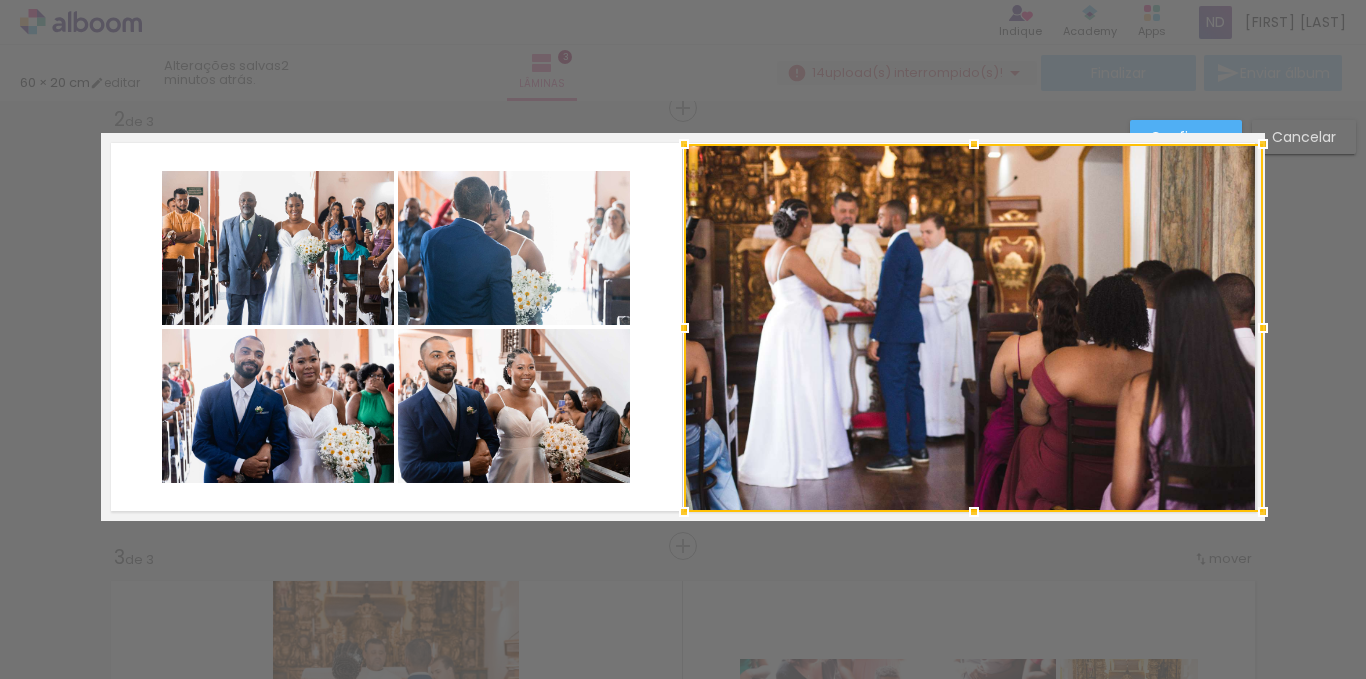 drag, startPoint x: 1198, startPoint y: 484, endPoint x: 1304, endPoint y: 431, distance: 118.511604 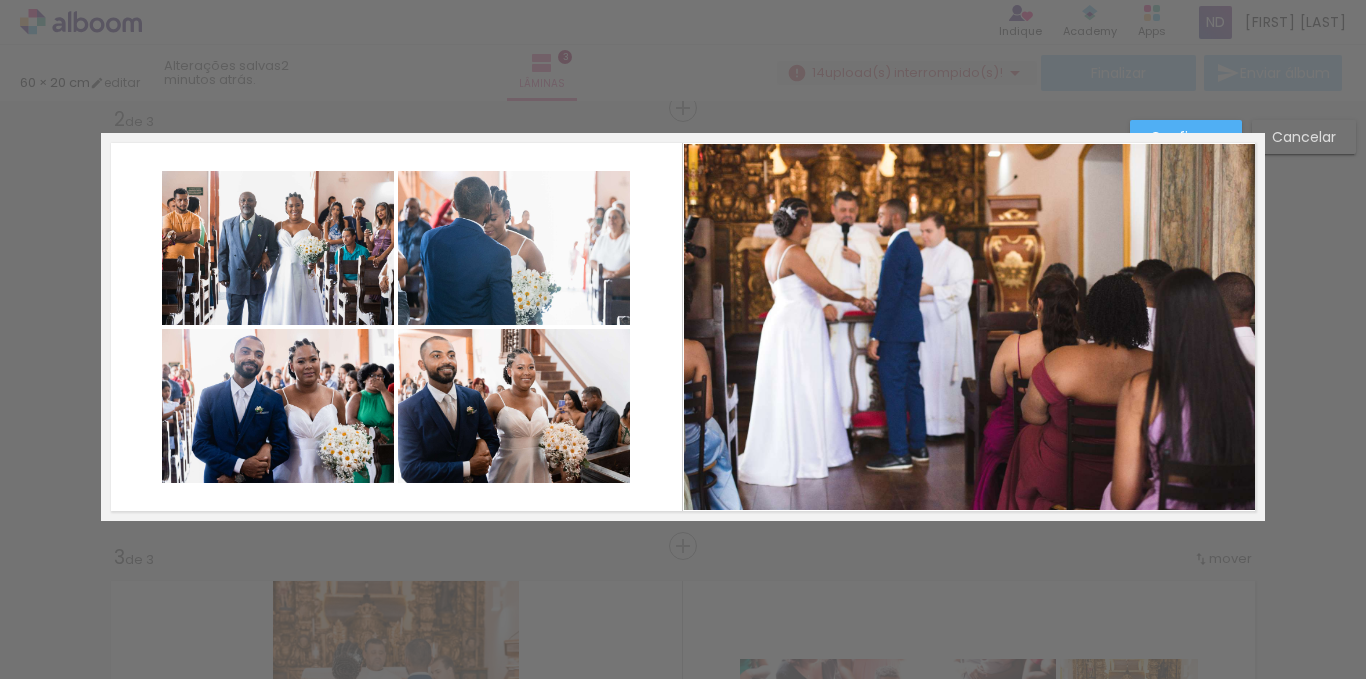 click on "Confirmar Cancelar" at bounding box center [683, 537] 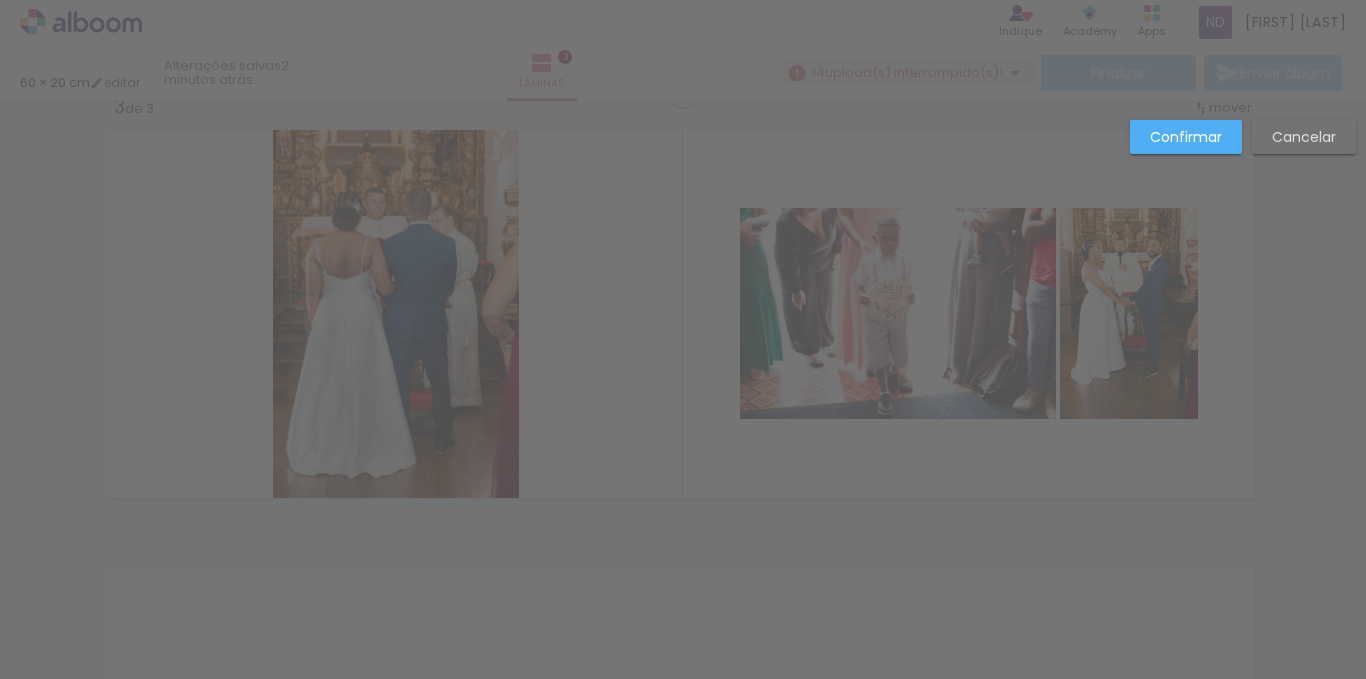 scroll, scrollTop: 648, scrollLeft: 0, axis: vertical 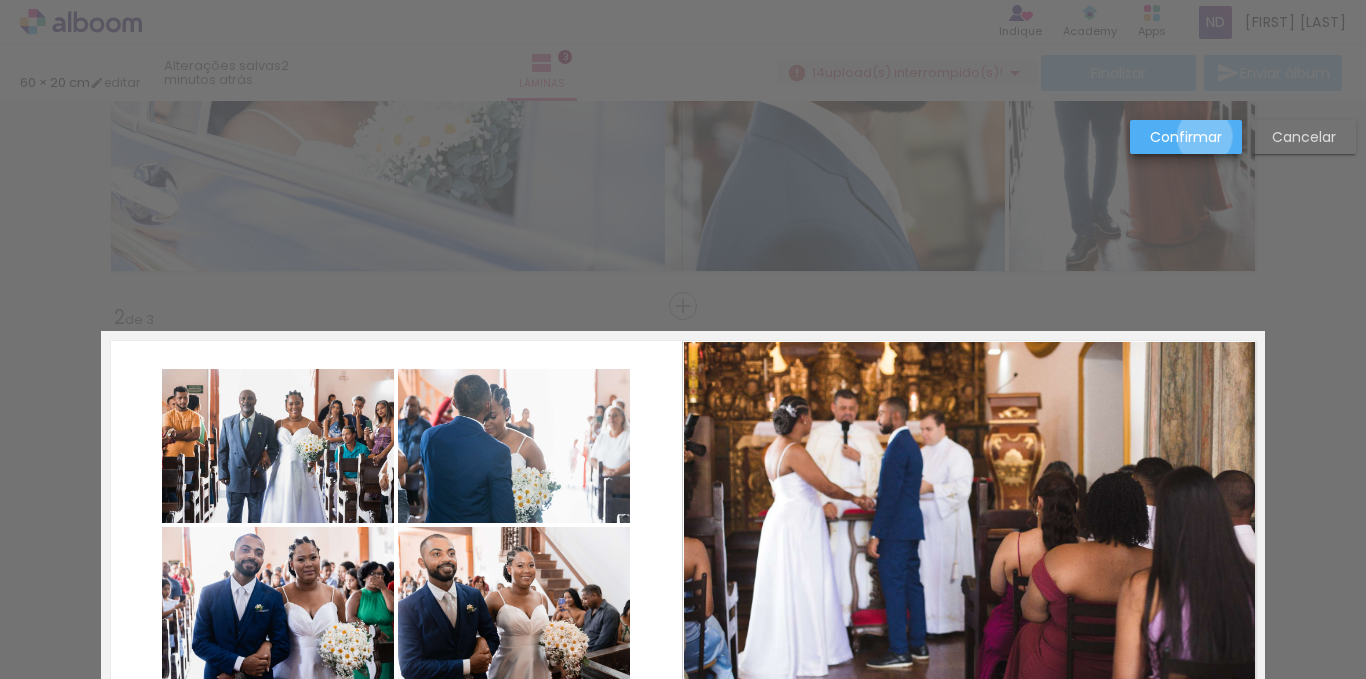 click on "Confirmar" at bounding box center (0, 0) 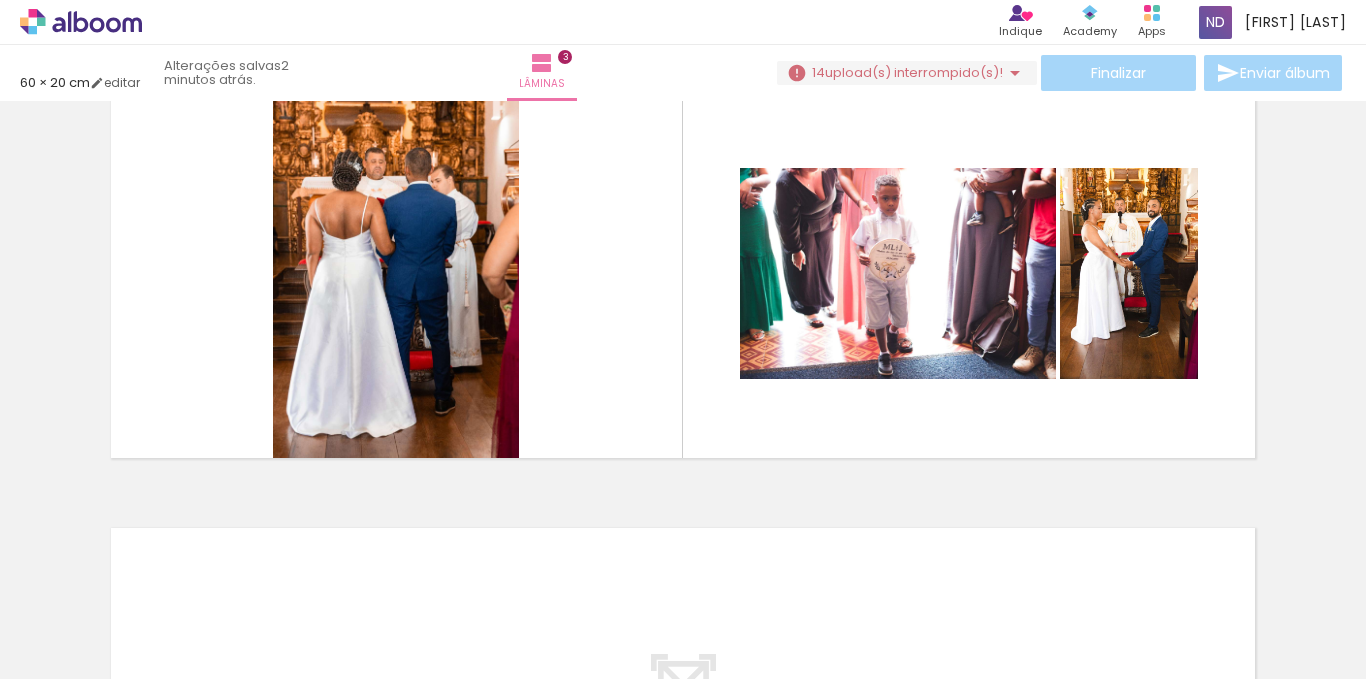 scroll, scrollTop: 962, scrollLeft: 0, axis: vertical 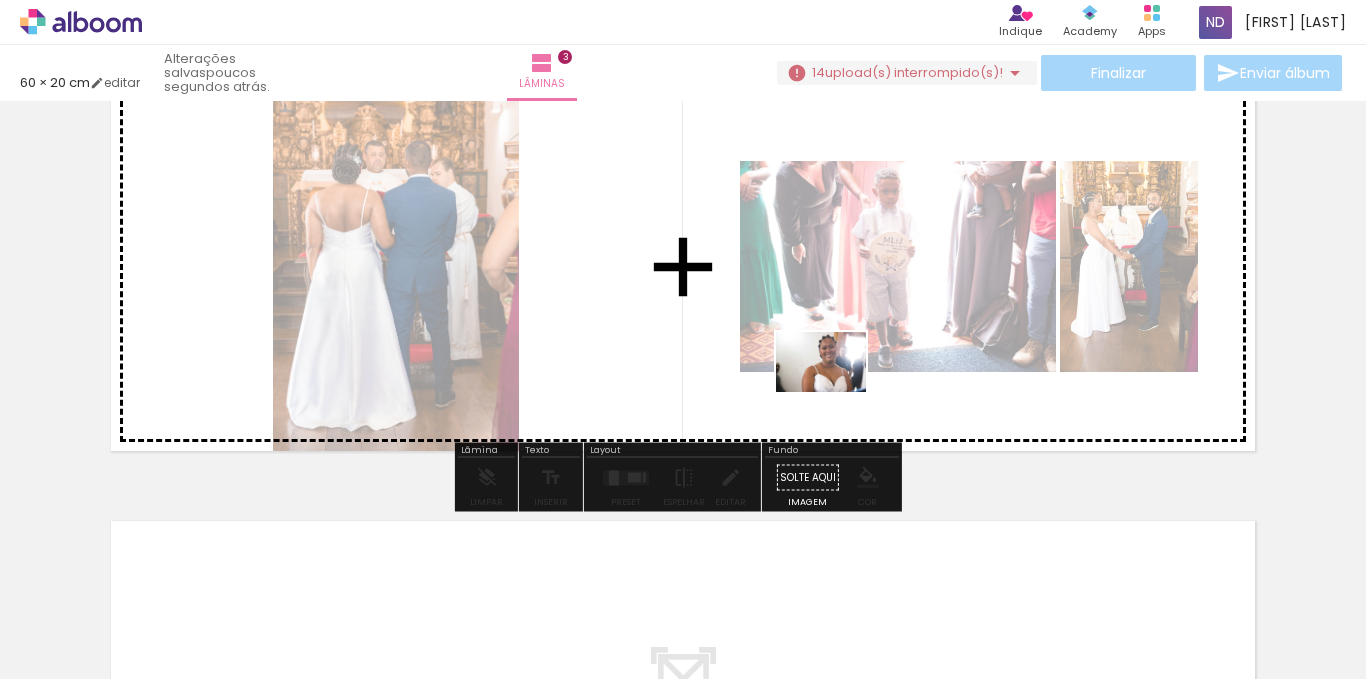 drag, startPoint x: 677, startPoint y: 624, endPoint x: 836, endPoint y: 392, distance: 281.2561 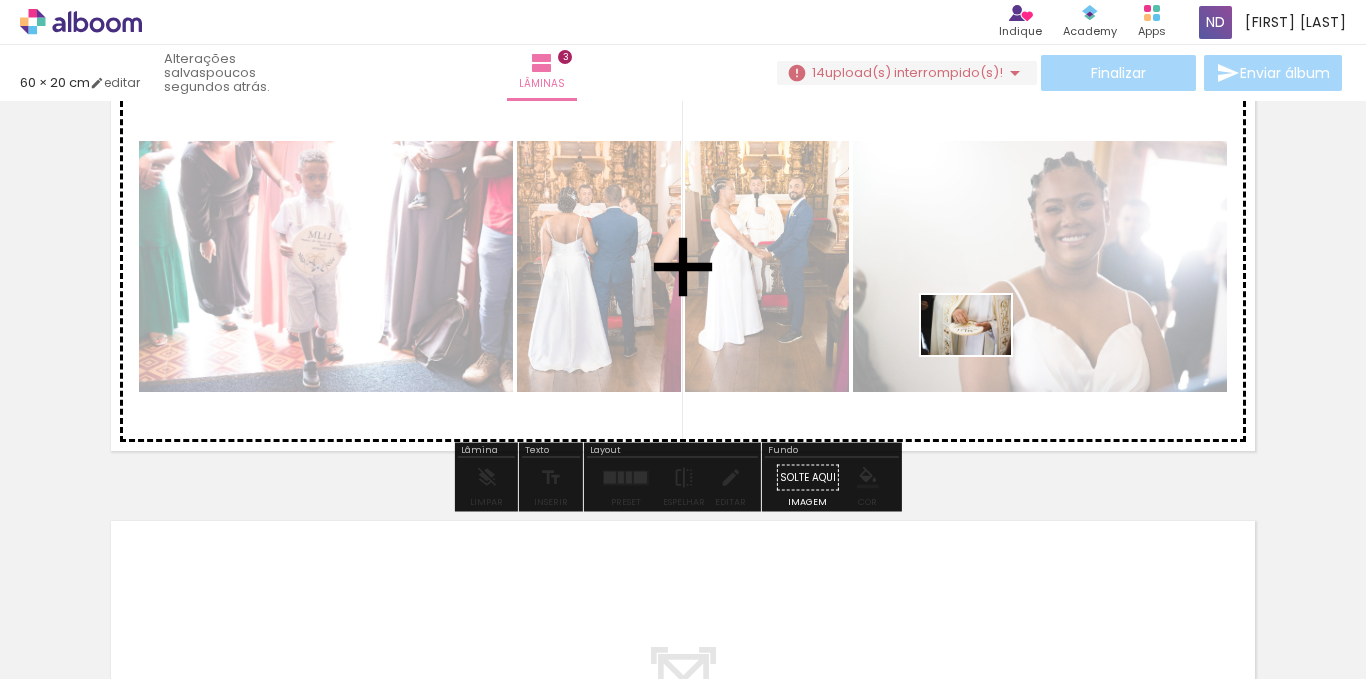 drag, startPoint x: 799, startPoint y: 593, endPoint x: 957, endPoint y: 381, distance: 264.4012 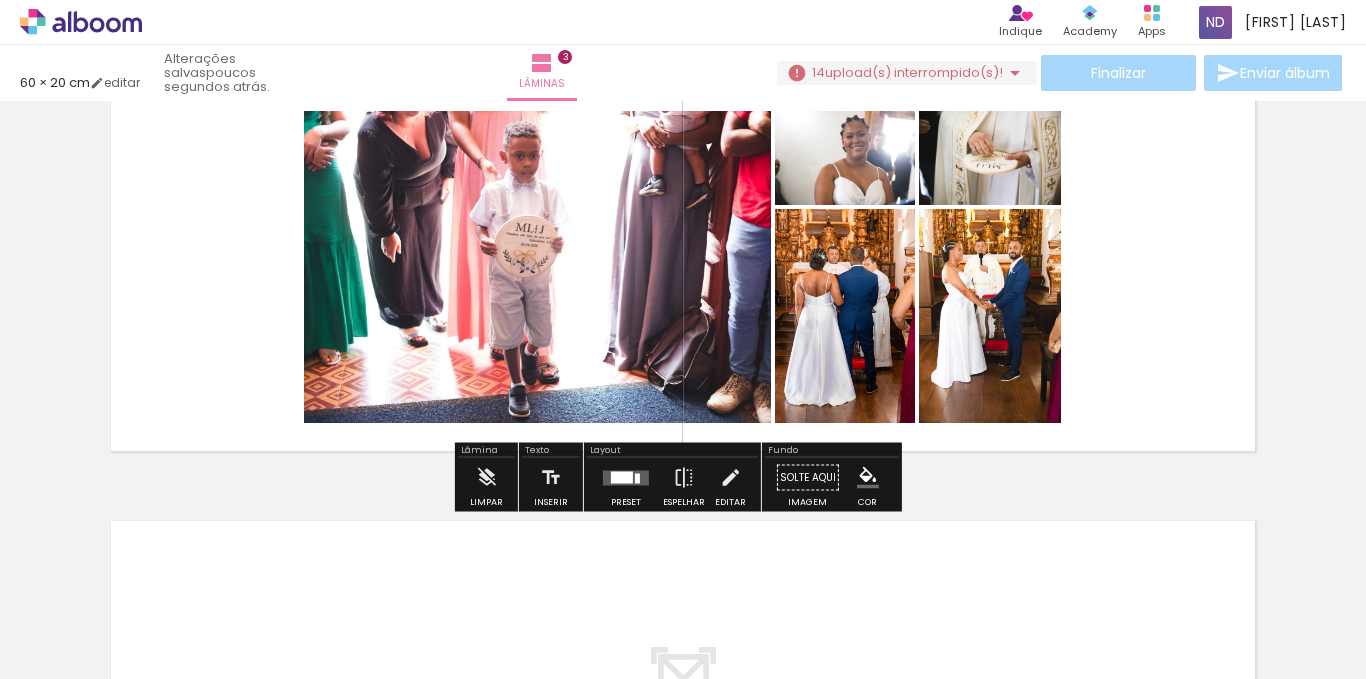 click at bounding box center [622, 477] 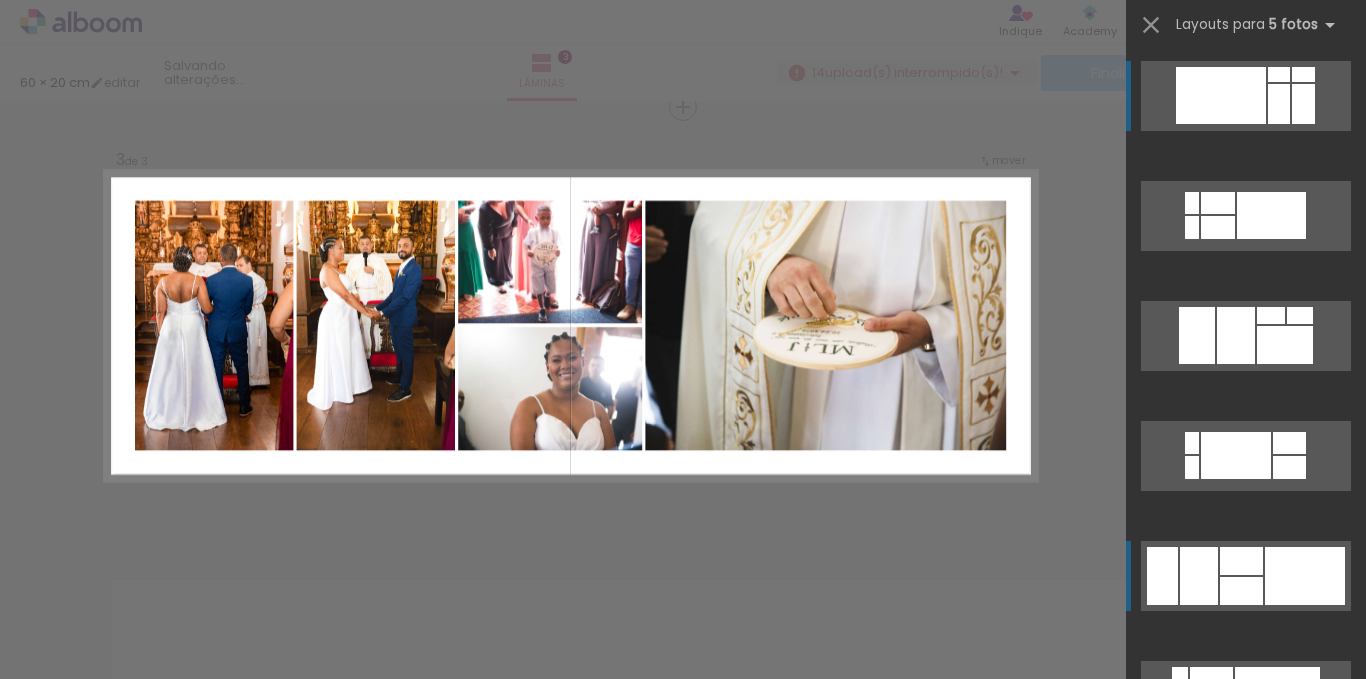 scroll, scrollTop: 902, scrollLeft: 0, axis: vertical 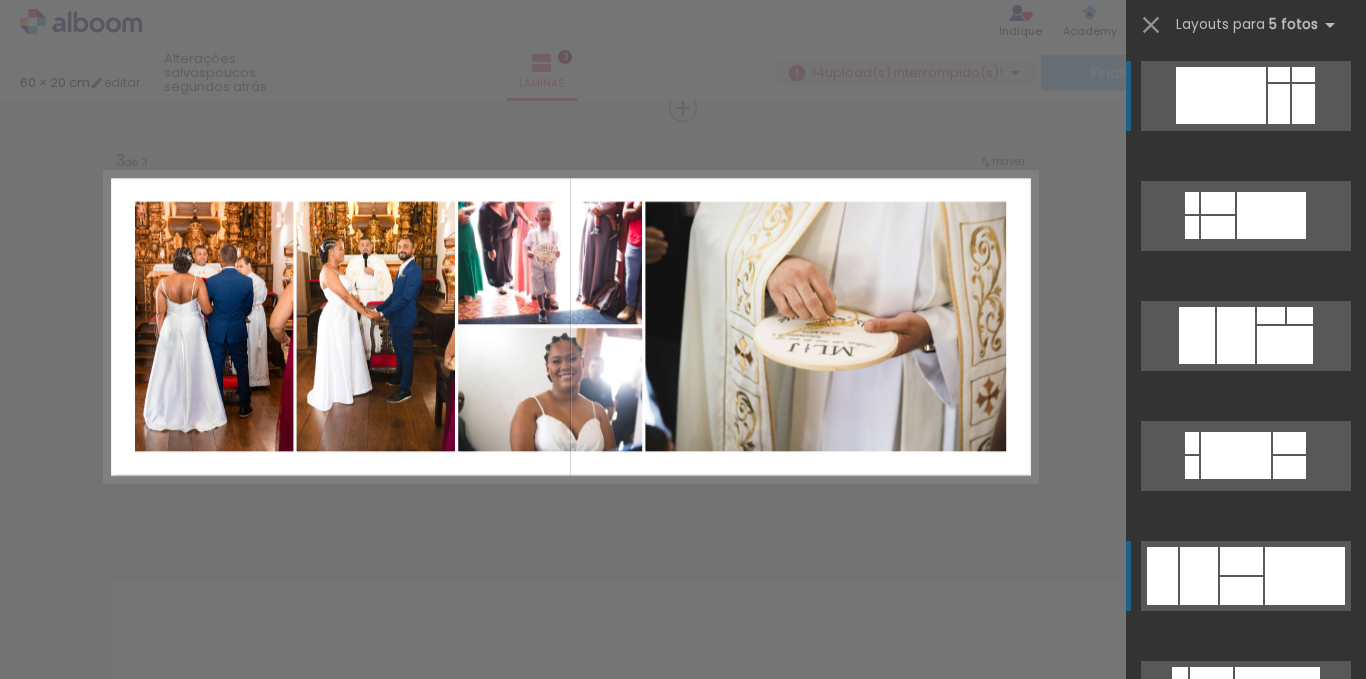 click at bounding box center (1271, 215) 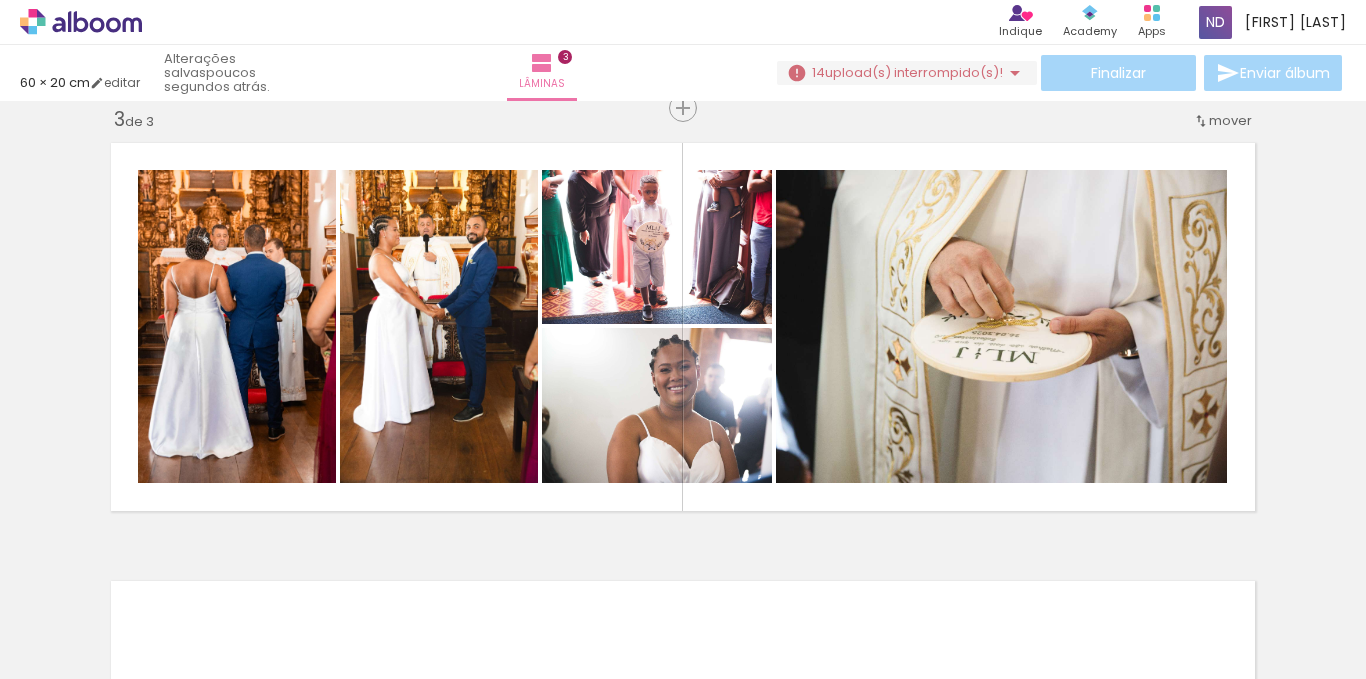 scroll, scrollTop: 905, scrollLeft: 0, axis: vertical 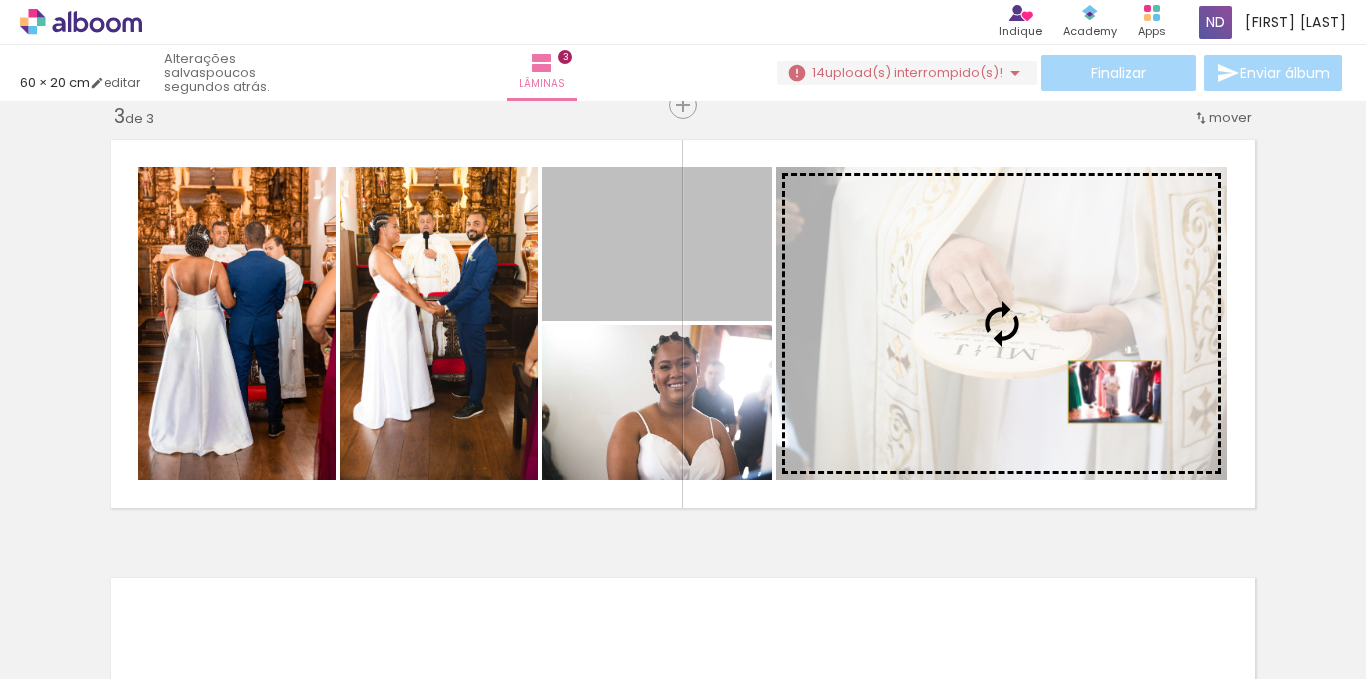 drag, startPoint x: 848, startPoint y: 290, endPoint x: 1104, endPoint y: 391, distance: 275.20355 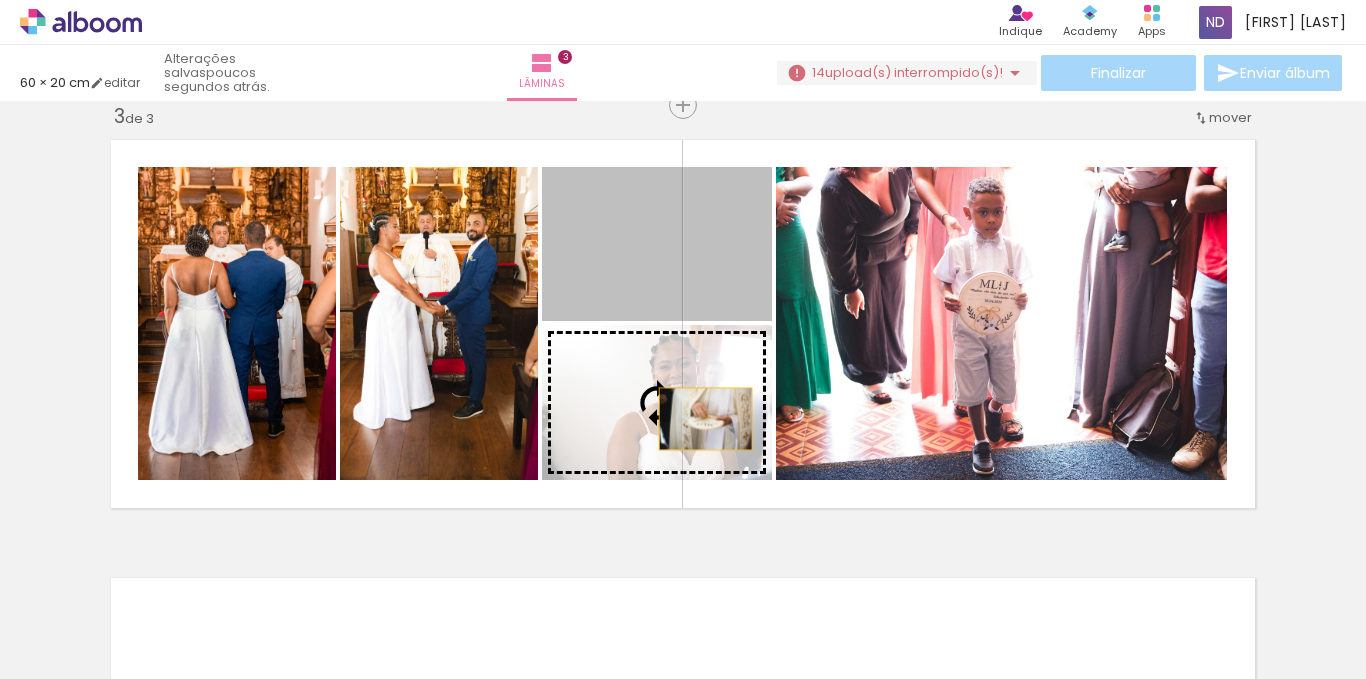 drag, startPoint x: 704, startPoint y: 286, endPoint x: 698, endPoint y: 415, distance: 129.13947 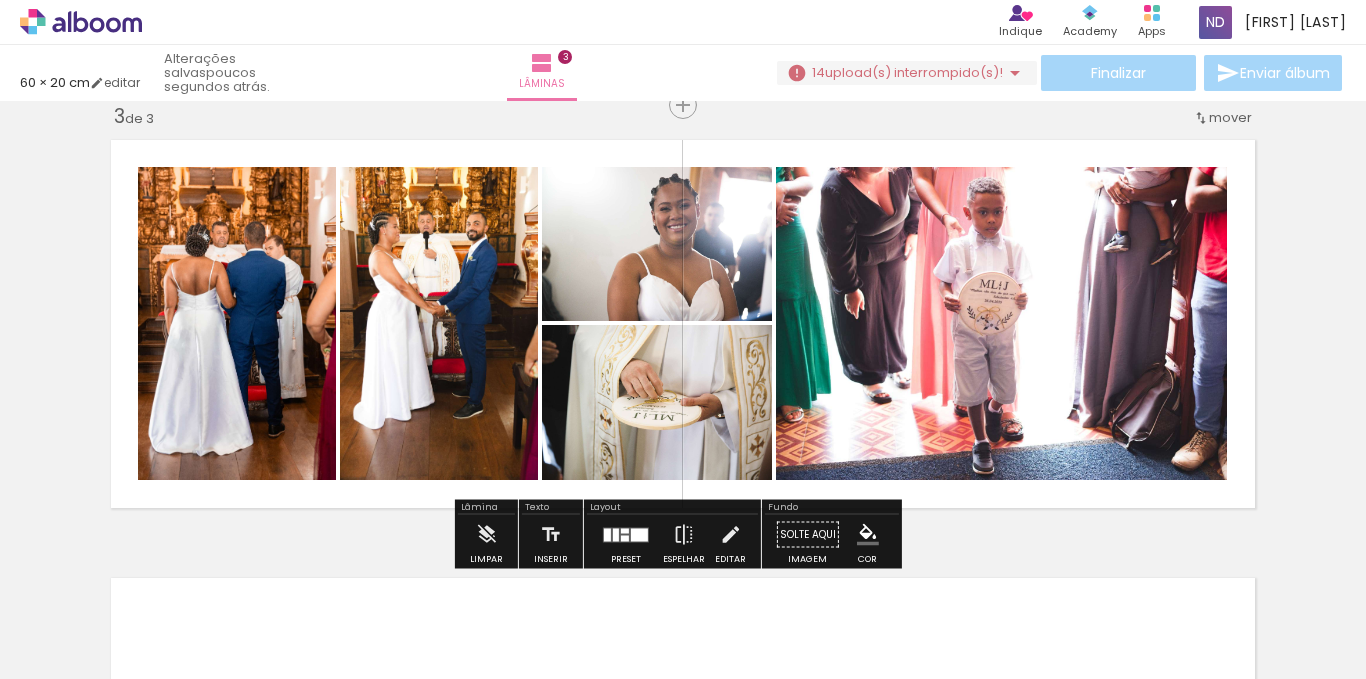 click on "Inserir lâmina 1  de 3  Inserir lâmina 2  de 3  Inserir lâmina 3  de 3" at bounding box center [683, 79] 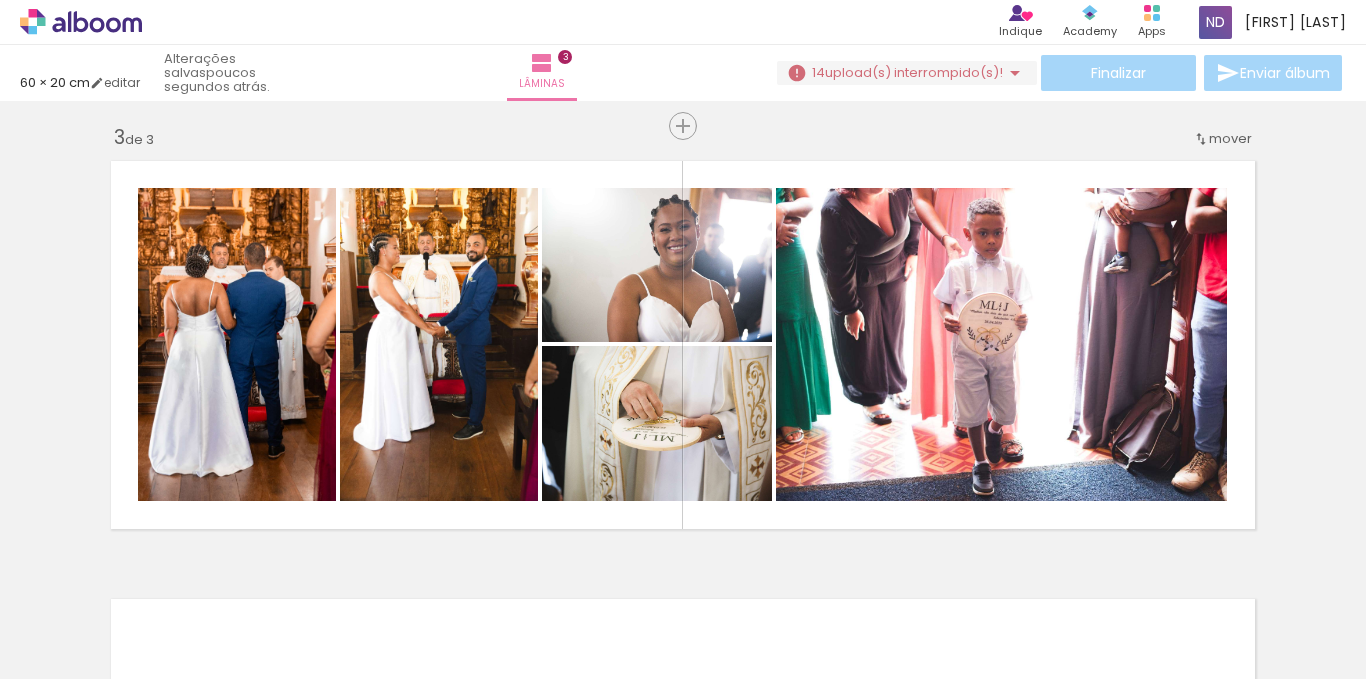 scroll, scrollTop: 913, scrollLeft: 0, axis: vertical 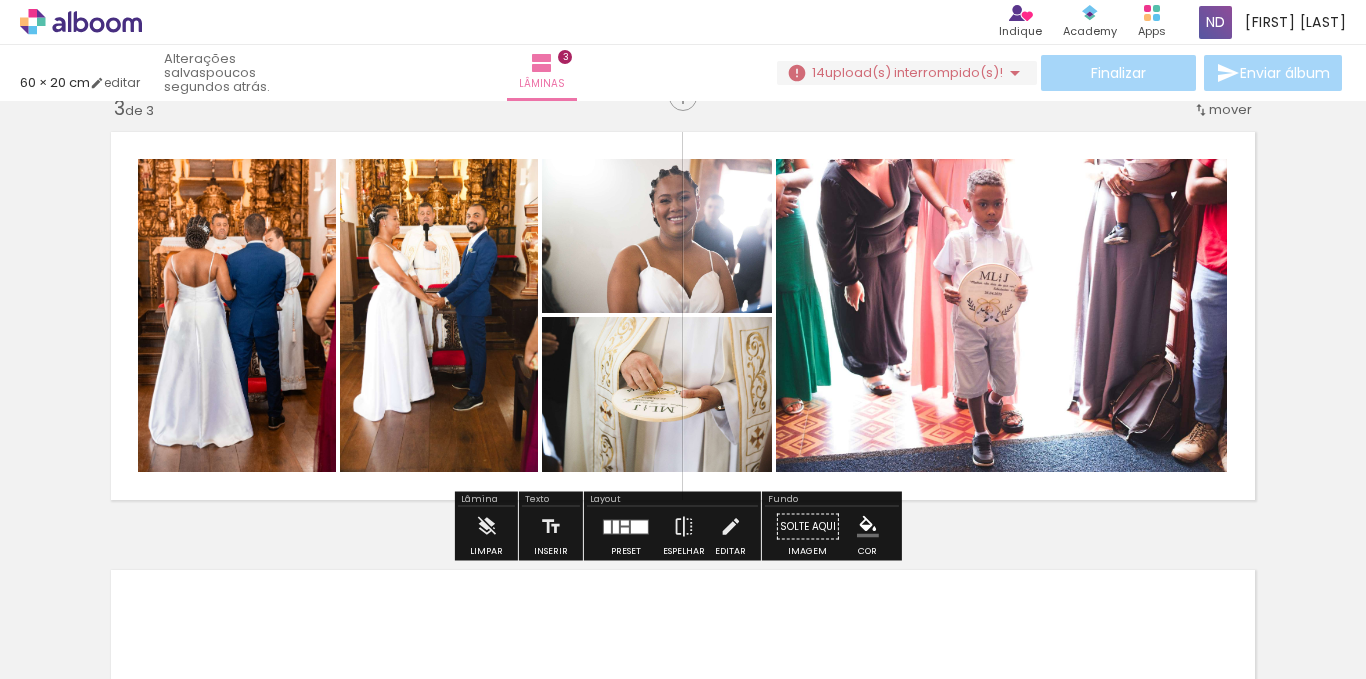 click 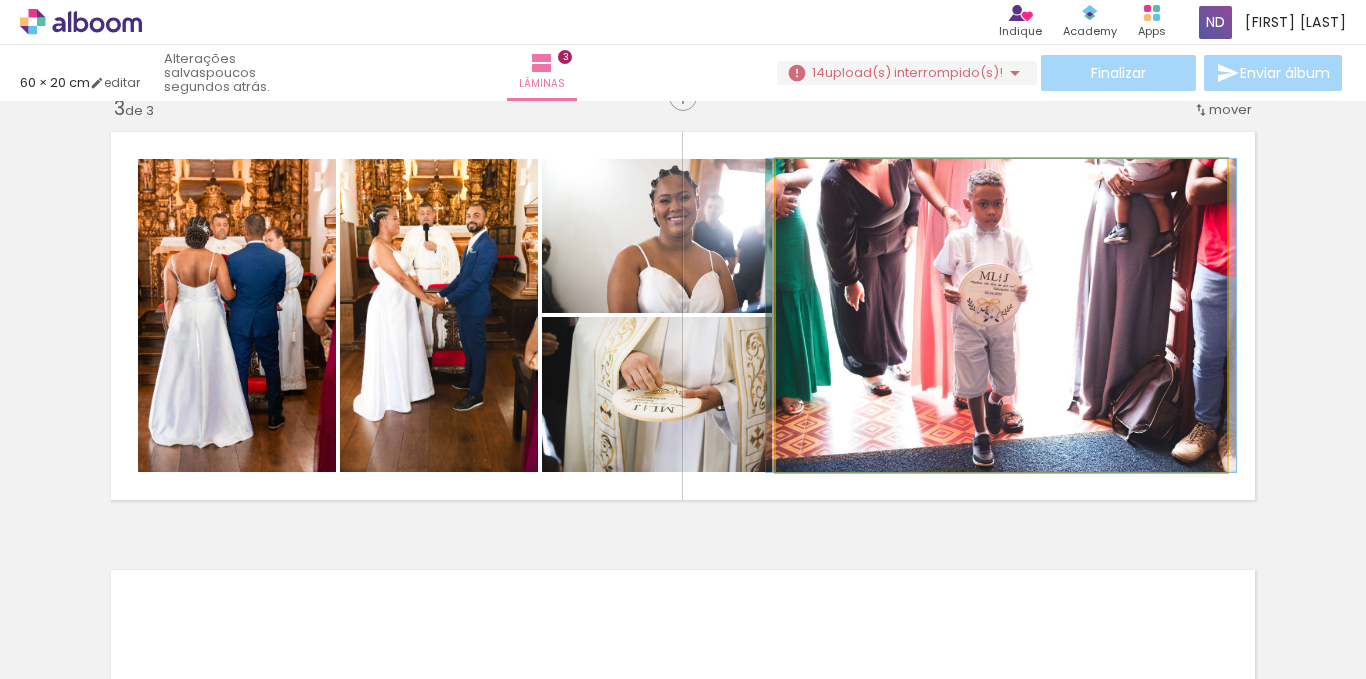 click 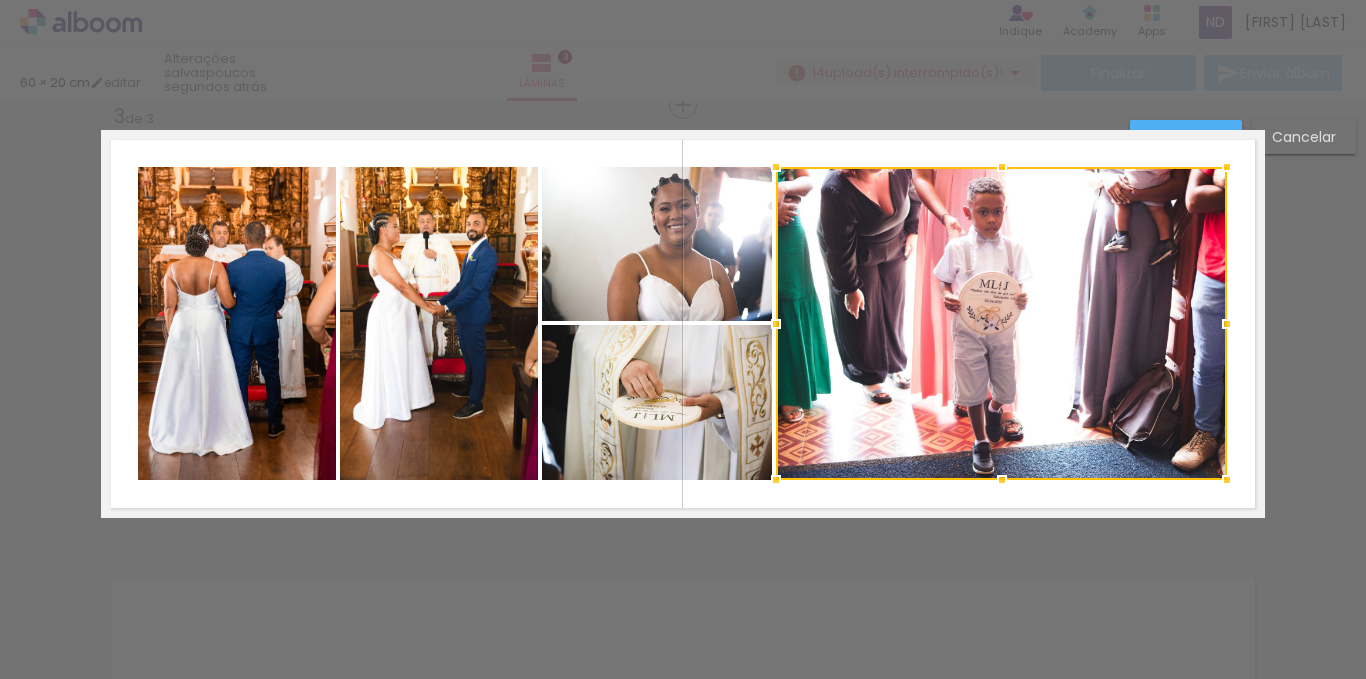 scroll, scrollTop: 902, scrollLeft: 0, axis: vertical 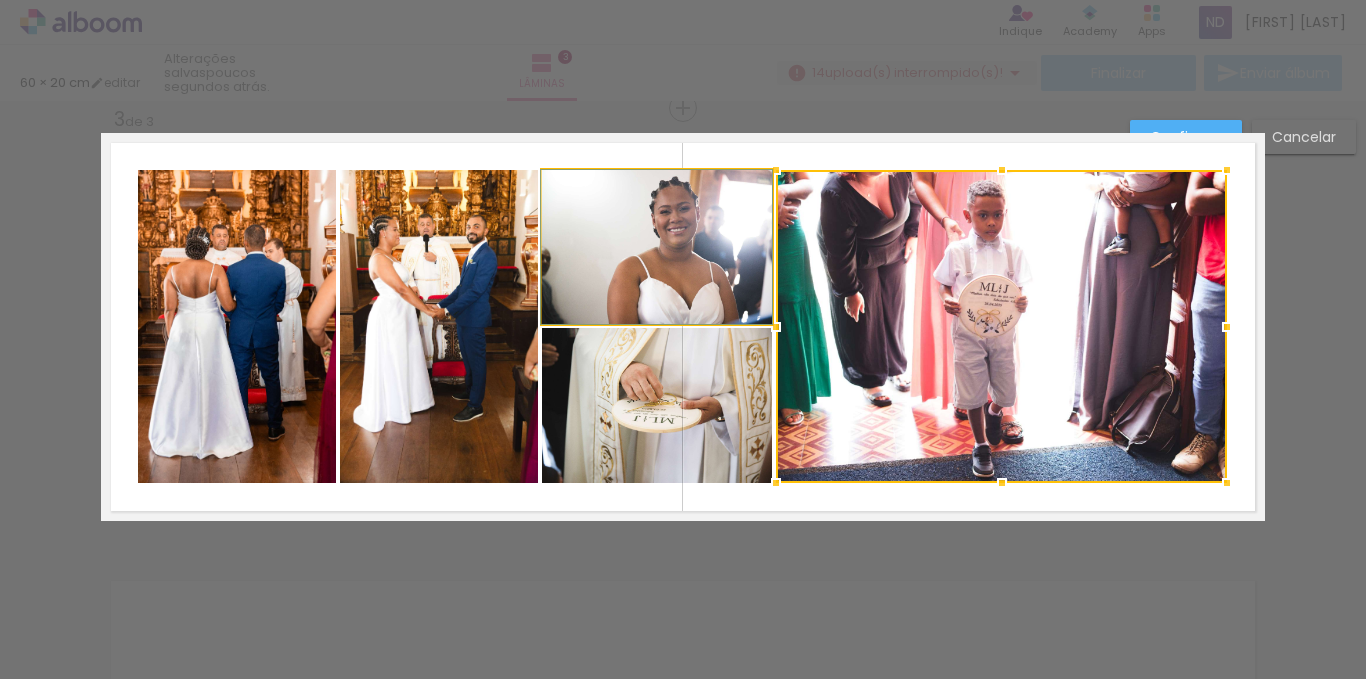 drag, startPoint x: 694, startPoint y: 264, endPoint x: 669, endPoint y: 342, distance: 81.908485 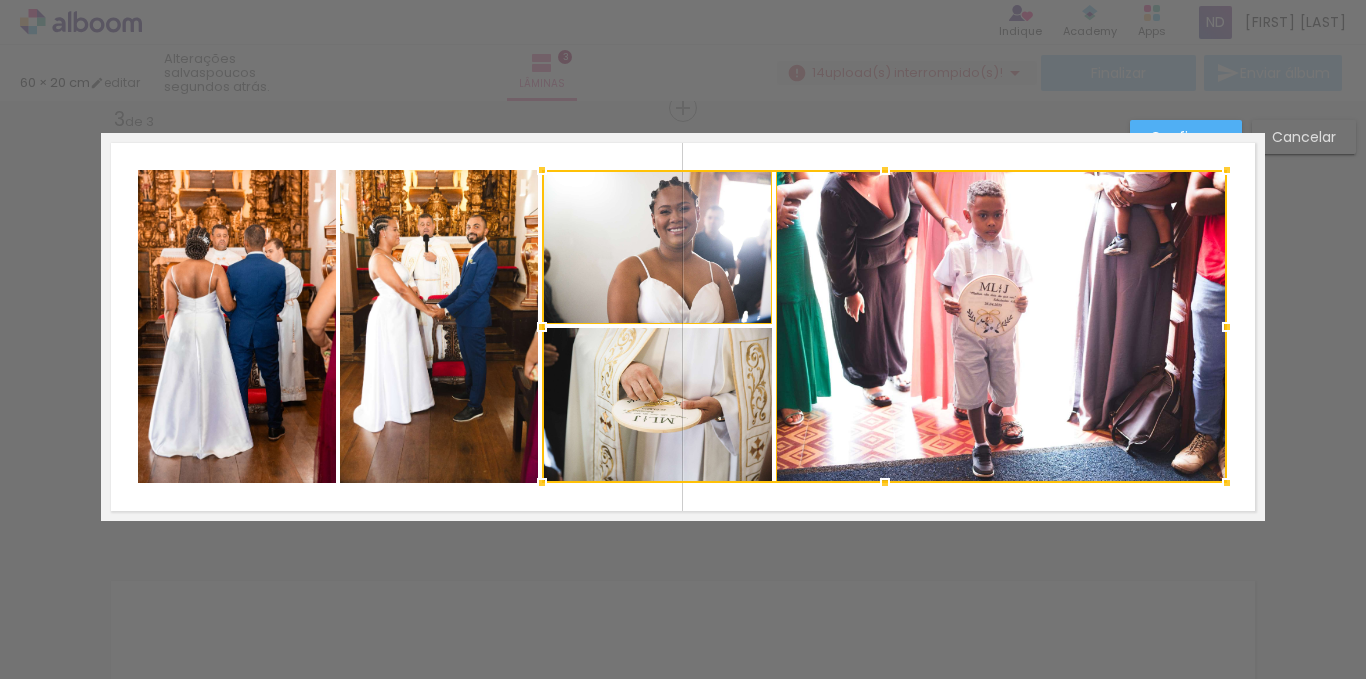 drag, startPoint x: 659, startPoint y: 435, endPoint x: 612, endPoint y: 426, distance: 47.853943 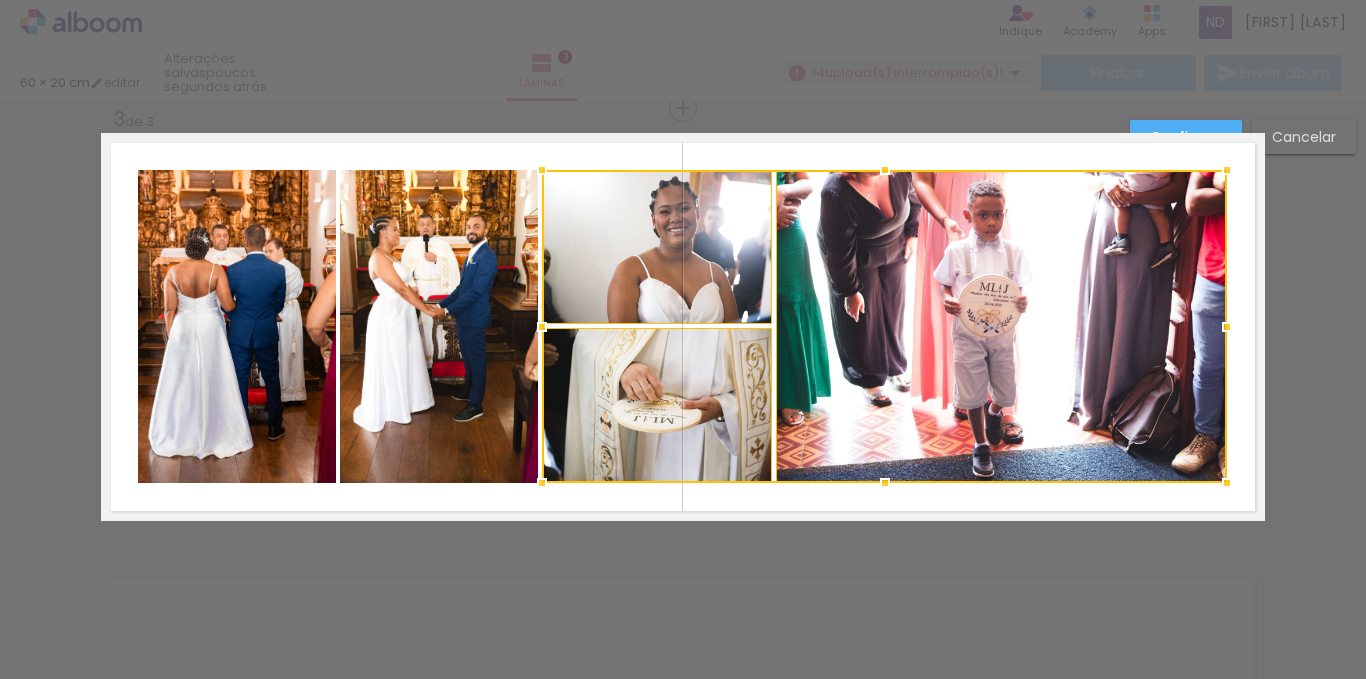 click 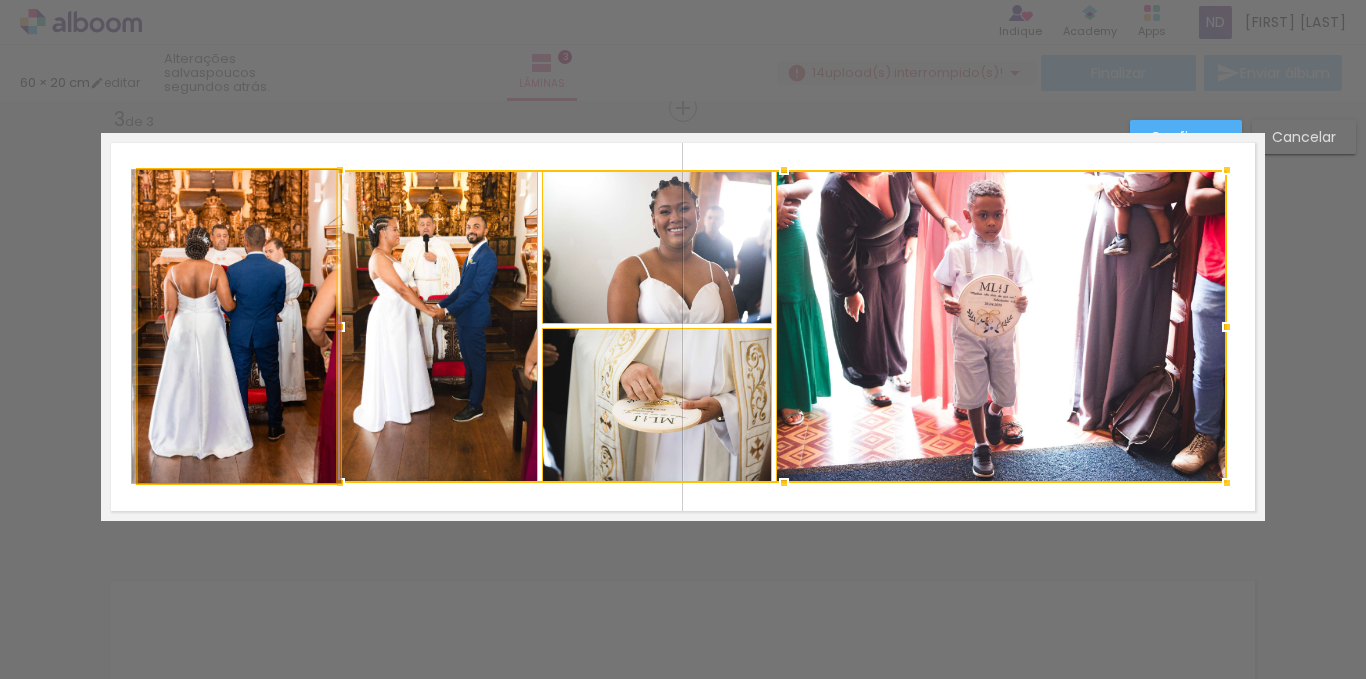 click 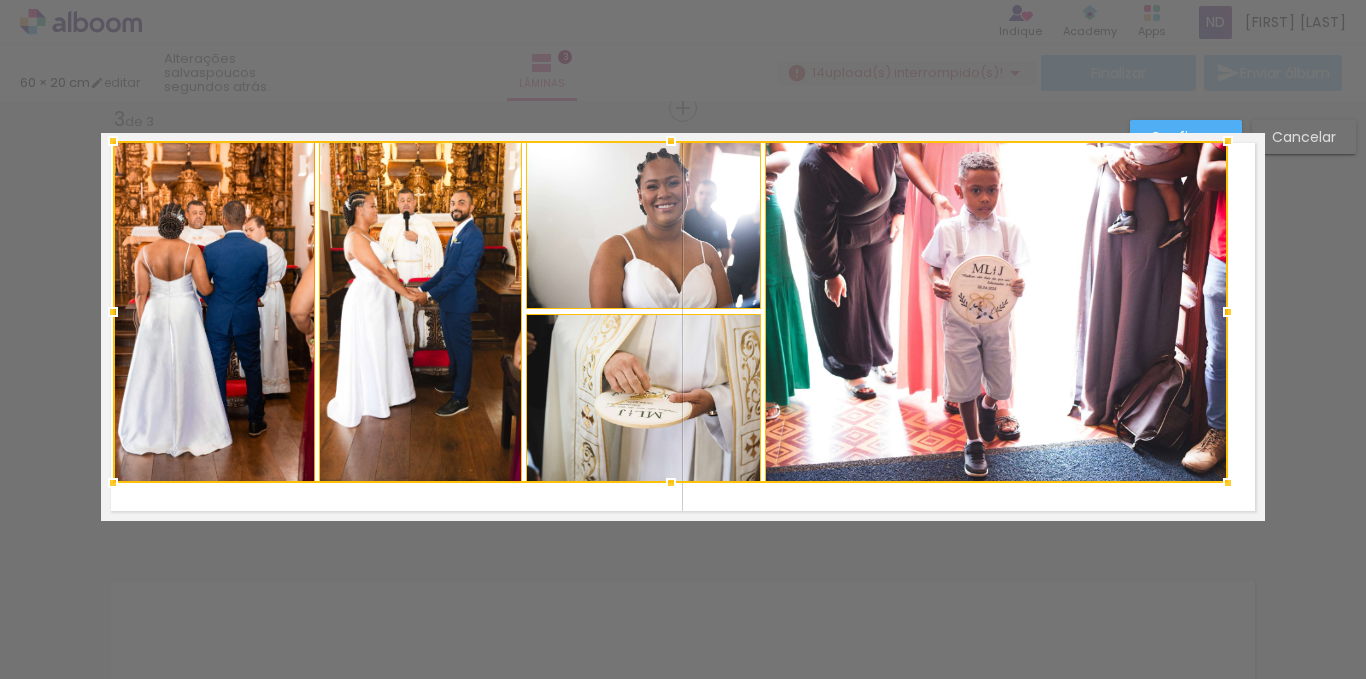 drag, startPoint x: 133, startPoint y: 168, endPoint x: 121, endPoint y: 201, distance: 35.1141 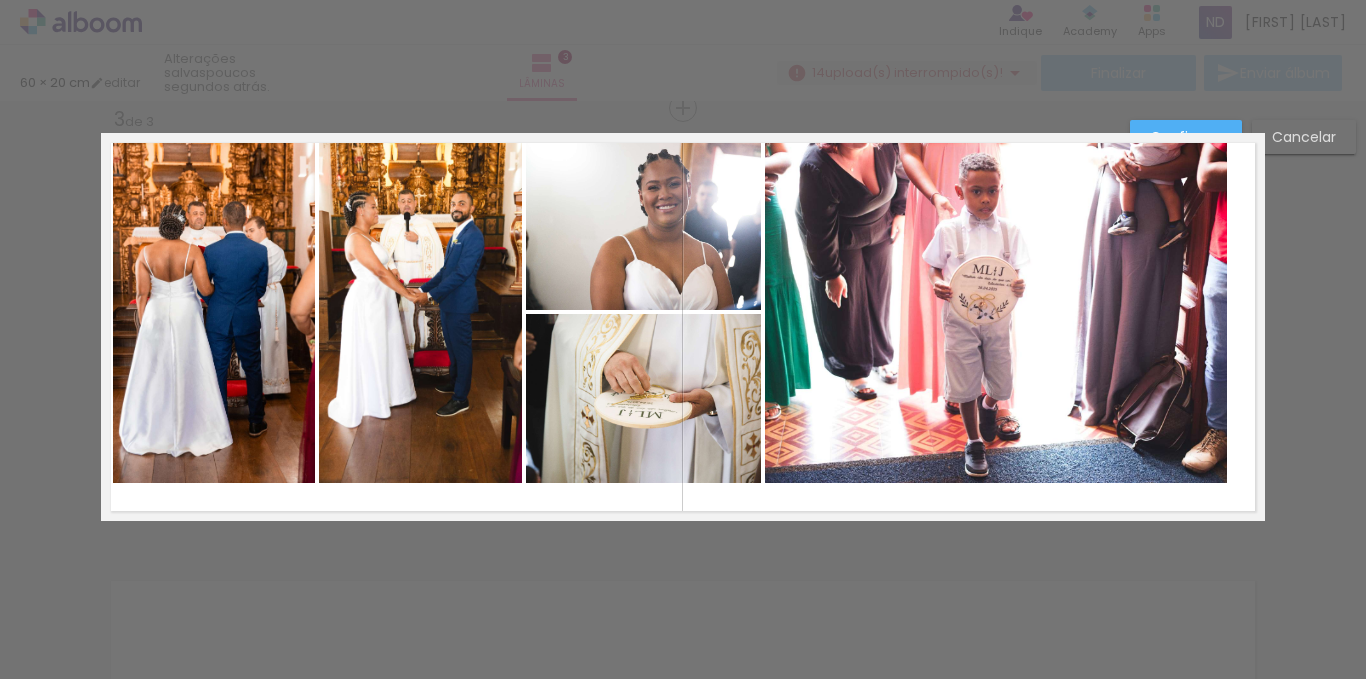 drag, startPoint x: 181, startPoint y: 254, endPoint x: 321, endPoint y: 276, distance: 141.71803 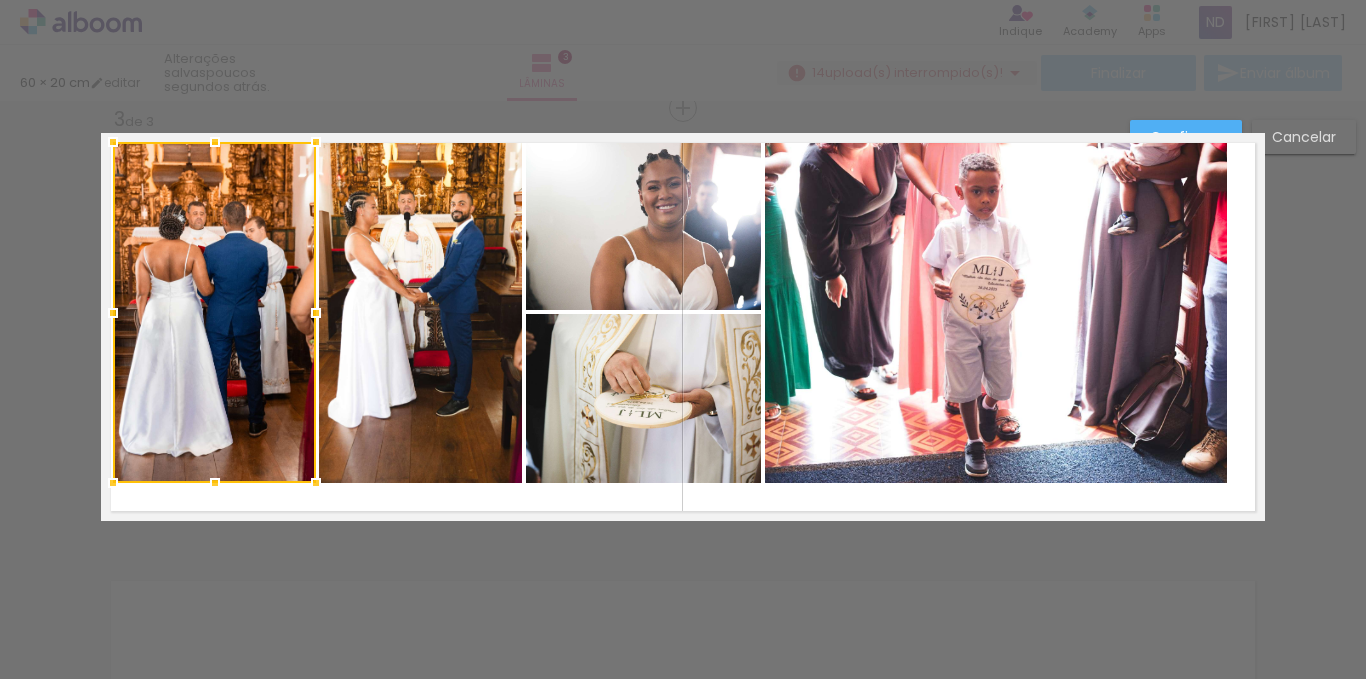 click 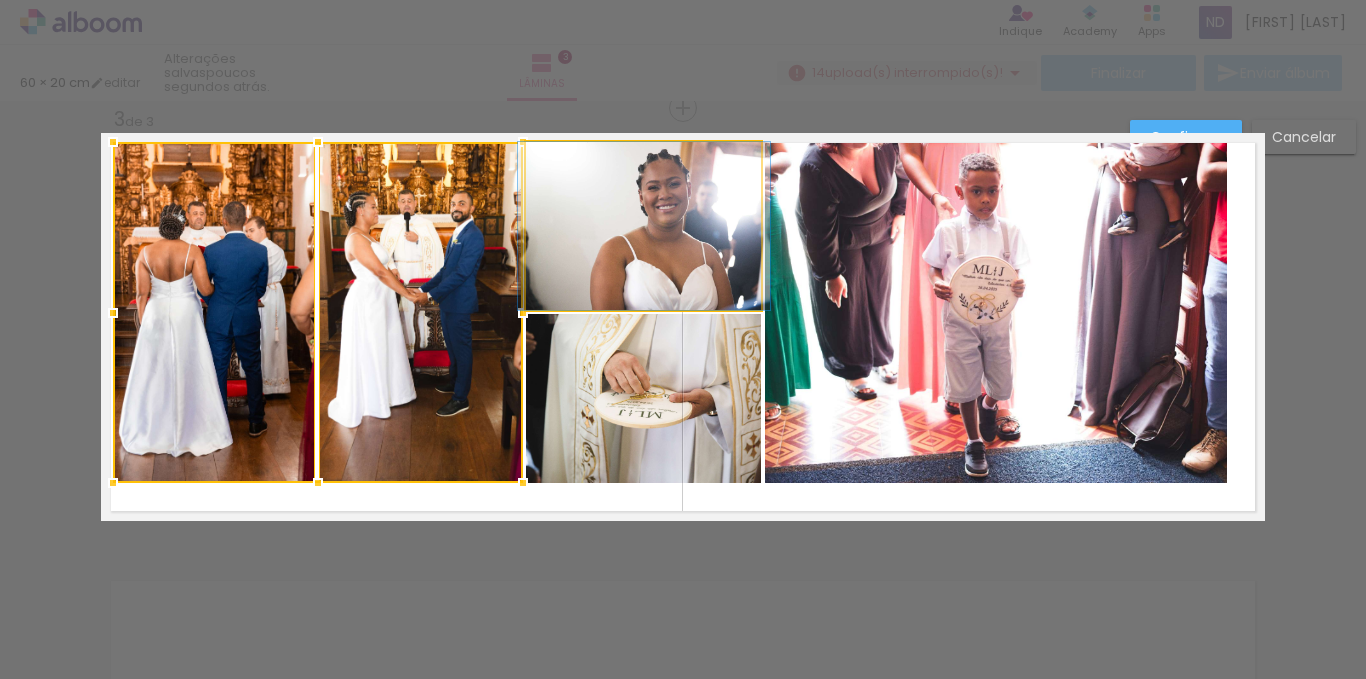 click 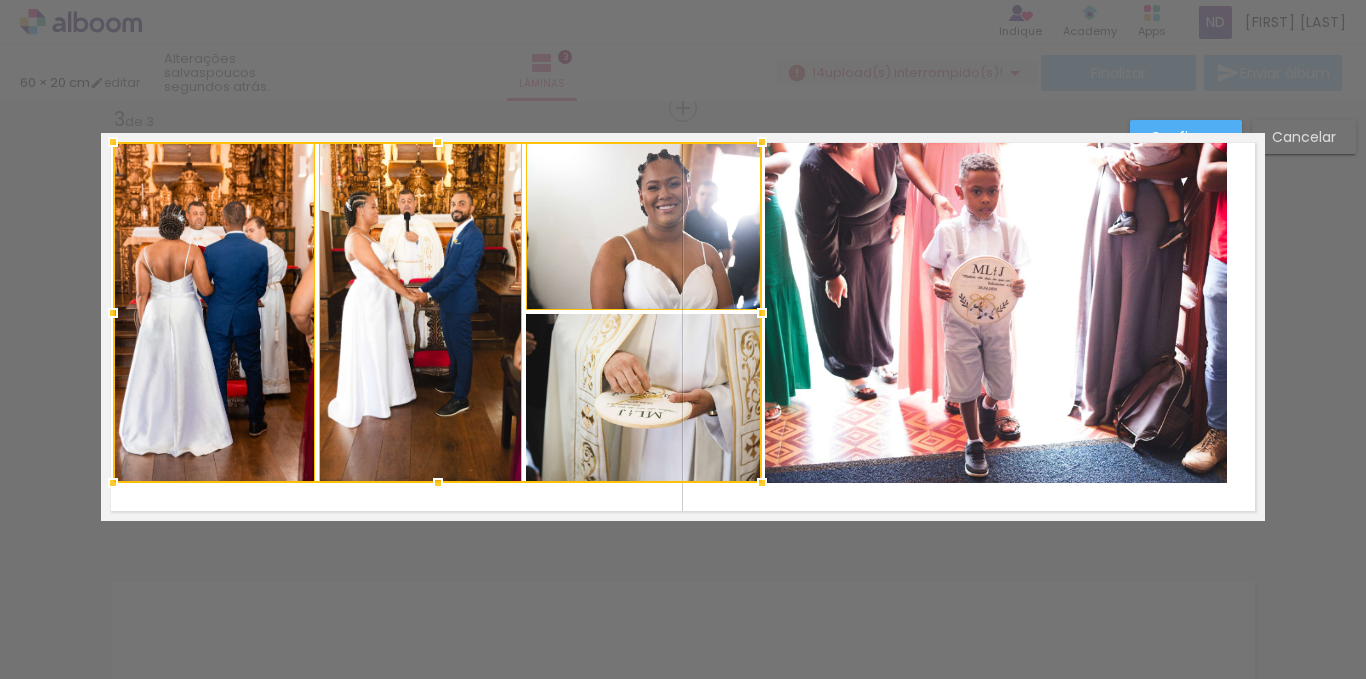 drag, startPoint x: 651, startPoint y: 405, endPoint x: 725, endPoint y: 419, distance: 75.31268 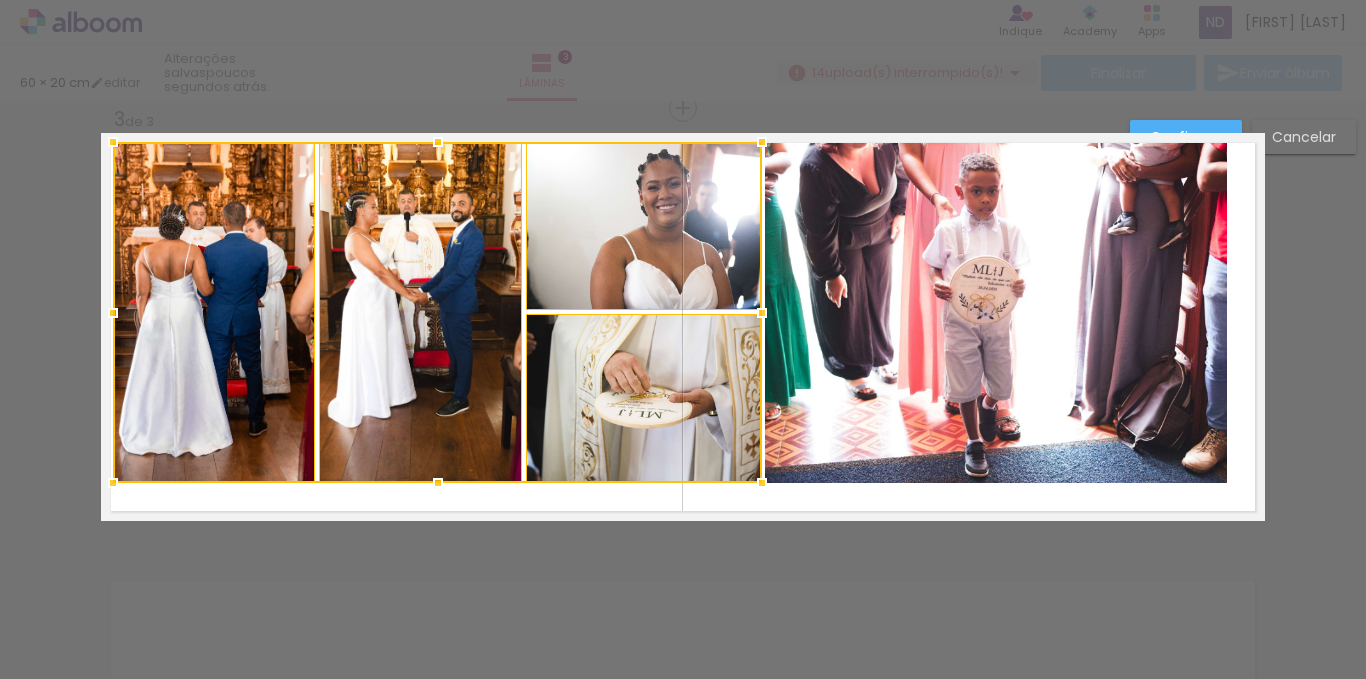 click 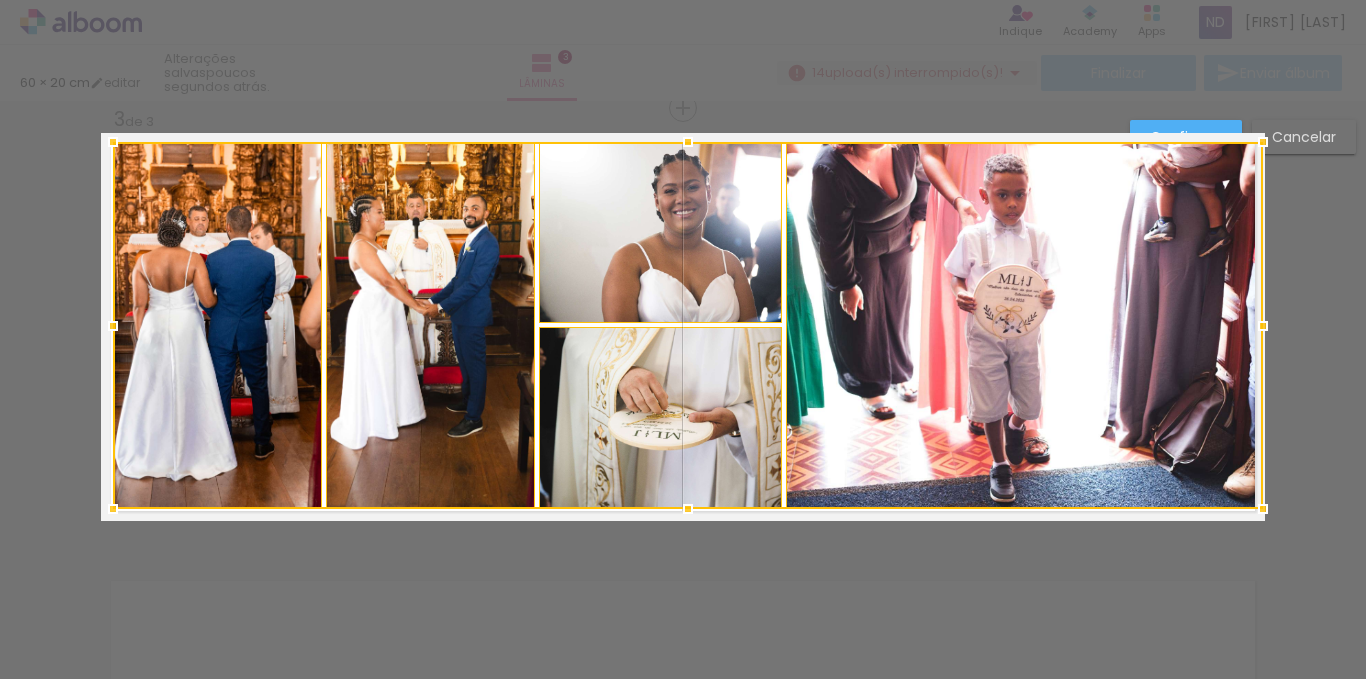 drag, startPoint x: 1222, startPoint y: 483, endPoint x: 1260, endPoint y: 248, distance: 238.05252 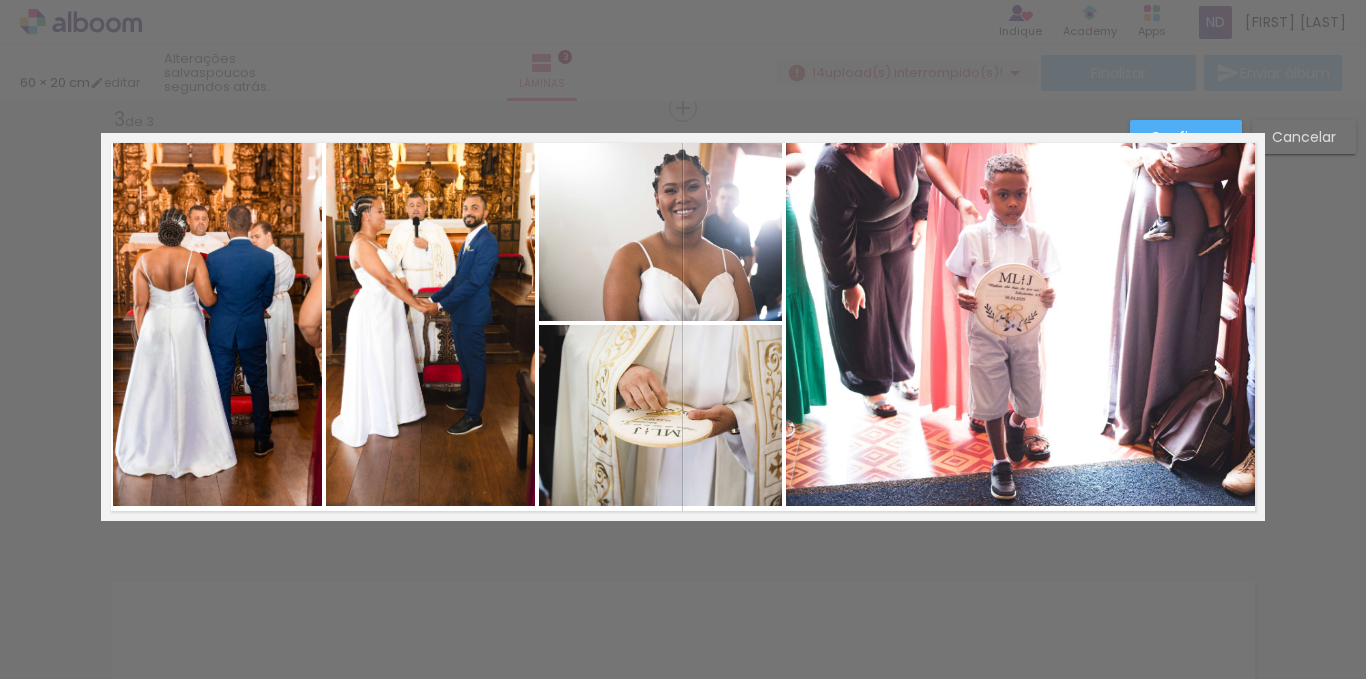 drag, startPoint x: 1279, startPoint y: 233, endPoint x: 1240, endPoint y: 168, distance: 75.802376 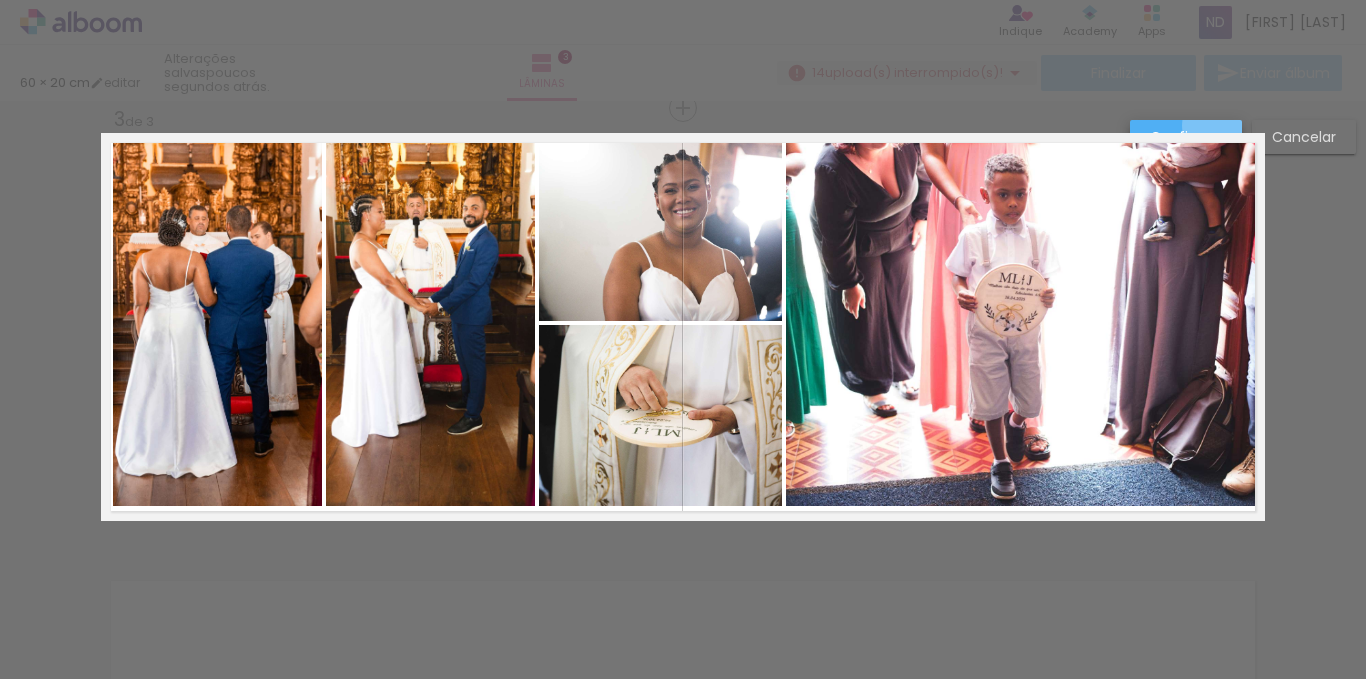 click on "Confirmar" at bounding box center (1186, 137) 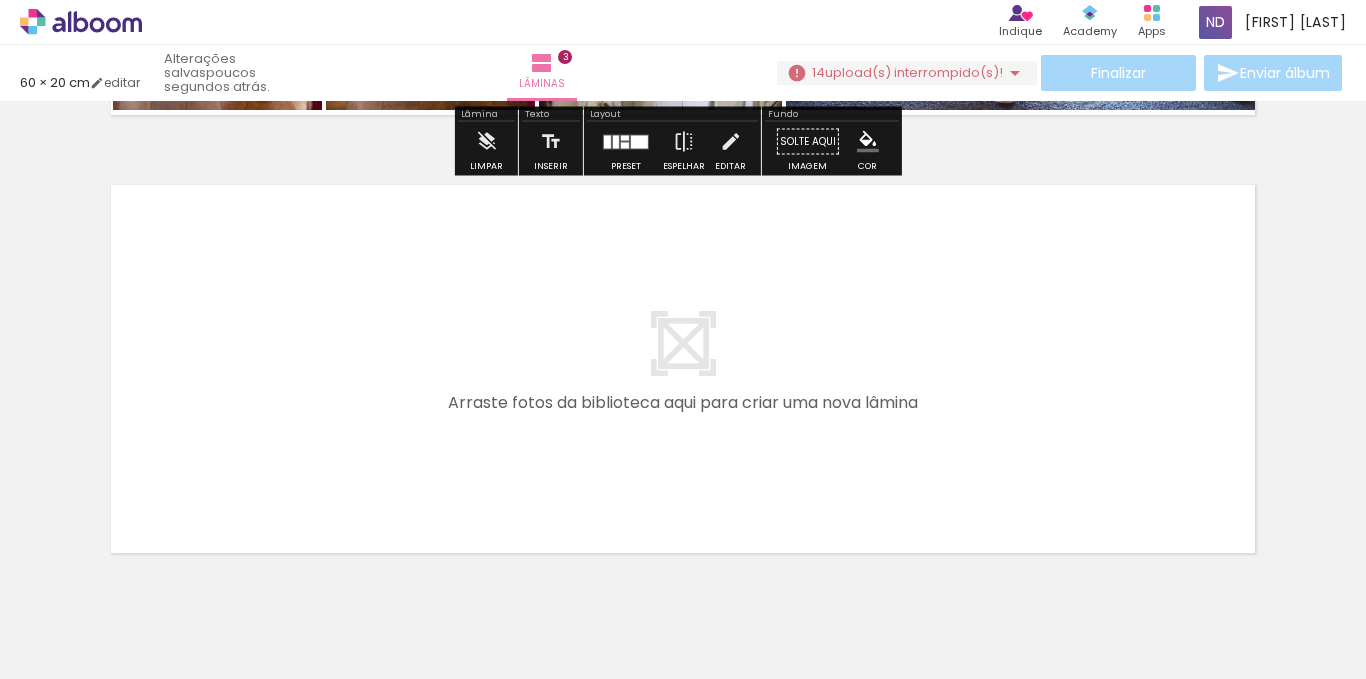 scroll, scrollTop: 1377, scrollLeft: 0, axis: vertical 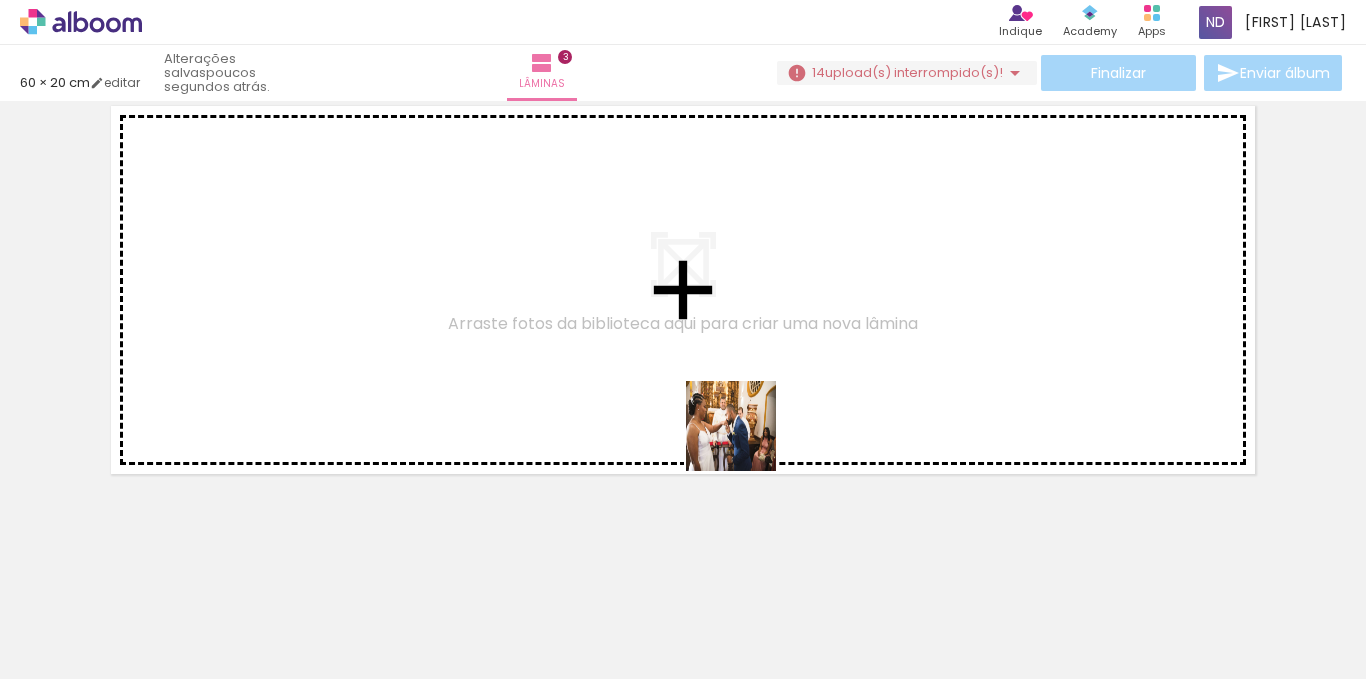 drag, startPoint x: 872, startPoint y: 609, endPoint x: 999, endPoint y: 615, distance: 127.141655 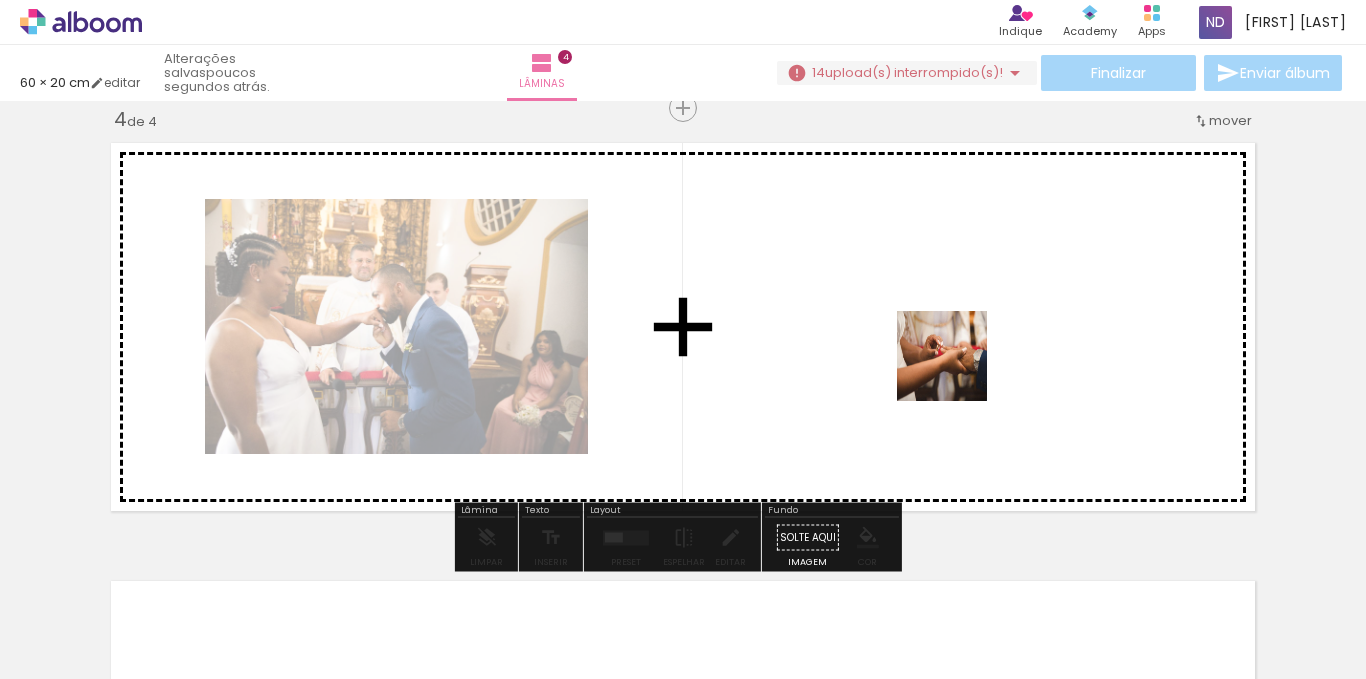scroll, scrollTop: 1340, scrollLeft: 0, axis: vertical 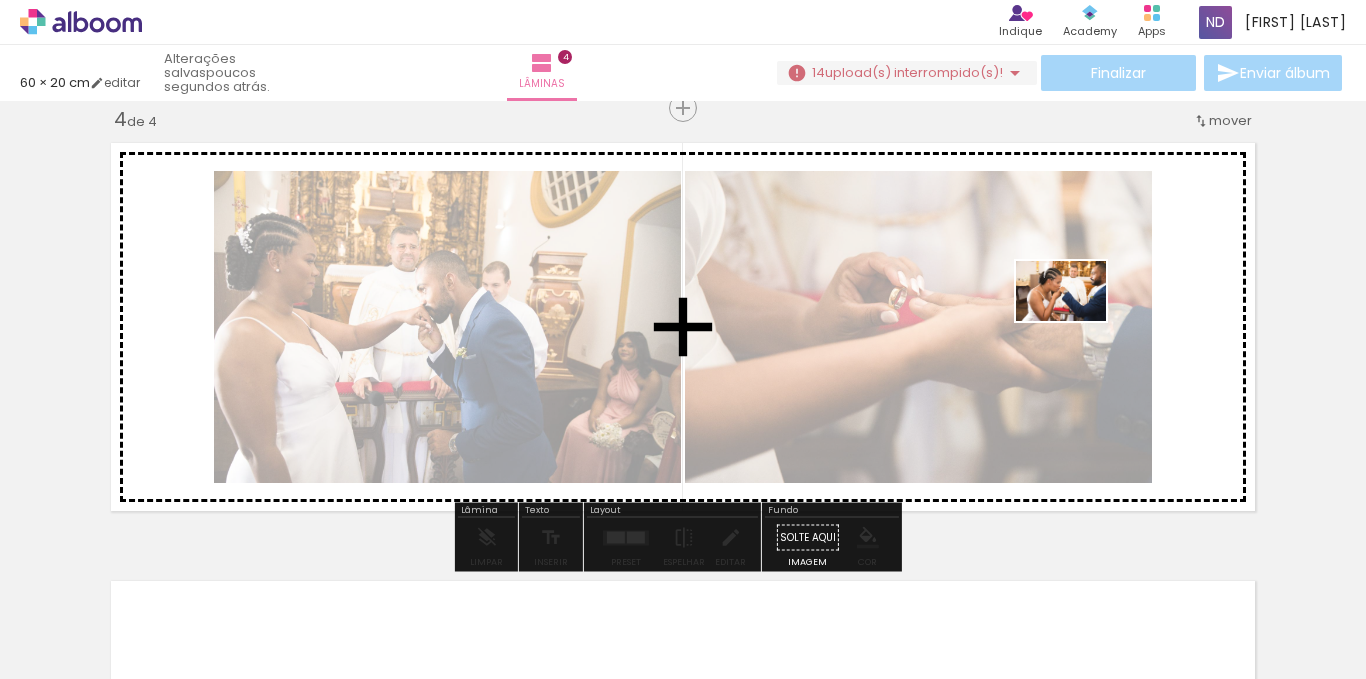 drag, startPoint x: 1098, startPoint y: 482, endPoint x: 1076, endPoint y: 321, distance: 162.49615 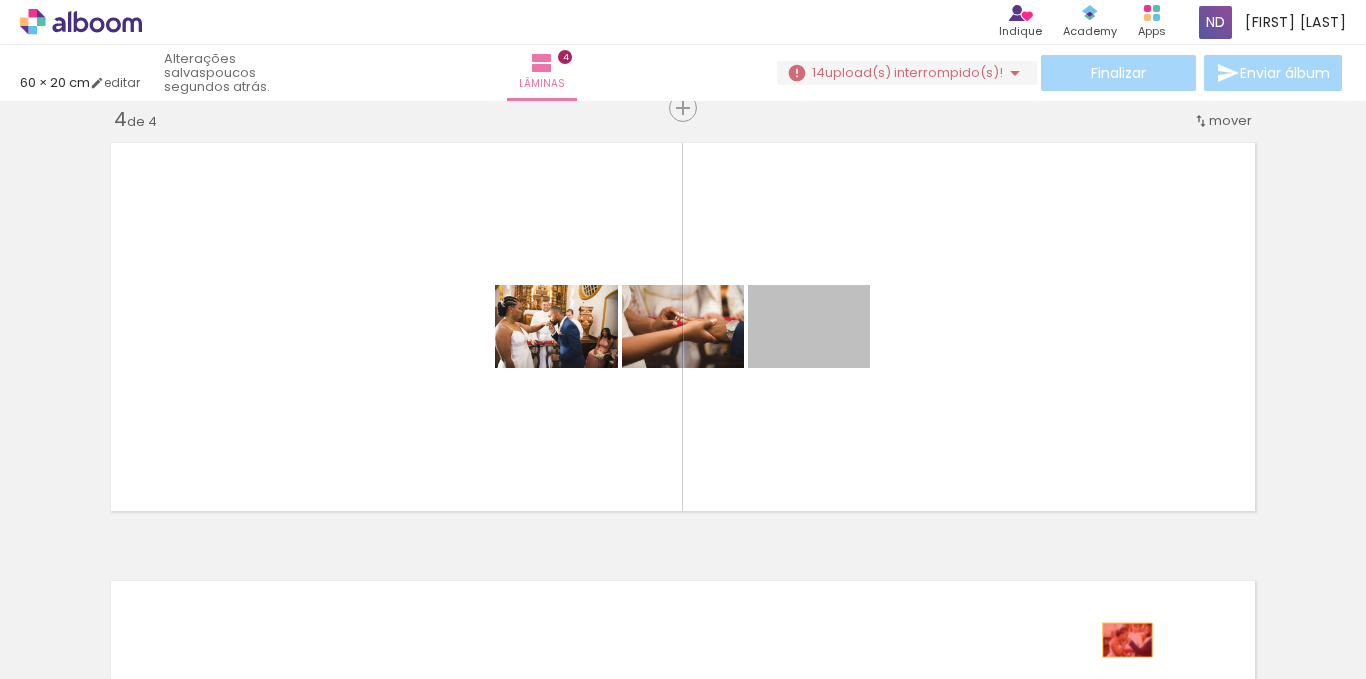 drag, startPoint x: 841, startPoint y: 341, endPoint x: 1118, endPoint y: 630, distance: 400.31238 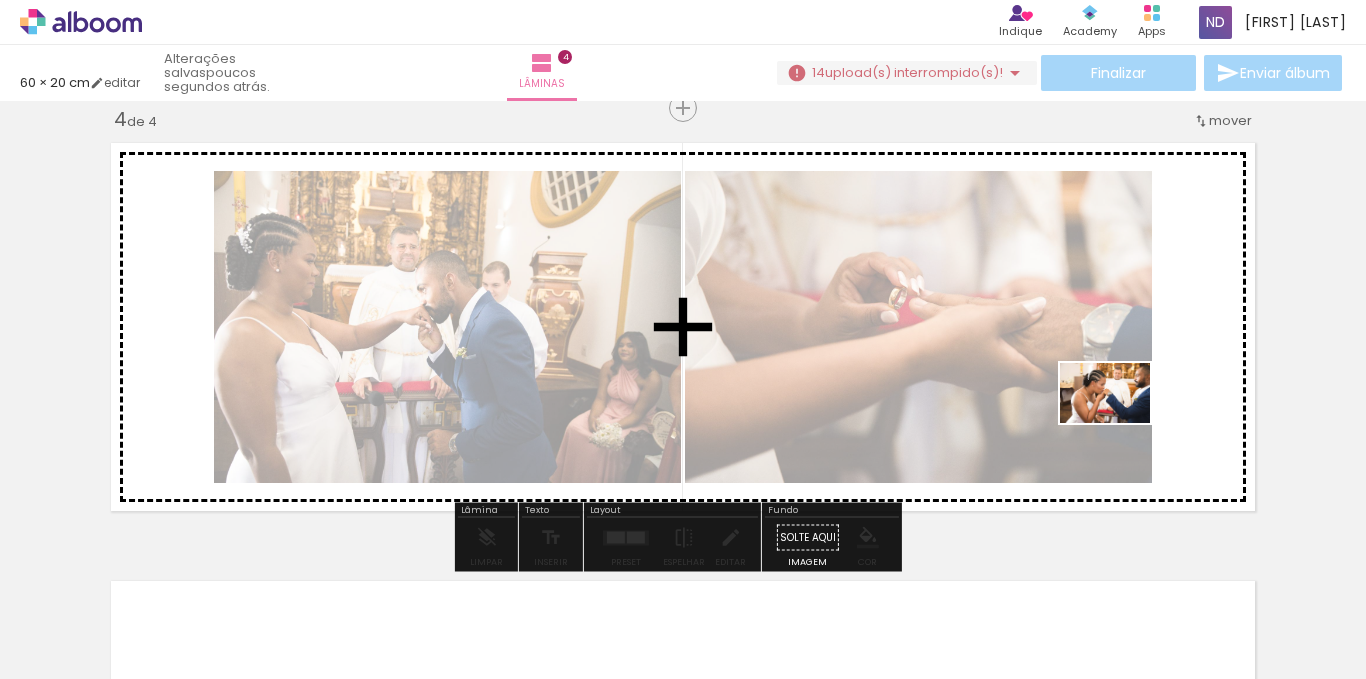 drag, startPoint x: 1119, startPoint y: 595, endPoint x: 1121, endPoint y: 406, distance: 189.01057 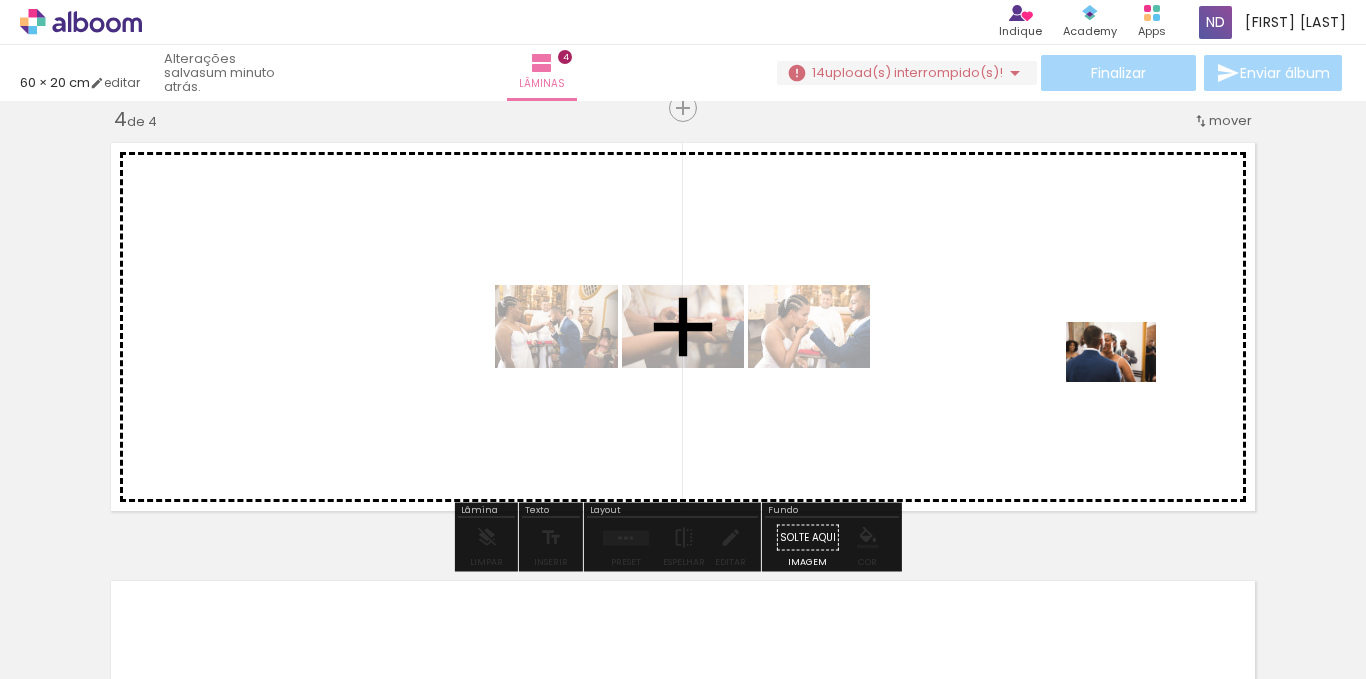 drag, startPoint x: 1189, startPoint y: 556, endPoint x: 1042, endPoint y: 654, distance: 176.67201 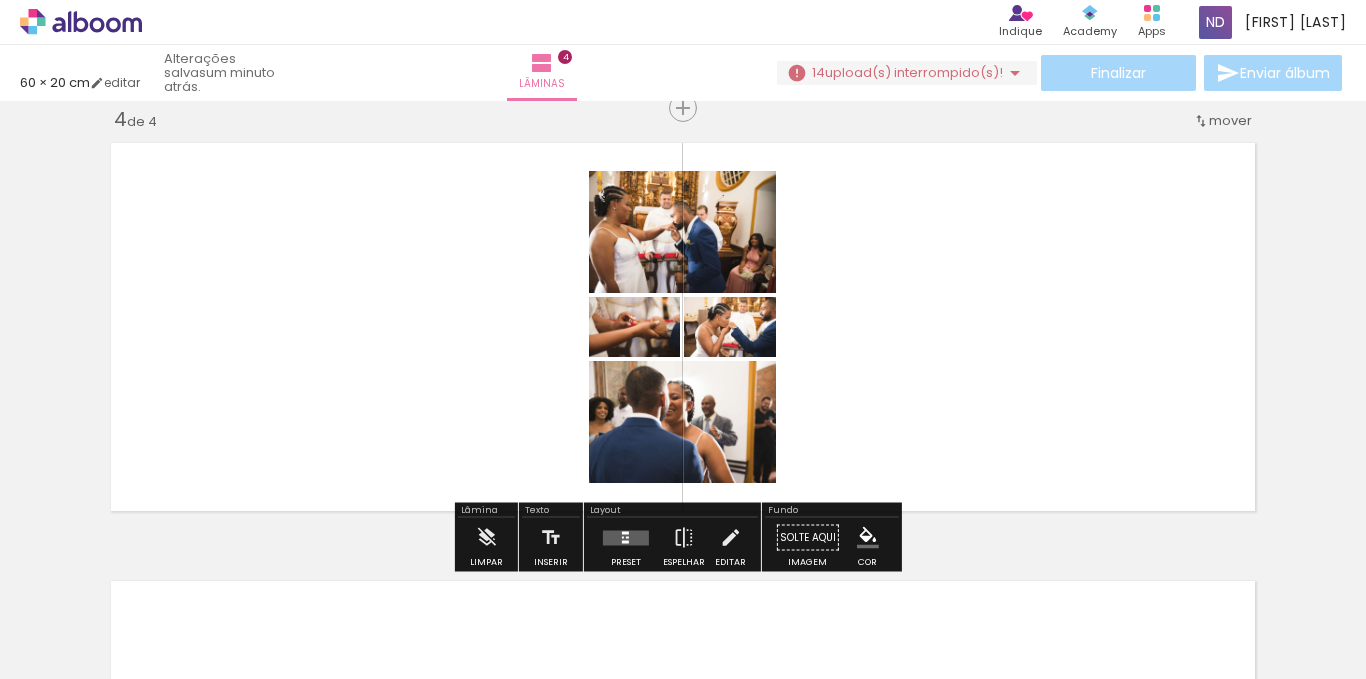 scroll, scrollTop: 0, scrollLeft: 1158, axis: horizontal 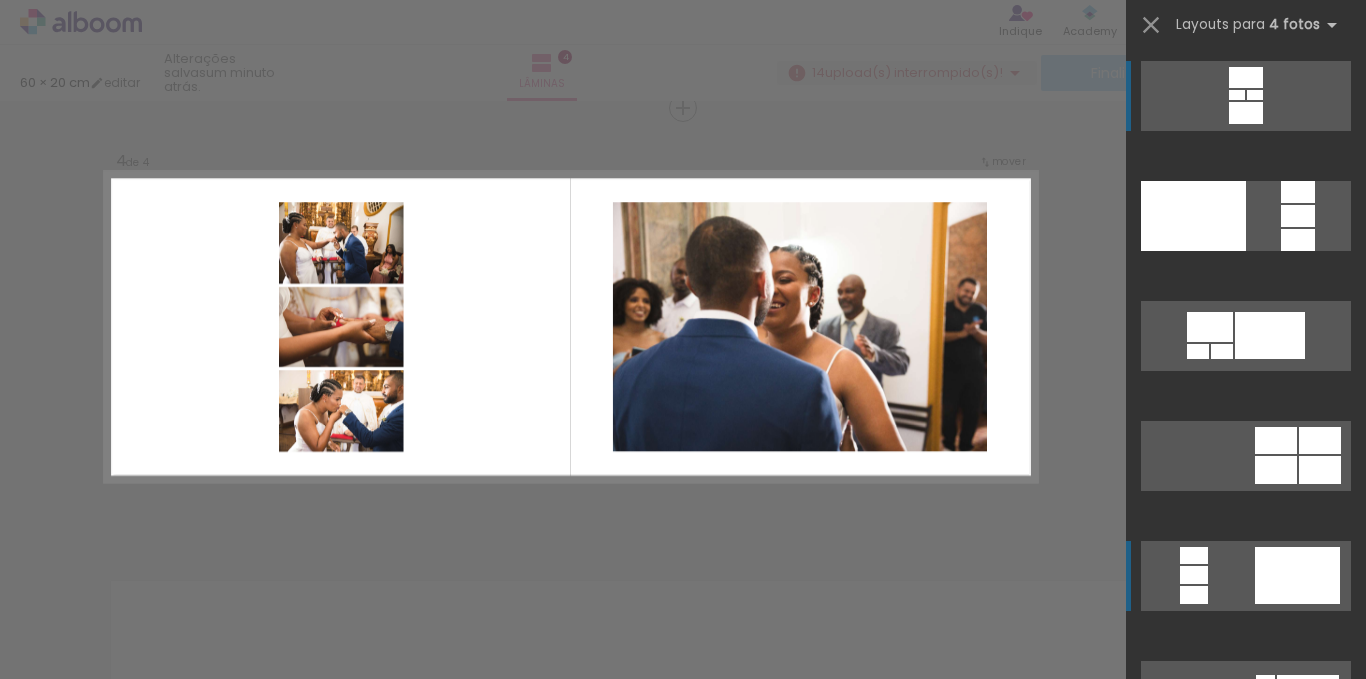 click at bounding box center [1246, 216] 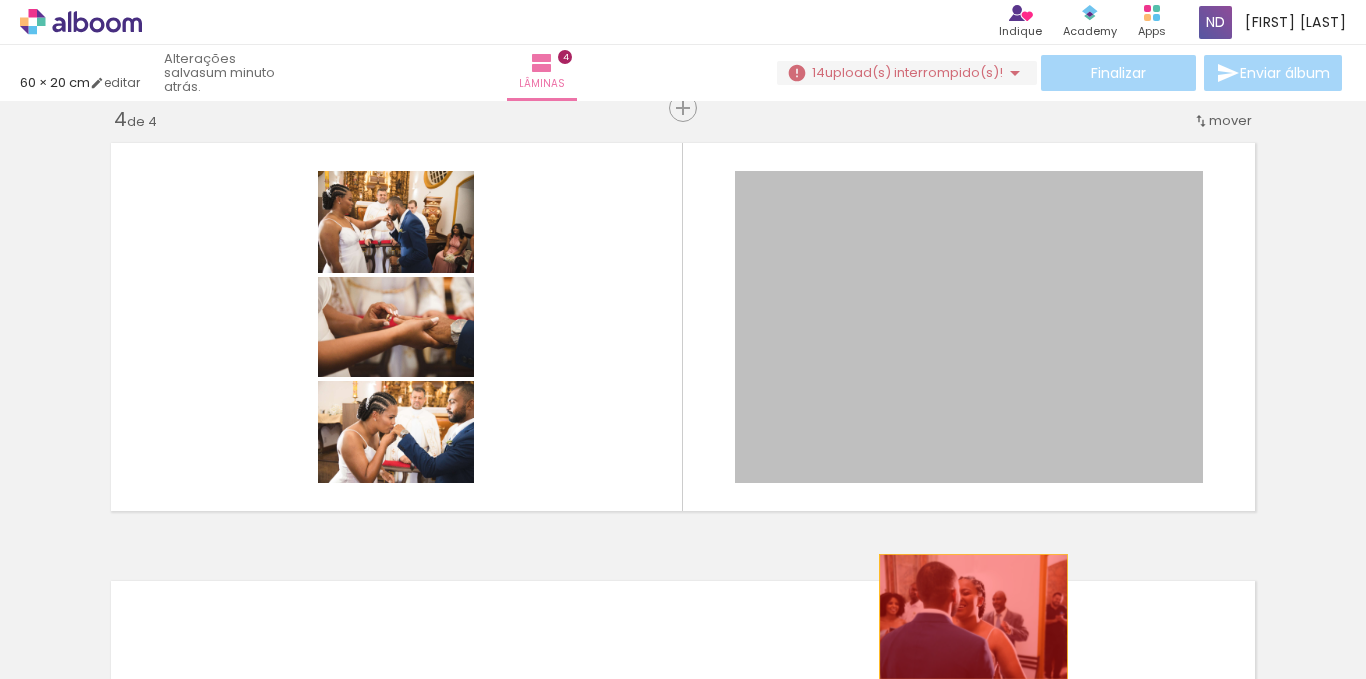 drag, startPoint x: 1031, startPoint y: 349, endPoint x: 969, endPoint y: 615, distance: 273.13 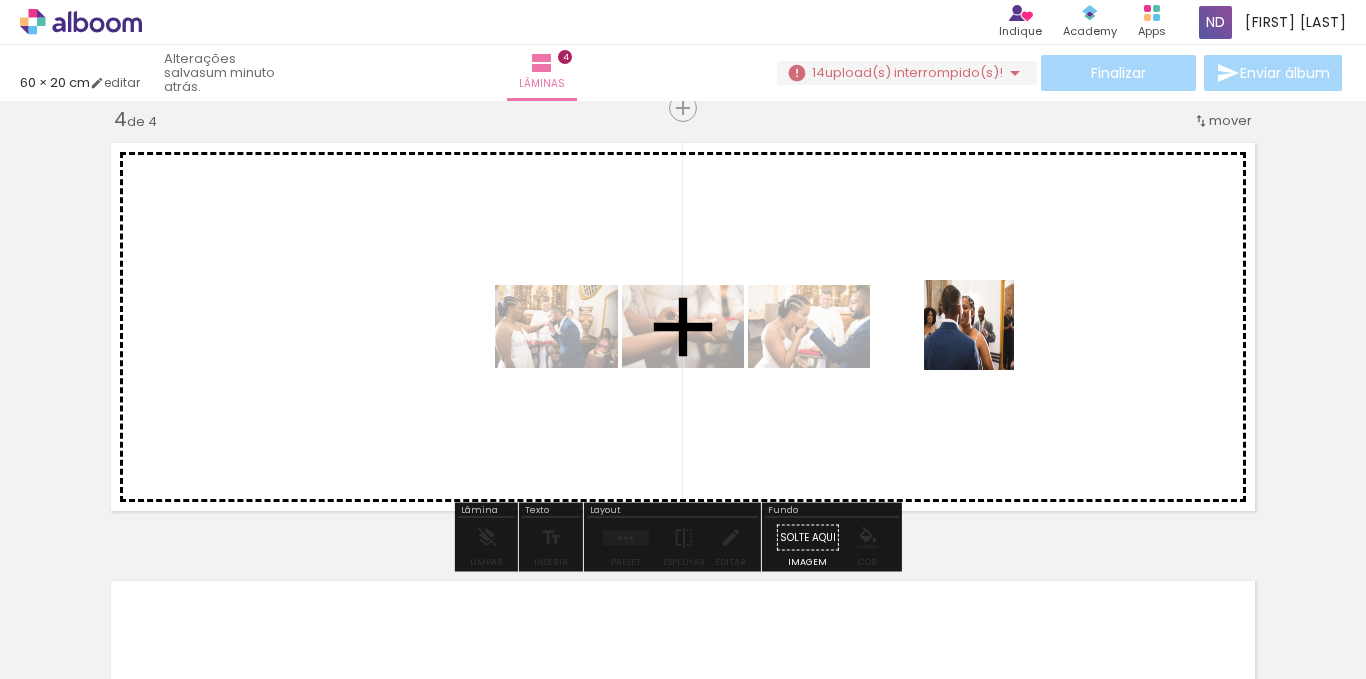 drag, startPoint x: 833, startPoint y: 625, endPoint x: 982, endPoint y: 337, distance: 324.2607 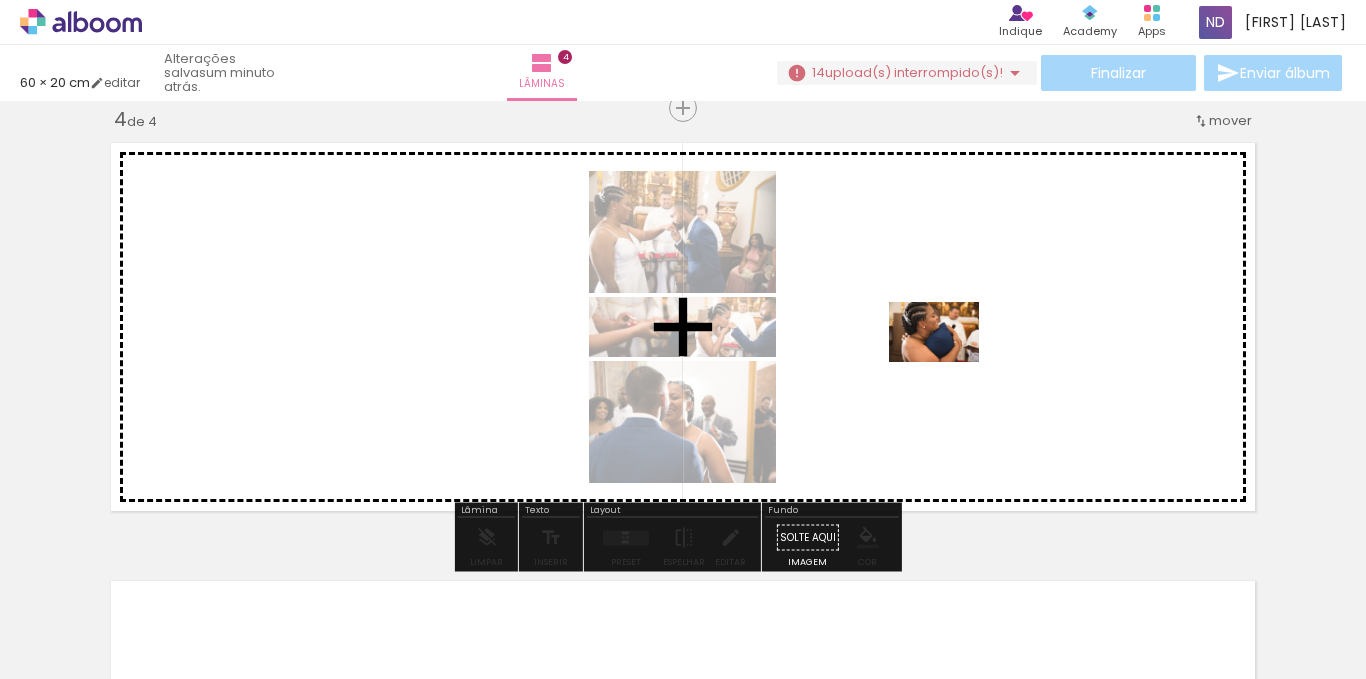 drag, startPoint x: 960, startPoint y: 456, endPoint x: 949, endPoint y: 362, distance: 94.641426 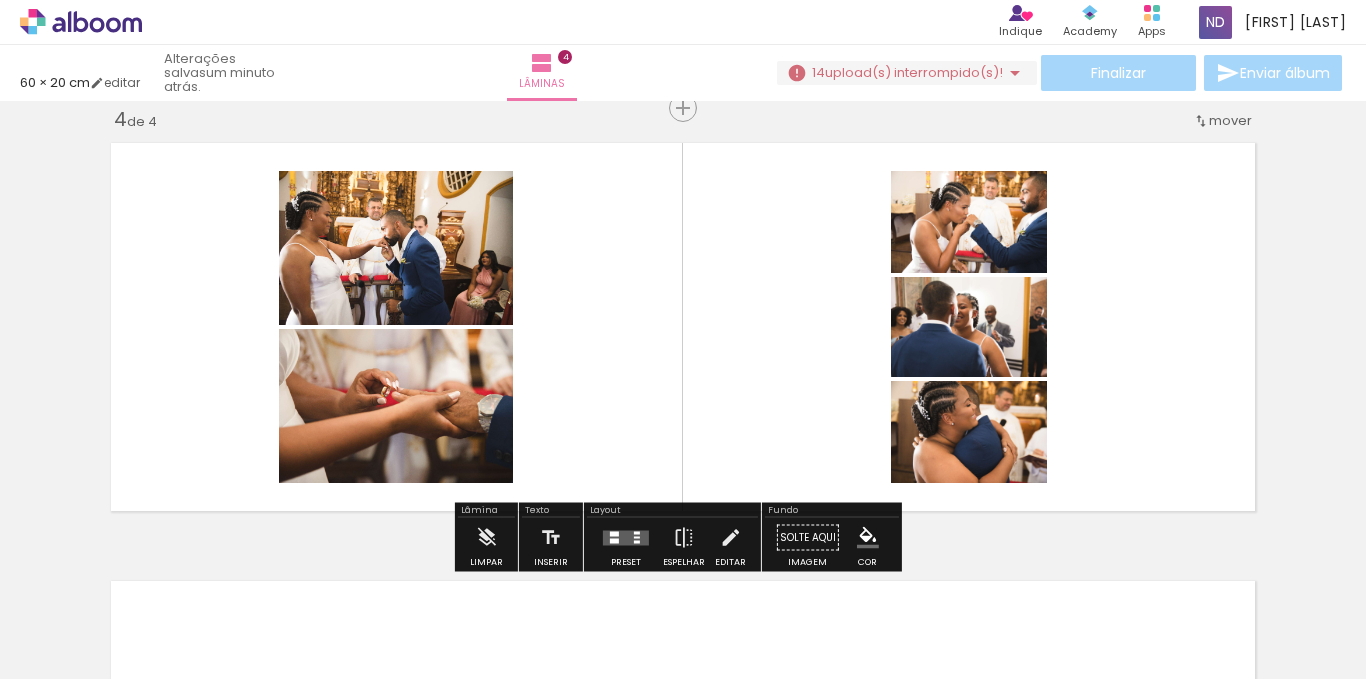 click at bounding box center [626, 537] 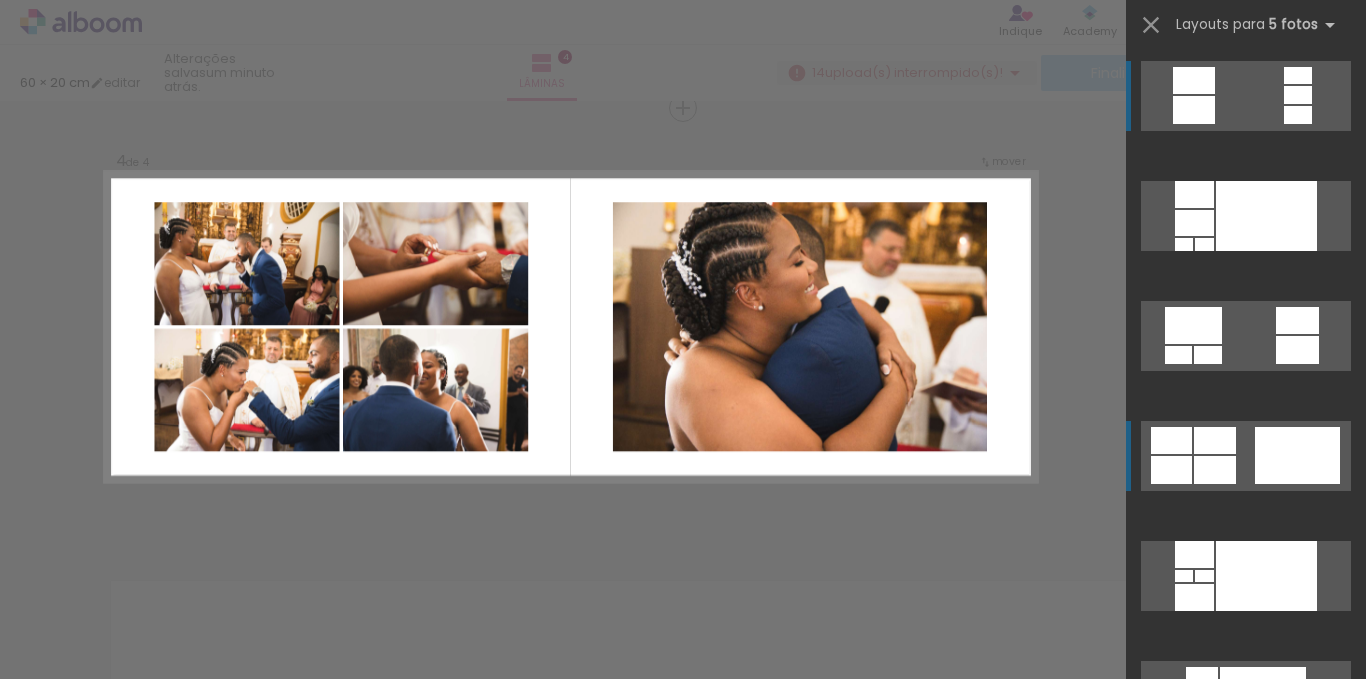 click at bounding box center (1194, 223) 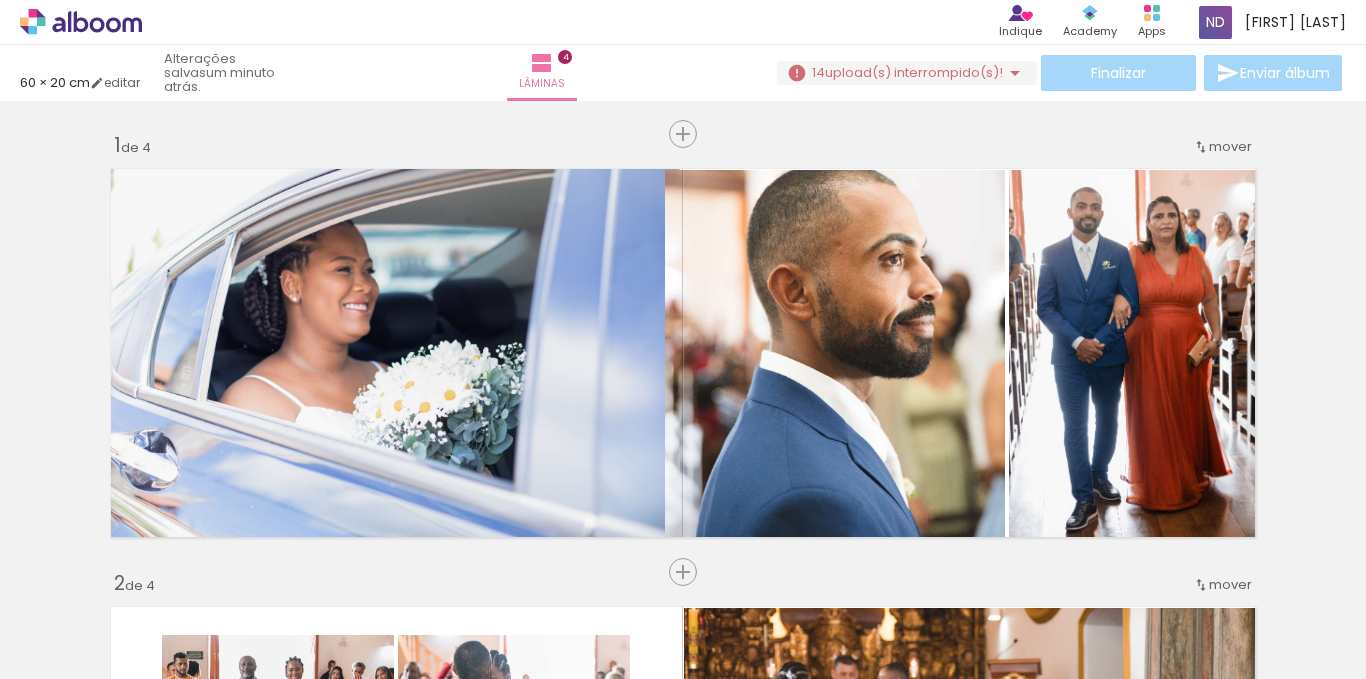scroll, scrollTop: 0, scrollLeft: 0, axis: both 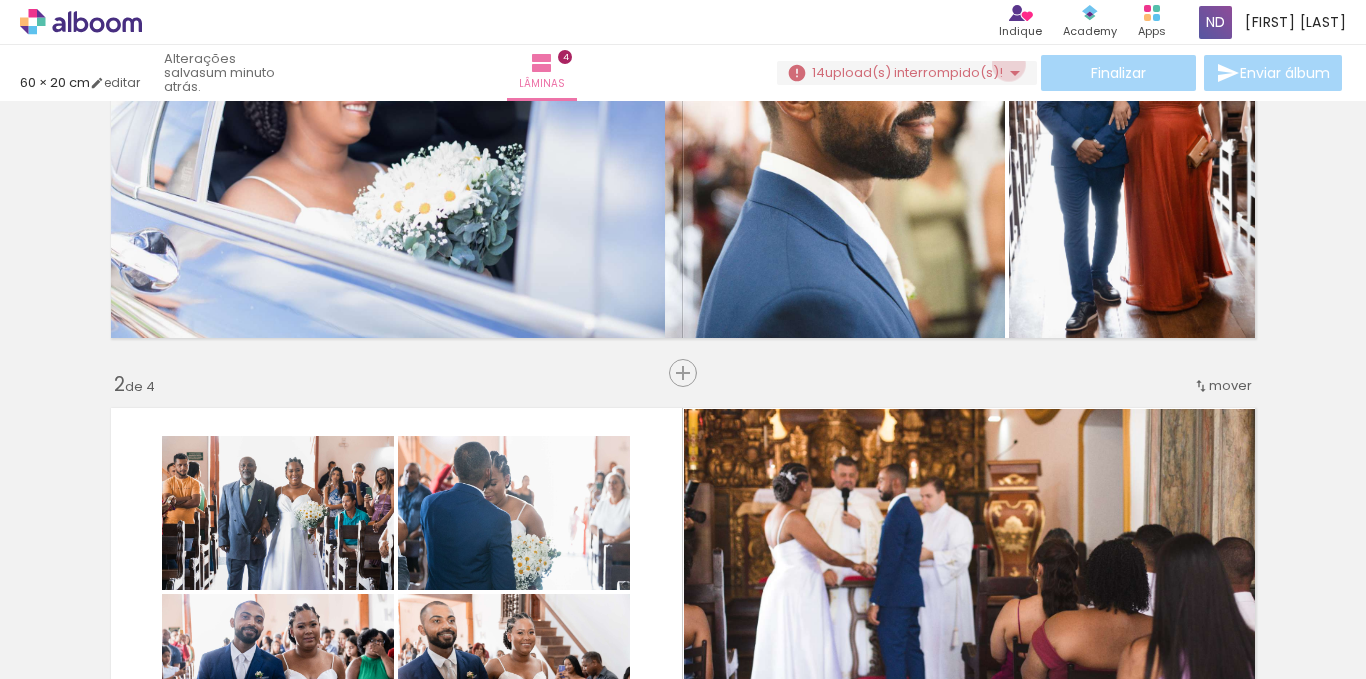 click at bounding box center (1015, 73) 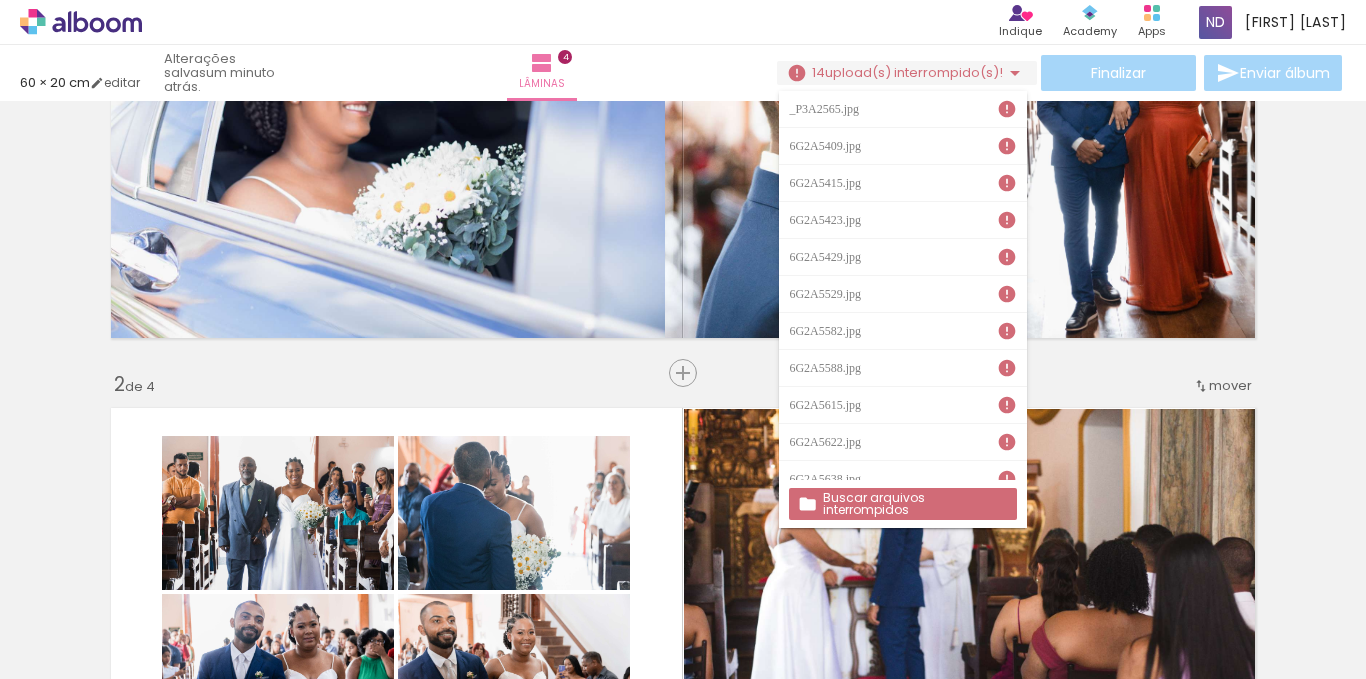 click at bounding box center (1007, 109) 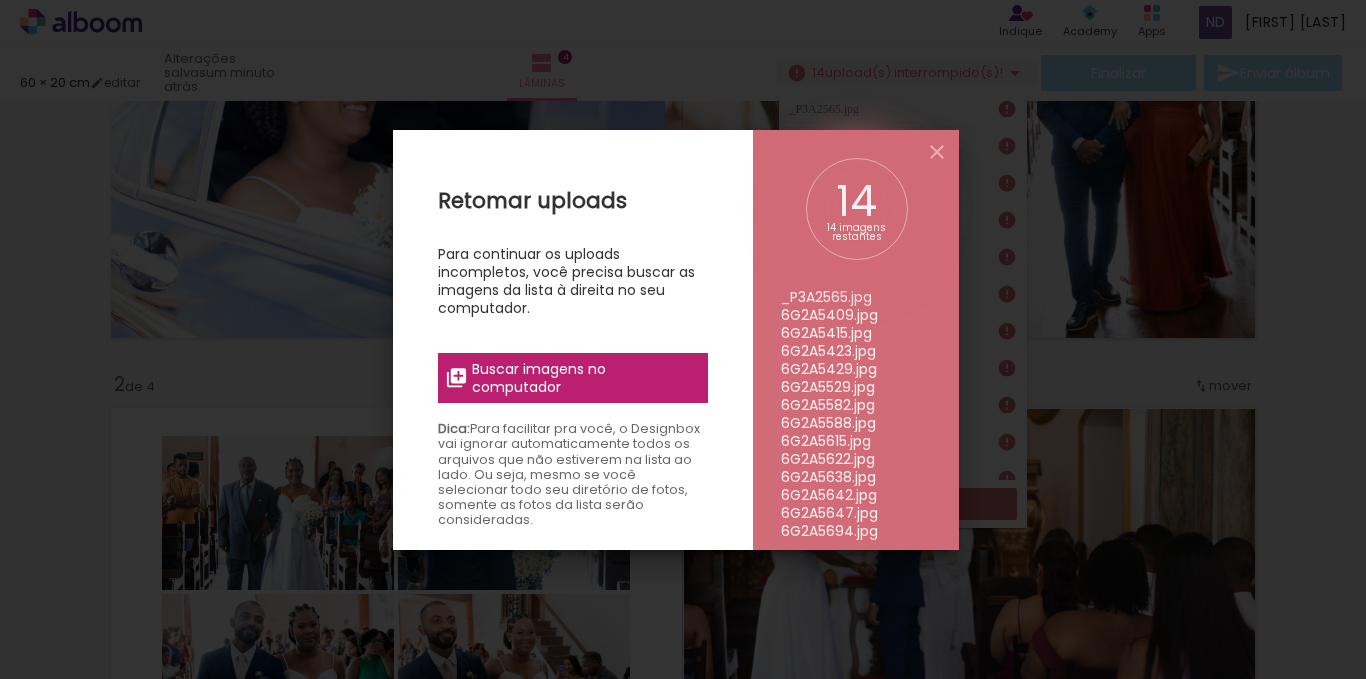 click on "Buscar imagens no computador" at bounding box center [583, 378] 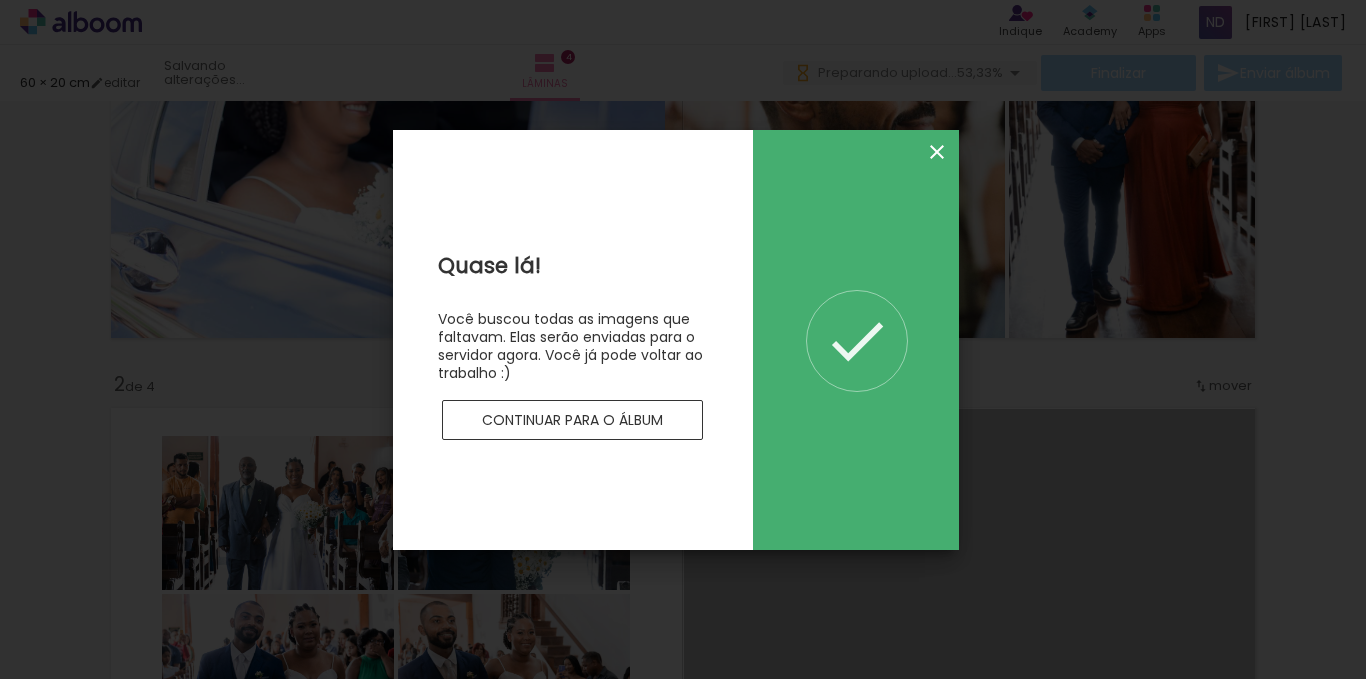 click at bounding box center (937, 152) 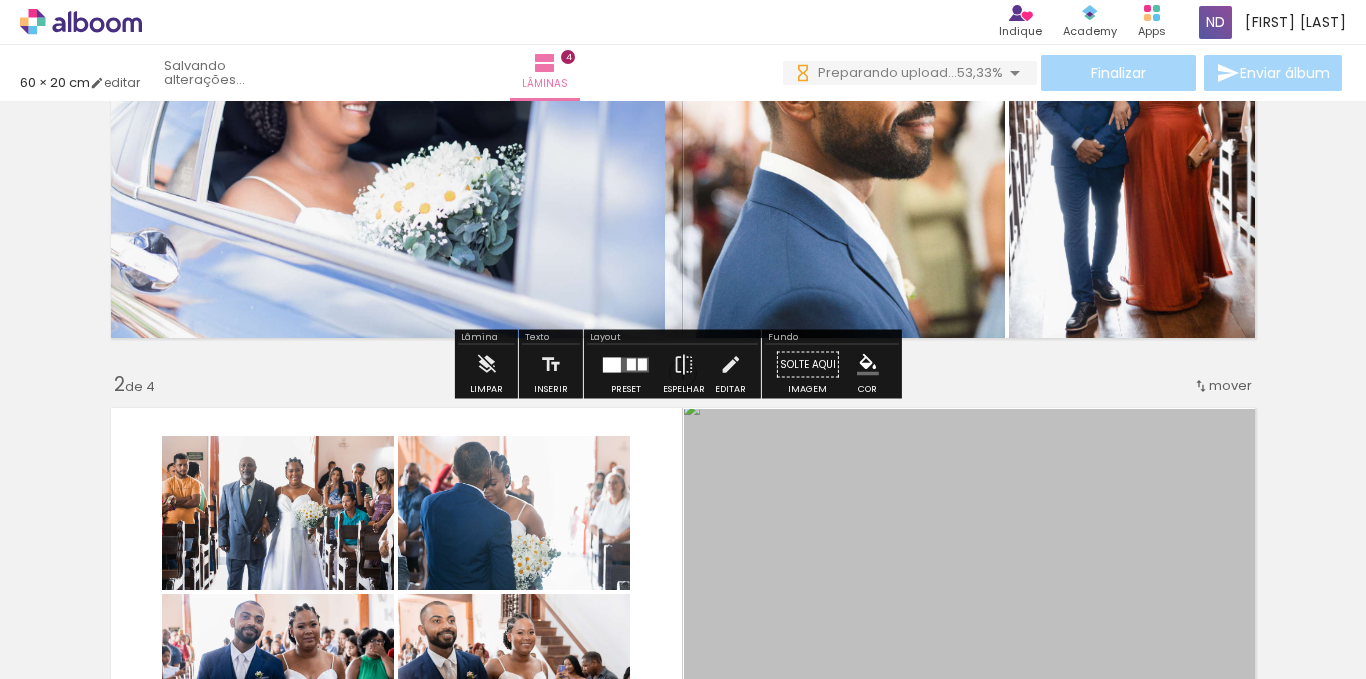 scroll, scrollTop: 0, scrollLeft: 0, axis: both 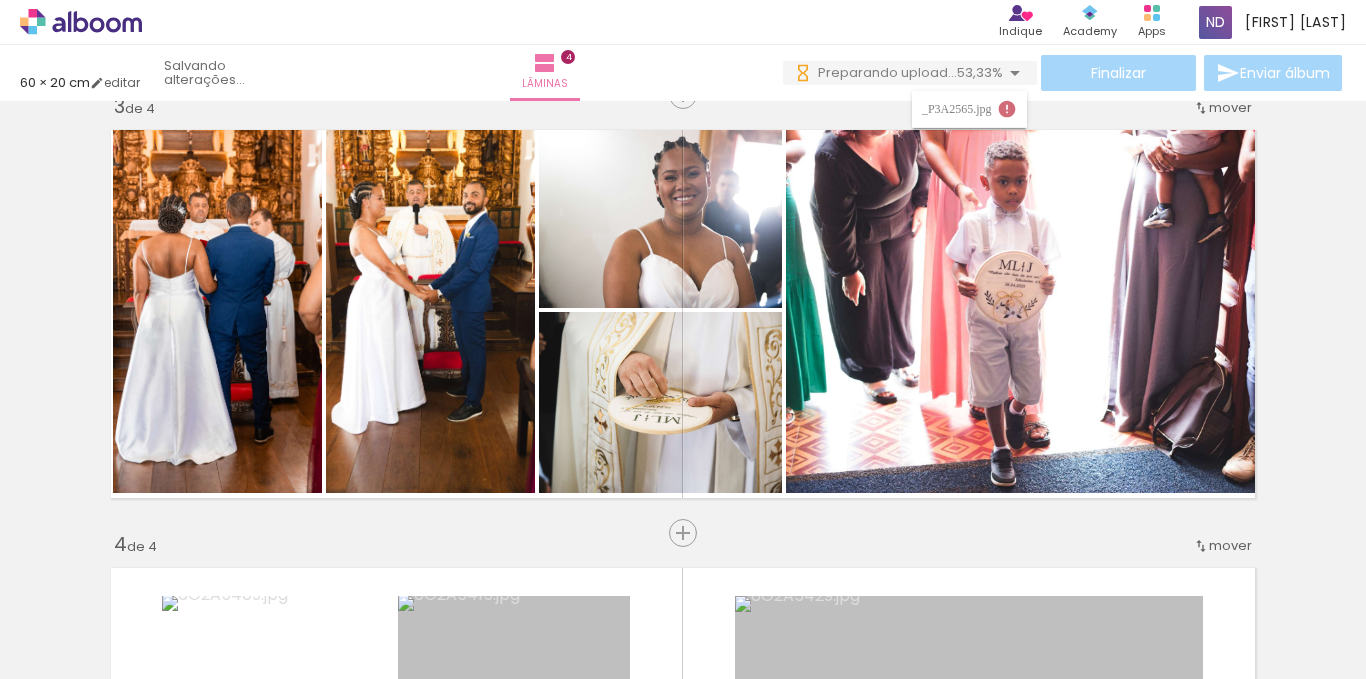 click on "Inserir lâmina 1  de 4  Inserir lâmina 2  de 4  Inserir lâmina 3  de 4  Inserir lâmina 4  de 4" at bounding box center [683, 288] 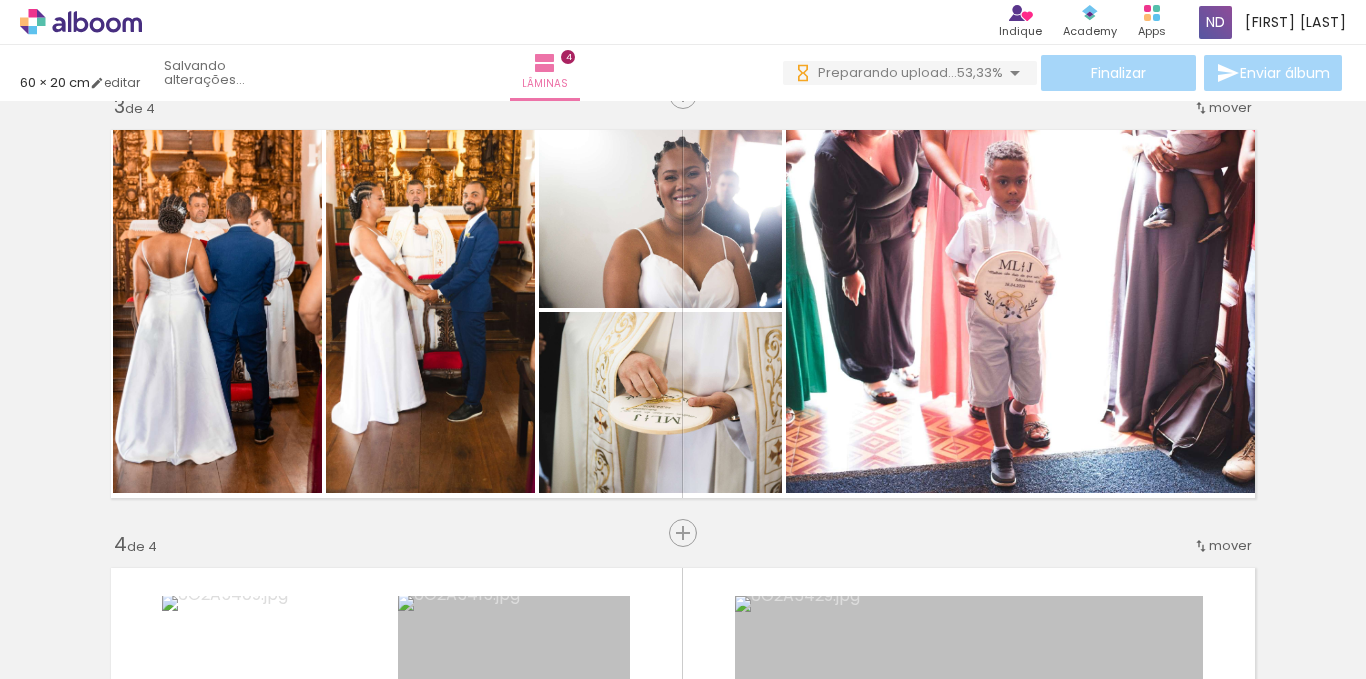scroll, scrollTop: 1255, scrollLeft: 0, axis: vertical 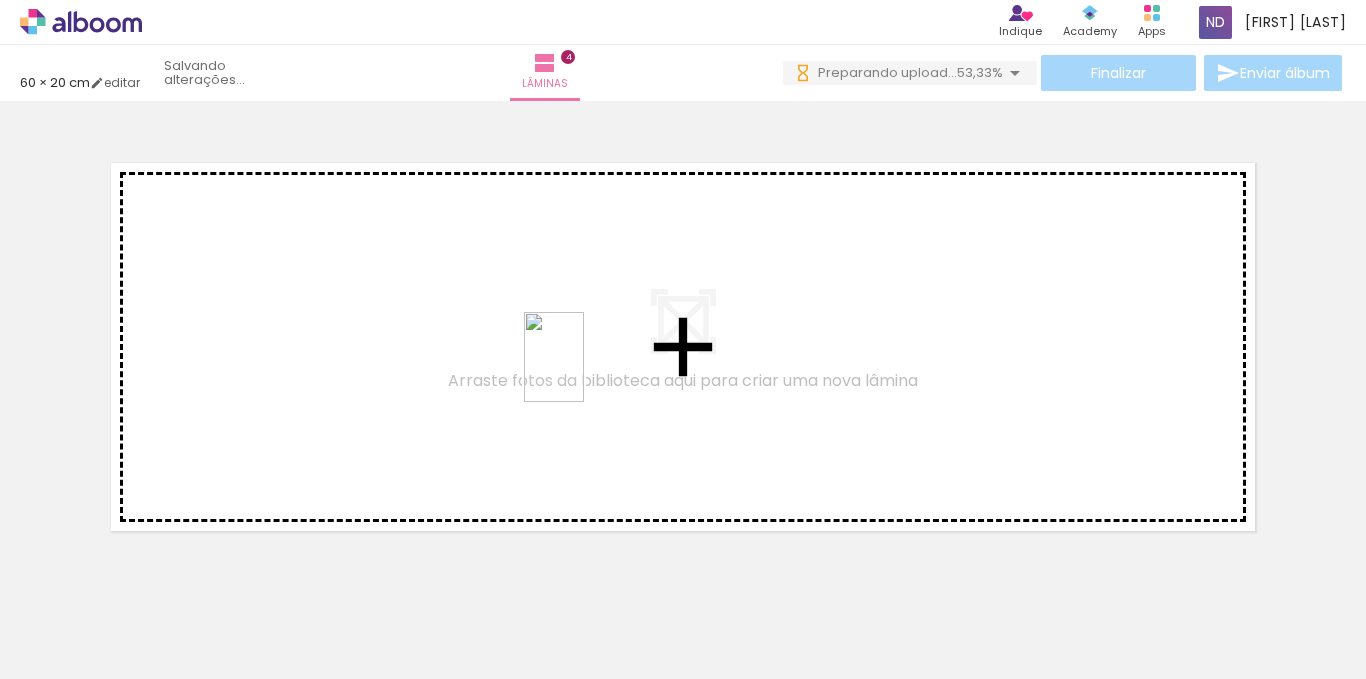 drag, startPoint x: 607, startPoint y: 625, endPoint x: 584, endPoint y: 372, distance: 254.0433 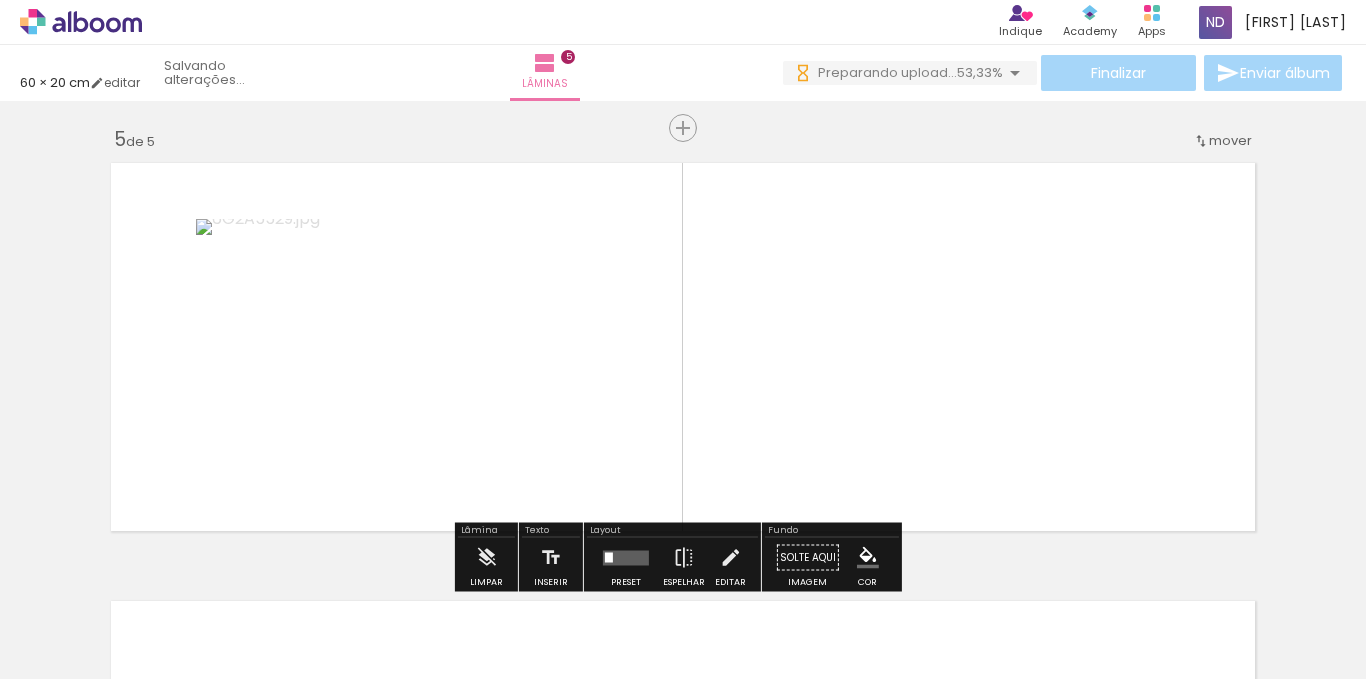 click at bounding box center [683, 339] 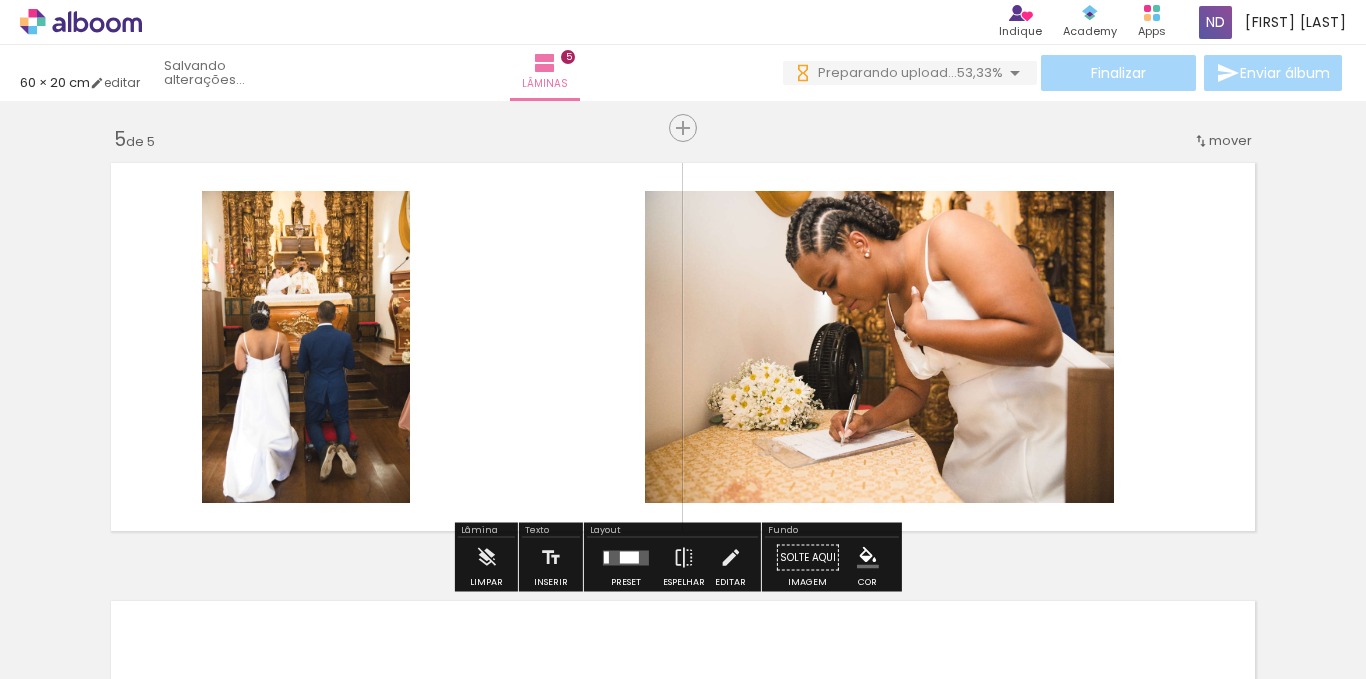scroll, scrollTop: 1778, scrollLeft: 0, axis: vertical 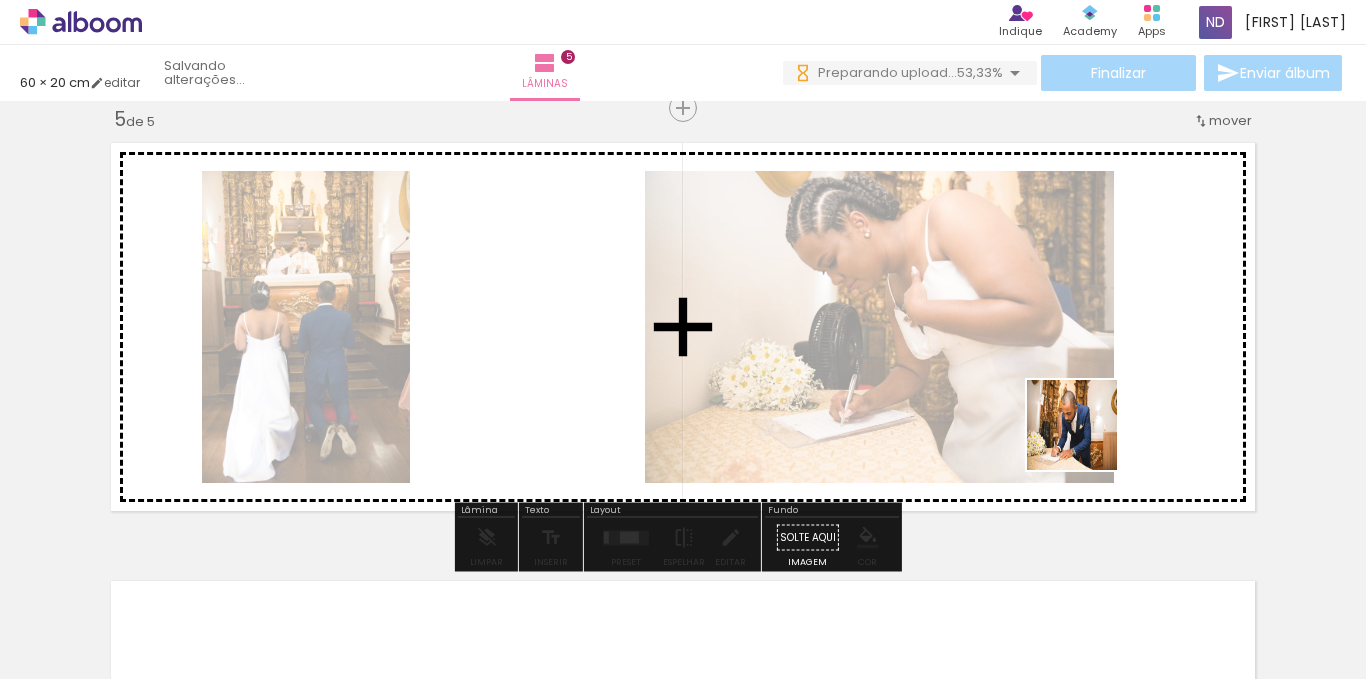 drag, startPoint x: 861, startPoint y: 635, endPoint x: 1102, endPoint y: 413, distance: 327.666 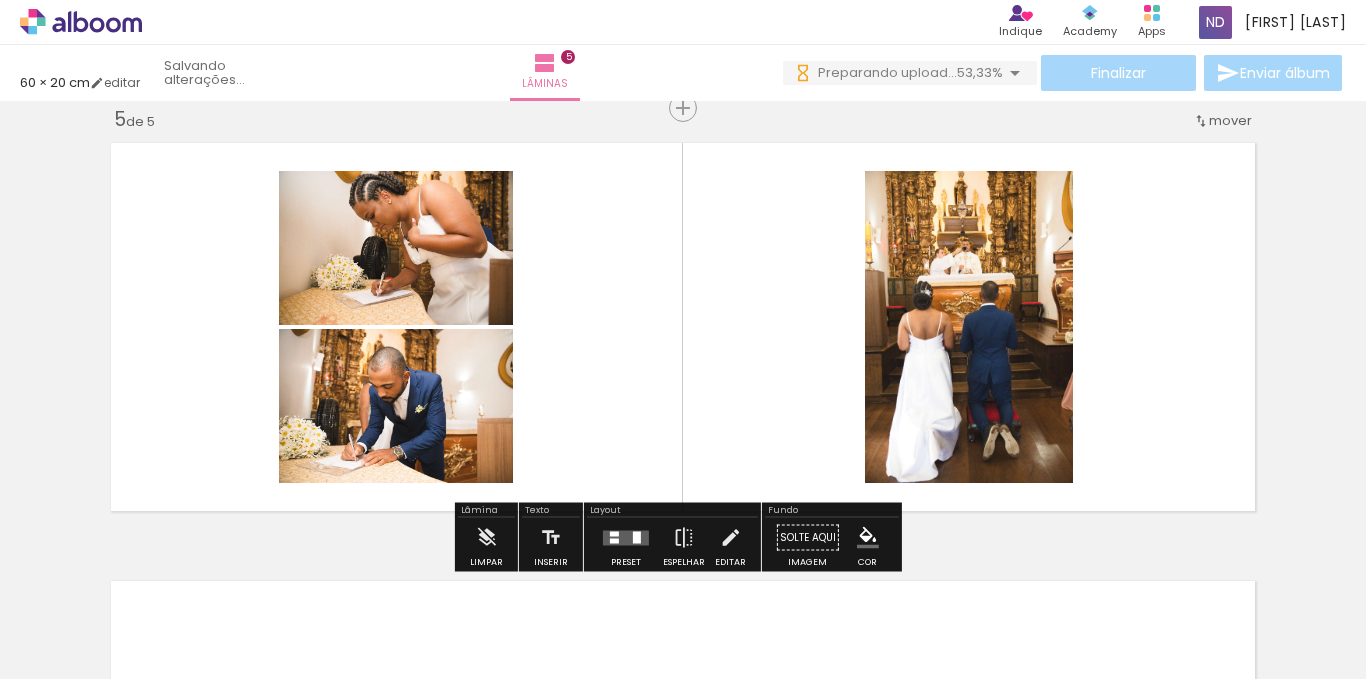 scroll, scrollTop: 0, scrollLeft: 0, axis: both 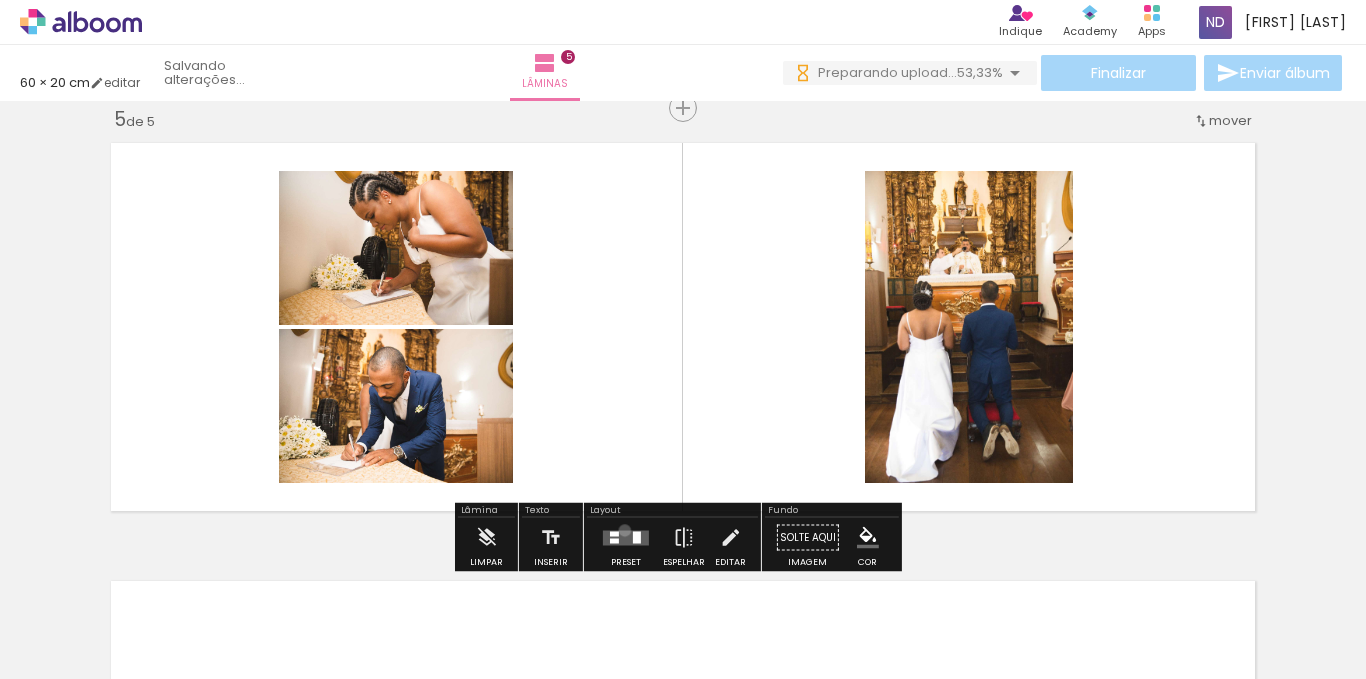 click at bounding box center (626, 537) 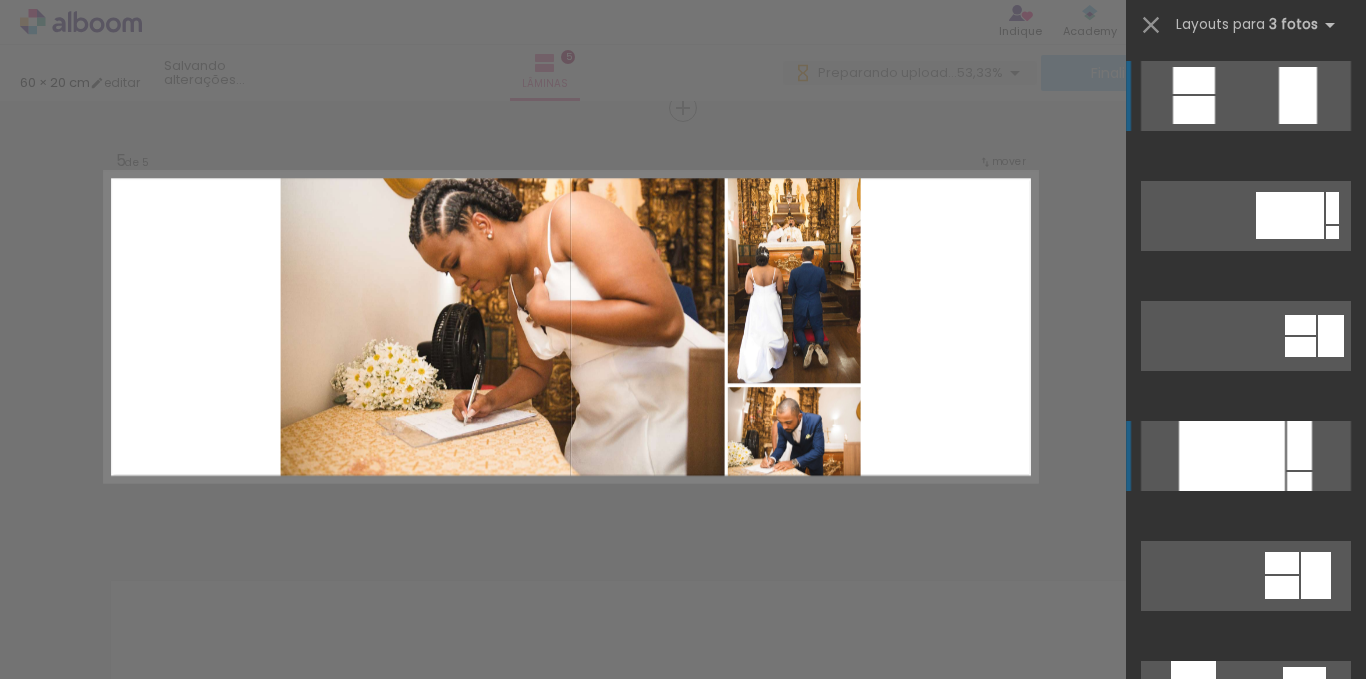 scroll, scrollTop: 0, scrollLeft: 0, axis: both 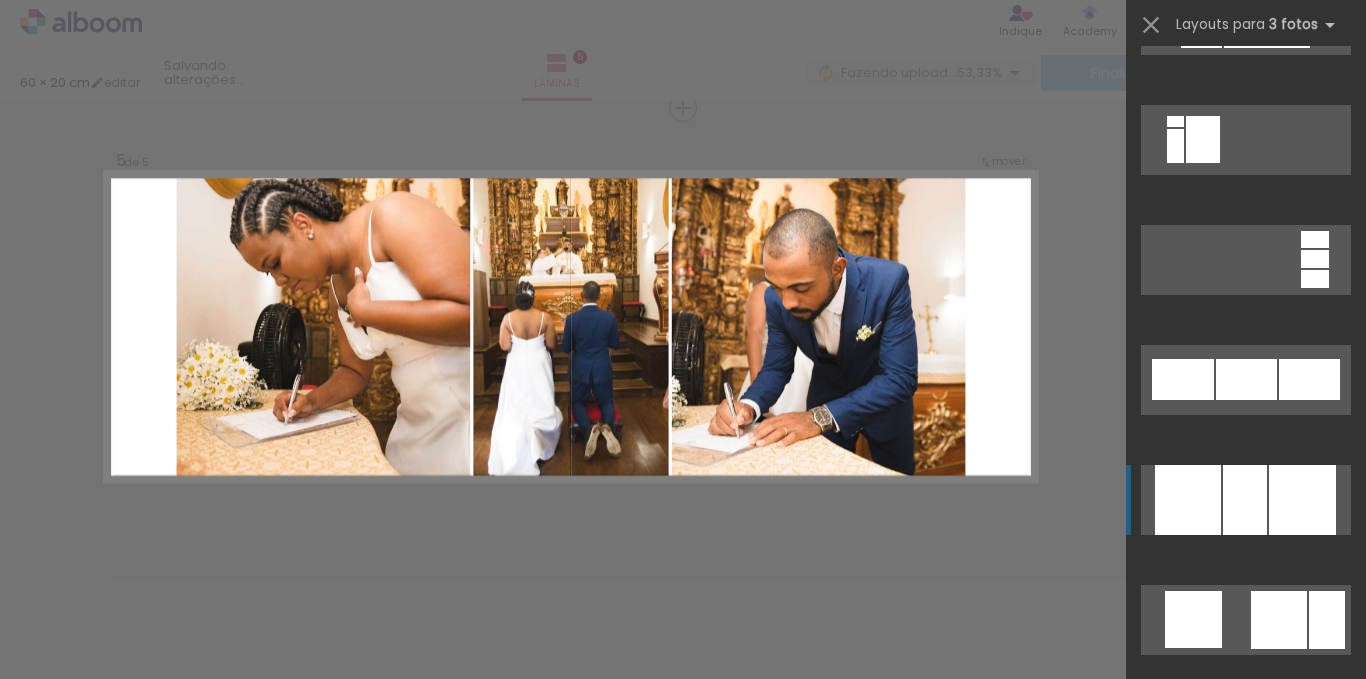 click at bounding box center (1302, 500) 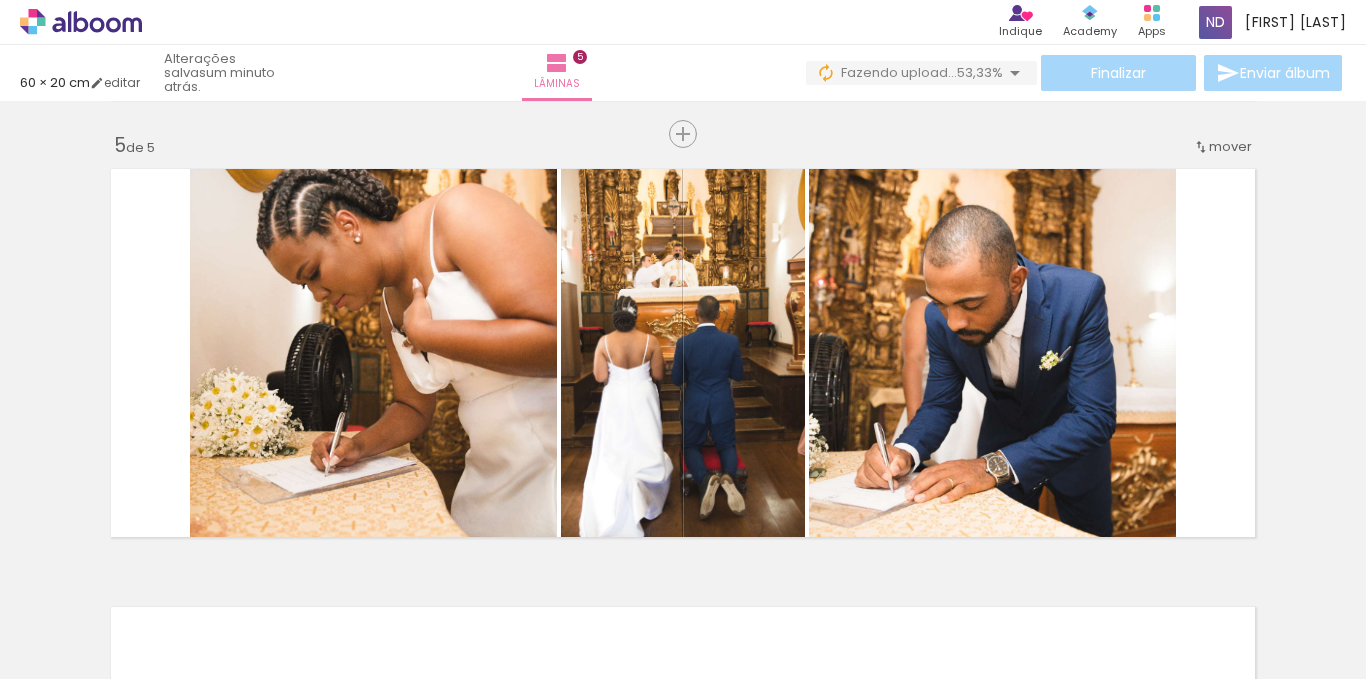 scroll, scrollTop: 1794, scrollLeft: 0, axis: vertical 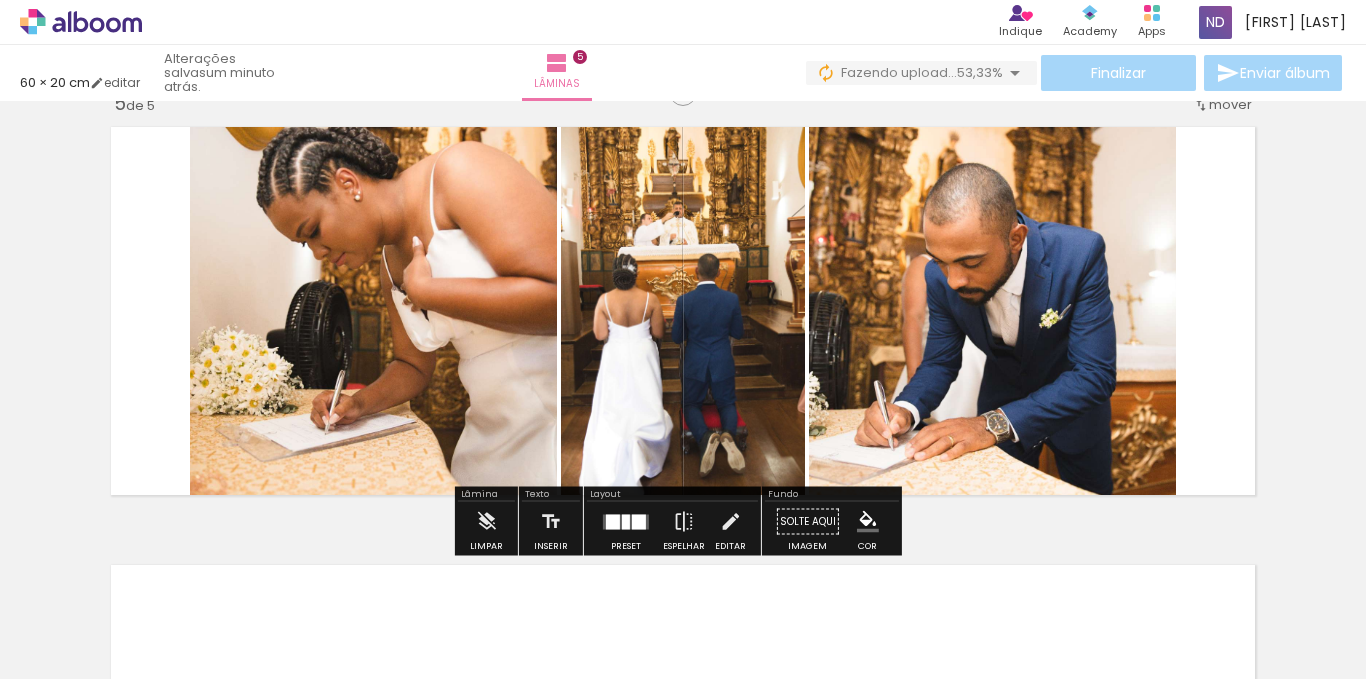 click 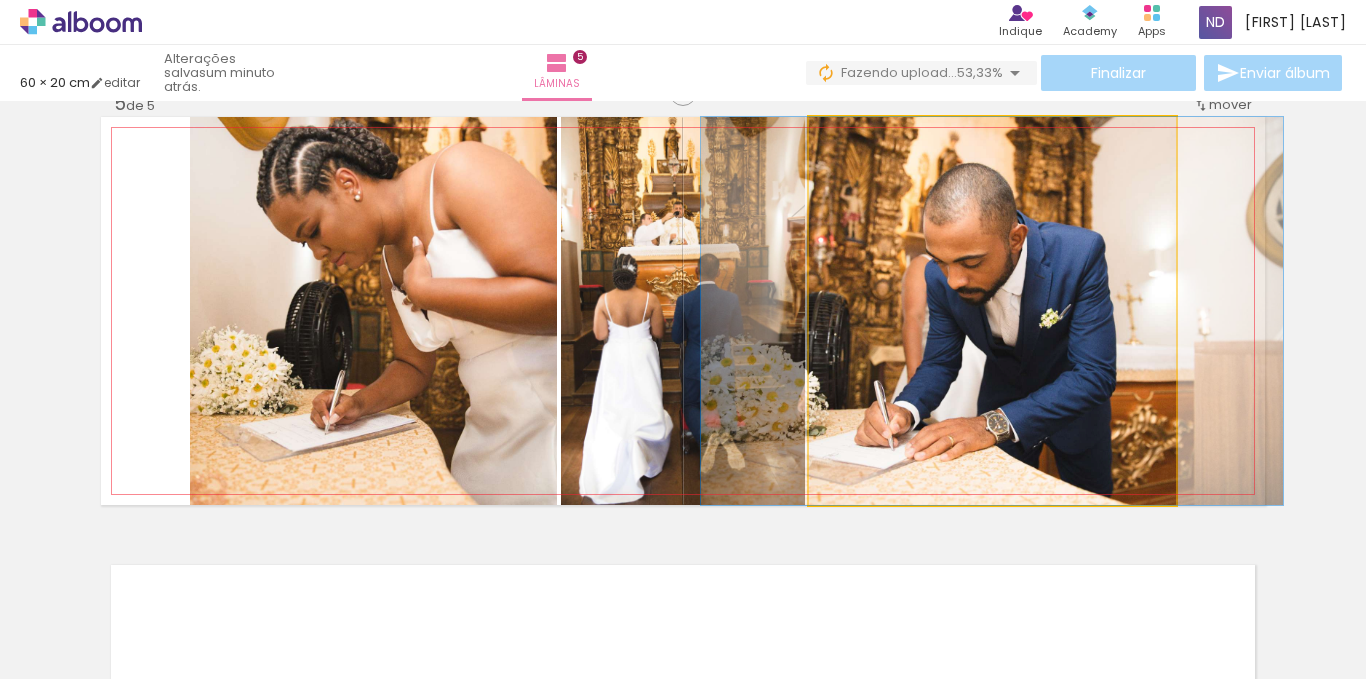click 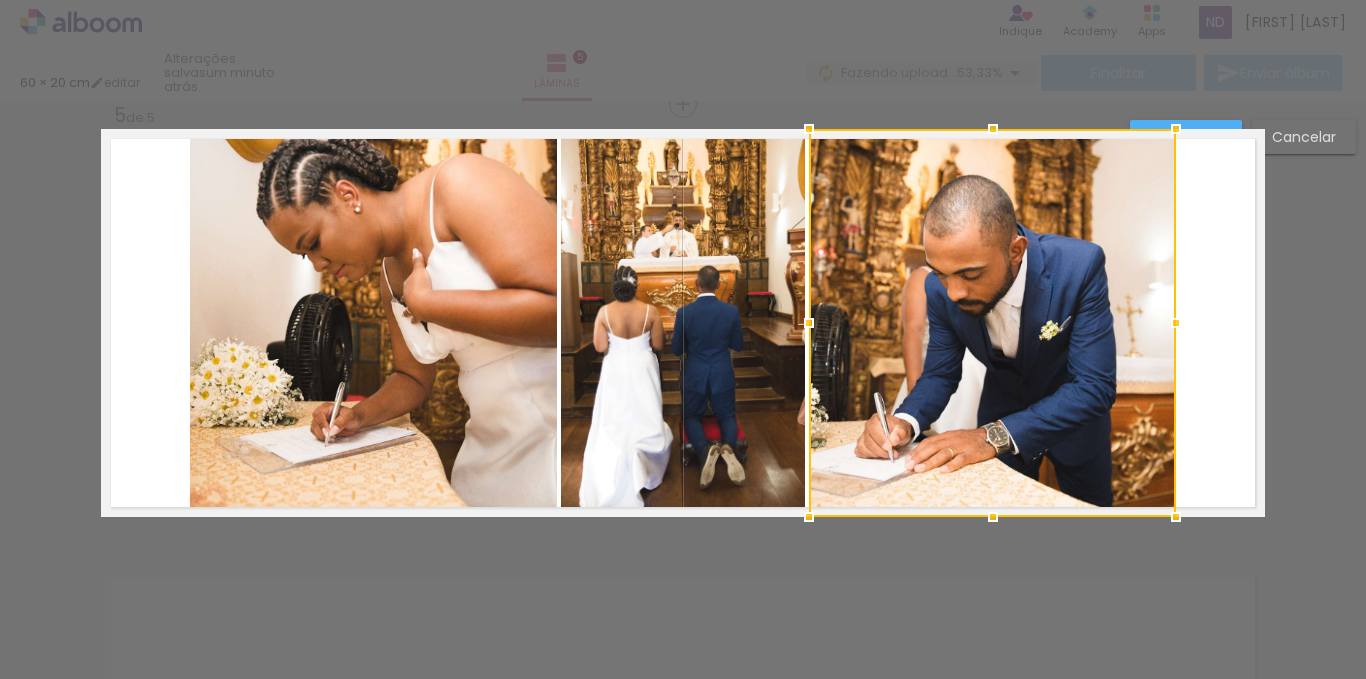 scroll, scrollTop: 1778, scrollLeft: 0, axis: vertical 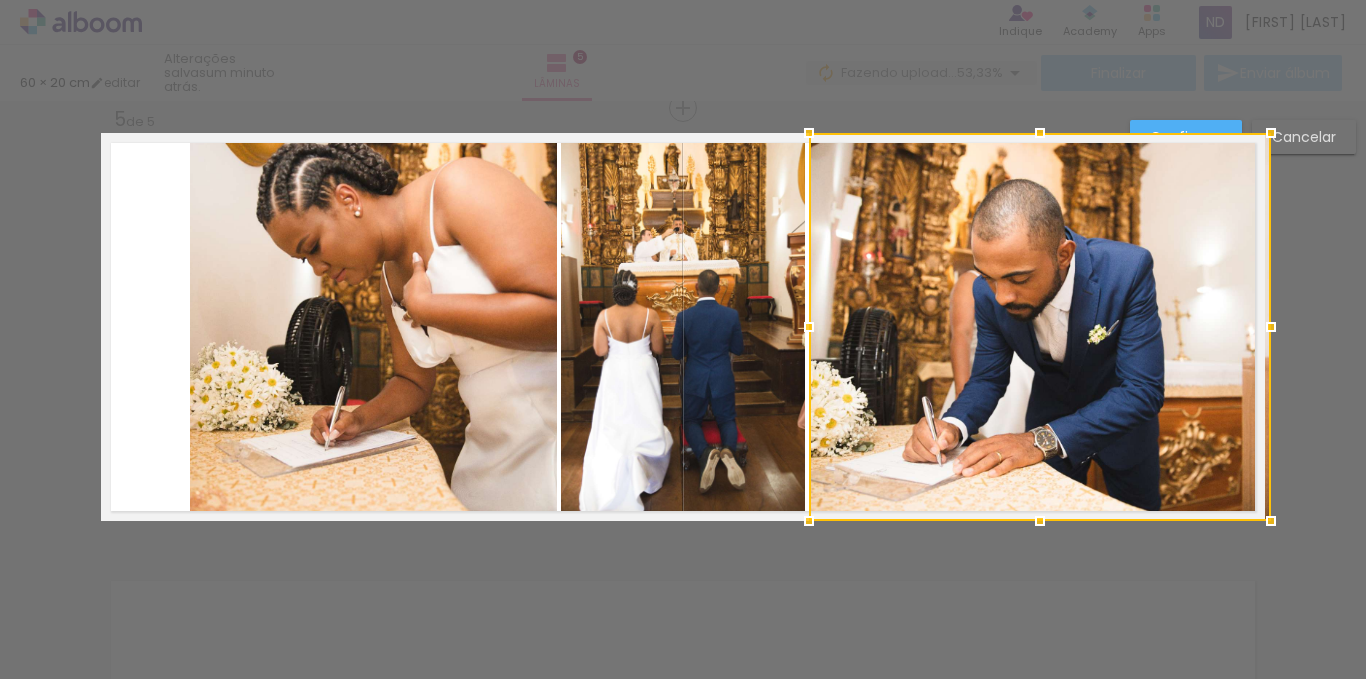 drag, startPoint x: 1171, startPoint y: 326, endPoint x: 1248, endPoint y: 324, distance: 77.02597 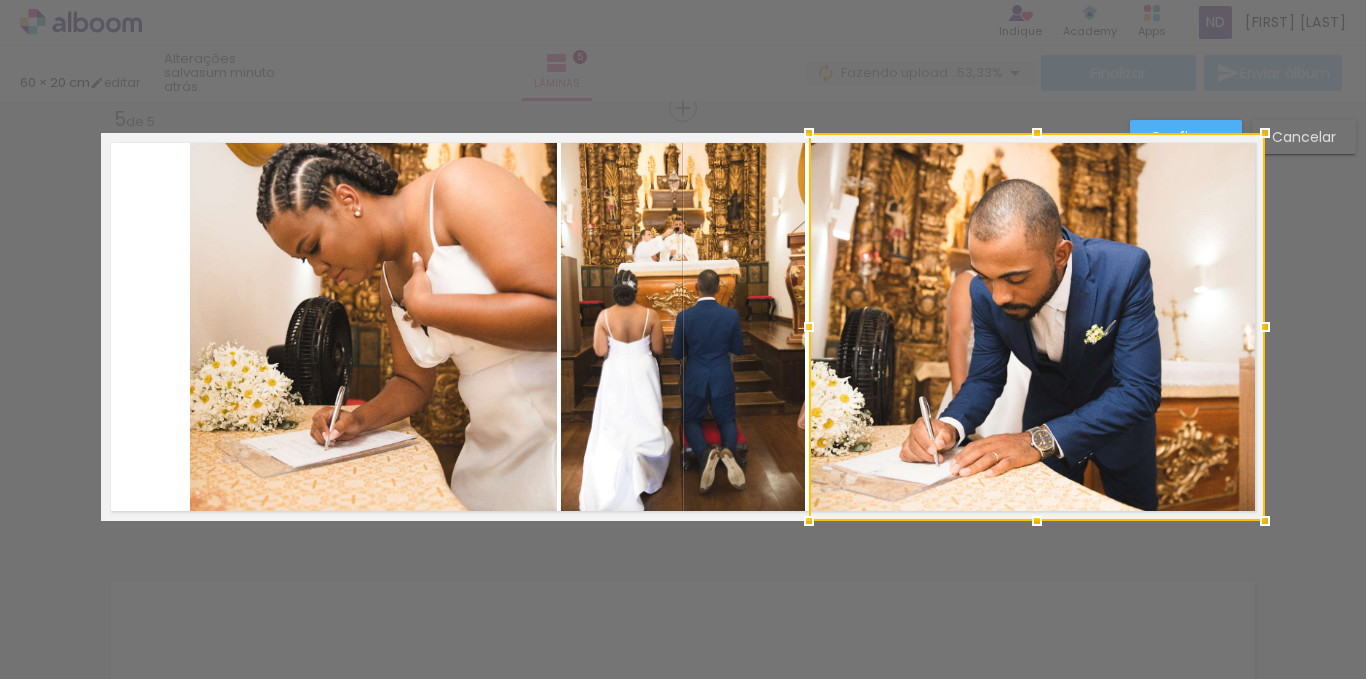 click on "Confirmar Cancelar" at bounding box center [683, -339] 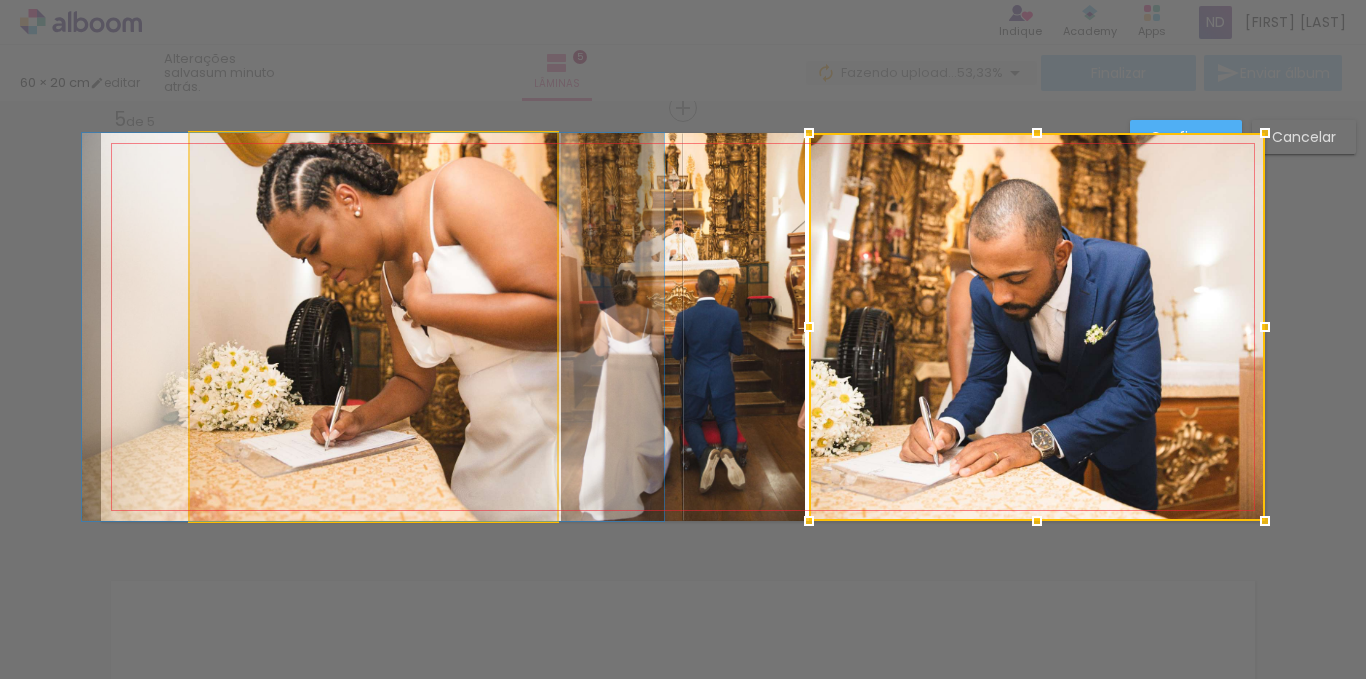 click 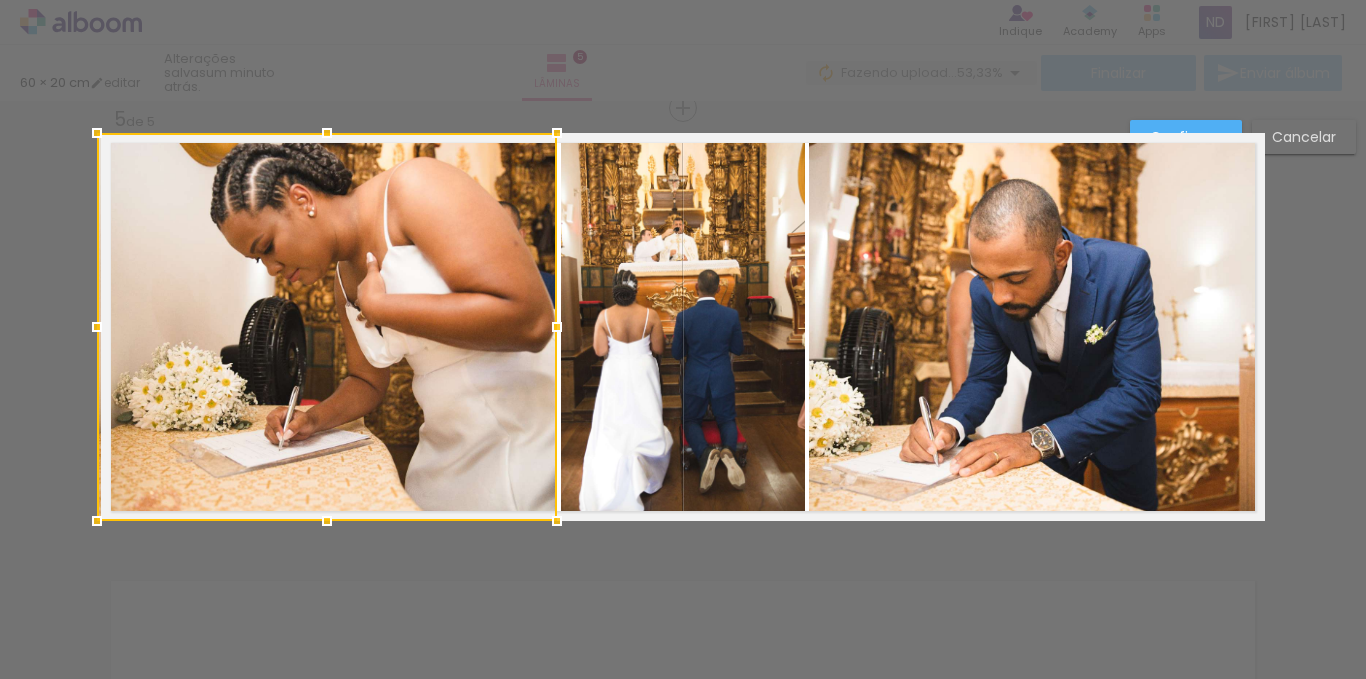 drag, startPoint x: 177, startPoint y: 324, endPoint x: 88, endPoint y: 312, distance: 89.80534 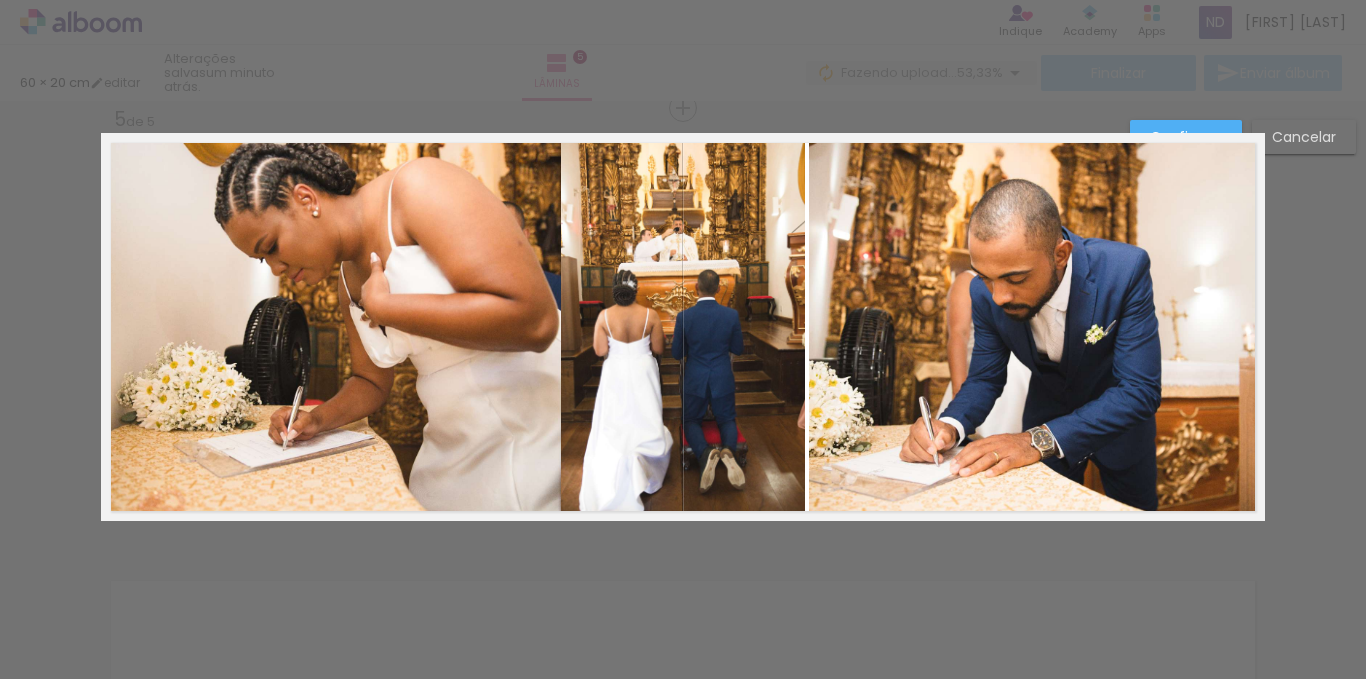 click on "Confirmar Cancelar" at bounding box center (683, -339) 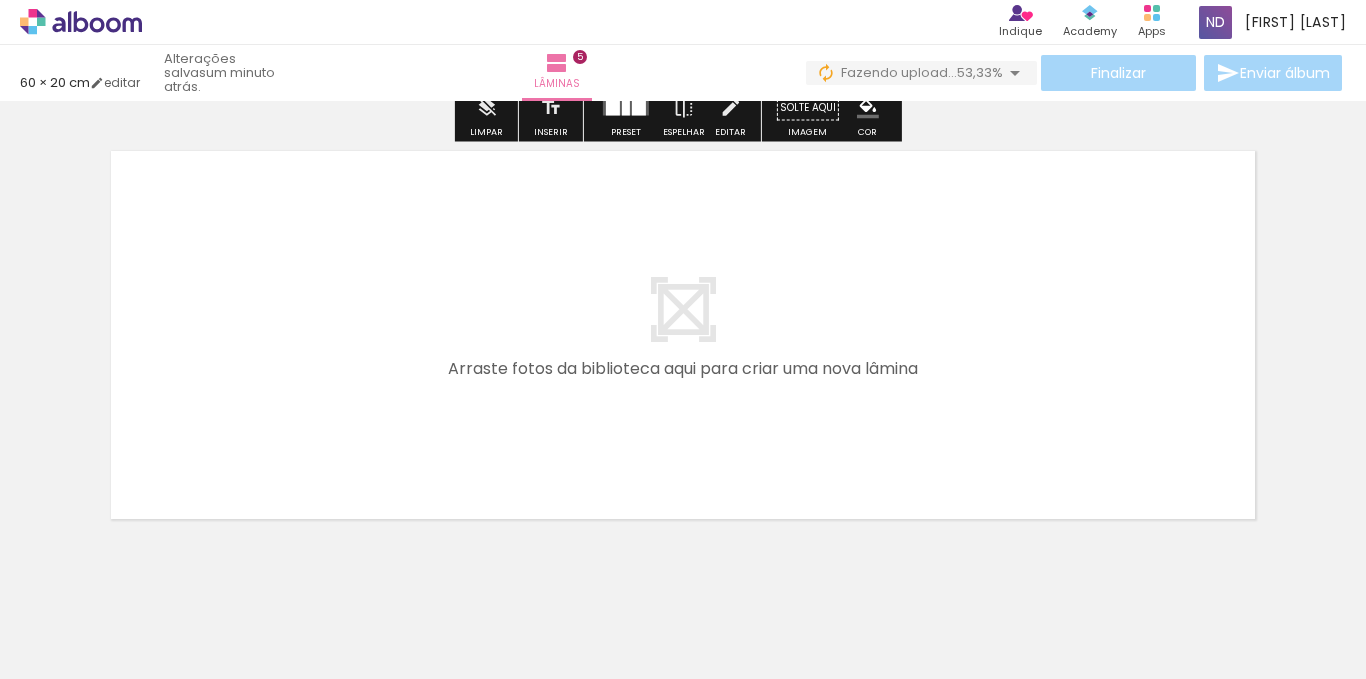 scroll, scrollTop: 2203, scrollLeft: 0, axis: vertical 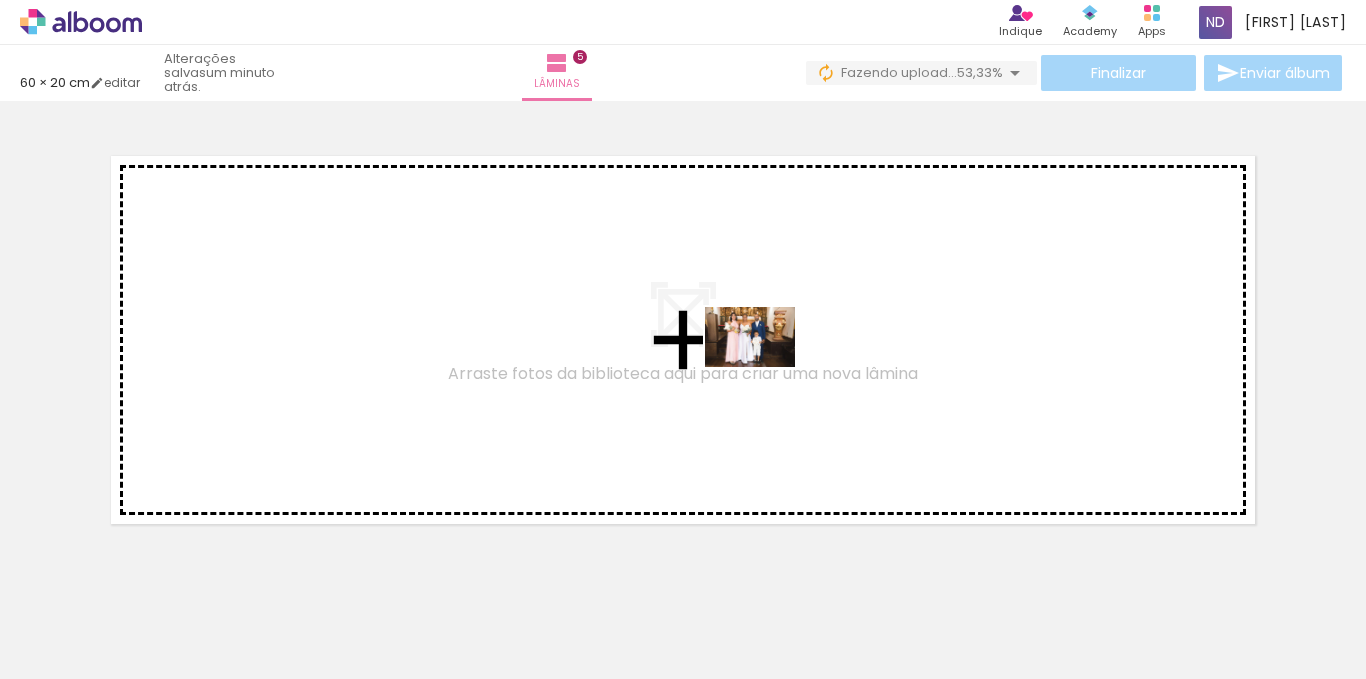 drag, startPoint x: 951, startPoint y: 623, endPoint x: 1072, endPoint y: 609, distance: 121.80723 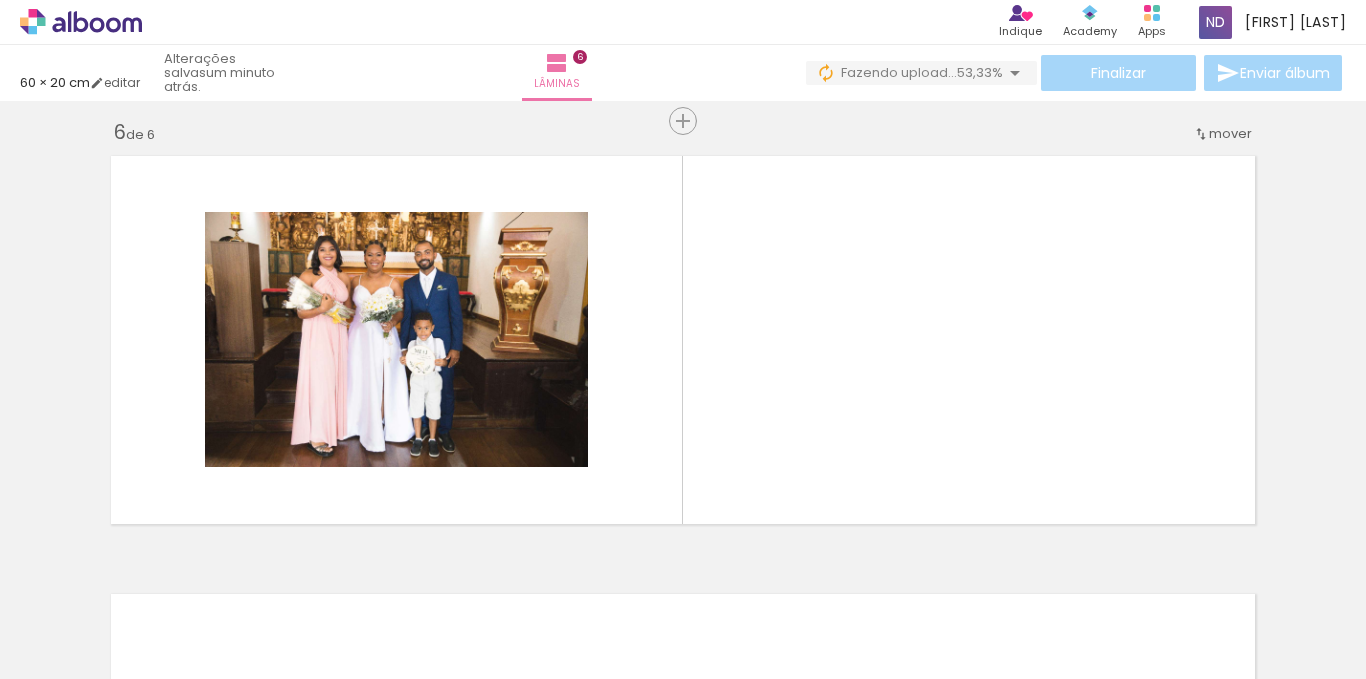 scroll, scrollTop: 2216, scrollLeft: 0, axis: vertical 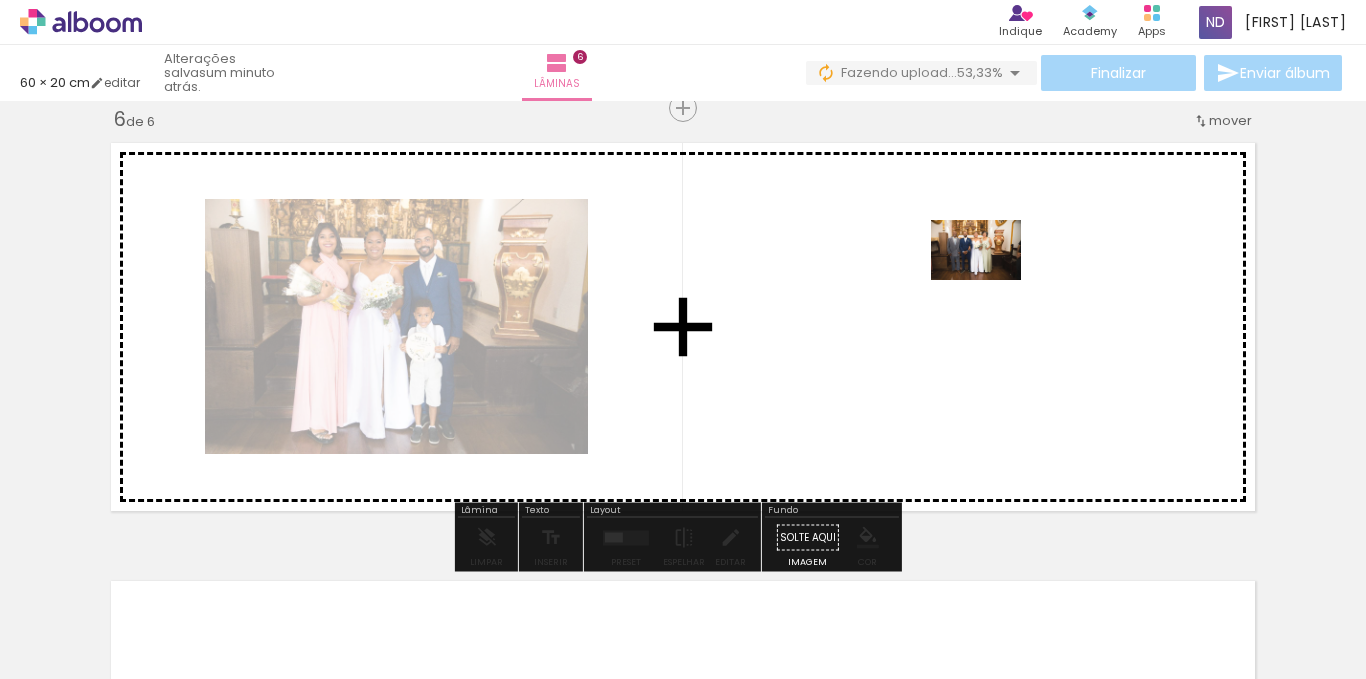 drag, startPoint x: 1072, startPoint y: 606, endPoint x: 1177, endPoint y: 627, distance: 107.07941 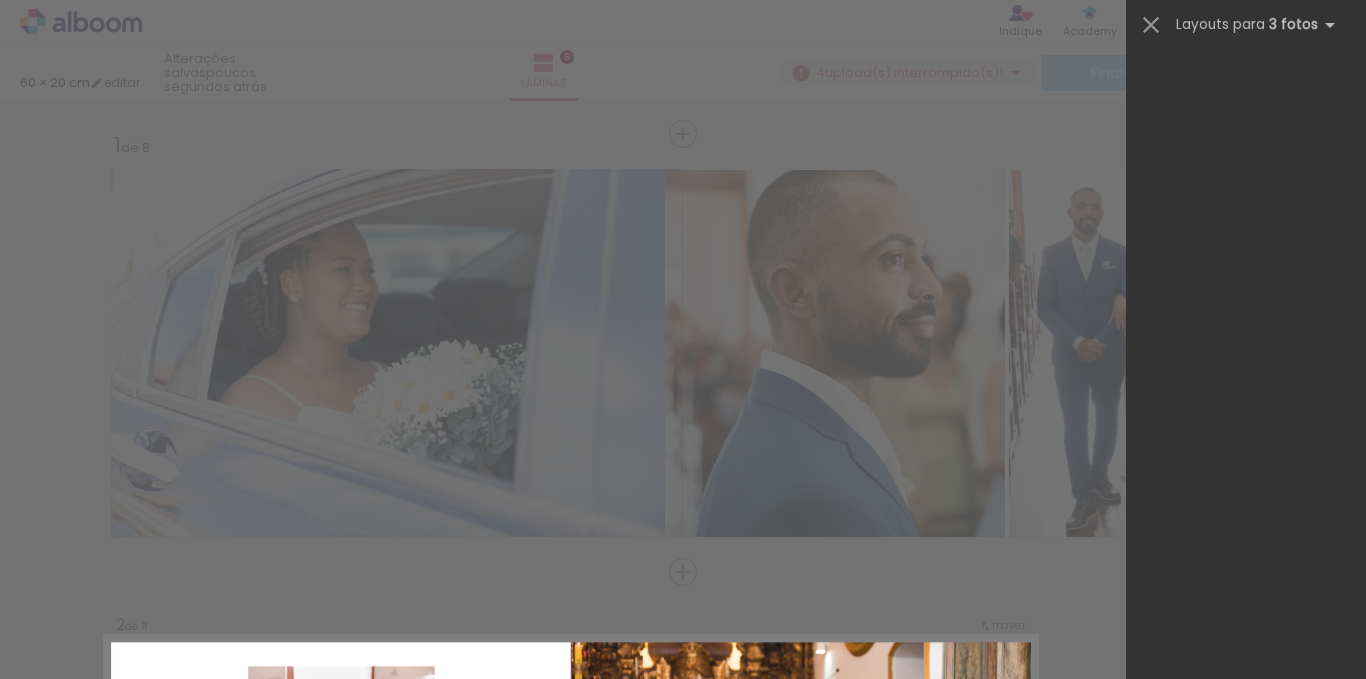 click at bounding box center [1313, 10656] 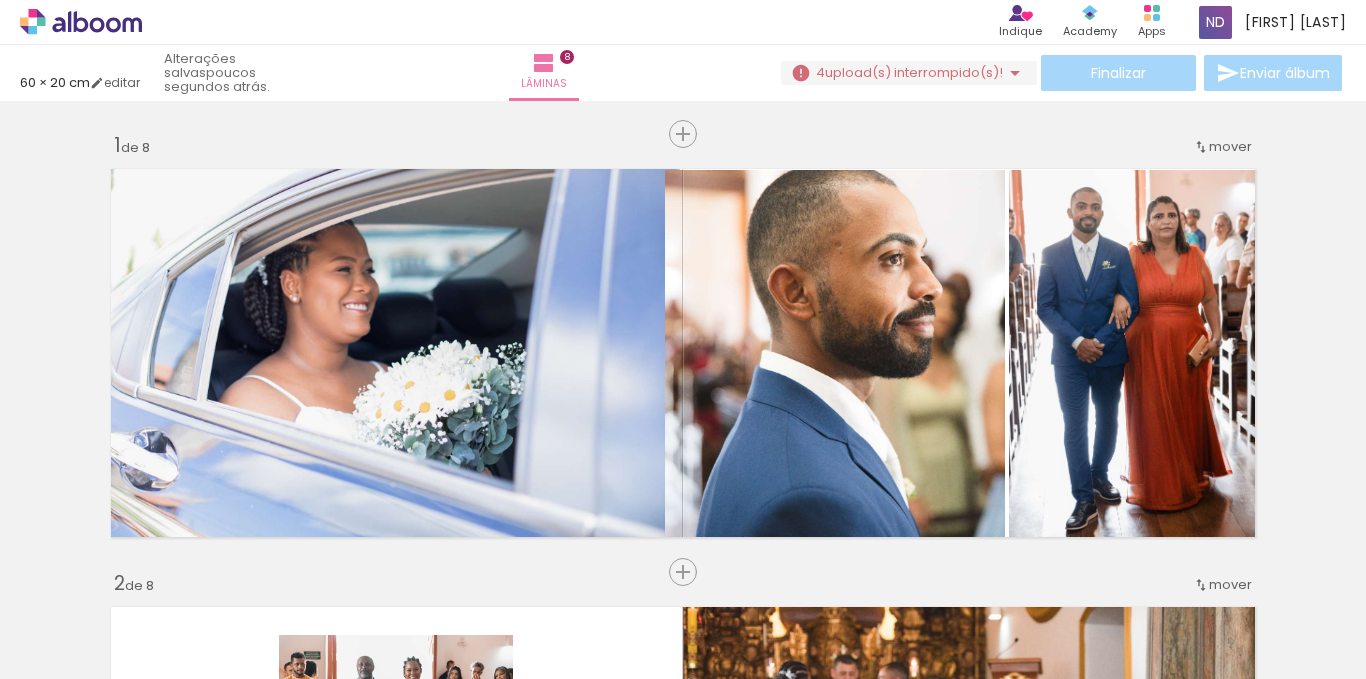 scroll, scrollTop: 463, scrollLeft: 0, axis: vertical 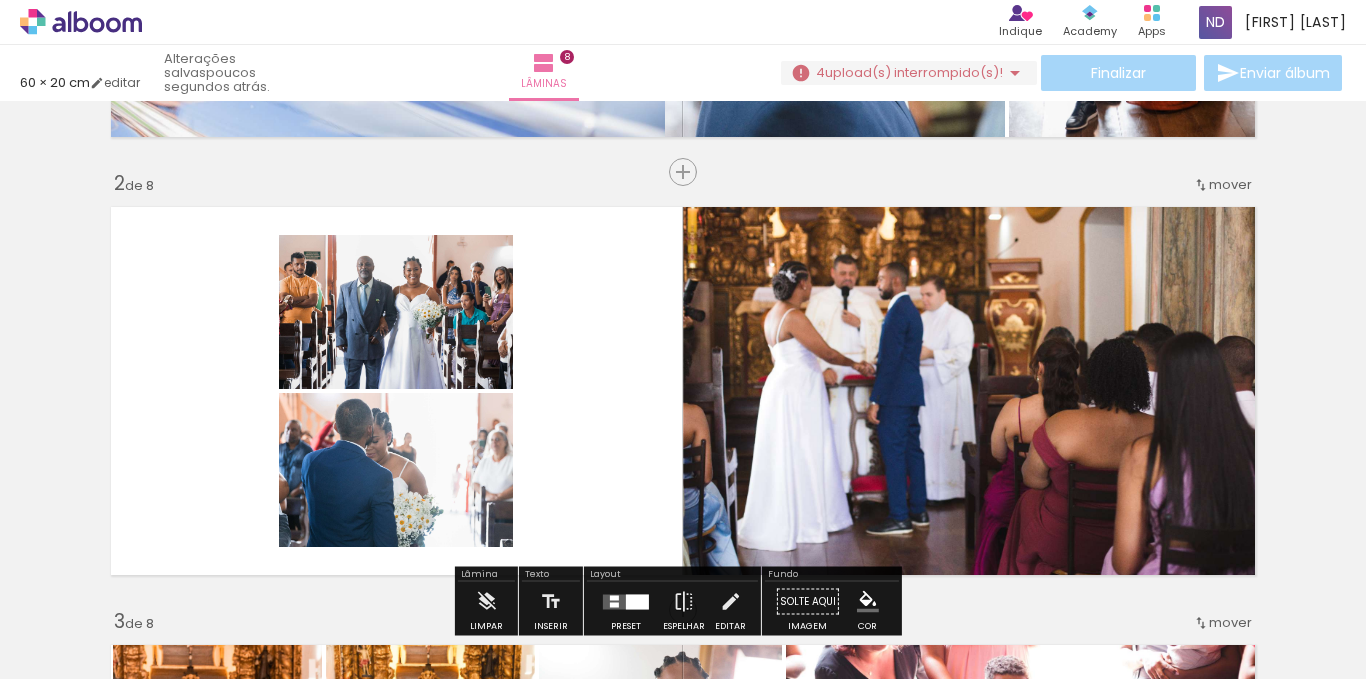 drag, startPoint x: 1309, startPoint y: 264, endPoint x: 1021, endPoint y: 185, distance: 298.63858 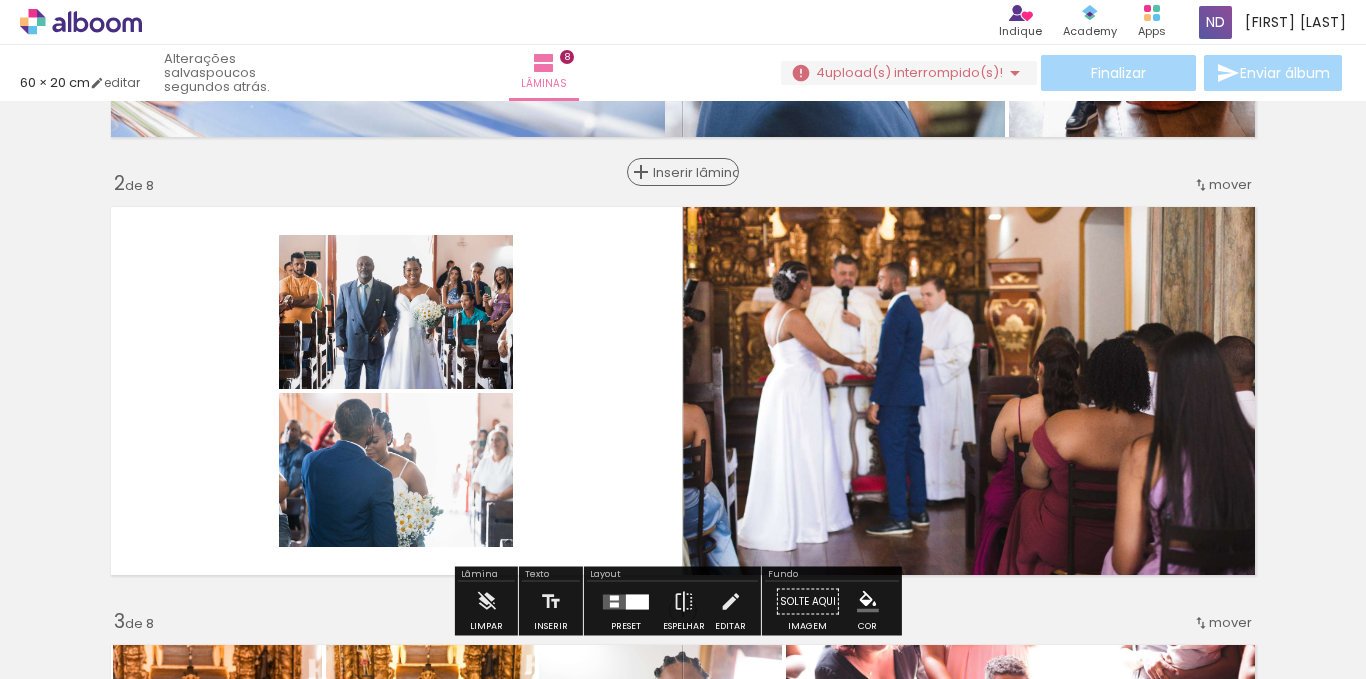 click on "Inserir lâmina" at bounding box center (692, 172) 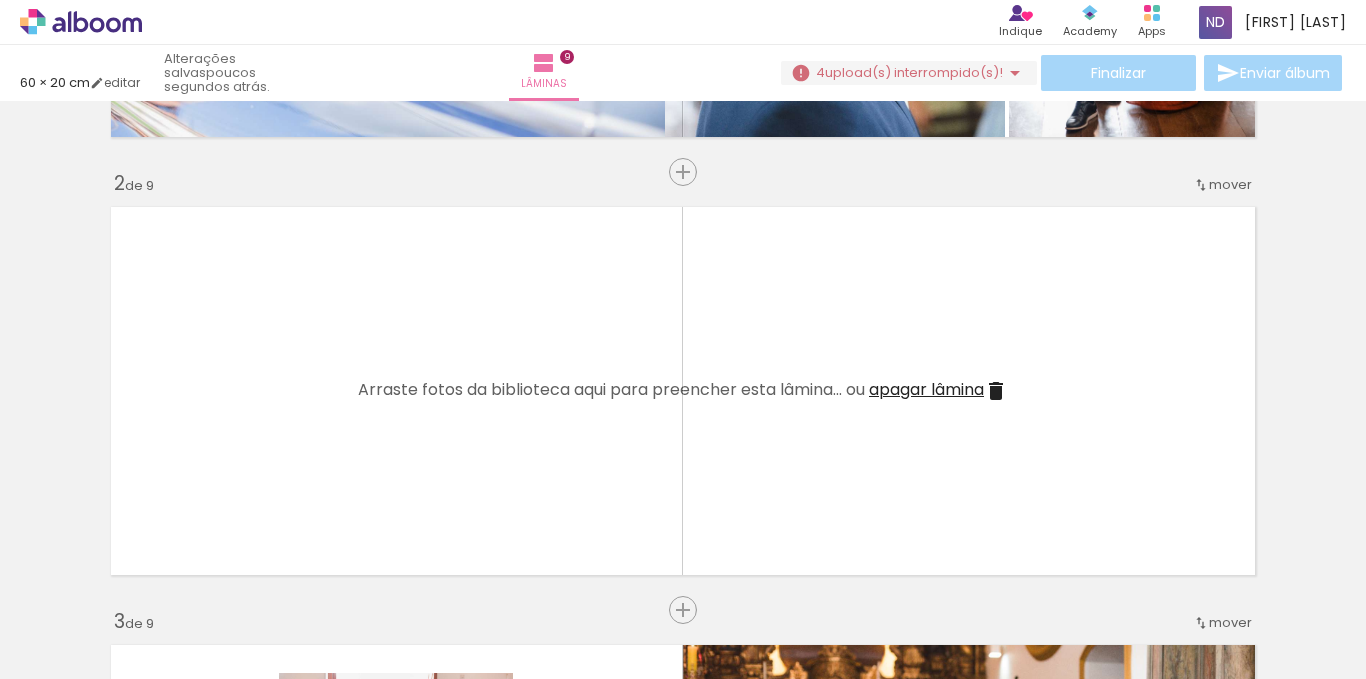 click on "mover" at bounding box center (1230, 184) 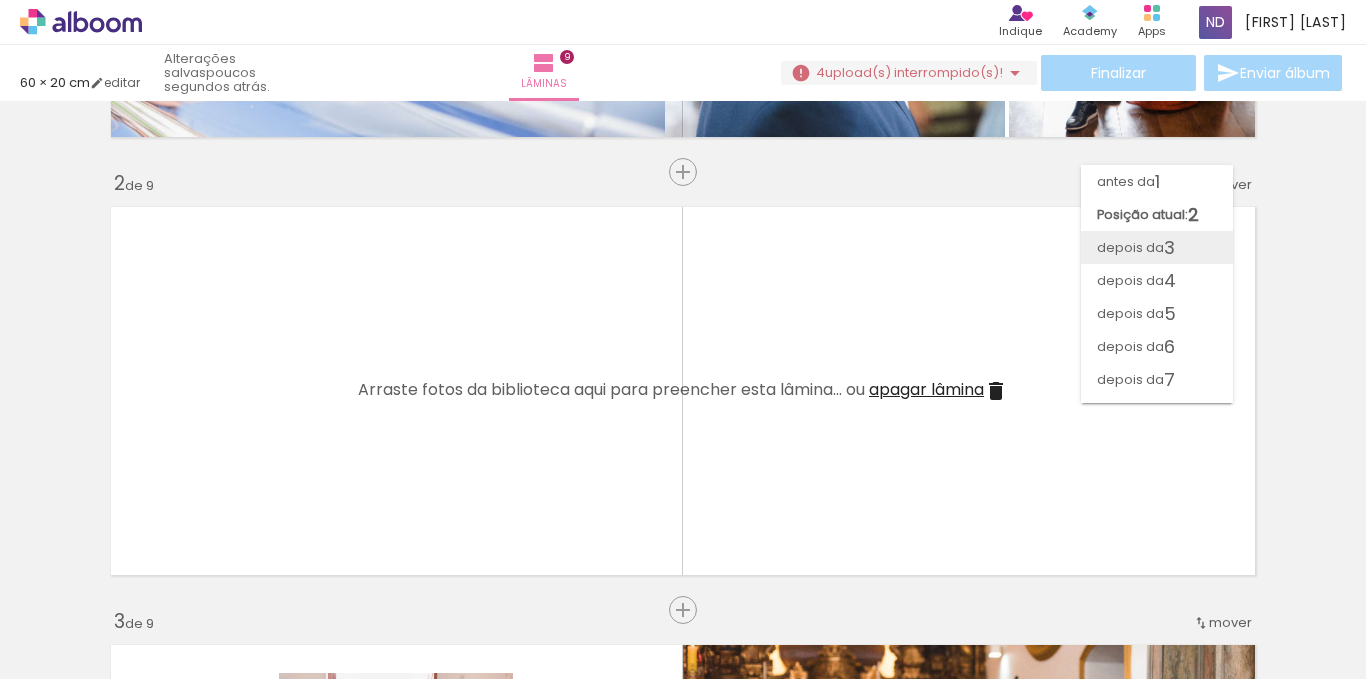 click on "depois da  3" at bounding box center (1157, 247) 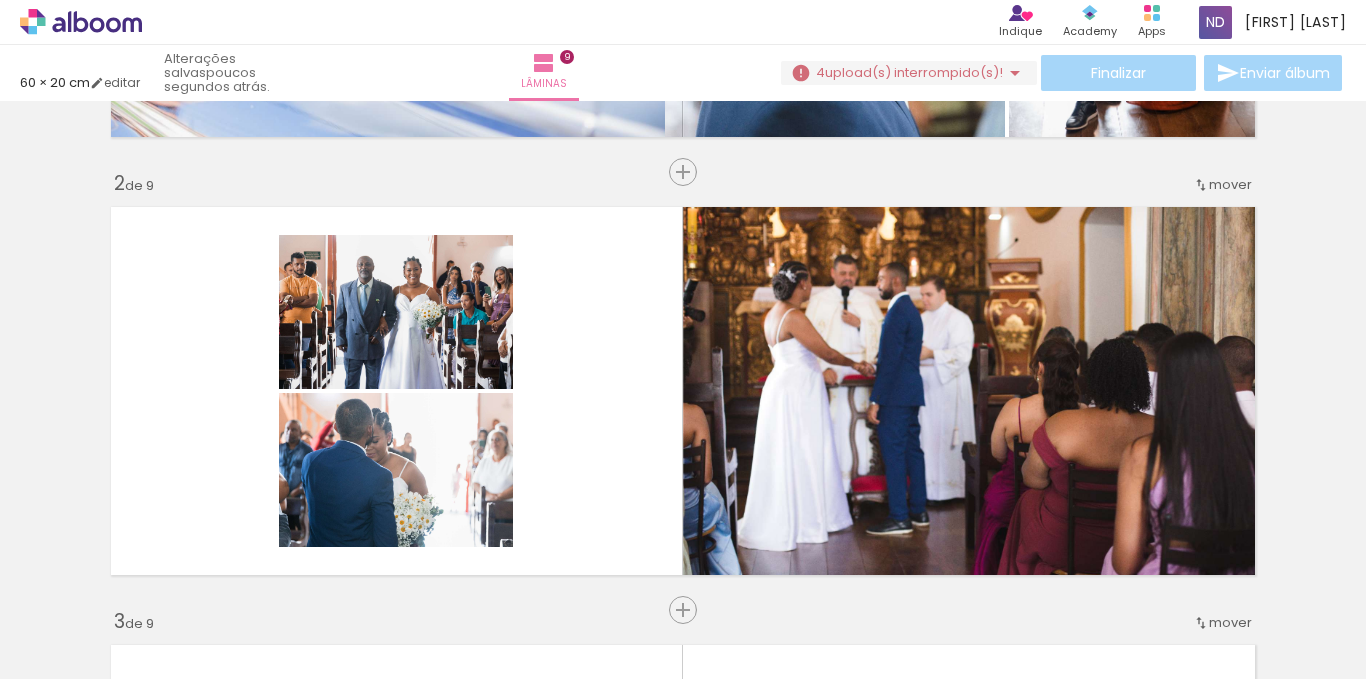 scroll, scrollTop: 902, scrollLeft: 0, axis: vertical 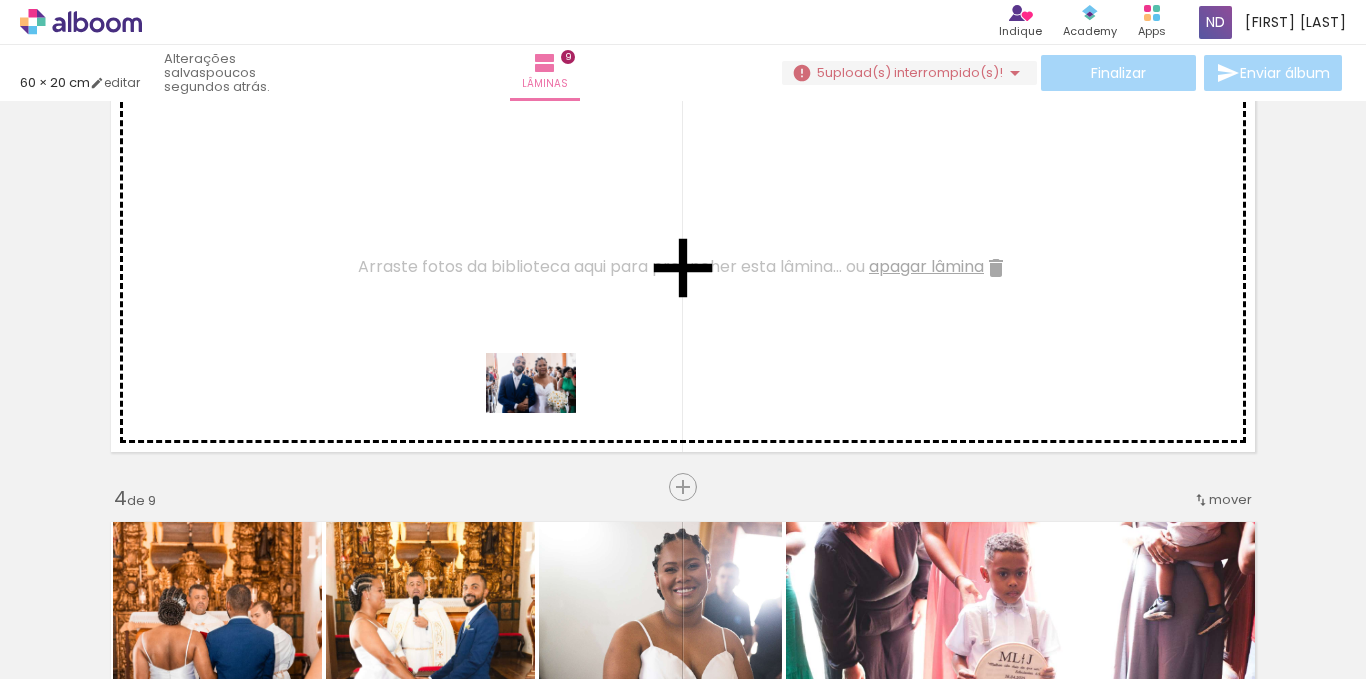 drag, startPoint x: 629, startPoint y: 620, endPoint x: 546, endPoint y: 413, distance: 223.02017 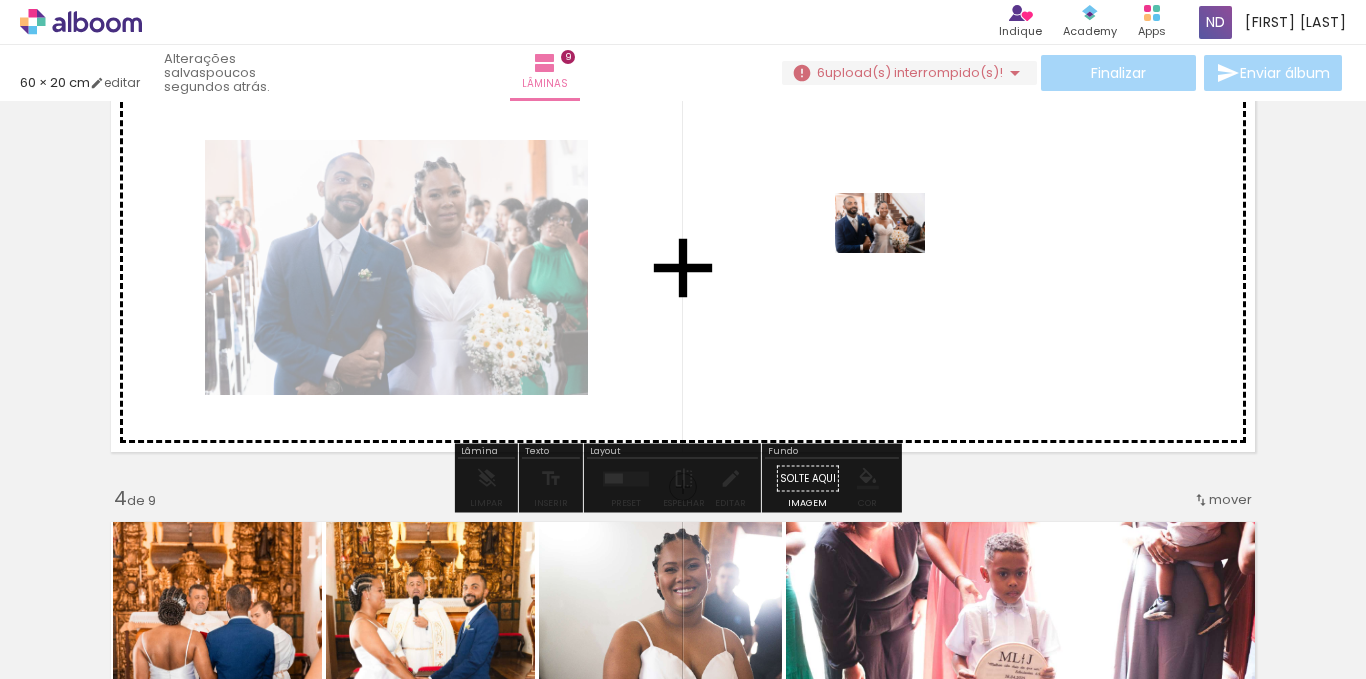 drag, startPoint x: 855, startPoint y: 347, endPoint x: 763, endPoint y: 449, distance: 137.36084 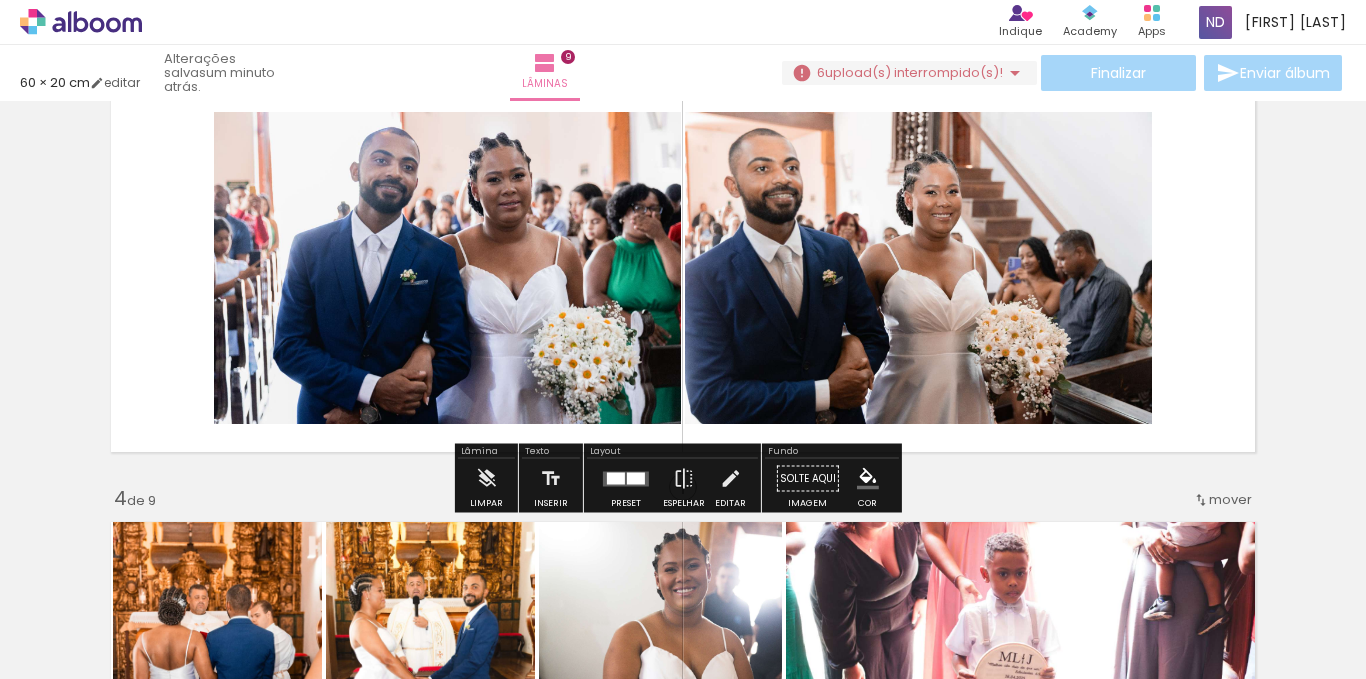 click at bounding box center [636, 478] 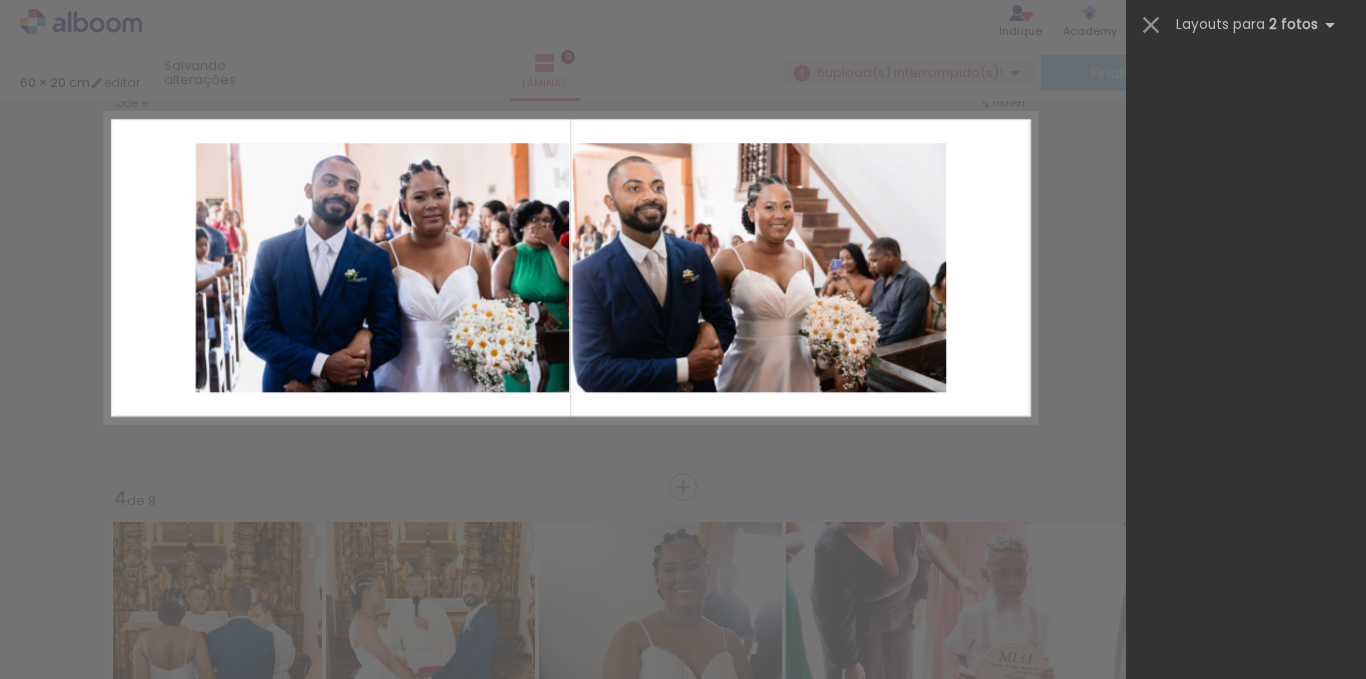 scroll, scrollTop: 0, scrollLeft: 0, axis: both 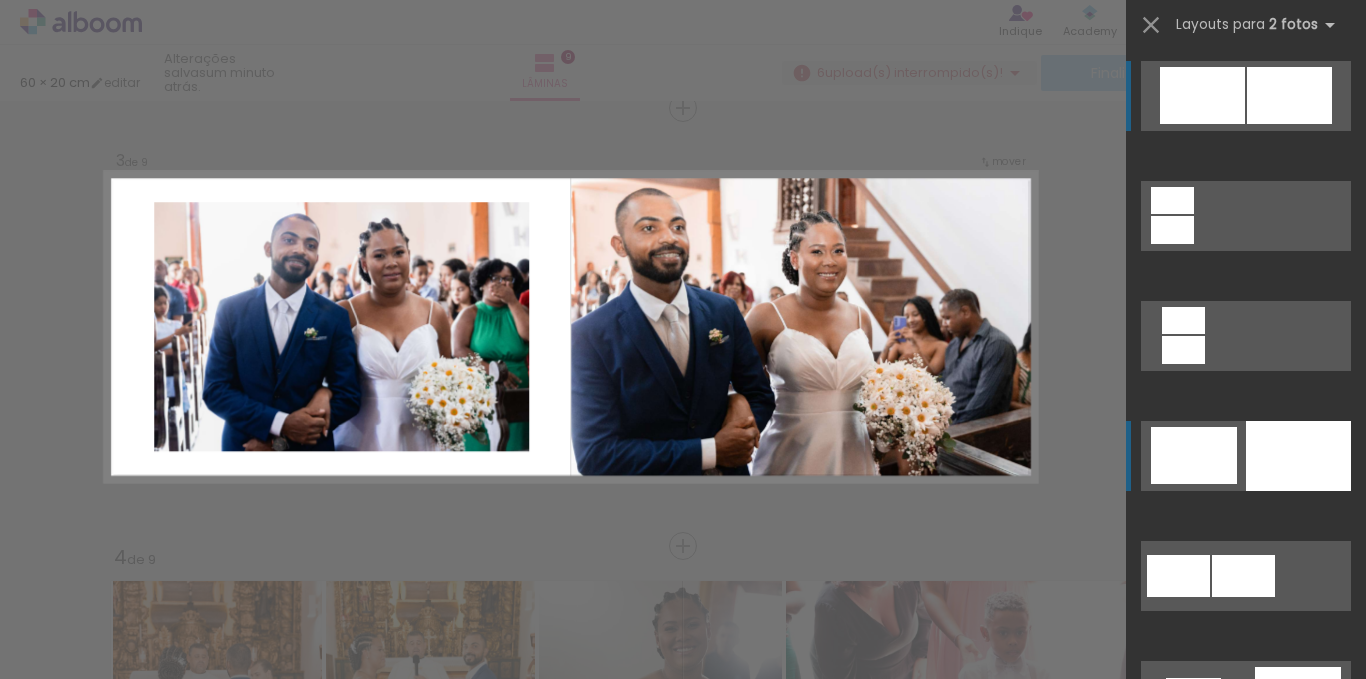 click at bounding box center (1298, 456) 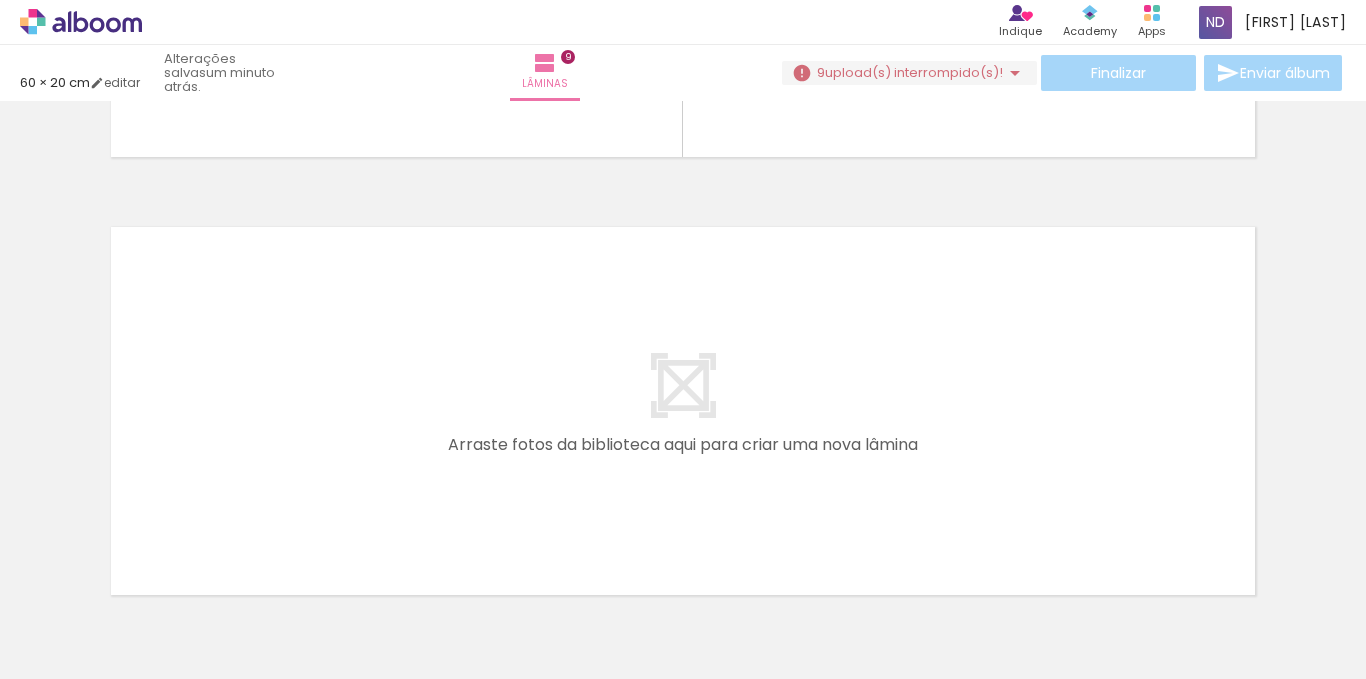 scroll, scrollTop: 3910, scrollLeft: 0, axis: vertical 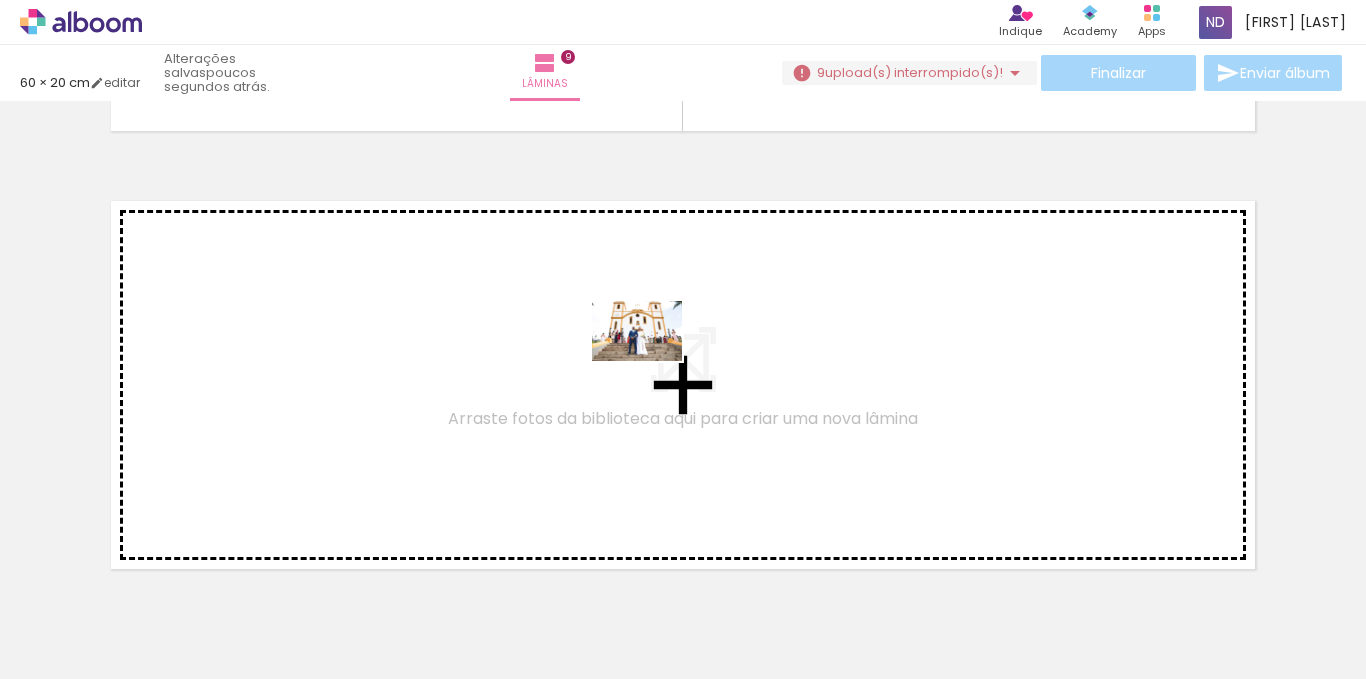 drag, startPoint x: 1300, startPoint y: 626, endPoint x: 653, endPoint y: 366, distance: 697.28687 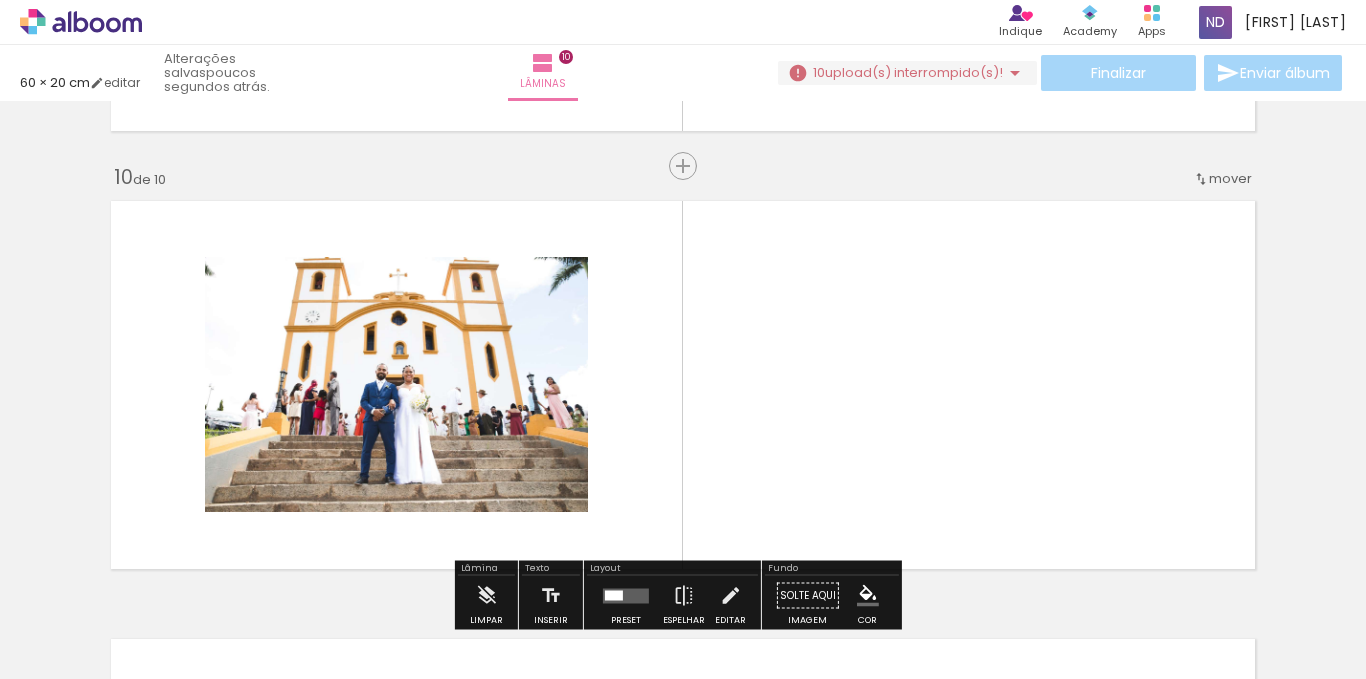 scroll, scrollTop: 3968, scrollLeft: 0, axis: vertical 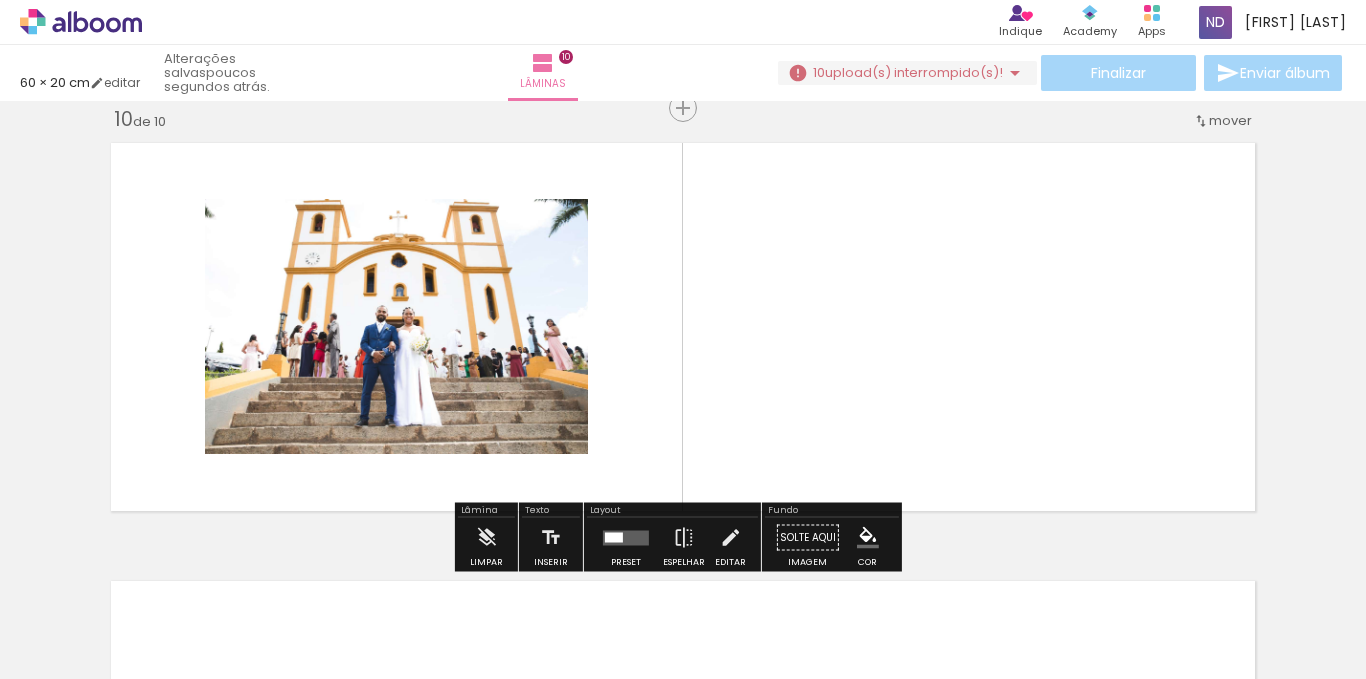 click at bounding box center [614, 537] 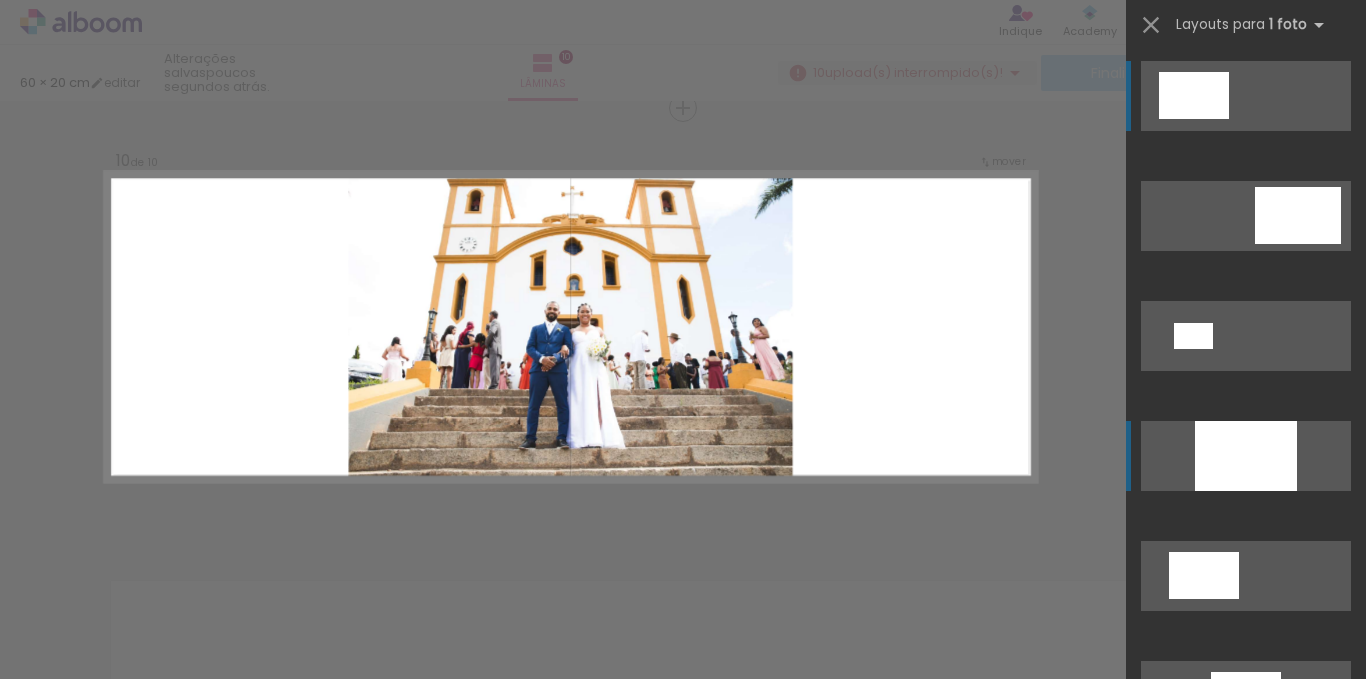 click at bounding box center [1246, 1416] 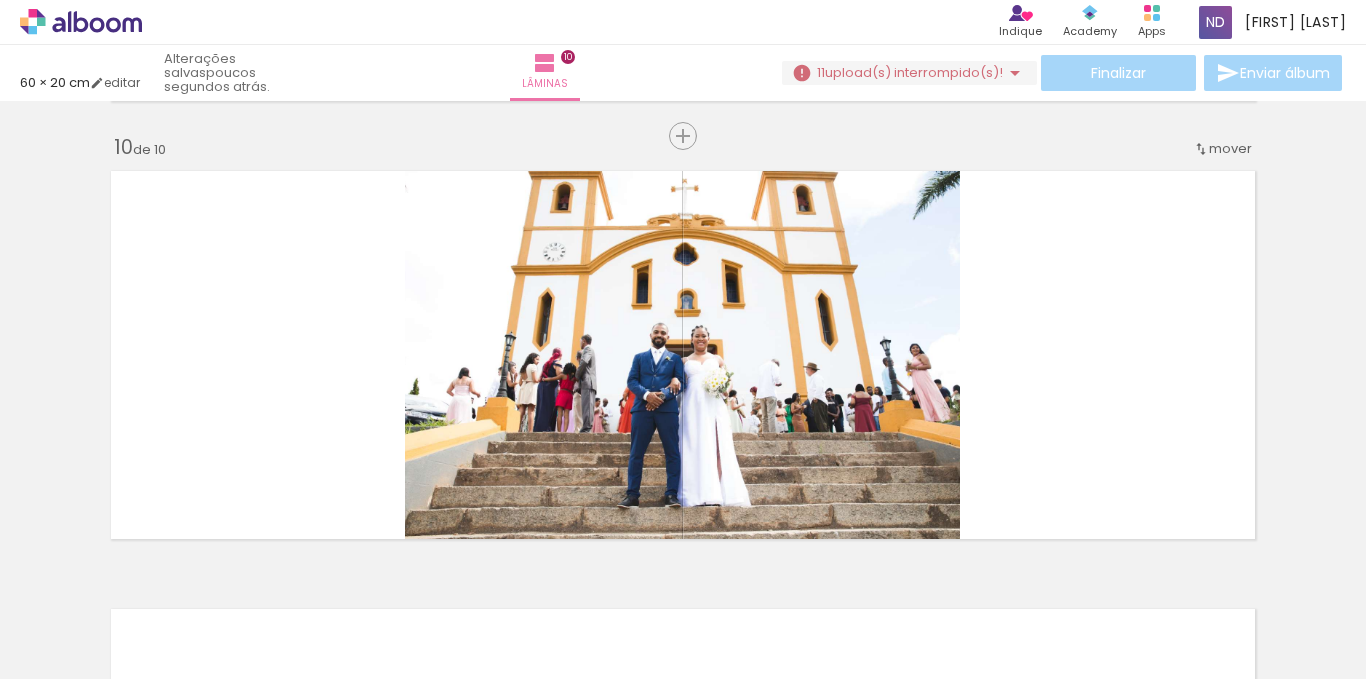scroll, scrollTop: 3958, scrollLeft: 0, axis: vertical 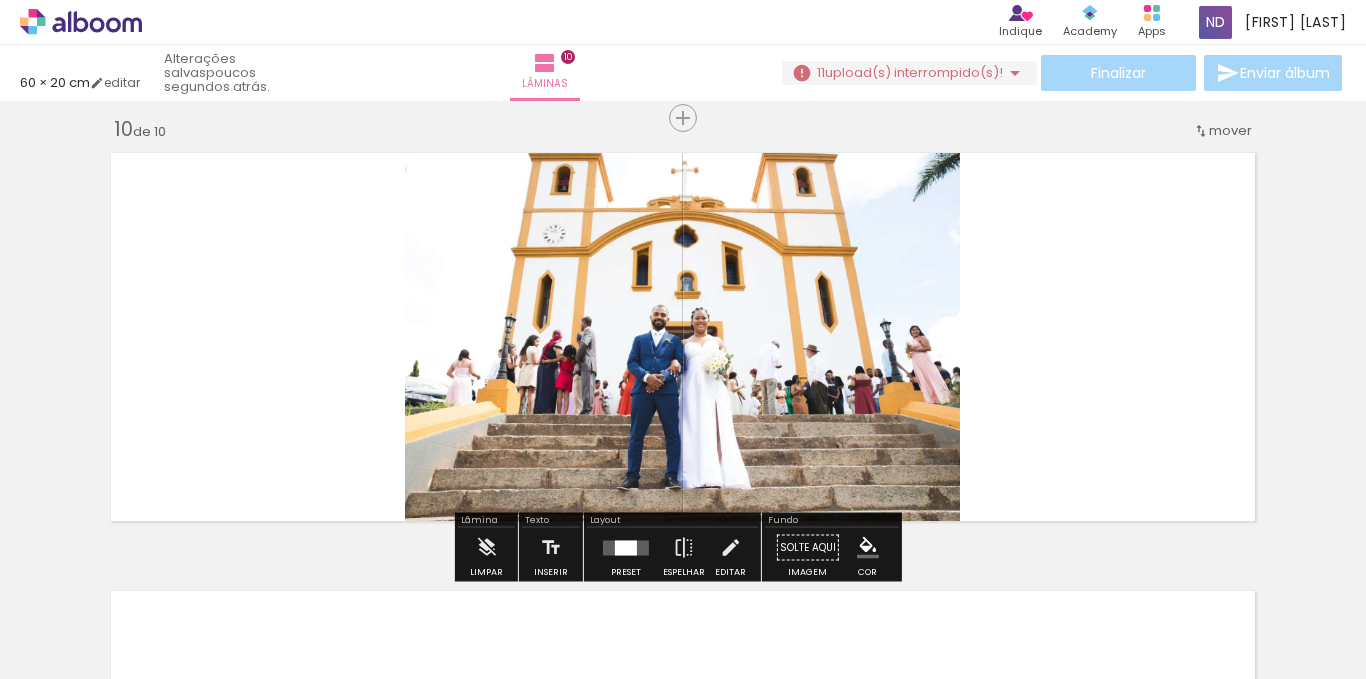 click 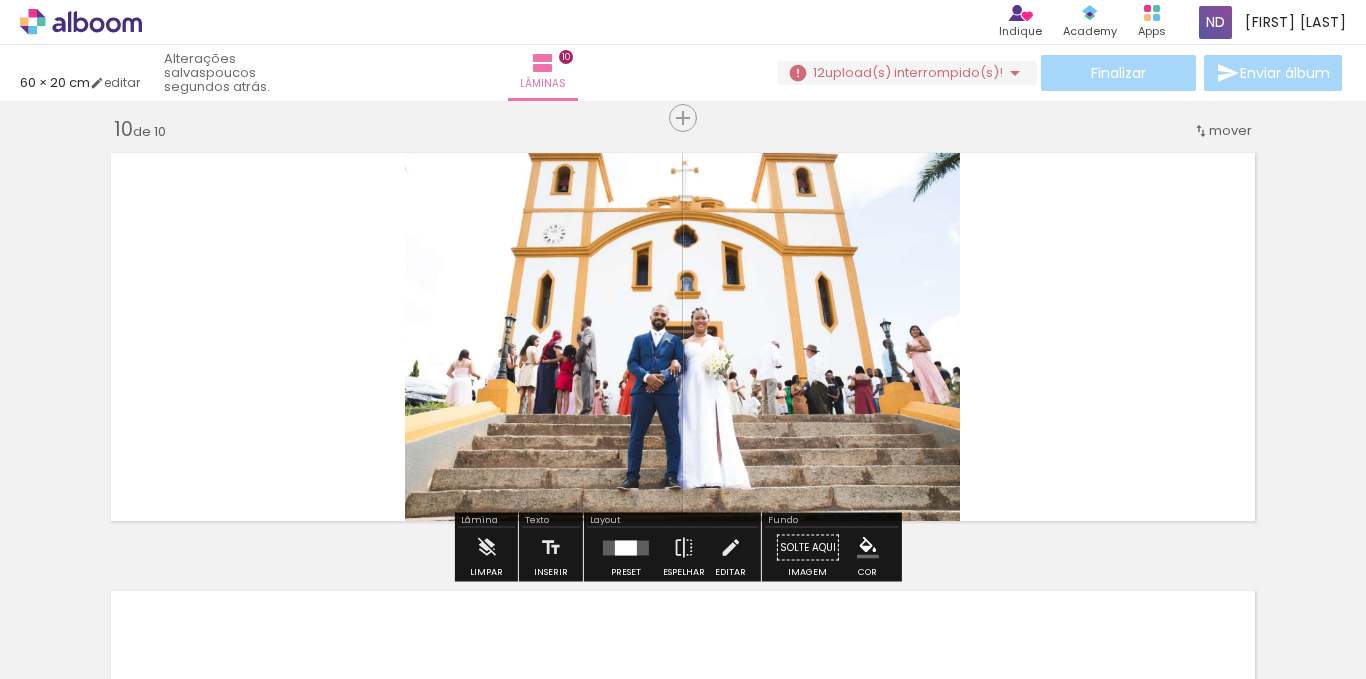 click at bounding box center (626, 547) 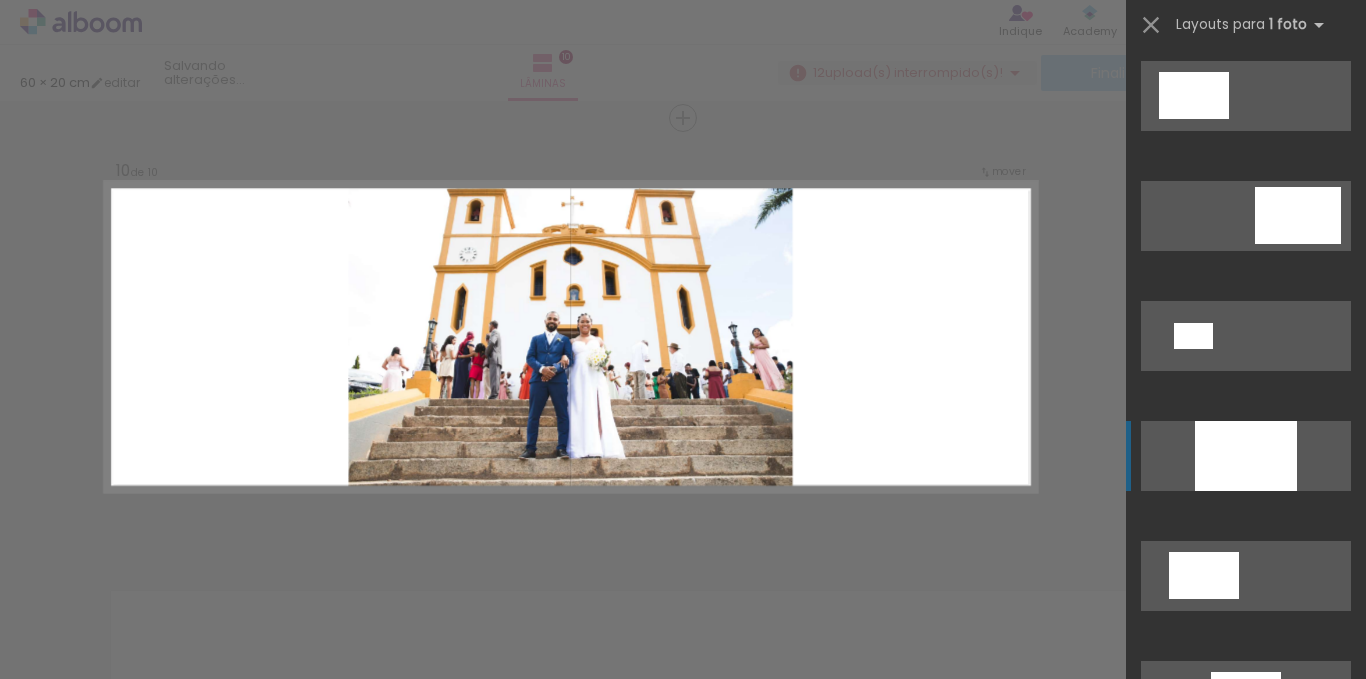 scroll, scrollTop: 360, scrollLeft: 0, axis: vertical 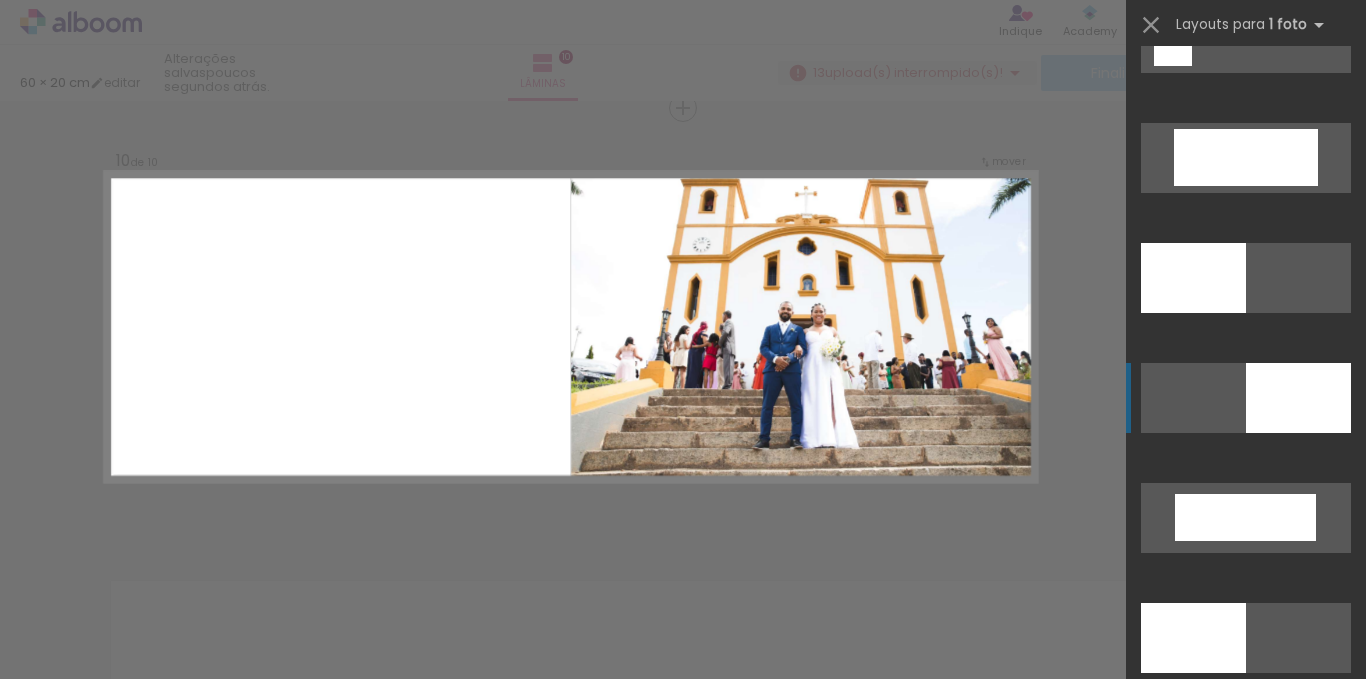 click at bounding box center (1193, 278) 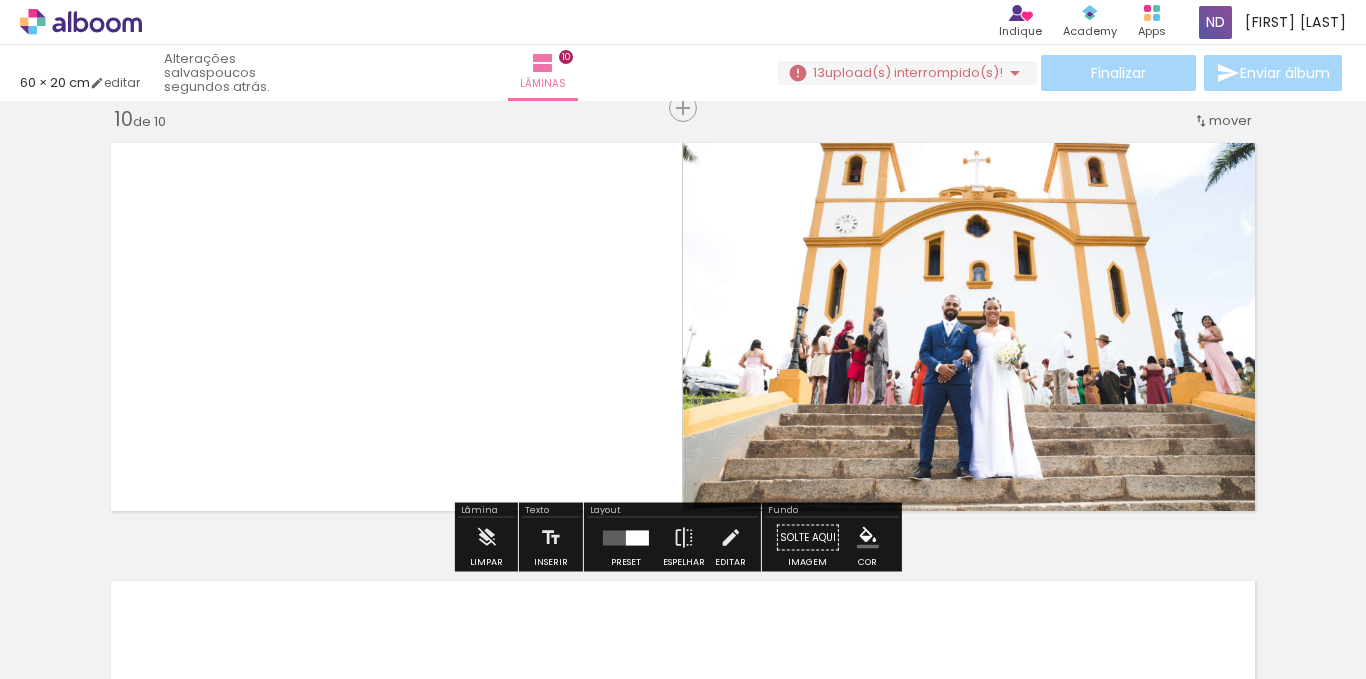 click on "Inserir lâmina 1  de 10  Inserir lâmina 2  de 10  Inserir lâmina 3  de 10  Inserir lâmina 4  de 10  Inserir lâmina 5  de 10  Inserir lâmina 6  de 10  Inserir lâmina 7  de 10  Inserir lâmina 8  de 10  Inserir lâmina 9  de 10  Inserir lâmina 10  de 10" at bounding box center (683, -1451) 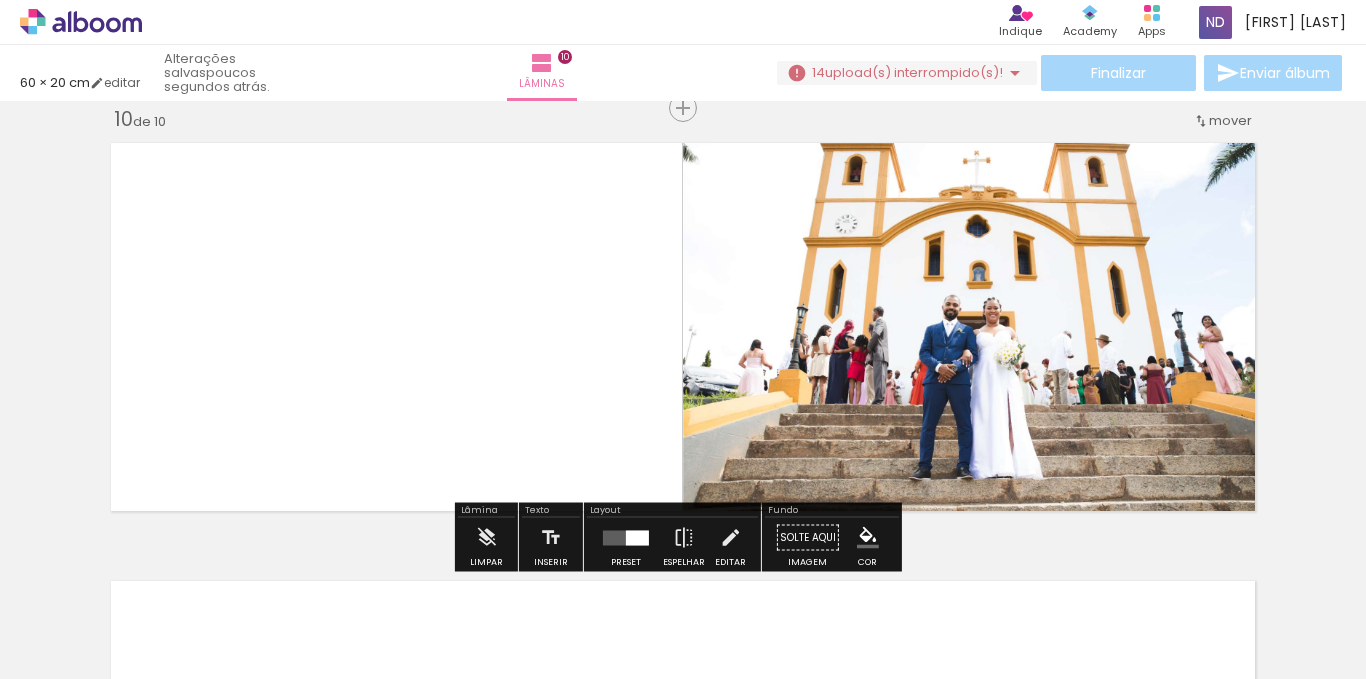 click at bounding box center (637, 537) 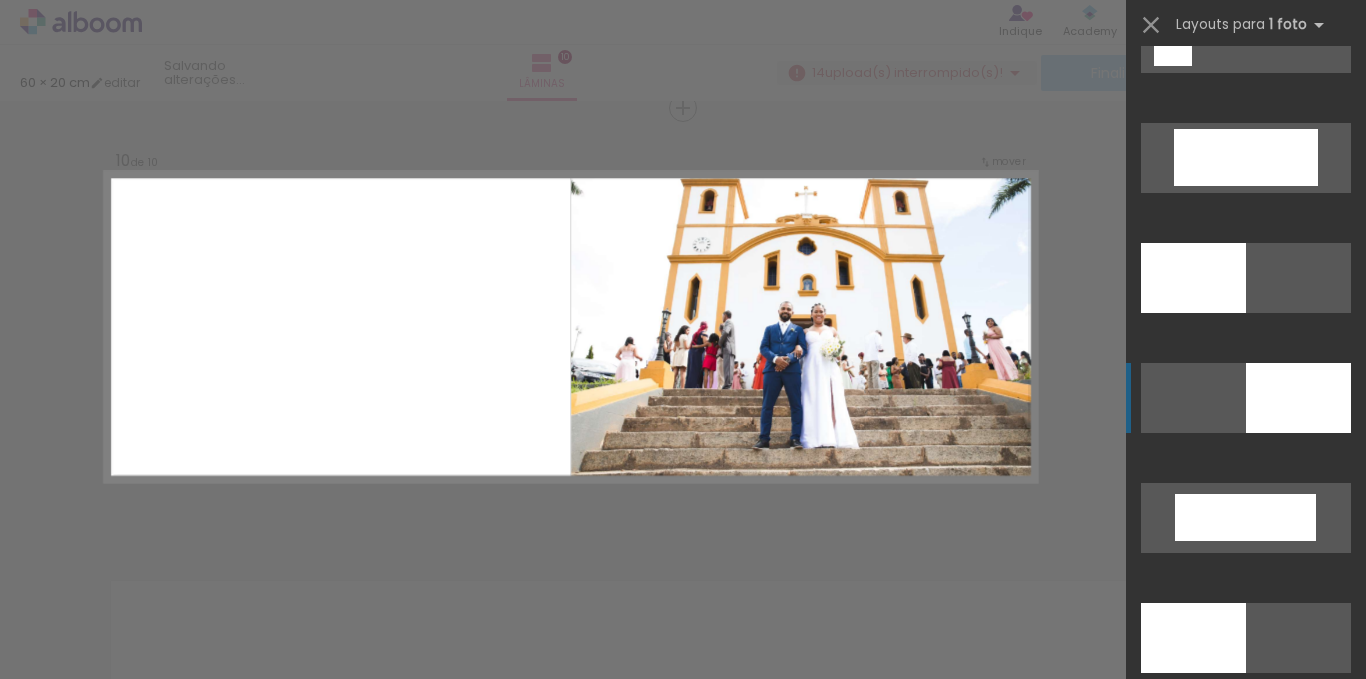 scroll, scrollTop: 4680, scrollLeft: 0, axis: vertical 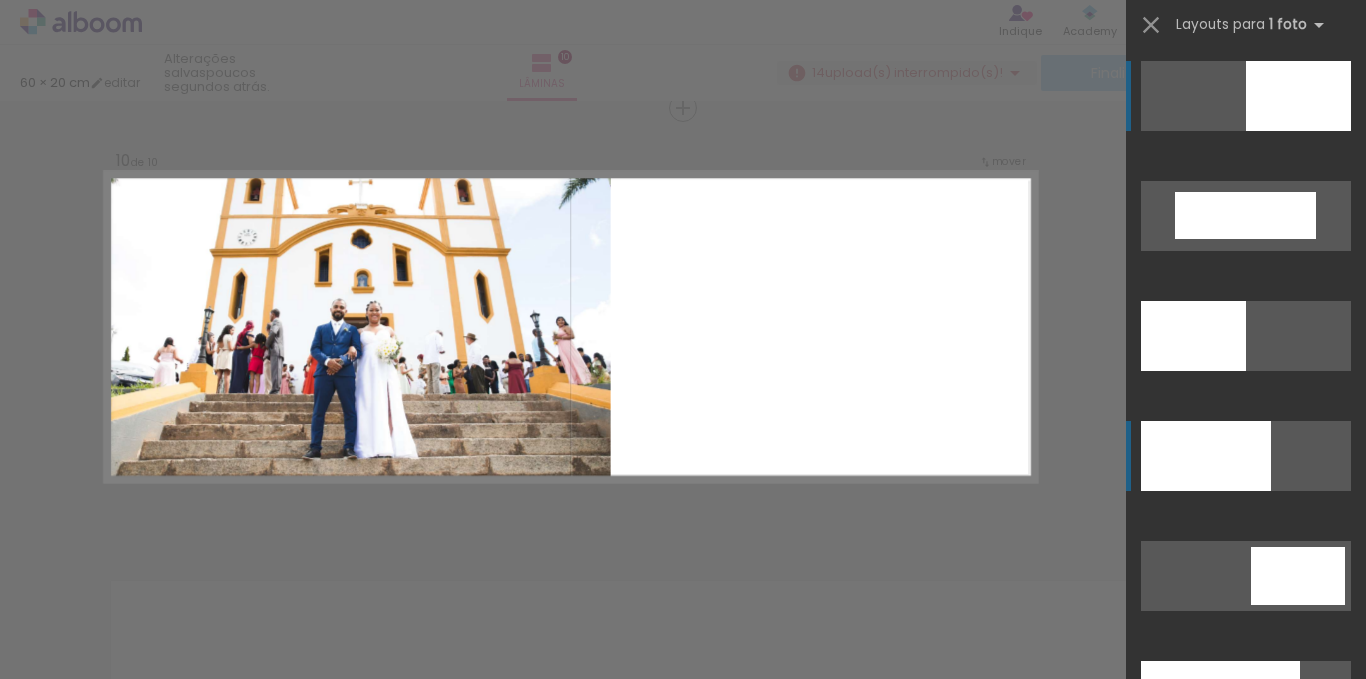 click at bounding box center [1206, 456] 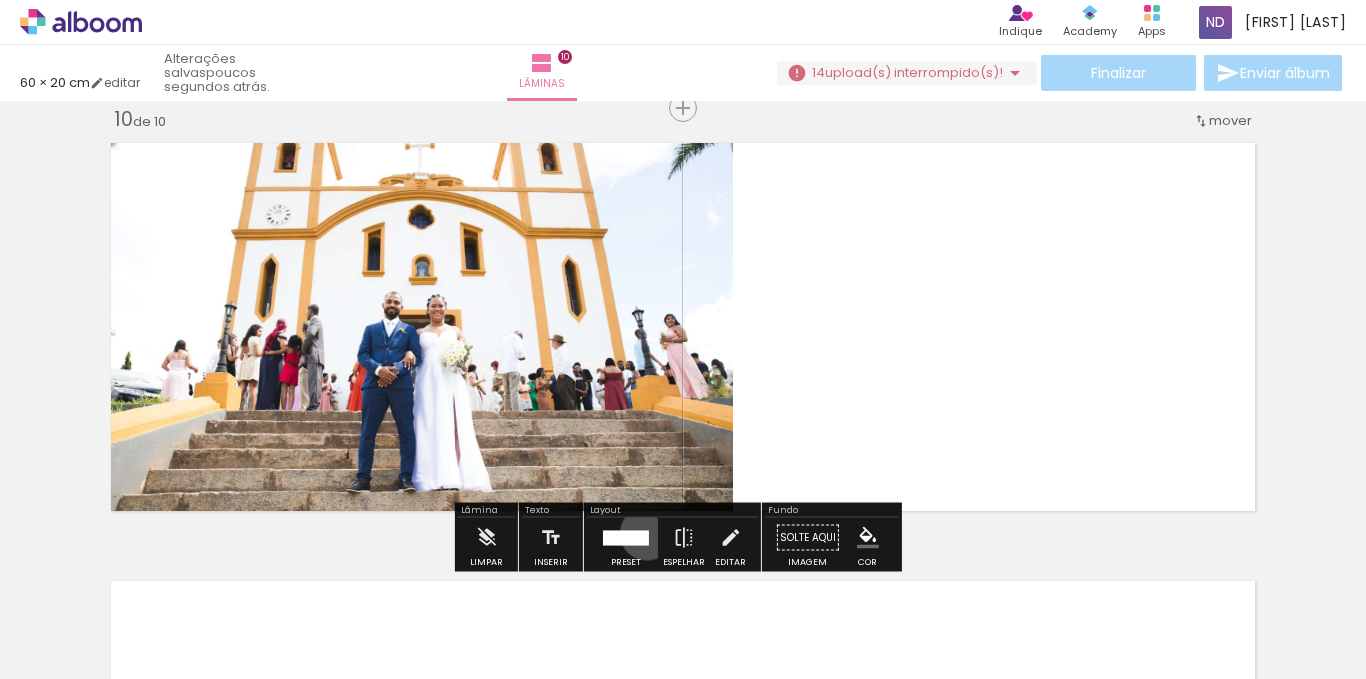 click at bounding box center (626, 537) 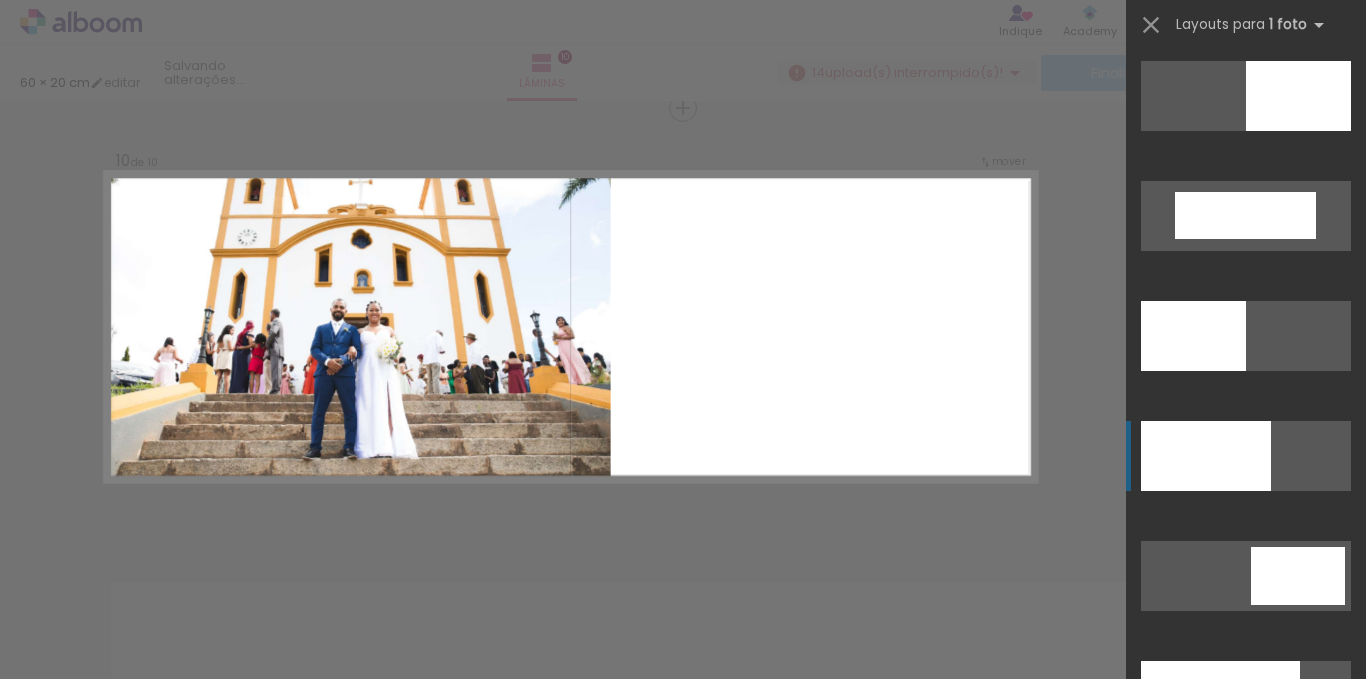 scroll, scrollTop: 5040, scrollLeft: 0, axis: vertical 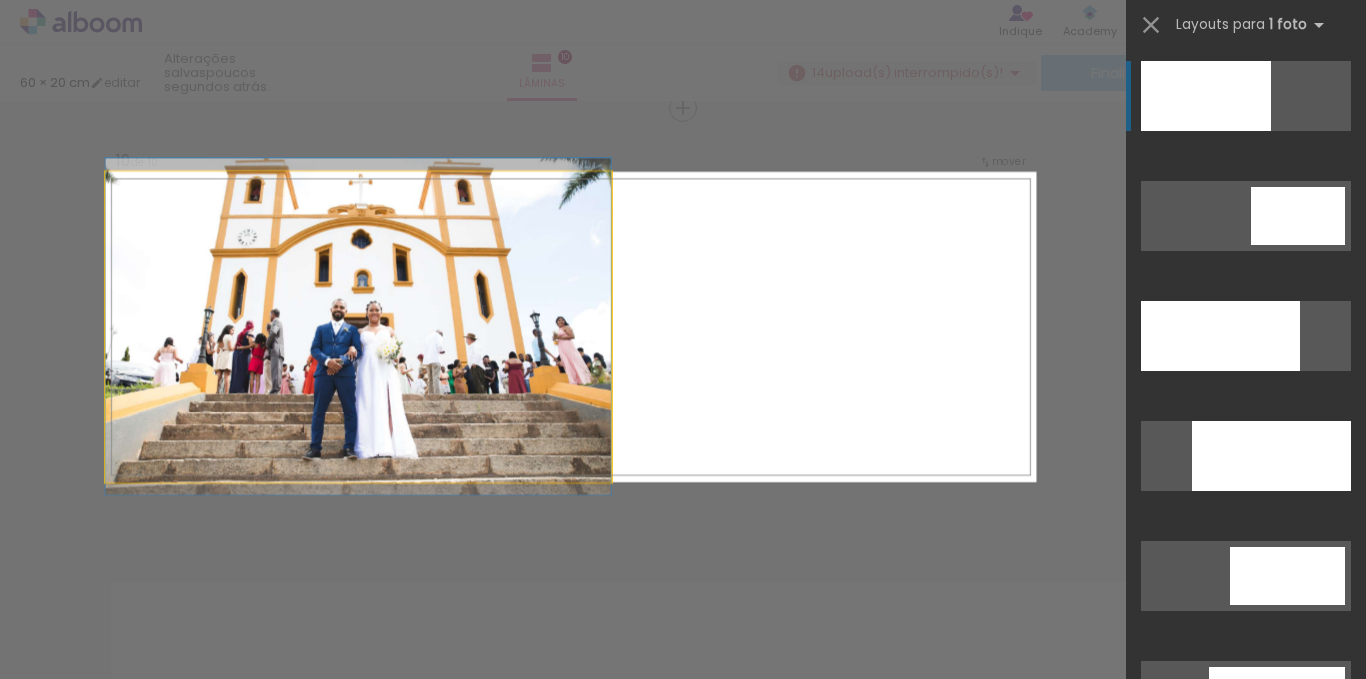 click at bounding box center (570, 327) 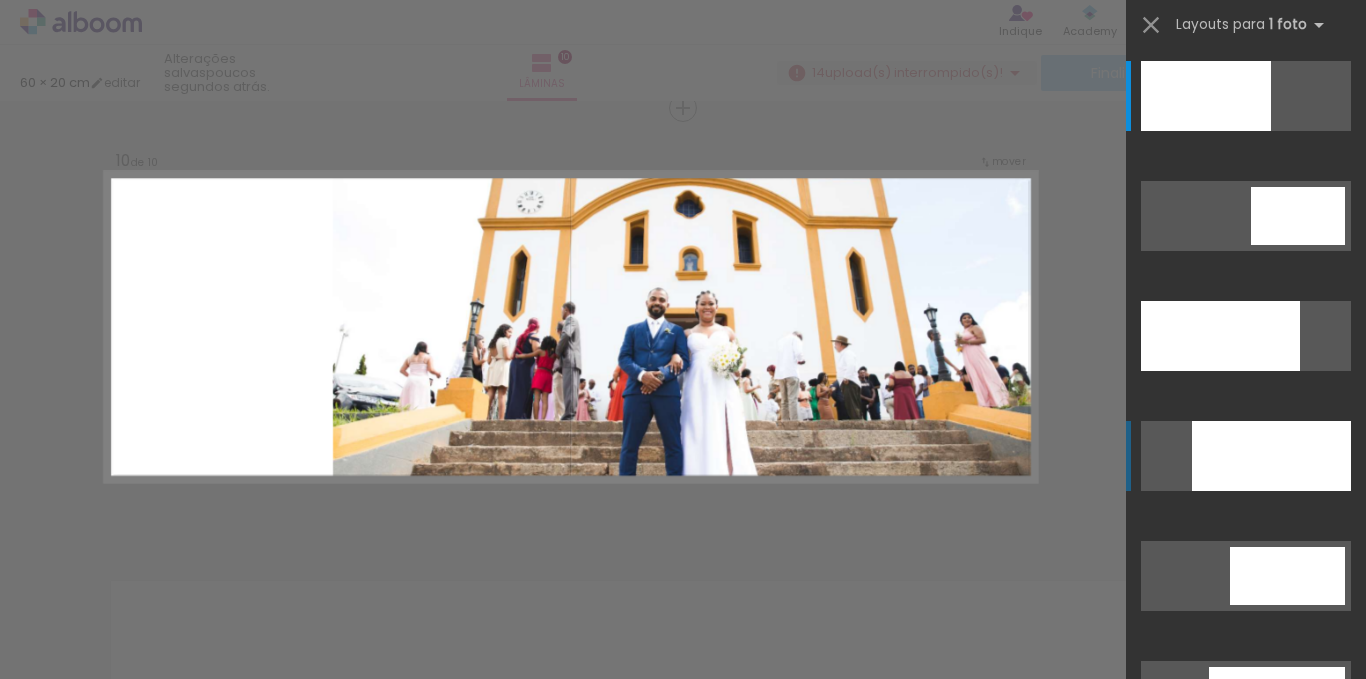 click at bounding box center (1220, 336) 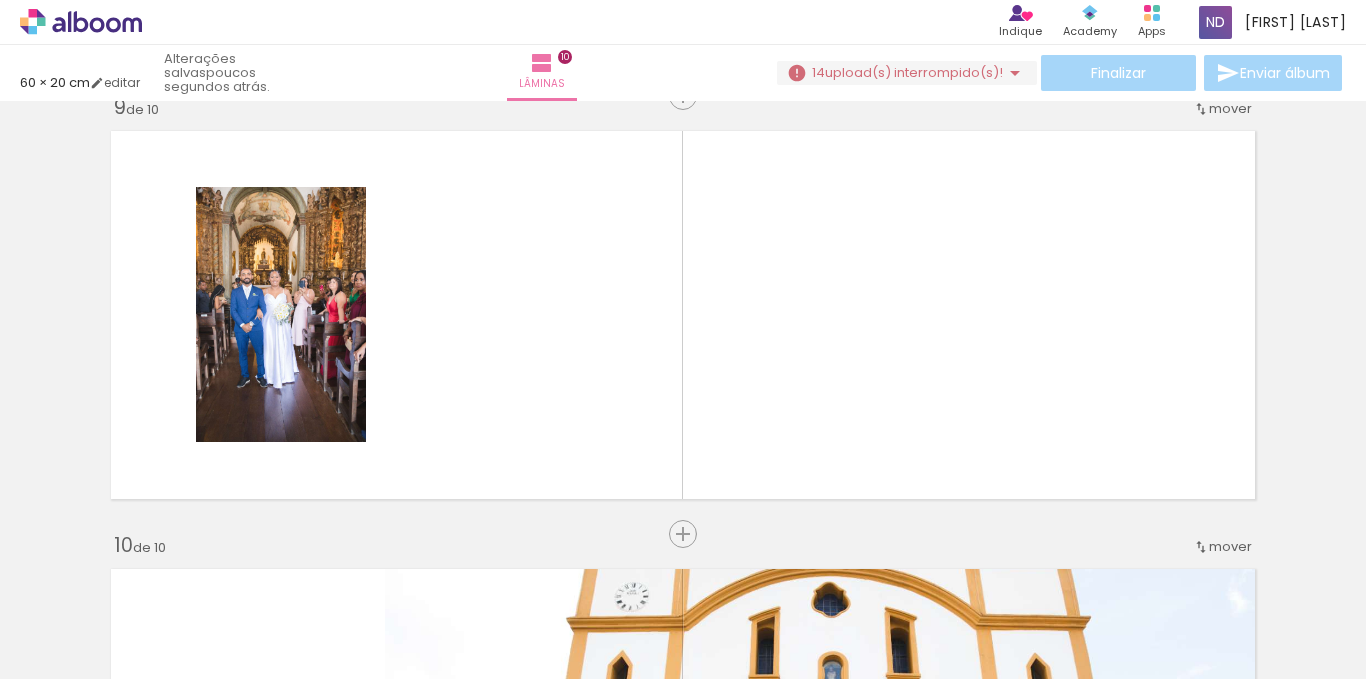 scroll, scrollTop: 3461, scrollLeft: 0, axis: vertical 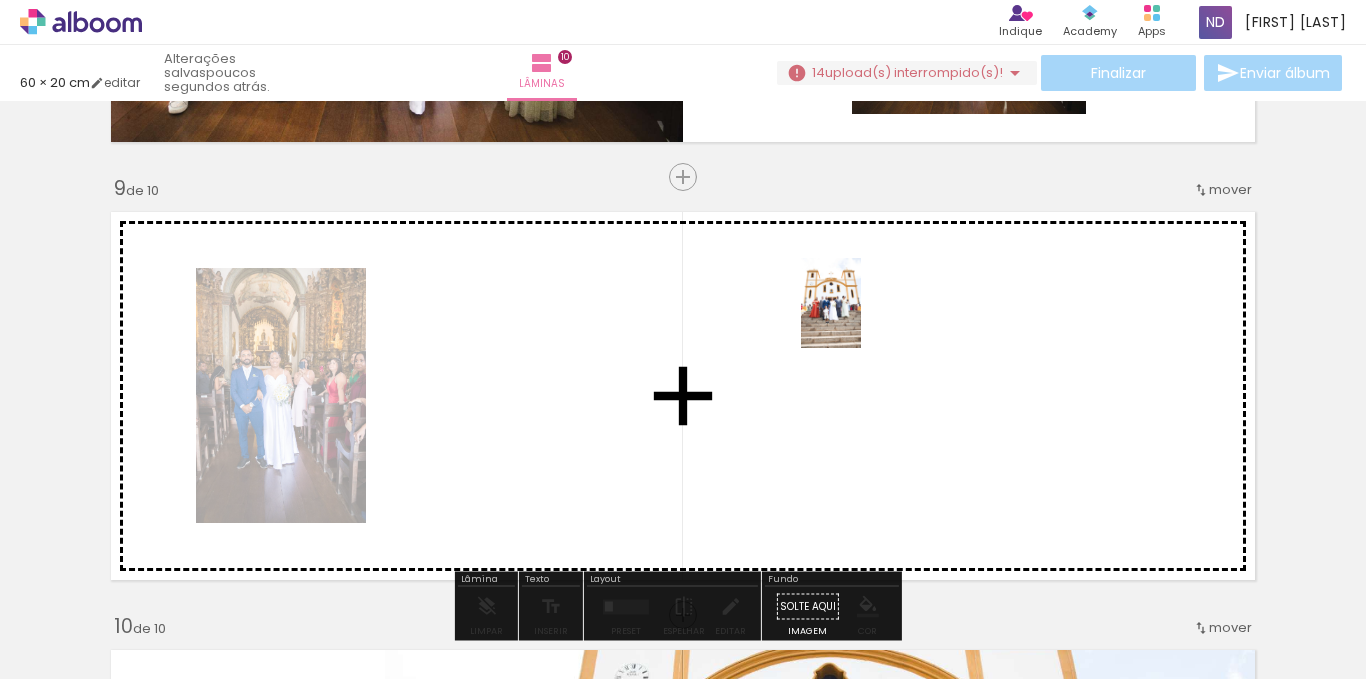 drag, startPoint x: 1182, startPoint y: 610, endPoint x: 861, endPoint y: 318, distance: 433.94125 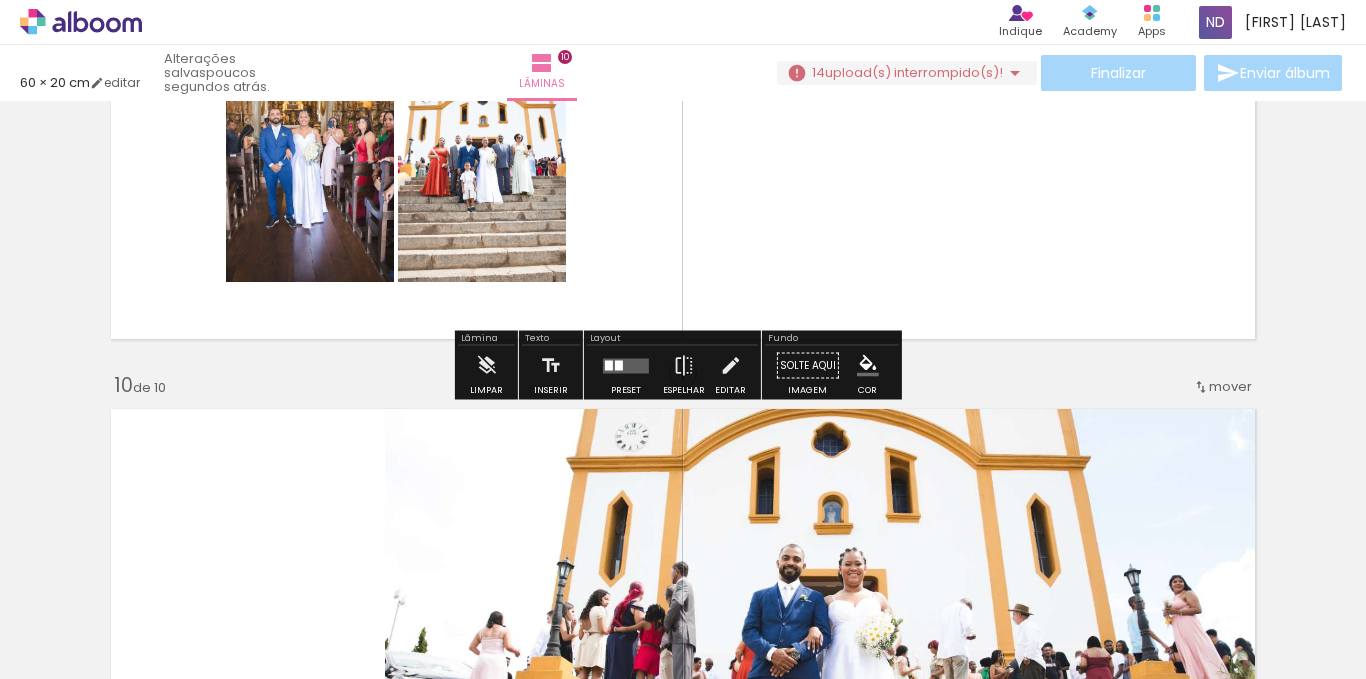 scroll, scrollTop: 3693, scrollLeft: 0, axis: vertical 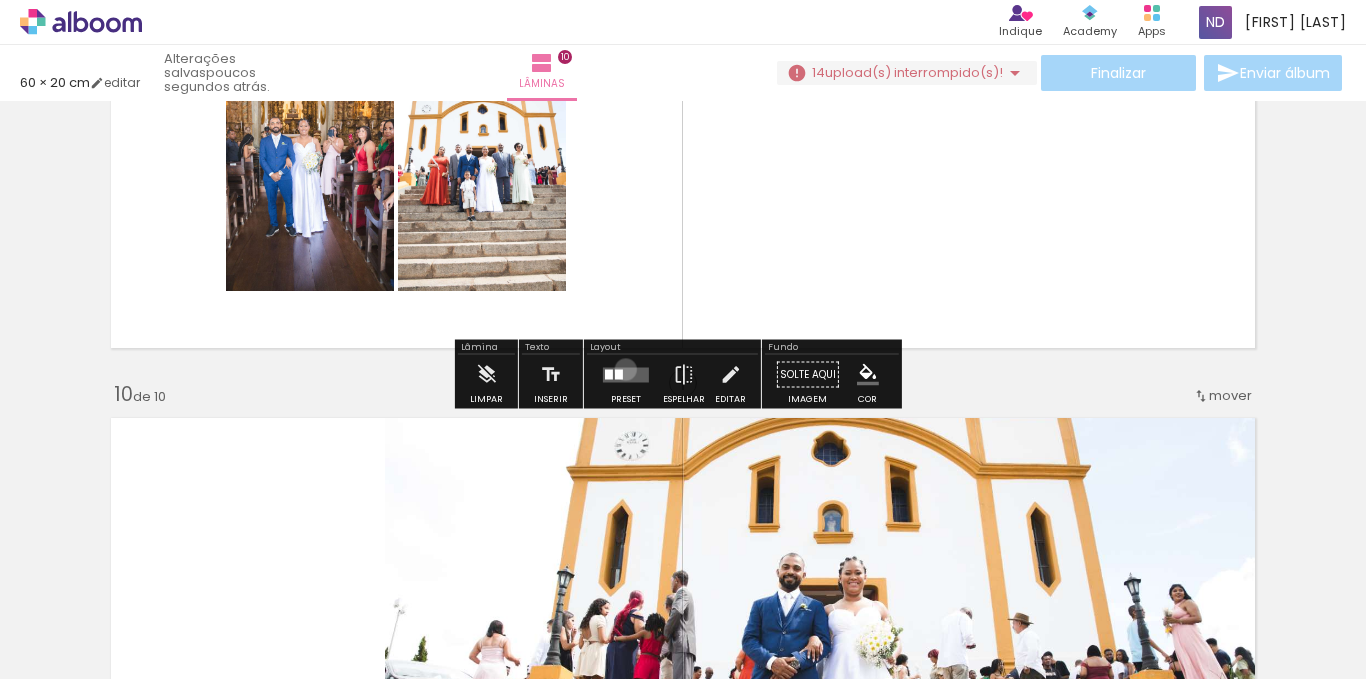 click at bounding box center [626, 374] 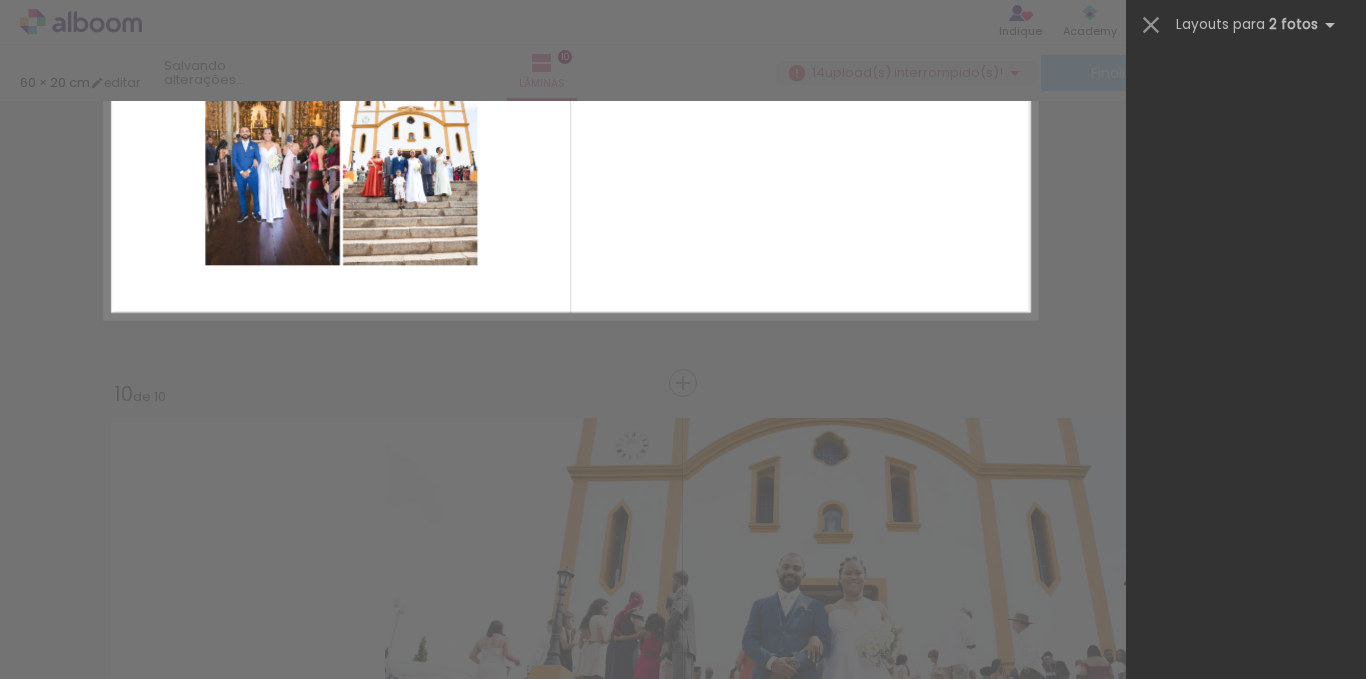 scroll, scrollTop: 0, scrollLeft: 0, axis: both 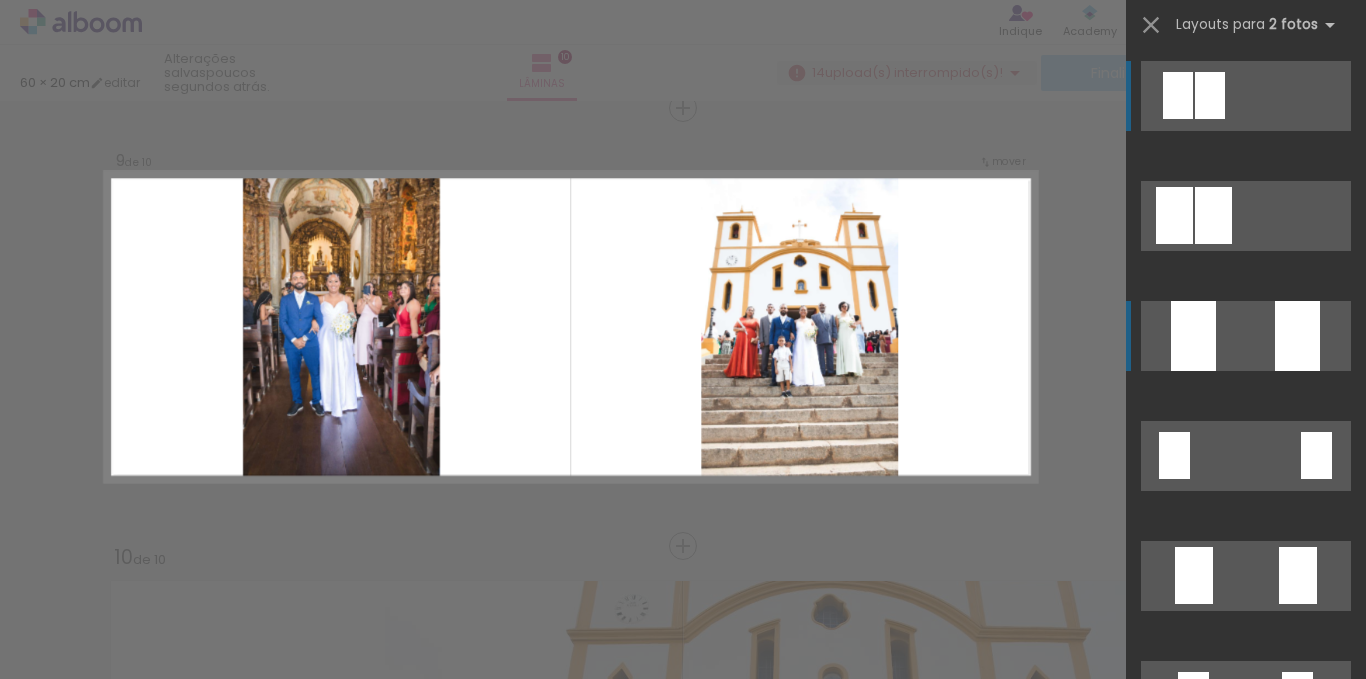 click at bounding box center [1297, 336] 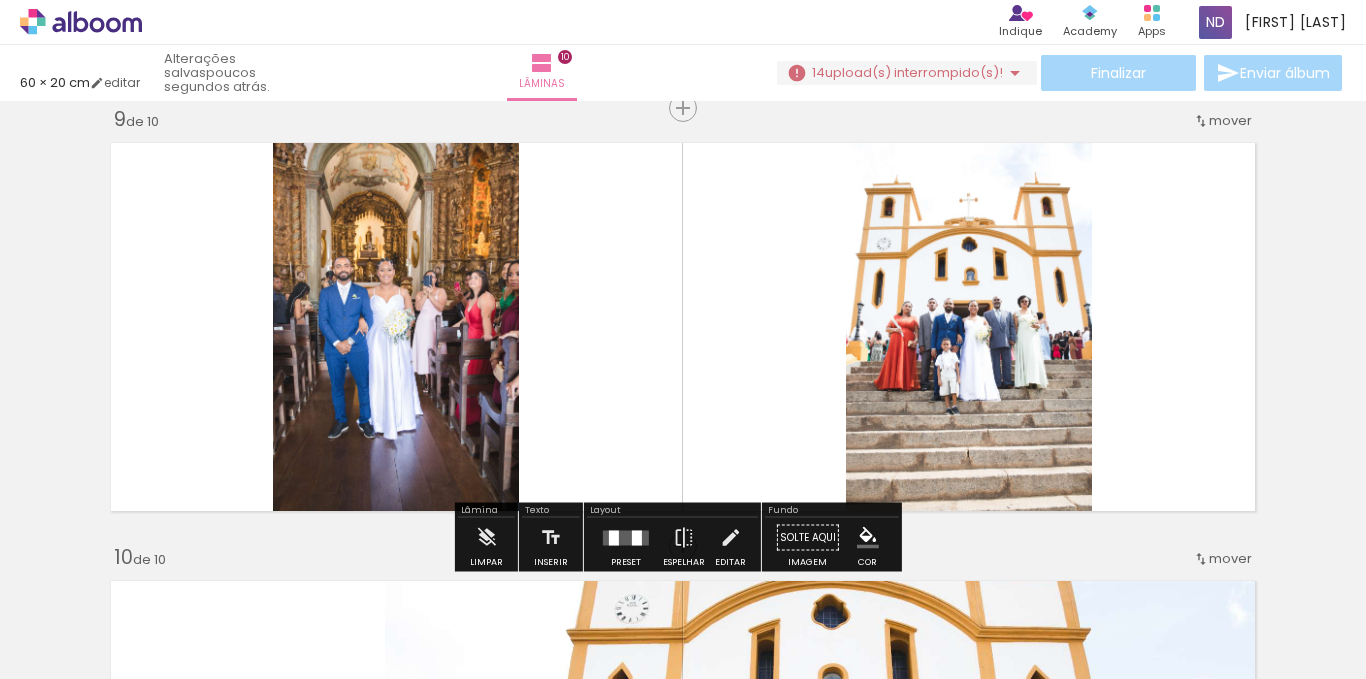 click on "Inserir lâmina 1  de 10  Inserir lâmina 2  de 10  Inserir lâmina 3  de 10  Inserir lâmina 4  de 10  Inserir lâmina 5  de 10  Inserir lâmina 6  de 10  Inserir lâmina 7  de 10  Inserir lâmina 8  de 10  Inserir lâmina 9  de 10  Inserir lâmina 10  de 10" at bounding box center [683, -1013] 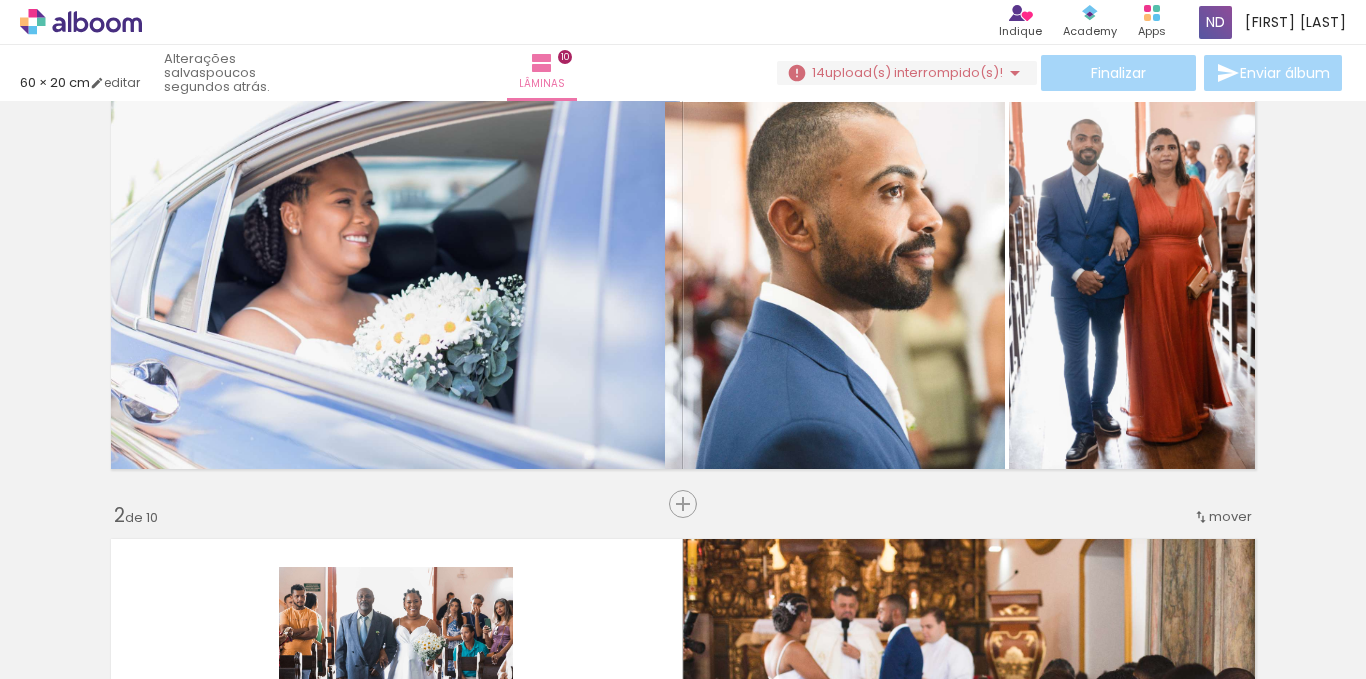 scroll, scrollTop: 0, scrollLeft: 0, axis: both 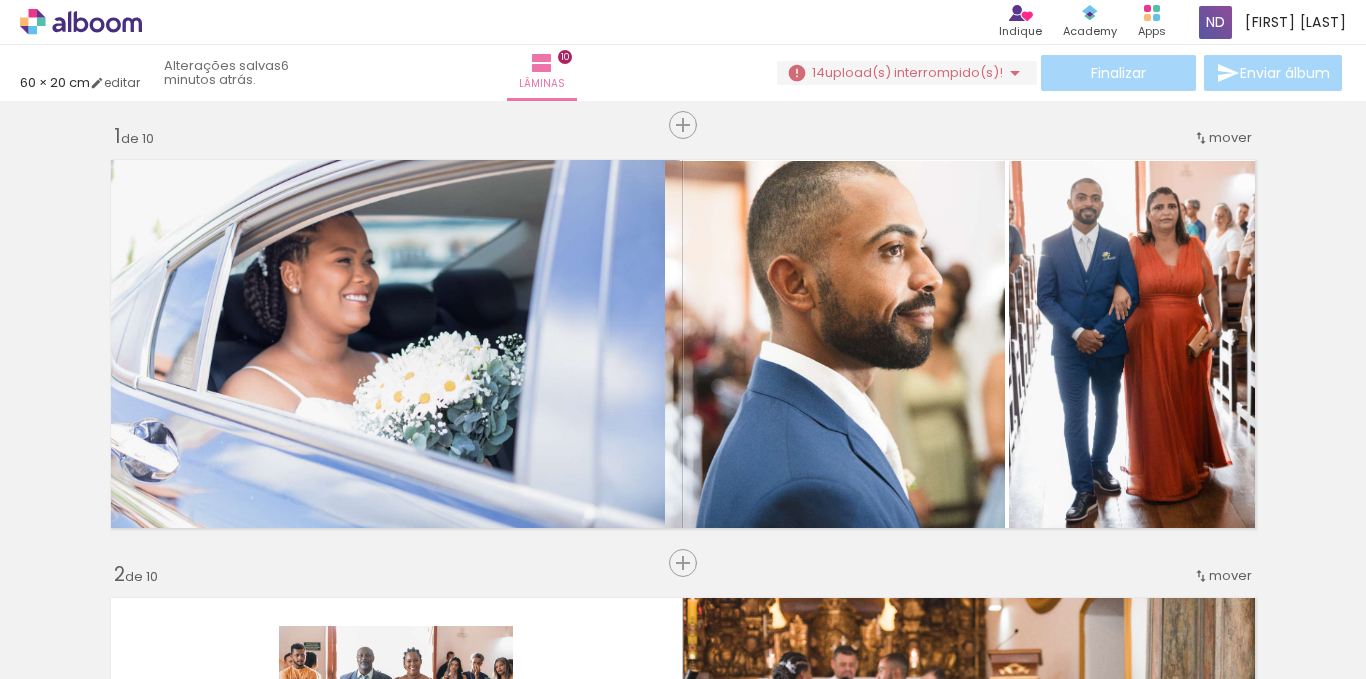 click on "upload(s) interrompido(s)!" at bounding box center (914, 72) 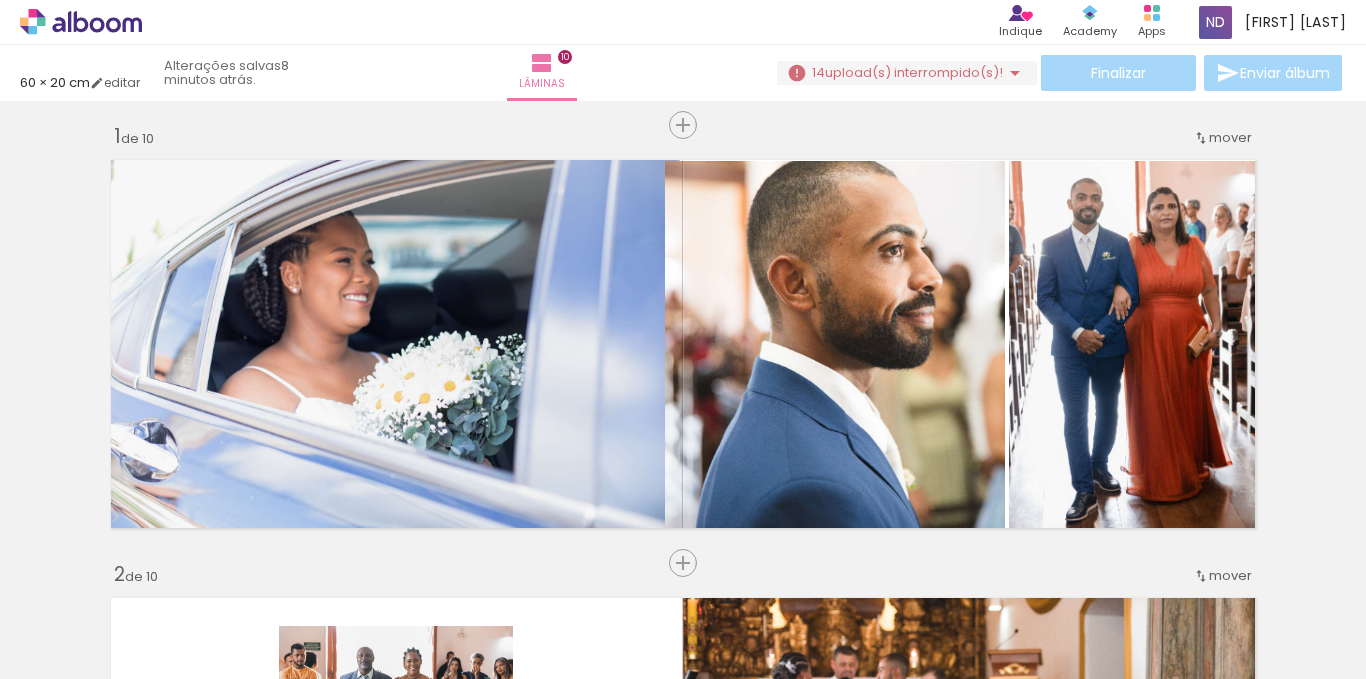click at bounding box center [1015, 73] 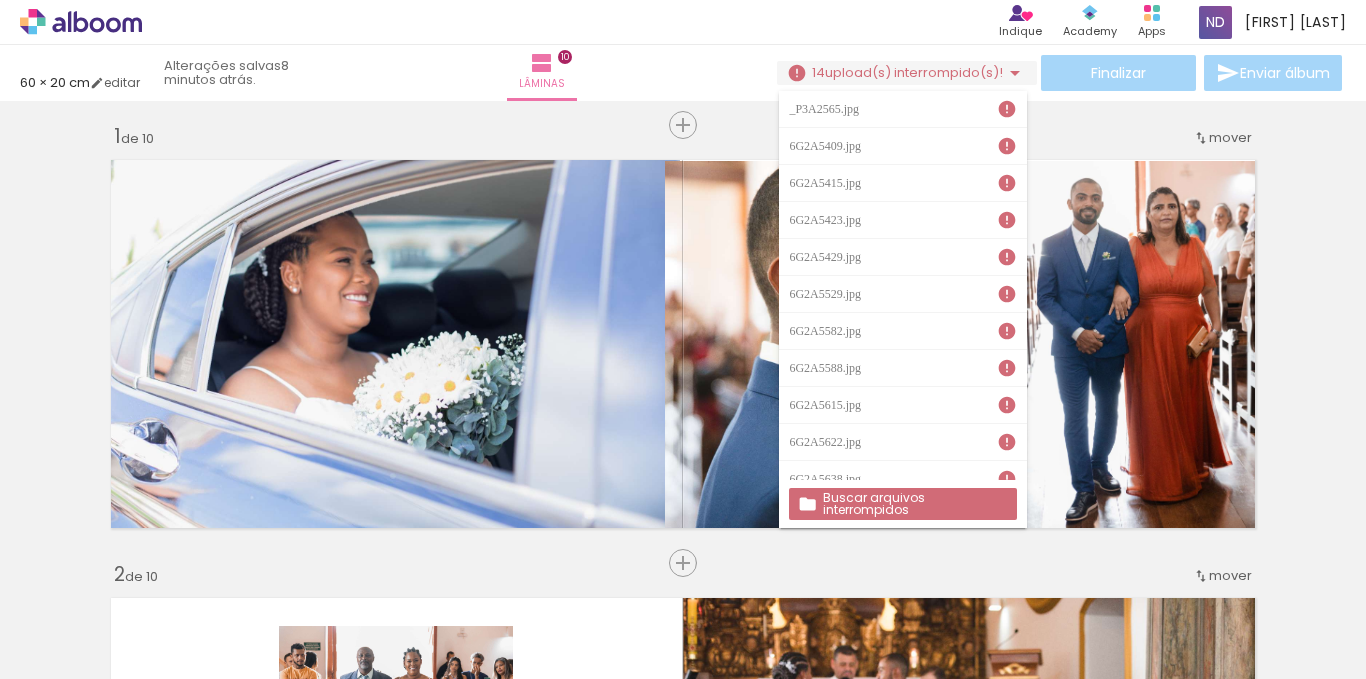 click on "Buscar arquivos interrompidos" at bounding box center [0, 0] 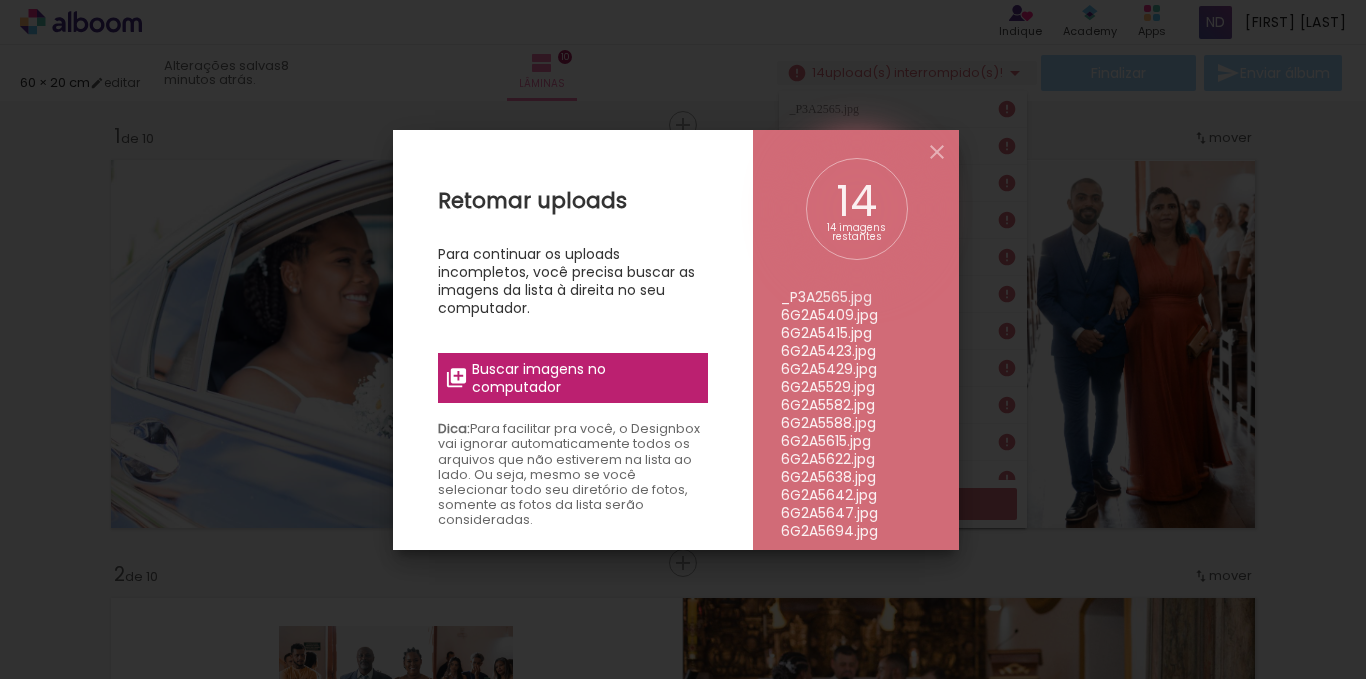 click on "Buscar imagens no computador" at bounding box center (583, 378) 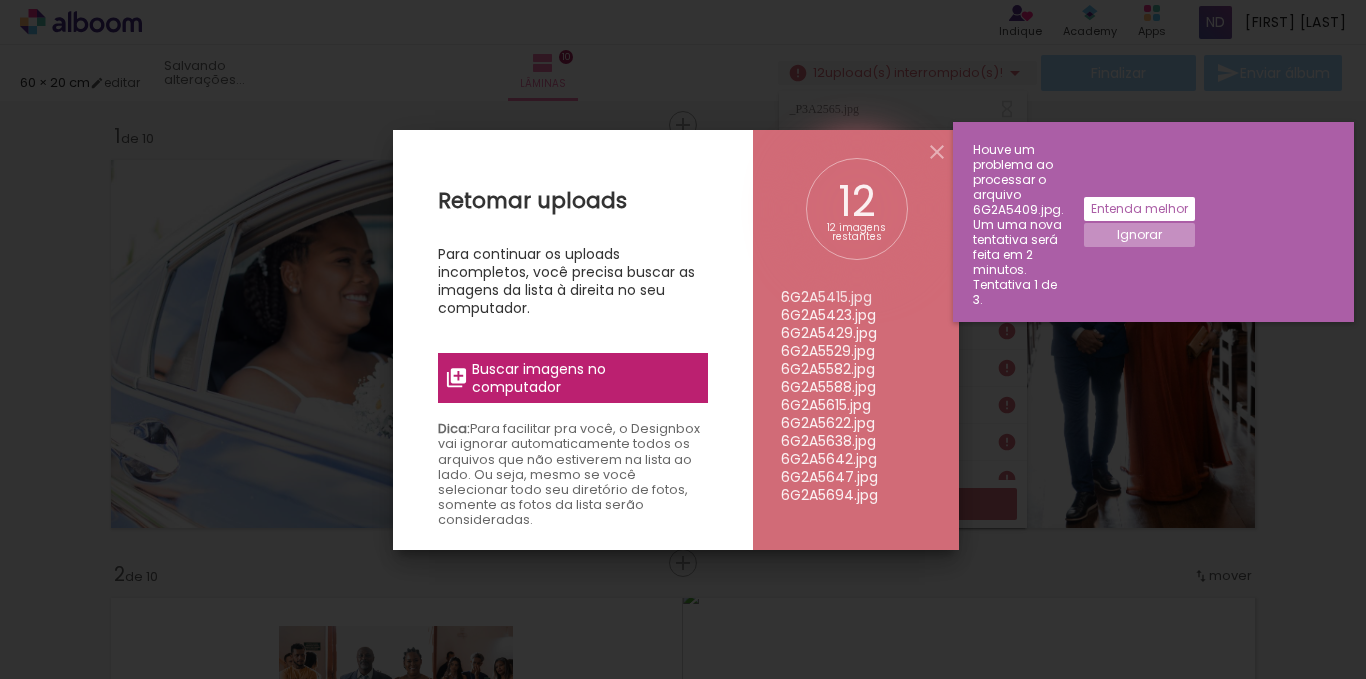 click on "Ignorar" 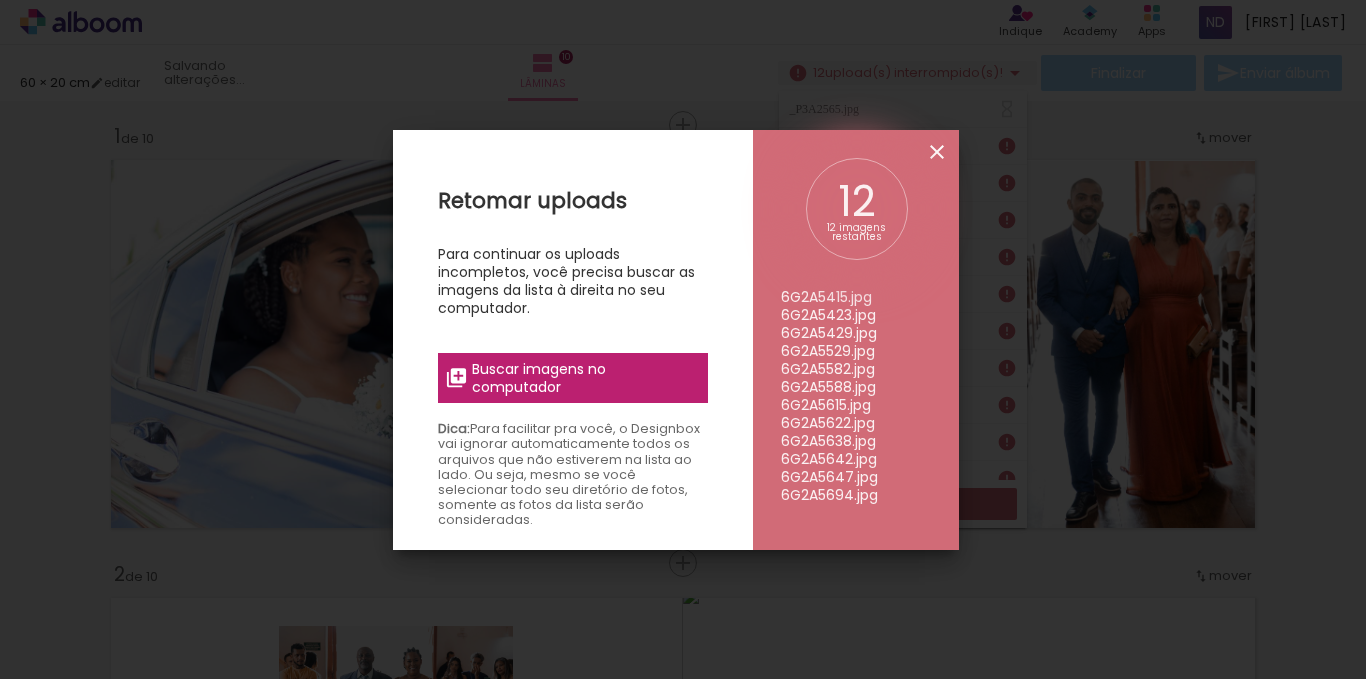 click at bounding box center [937, 152] 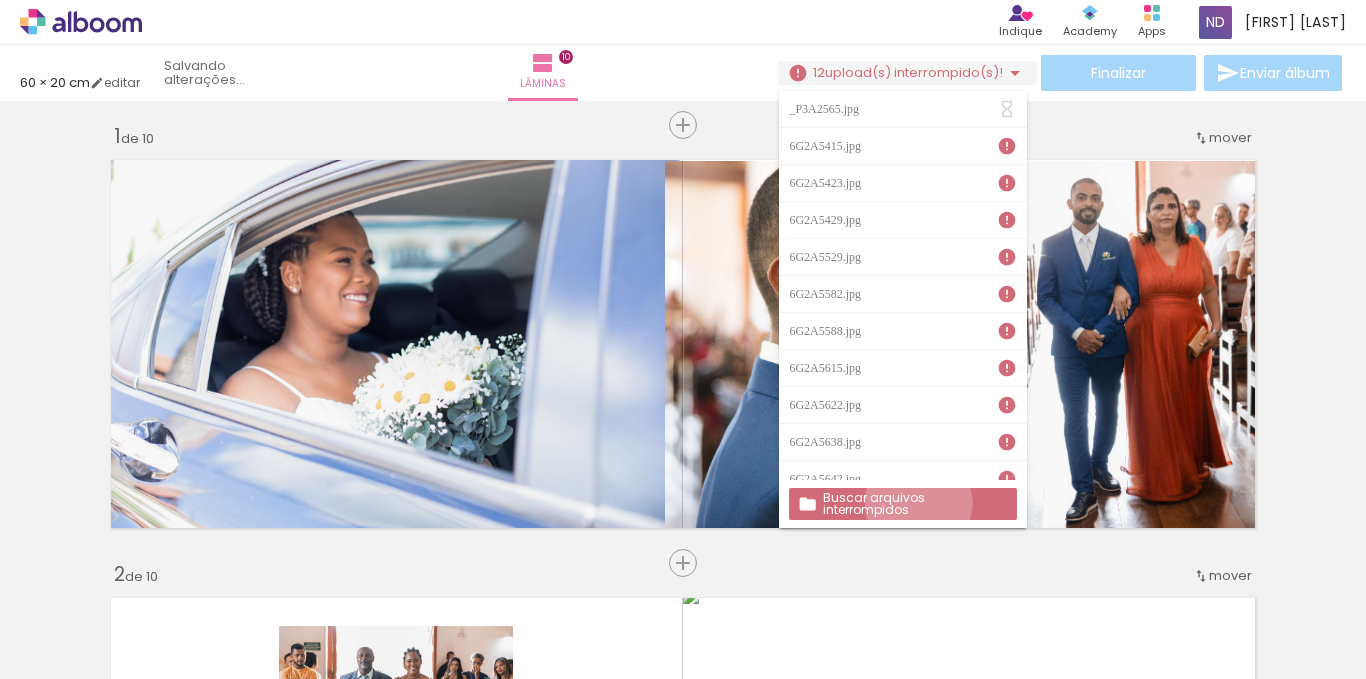 click on "Buscar arquivos interrompidos" at bounding box center [0, 0] 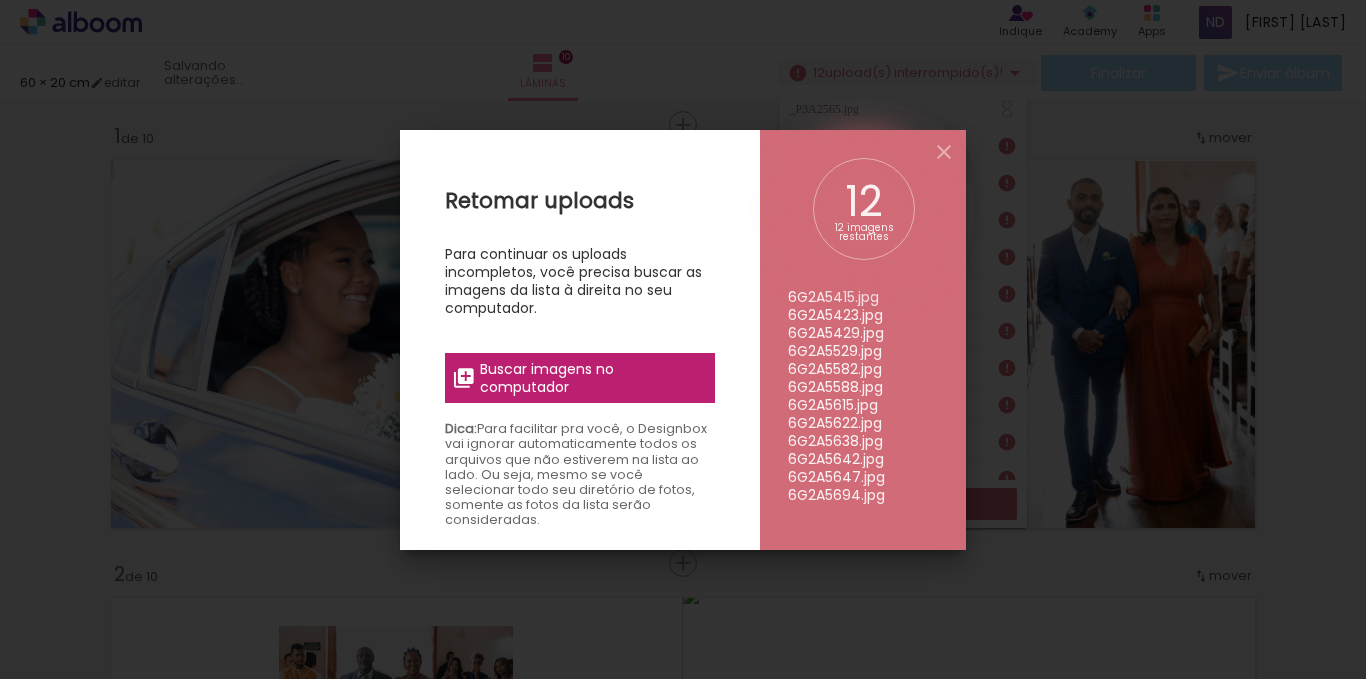click on "Buscar imagens no computador" at bounding box center [591, 378] 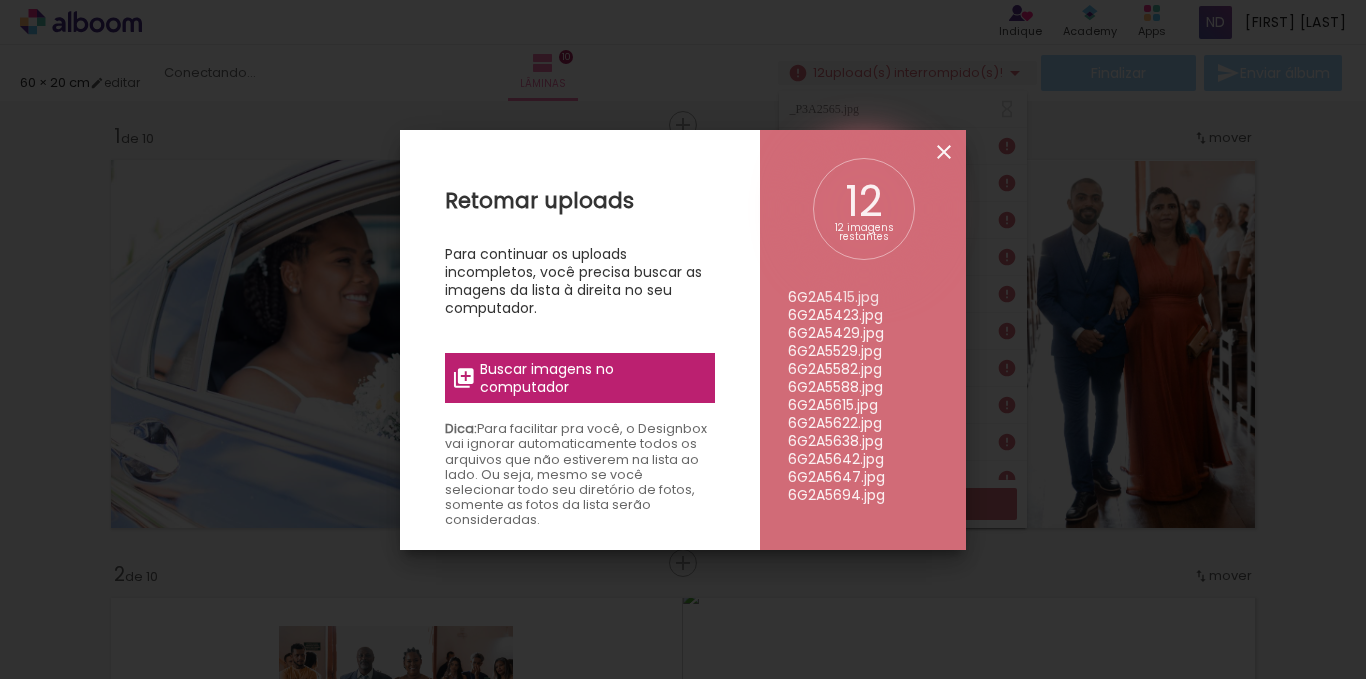 click at bounding box center [944, 152] 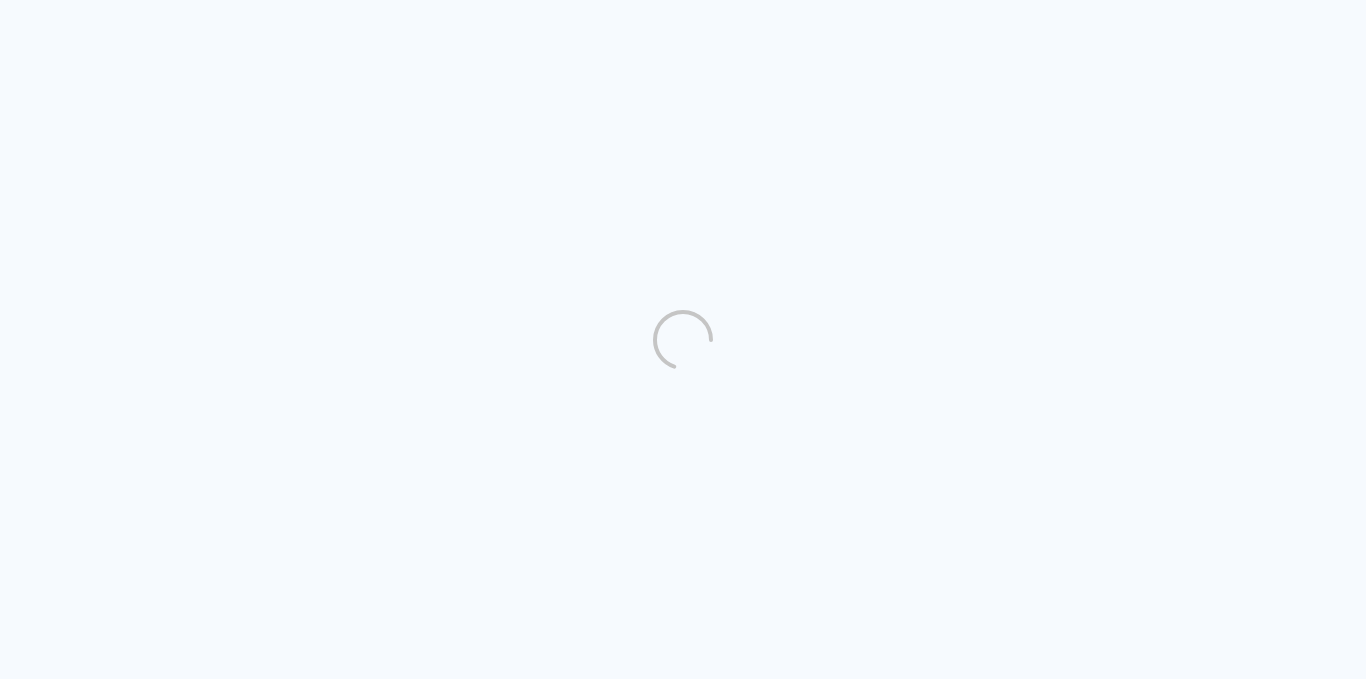 scroll, scrollTop: 0, scrollLeft: 0, axis: both 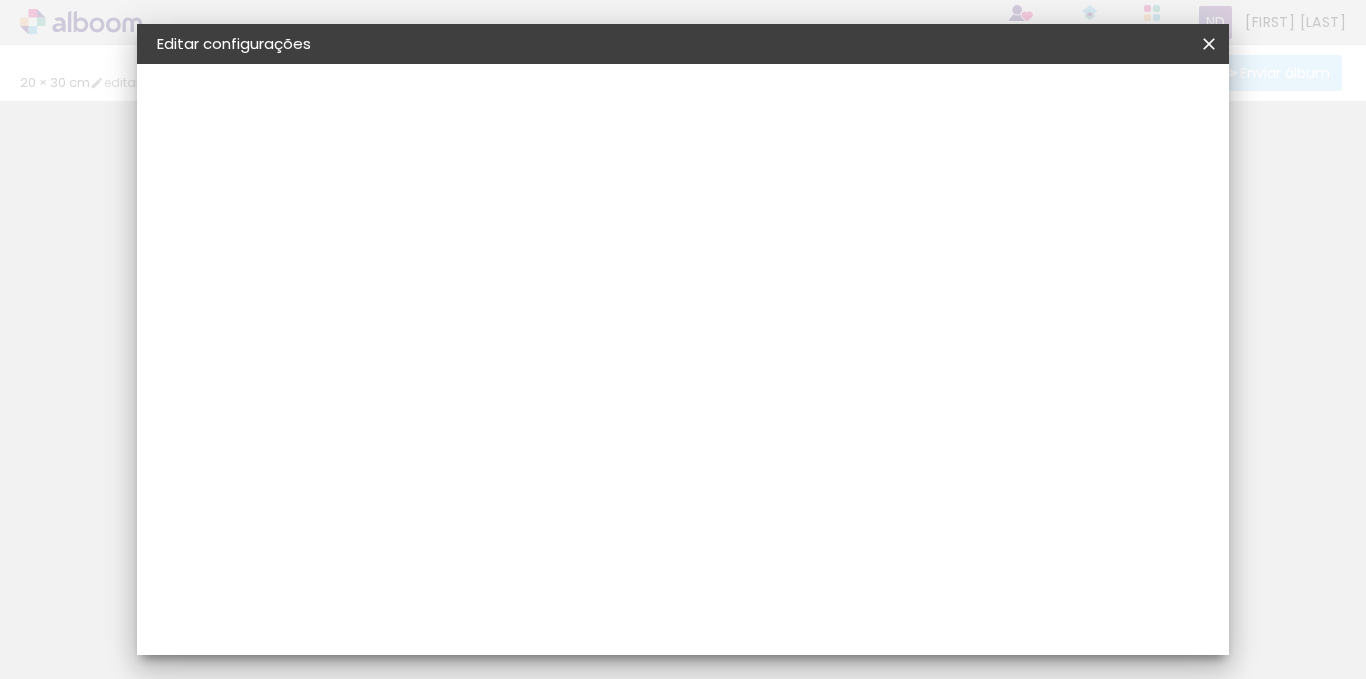 type on "20" 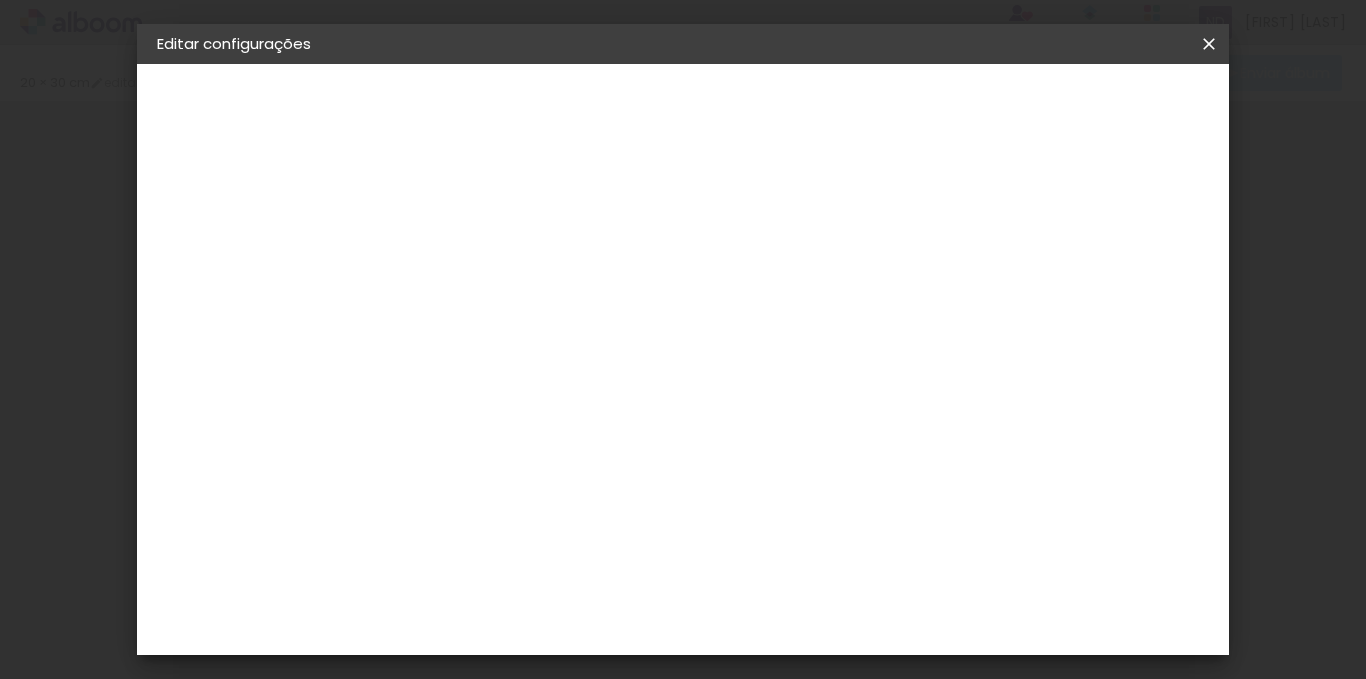 click on "Salvar configurações" at bounding box center [1010, 106] 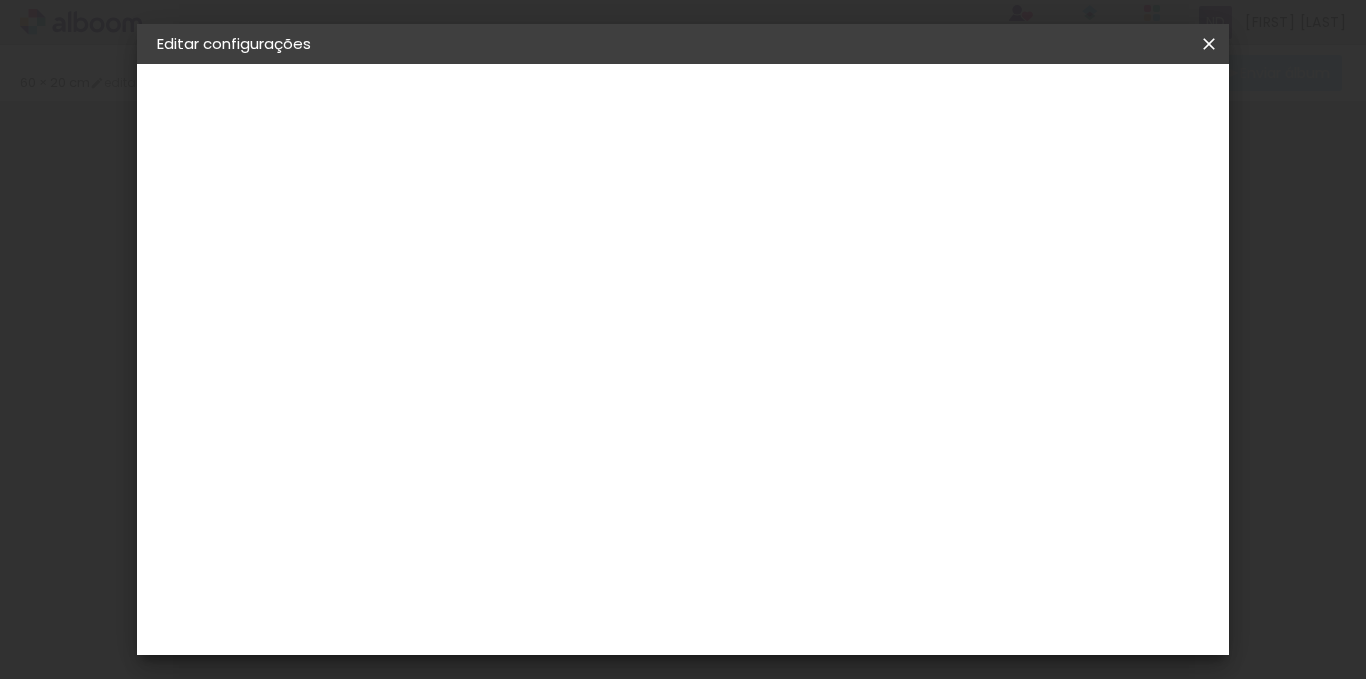 click on "Salvar configurações" at bounding box center [1010, 106] 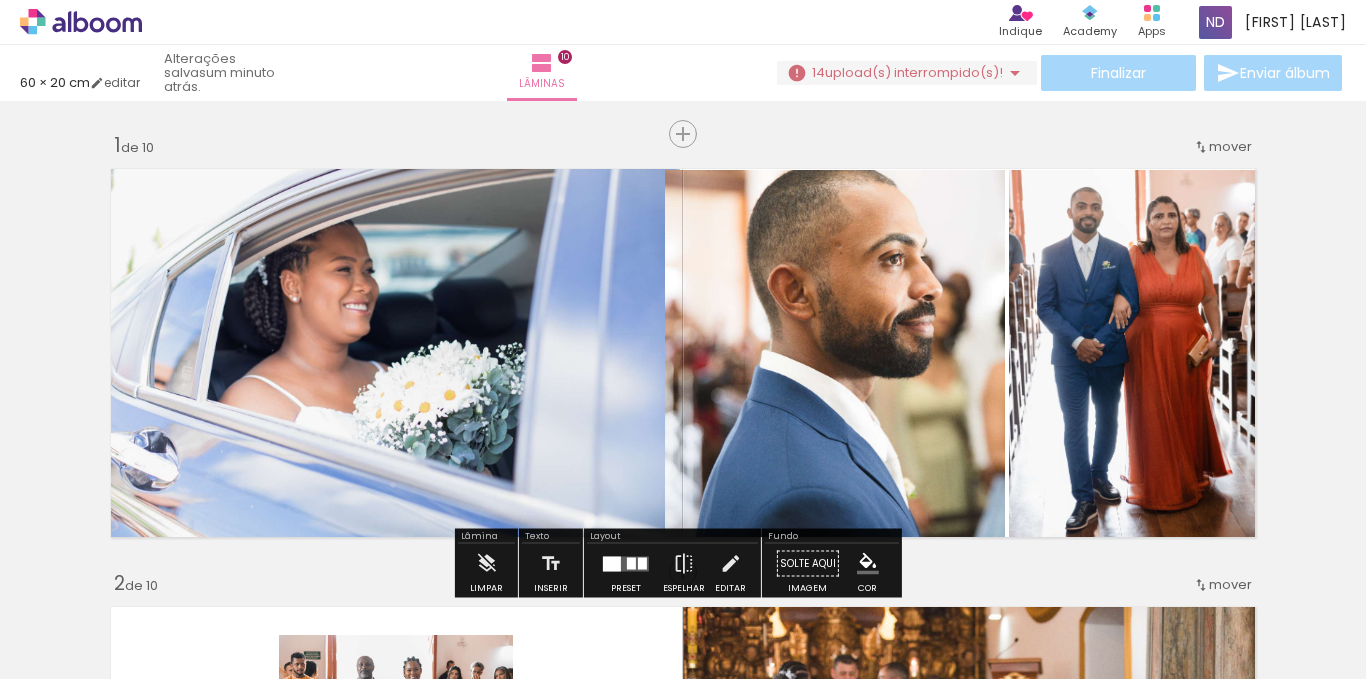 click on "upload(s) interrompido(s)!" at bounding box center (914, 72) 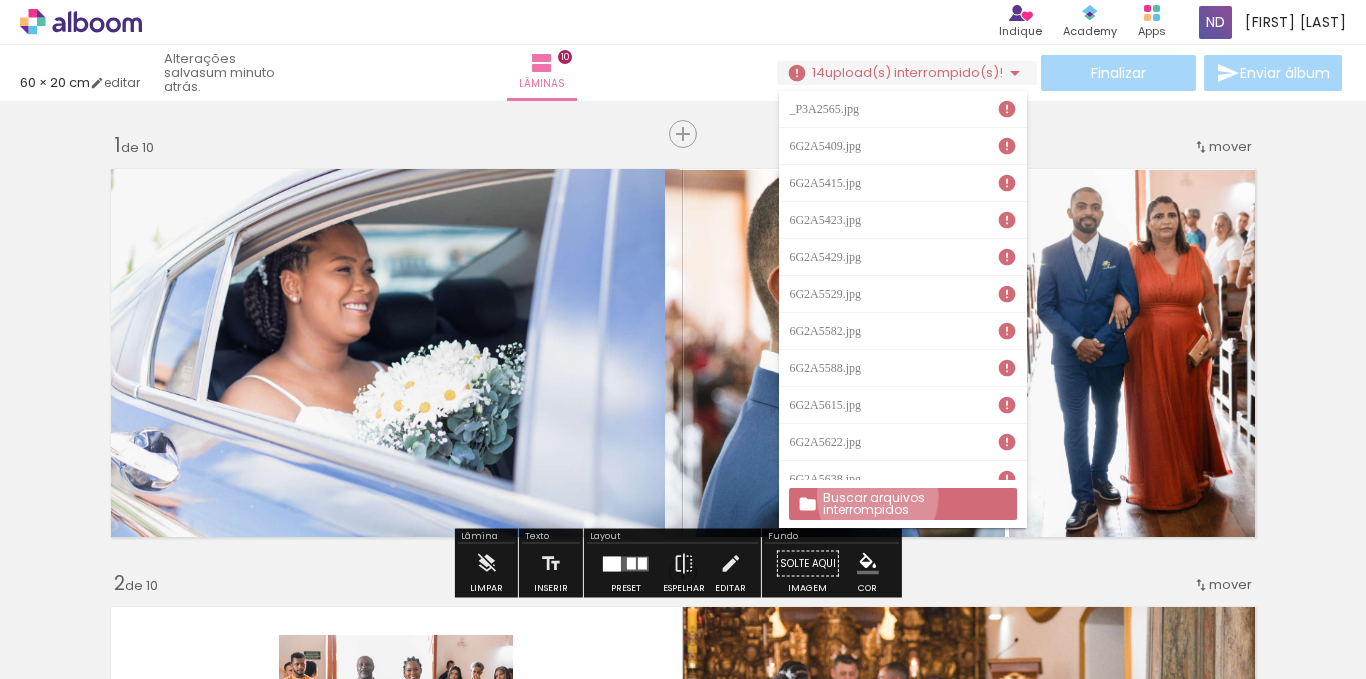 click on "Buscar arquivos interrompidos" at bounding box center [0, 0] 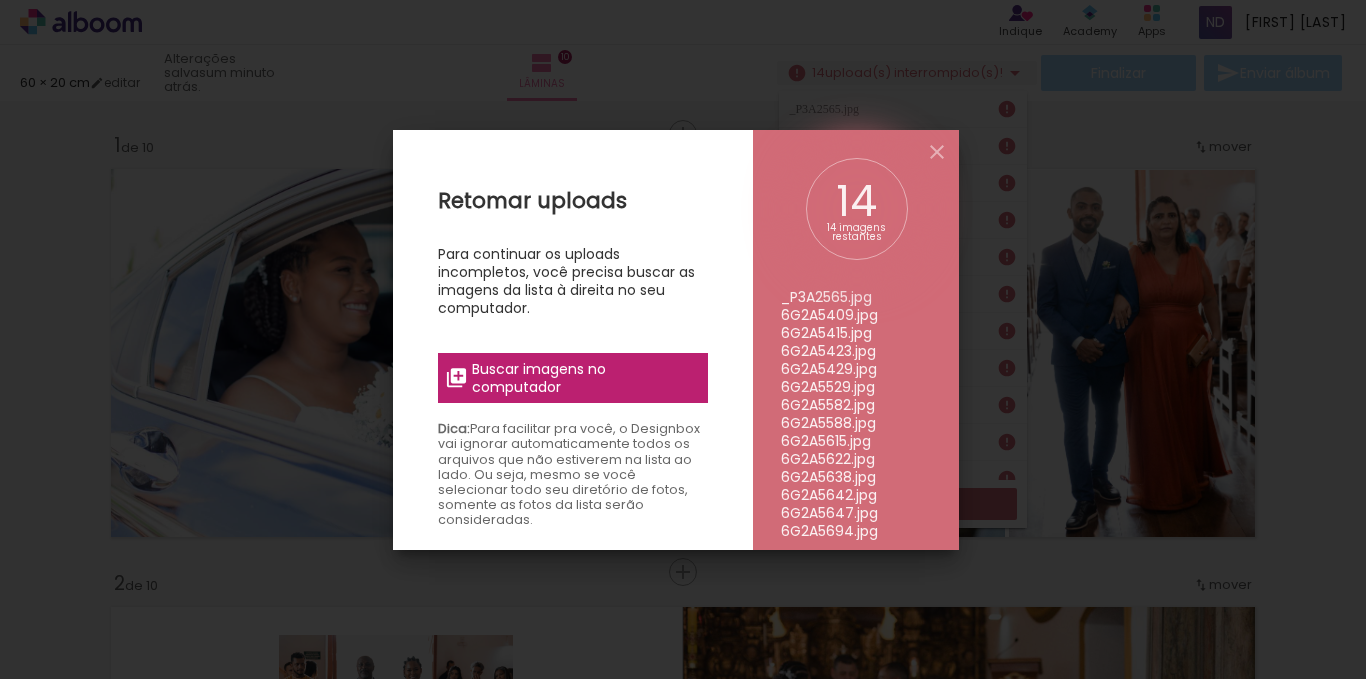 click on "Buscar imagens no computador" at bounding box center (583, 378) 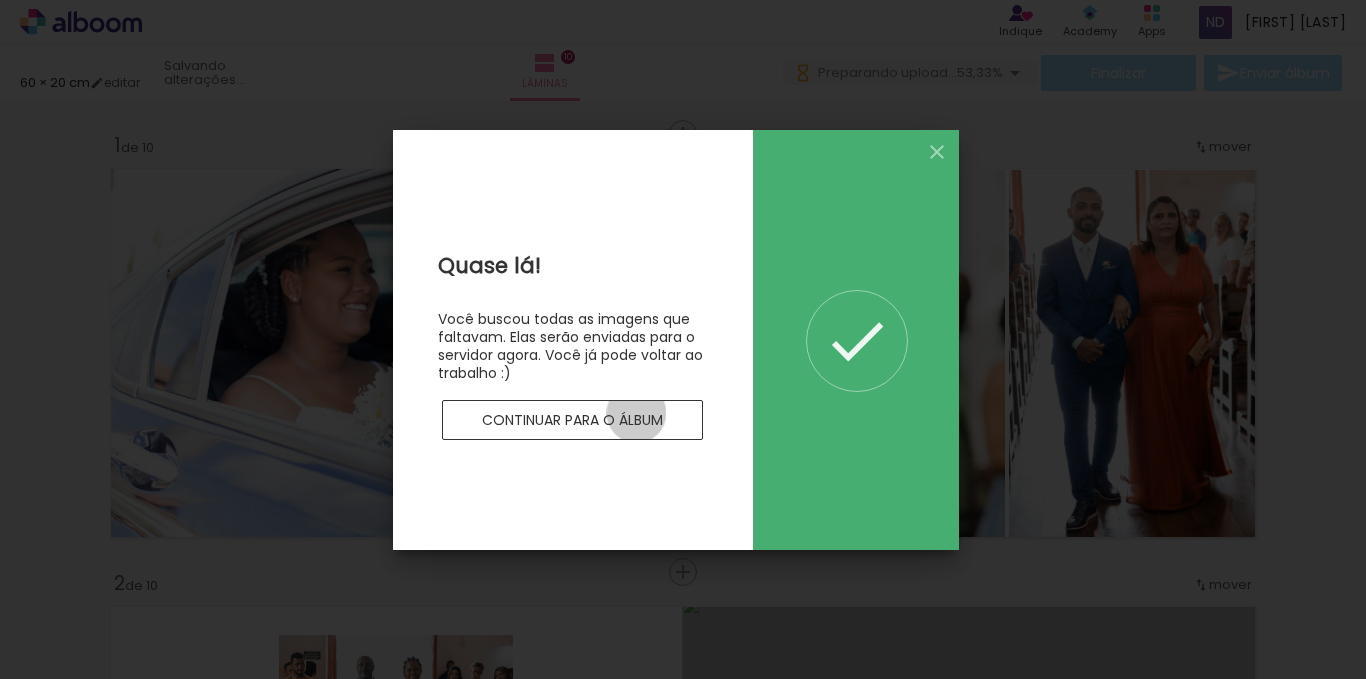 click on "Continuar para o álbum" at bounding box center [0, 0] 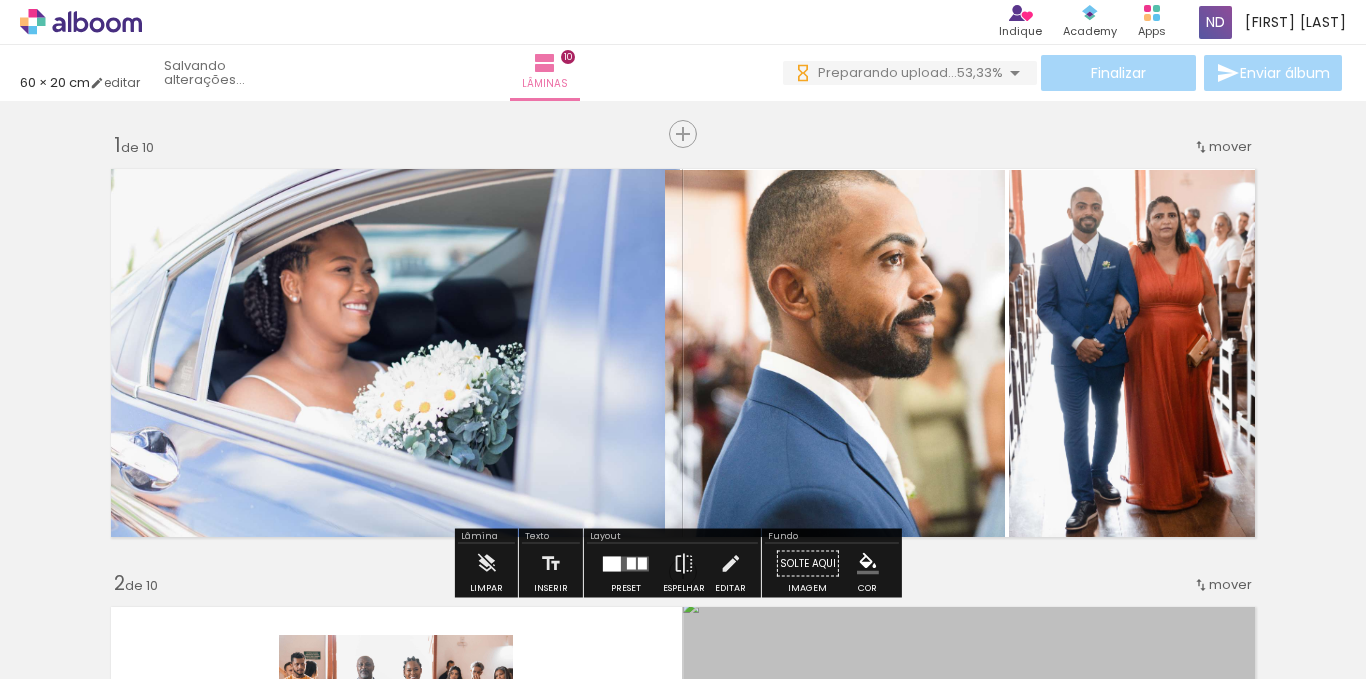 scroll, scrollTop: 0, scrollLeft: 0, axis: both 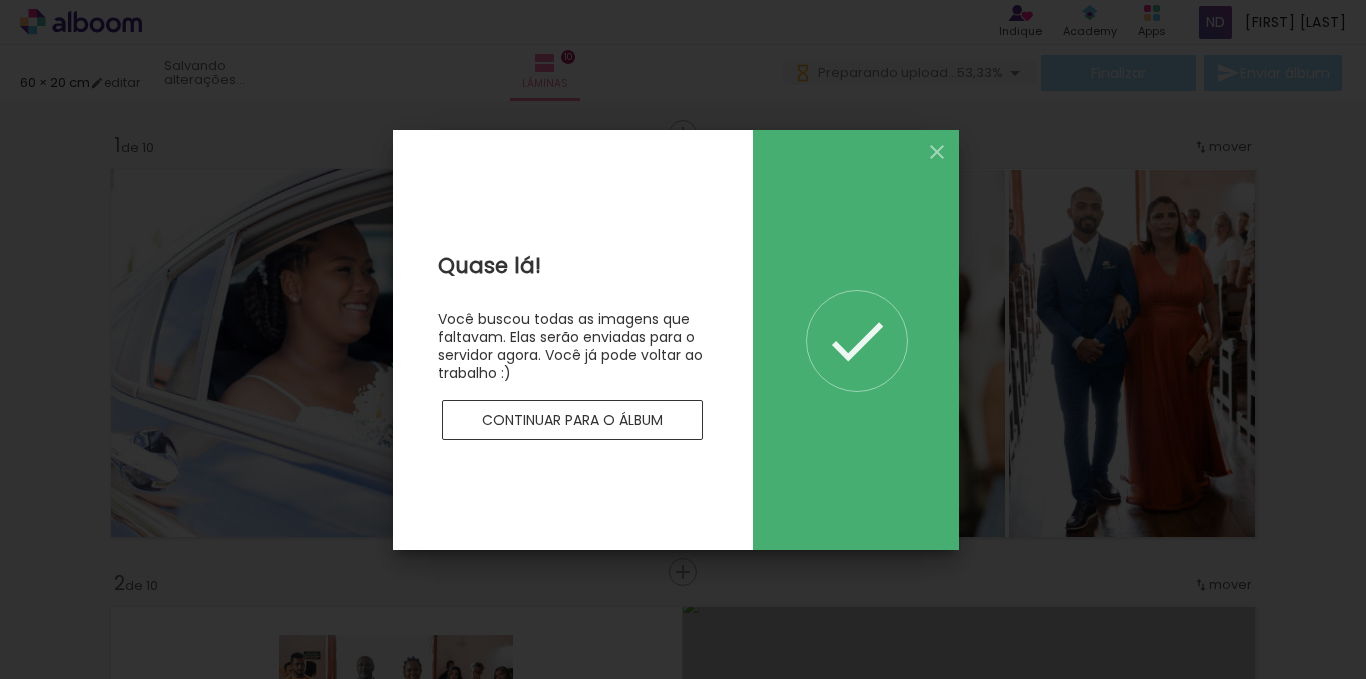 click on "Continuar para o álbum" at bounding box center [0, 0] 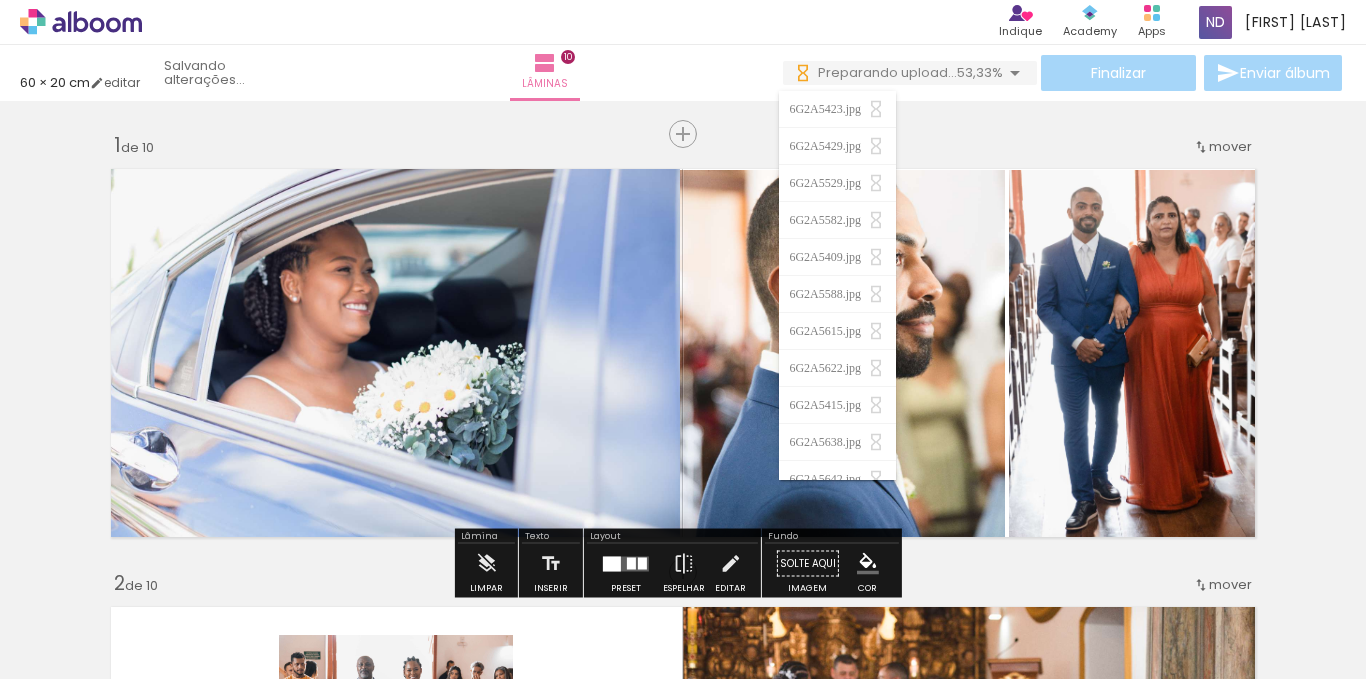 scroll, scrollTop: 0, scrollLeft: 0, axis: both 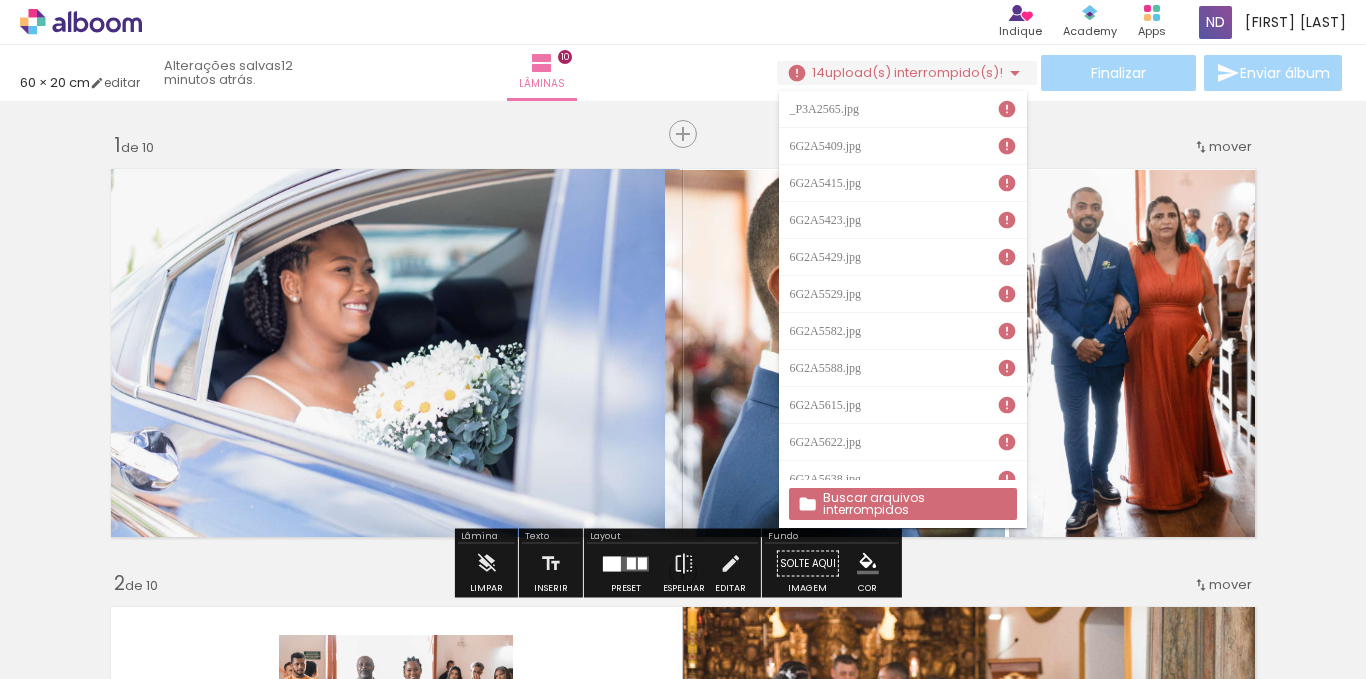 click on "Inserir lâmina 1  de 10  Inserir lâmina 2  de 10  Inserir lâmina 3  de 10  Inserir lâmina 4  de 10  Inserir lâmina 5  de 10  Inserir lâmina 6  de 10  Inserir lâmina 7  de 10  Inserir lâmina 8  de 10  Inserir lâmina 9  de 10  Inserir lâmina 10  de 10" at bounding box center (683, 2517) 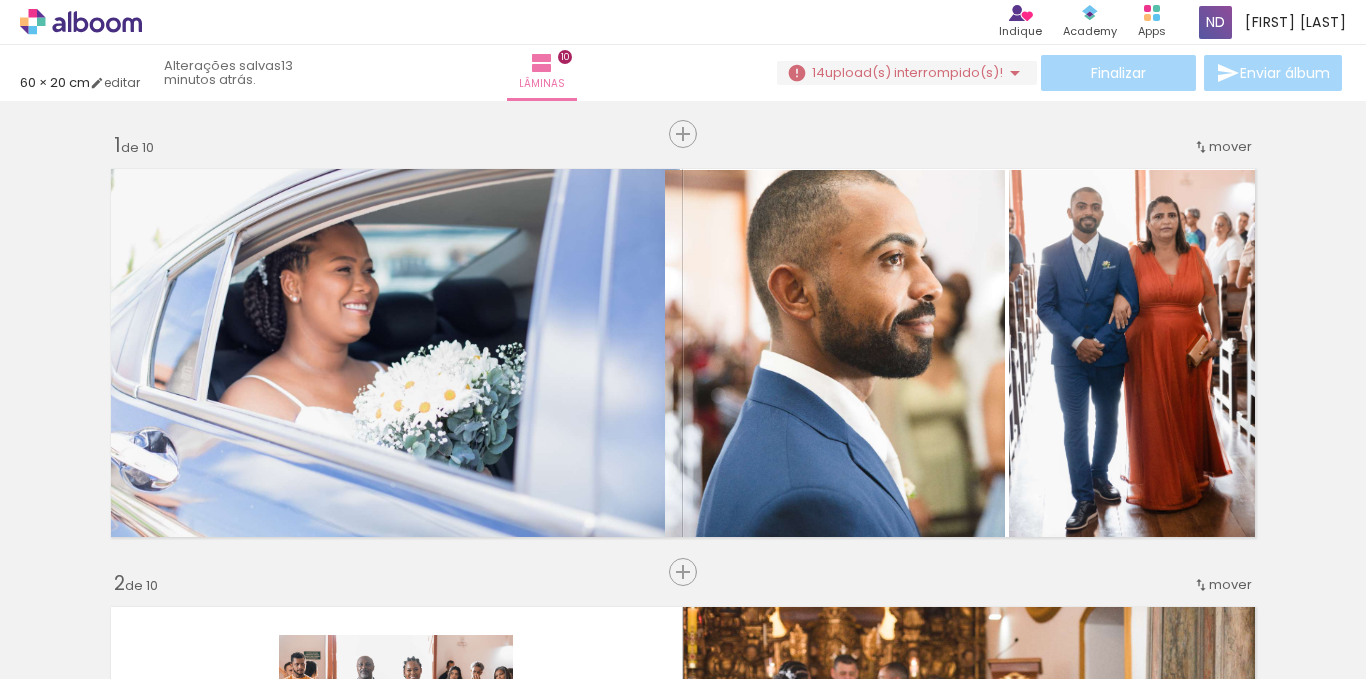 click on "14" at bounding box center (818, 72) 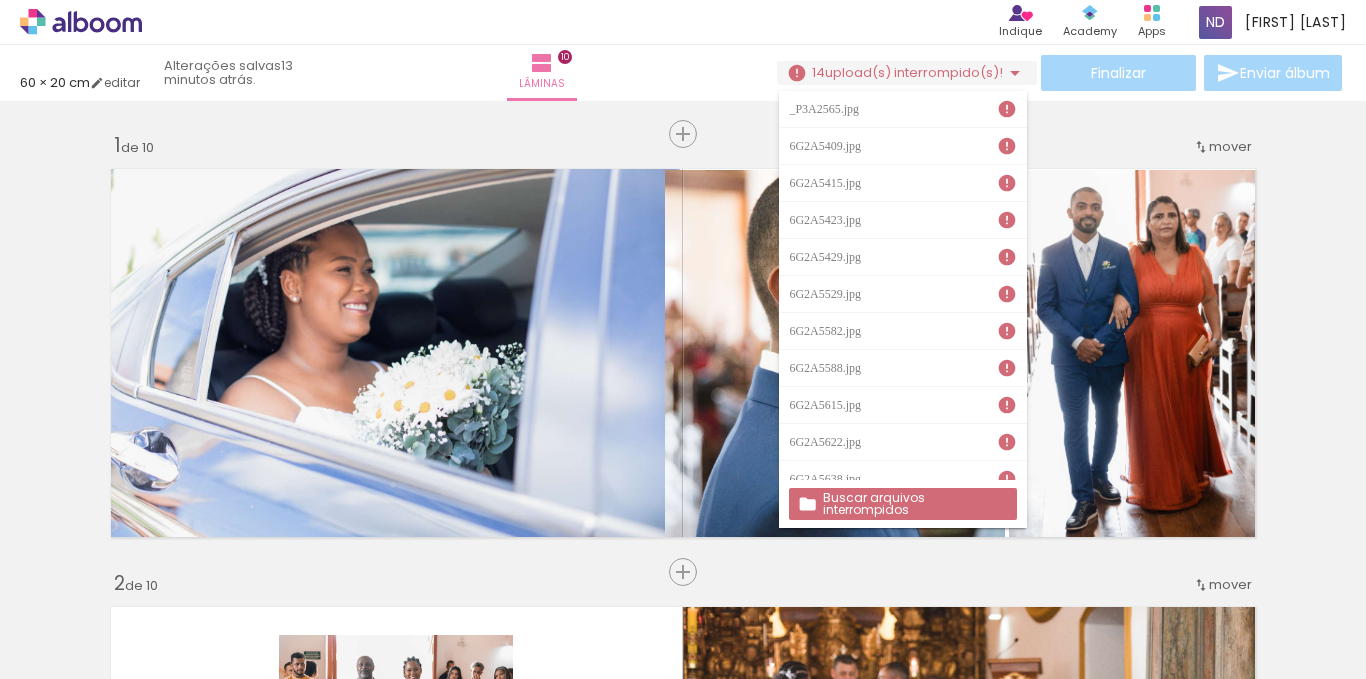 click on "Buscar arquivos interrompidos" at bounding box center [0, 0] 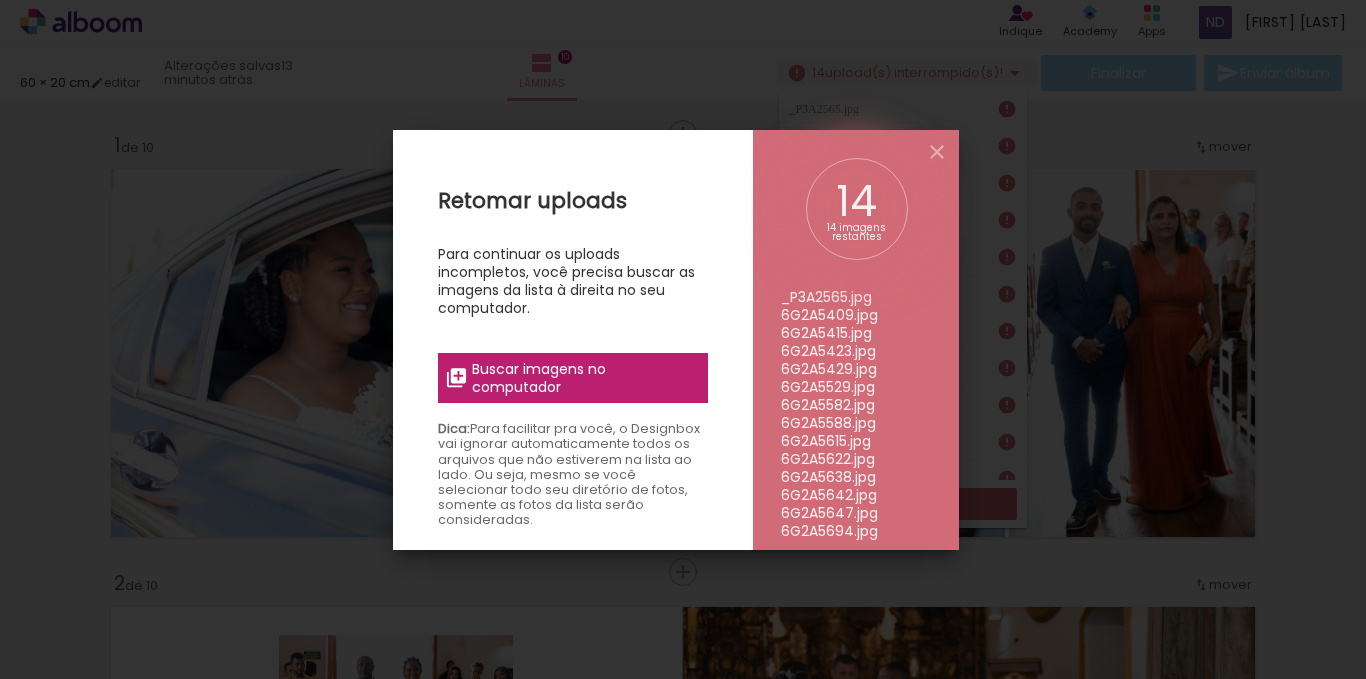 click on "Buscar imagens no computador" at bounding box center [583, 378] 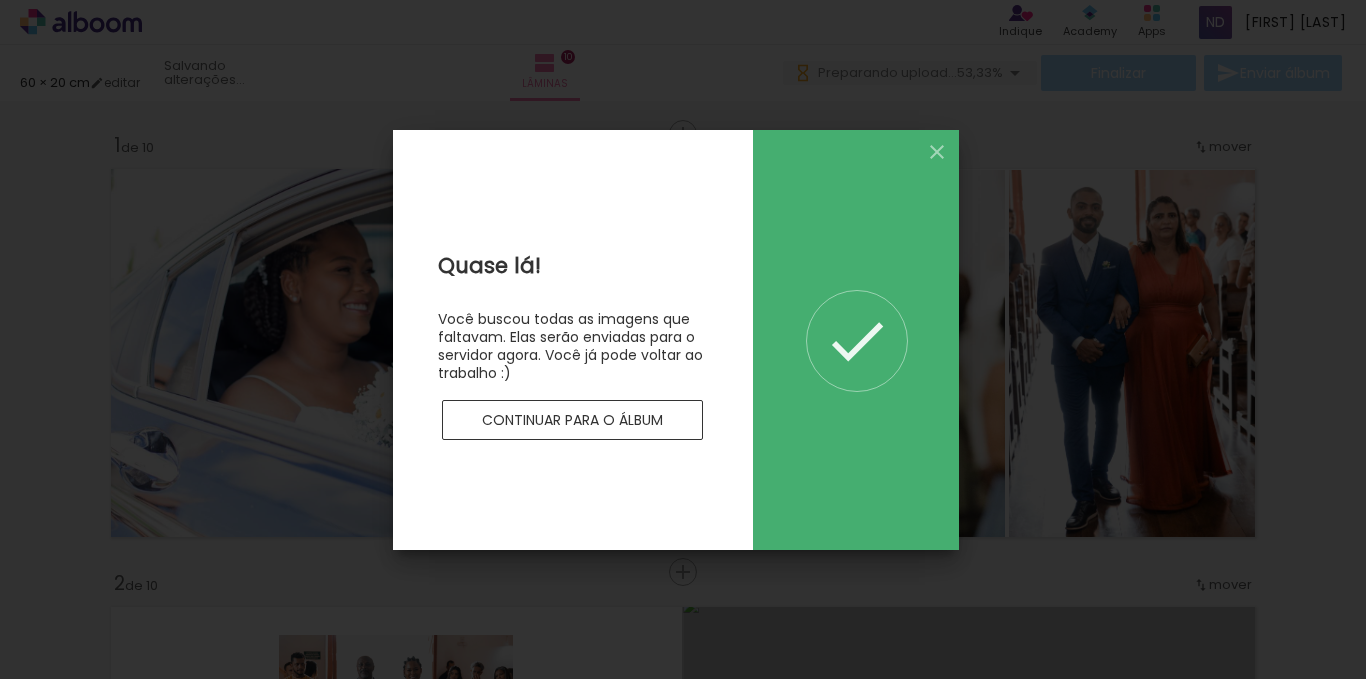 click on "Continuar para o álbum" at bounding box center (0, 0) 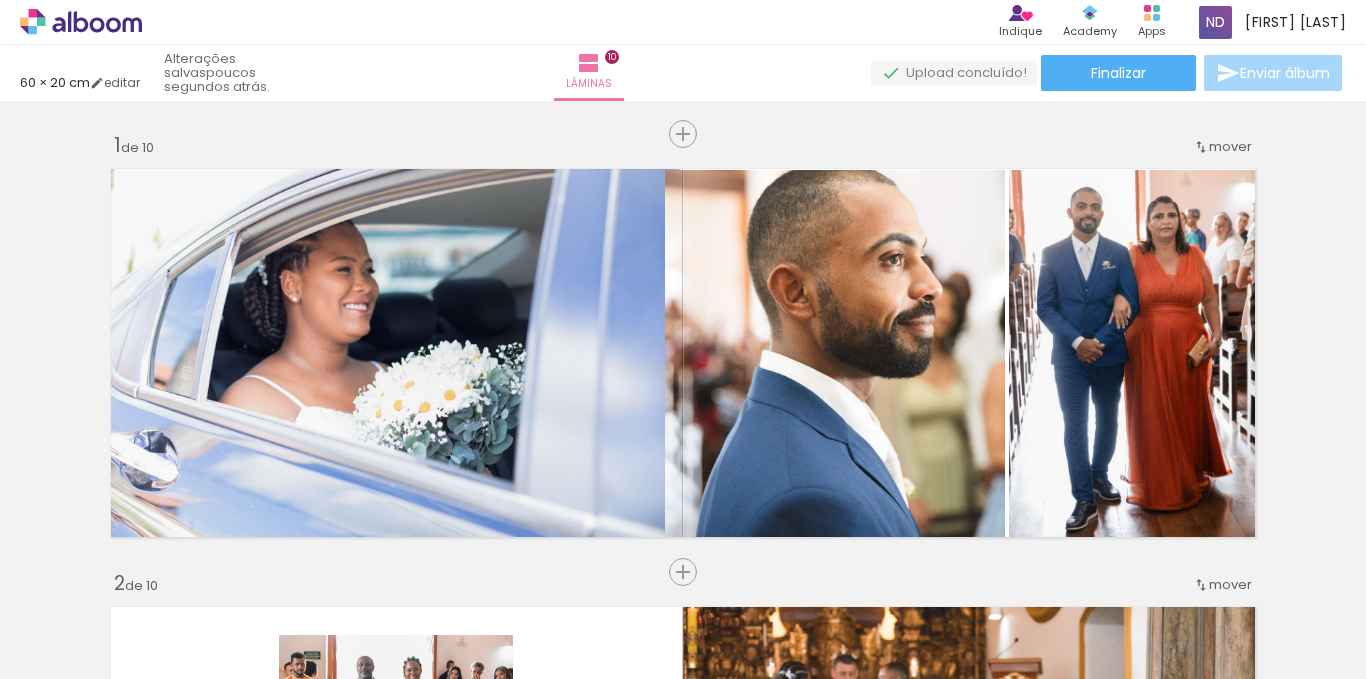 scroll, scrollTop: 0, scrollLeft: 0, axis: both 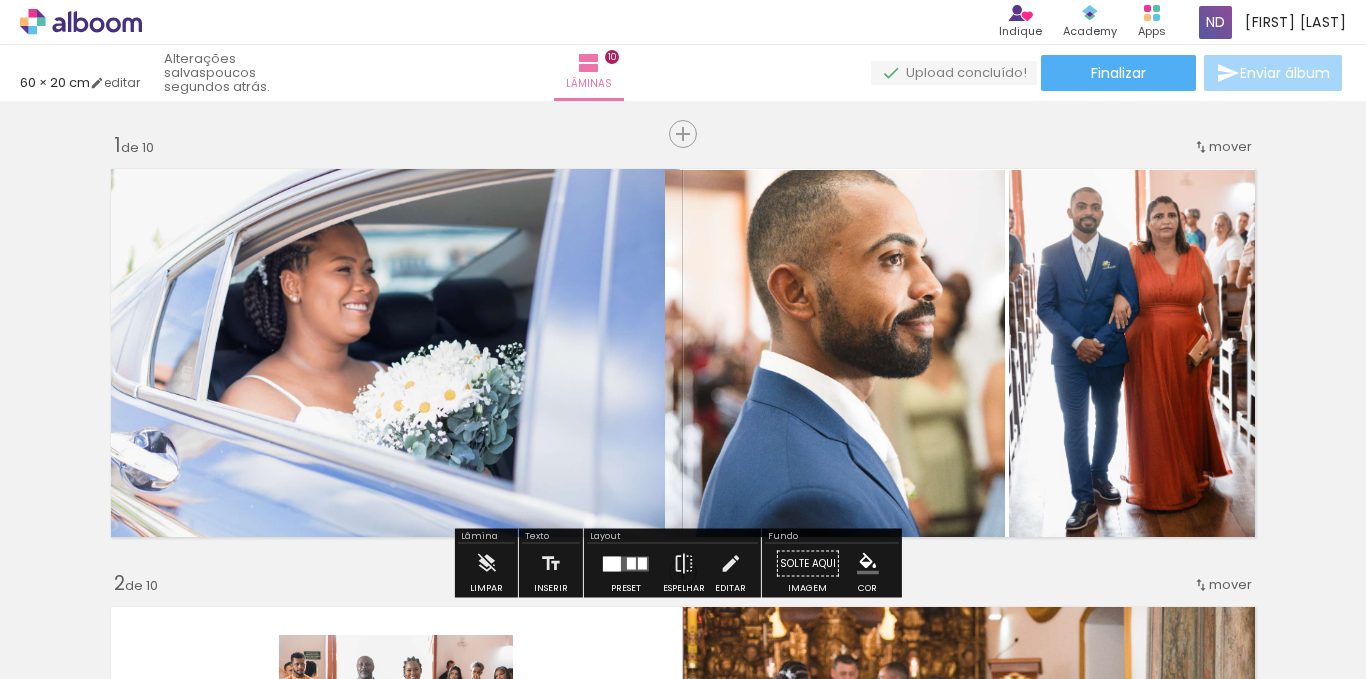 click on "Adicionar
Fotos" at bounding box center (71, 652) 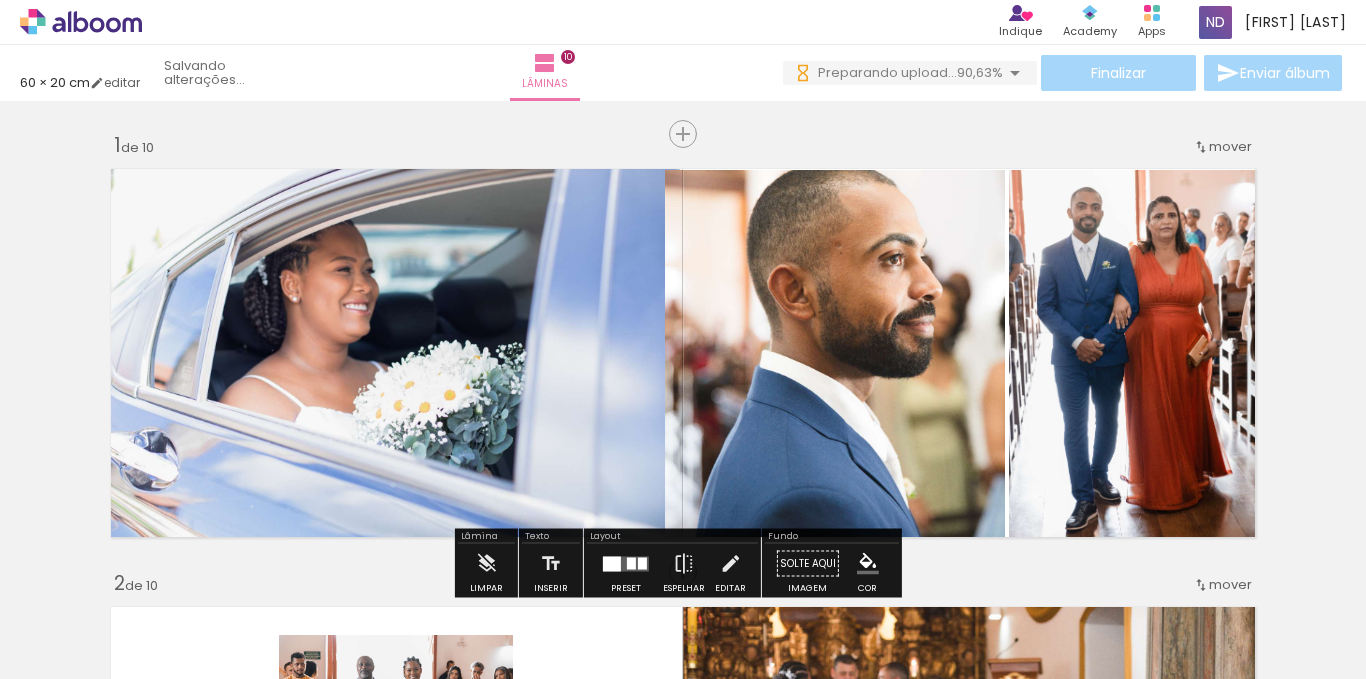scroll, scrollTop: 0, scrollLeft: 0, axis: both 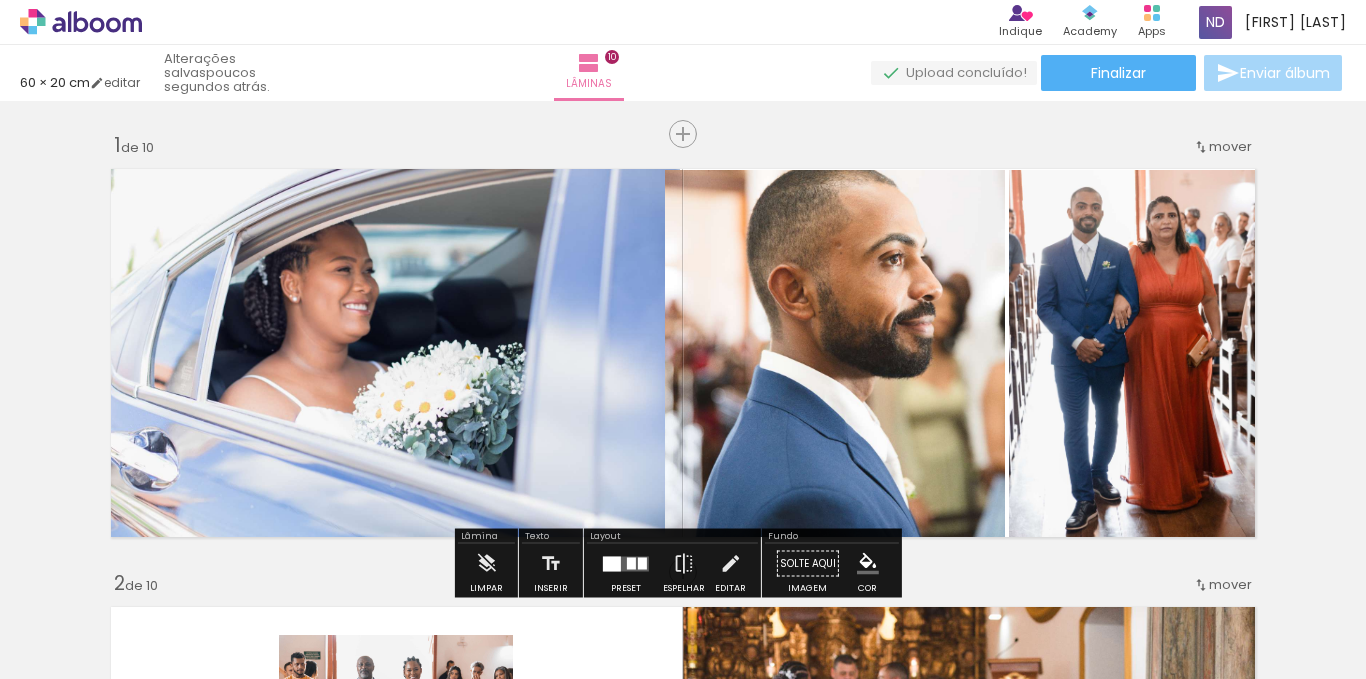 click on "Adicionar
Fotos" at bounding box center (71, 652) 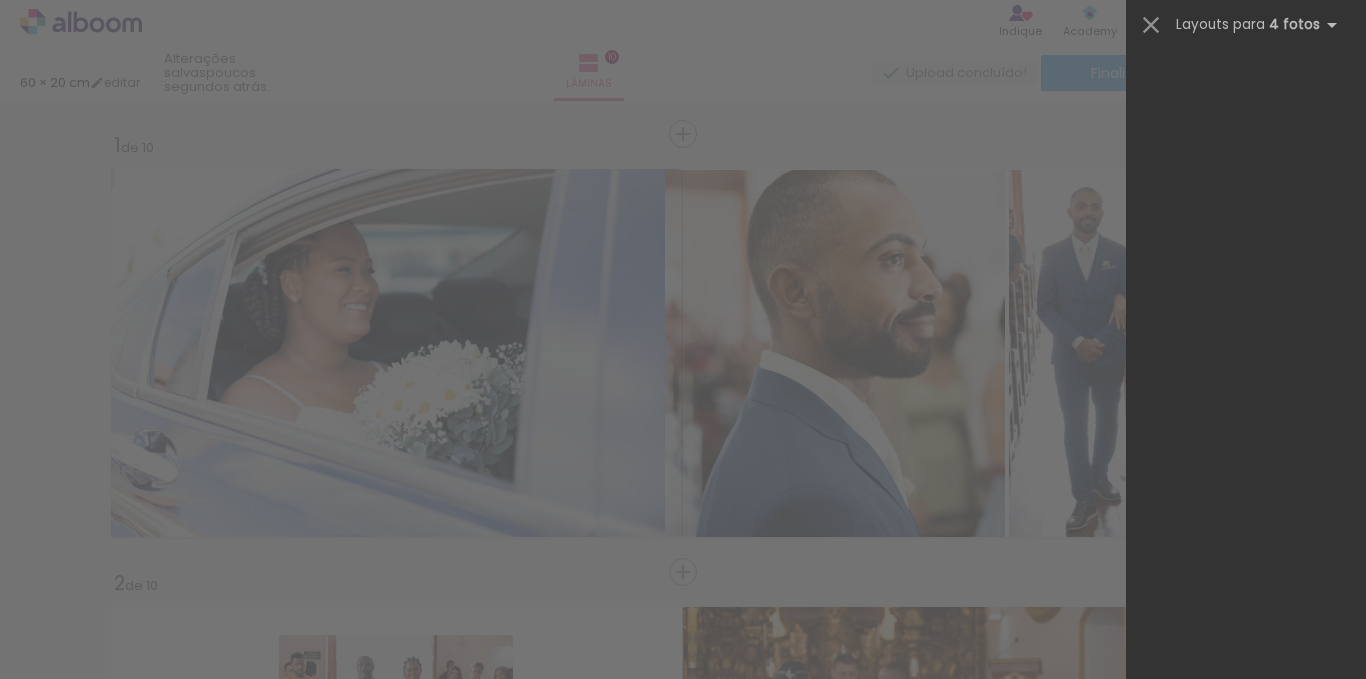 scroll, scrollTop: 0, scrollLeft: 0, axis: both 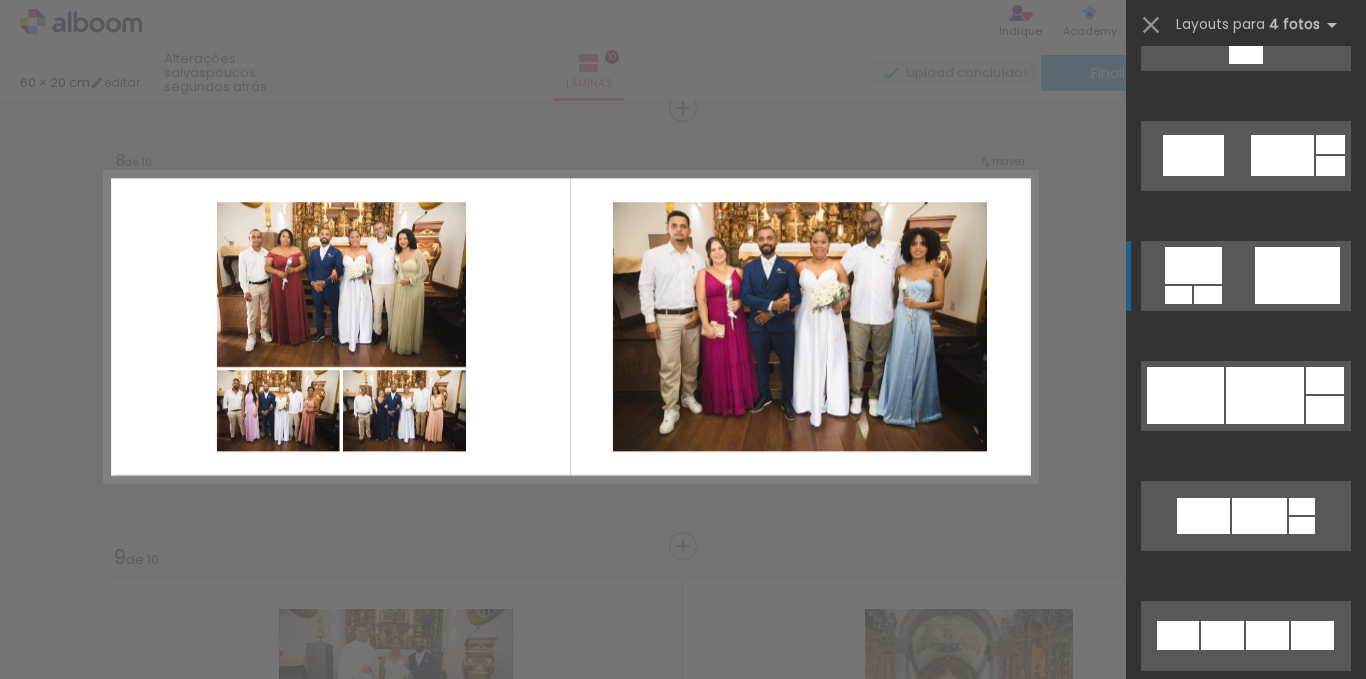 click at bounding box center [1255, 779] 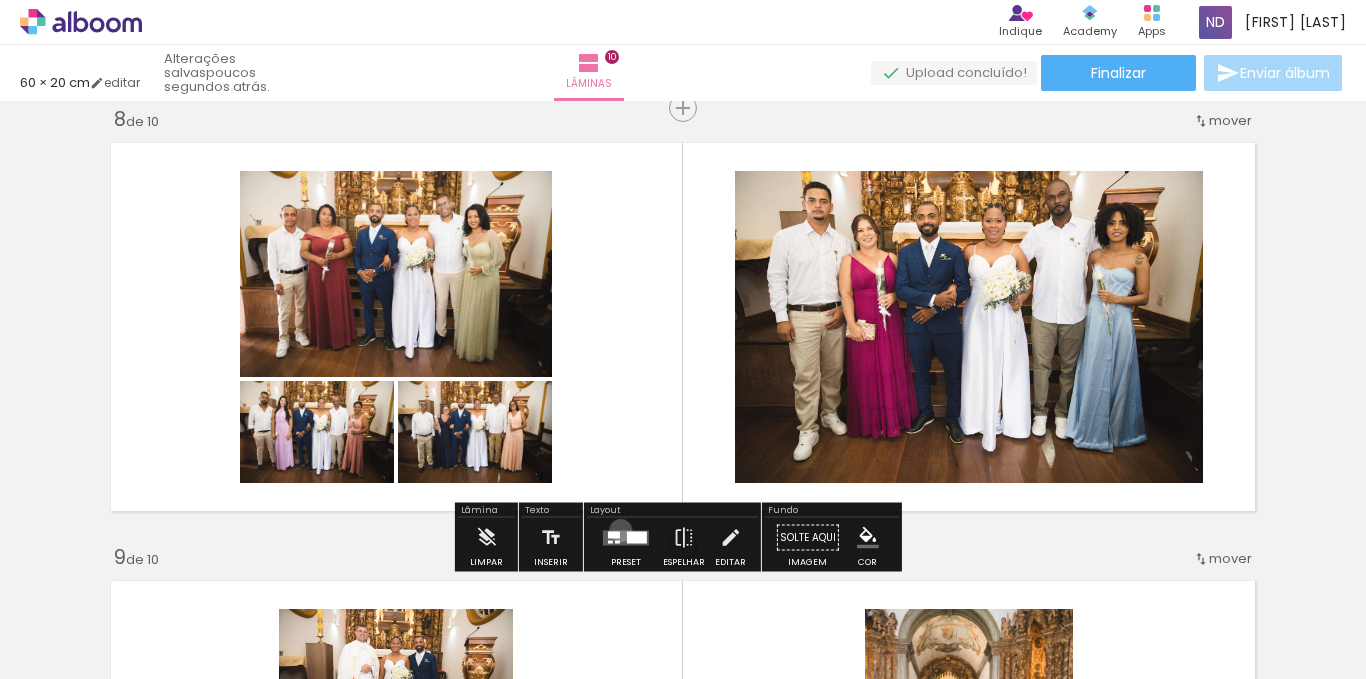 click at bounding box center [626, 537] 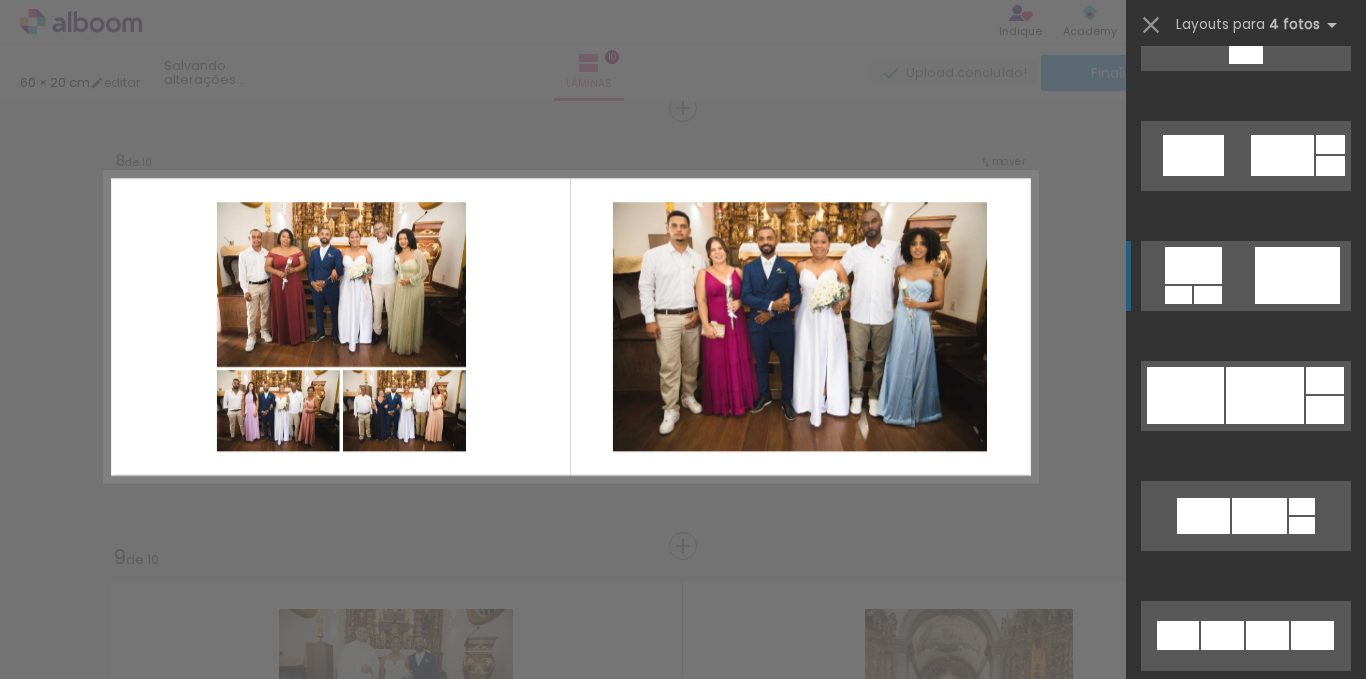 scroll, scrollTop: 7560, scrollLeft: 0, axis: vertical 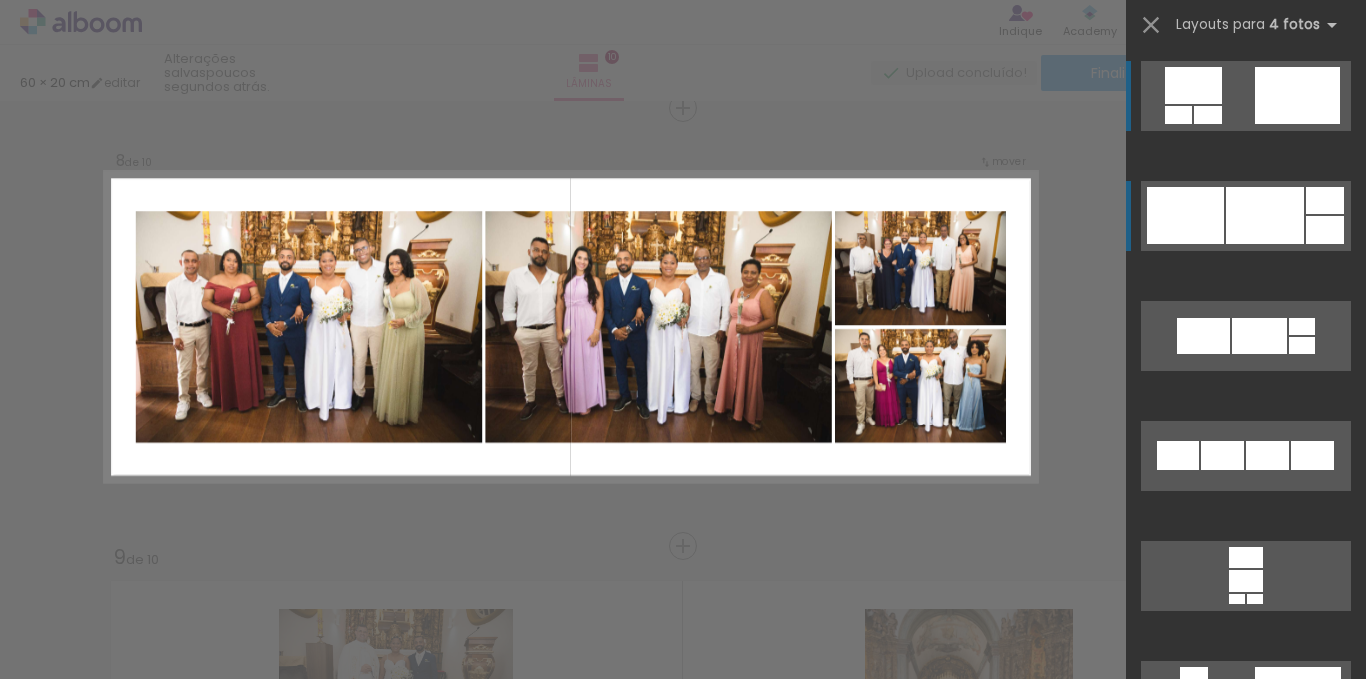click at bounding box center (1246, 581) 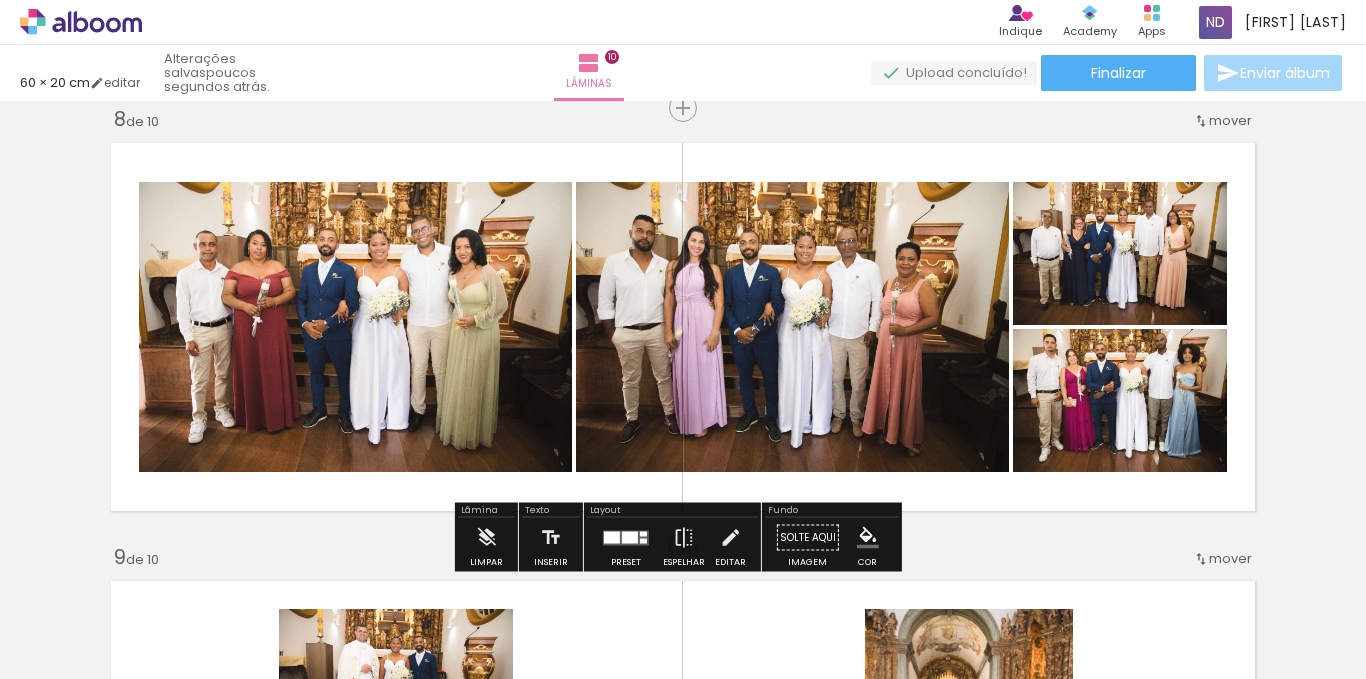 click at bounding box center (626, 538) 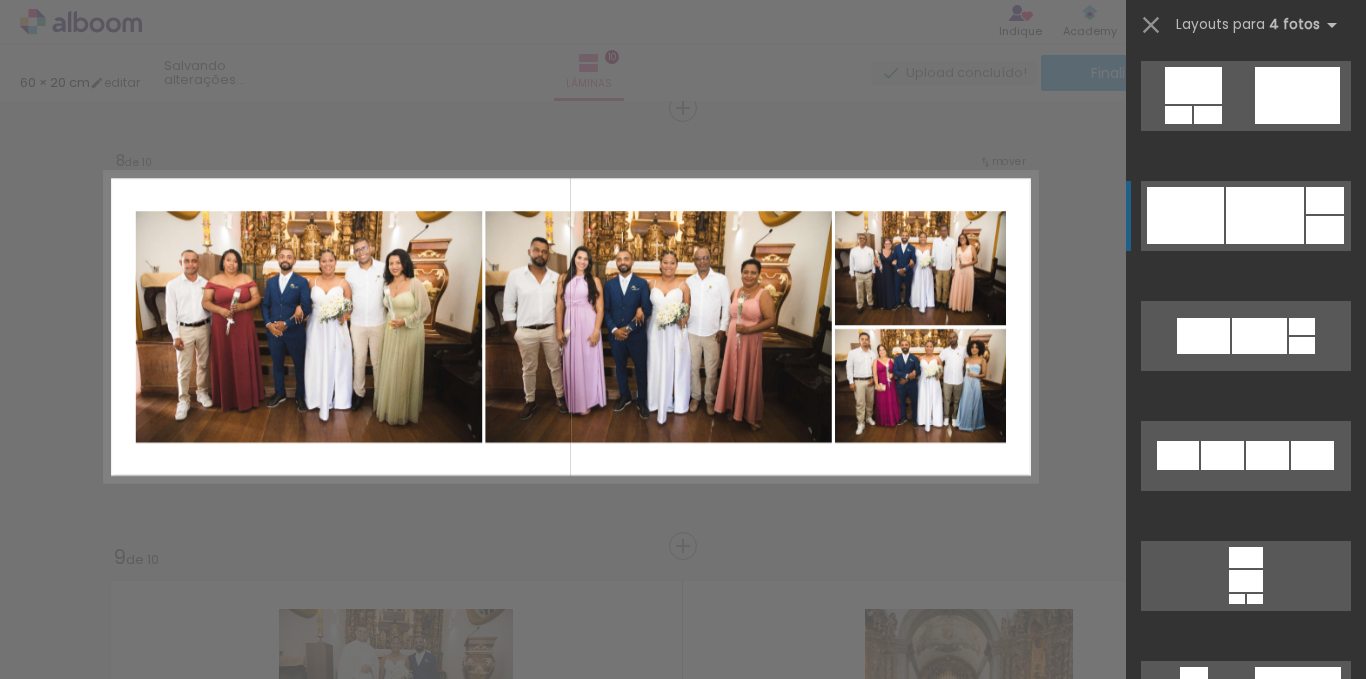 scroll, scrollTop: 7680, scrollLeft: 0, axis: vertical 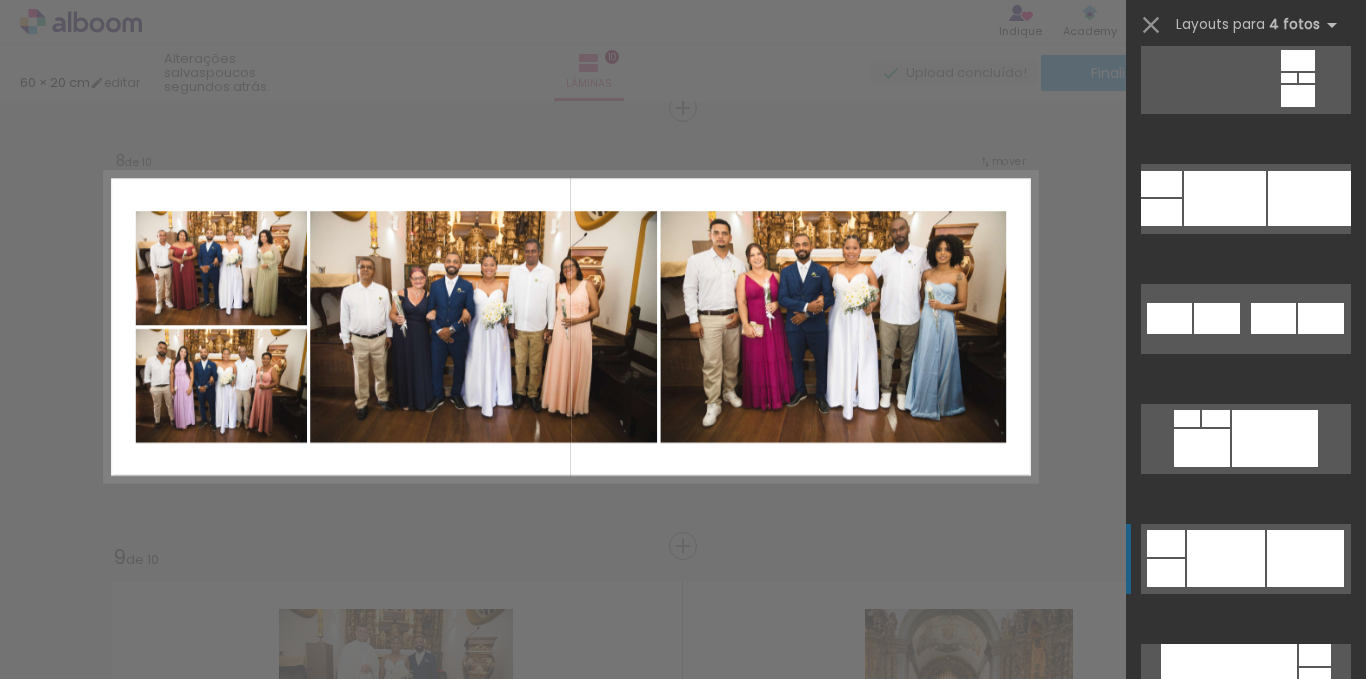 click at bounding box center [1226, 558] 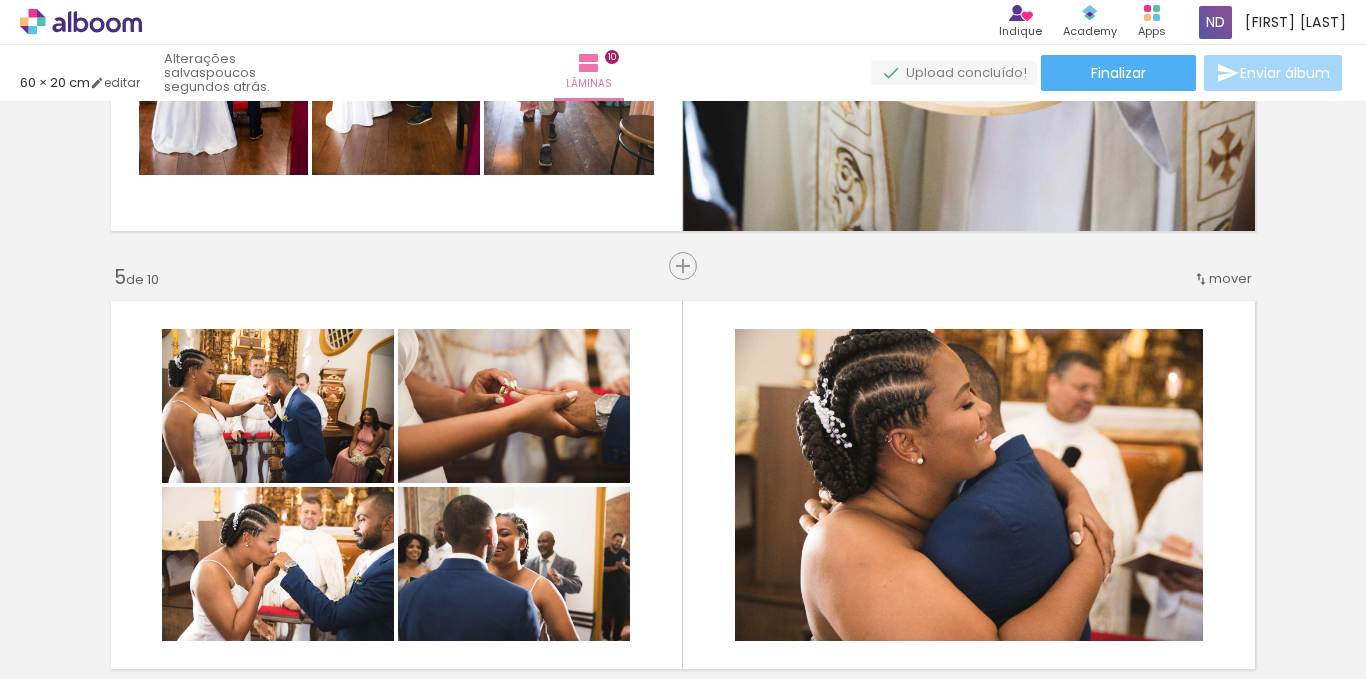 scroll, scrollTop: 1870, scrollLeft: 0, axis: vertical 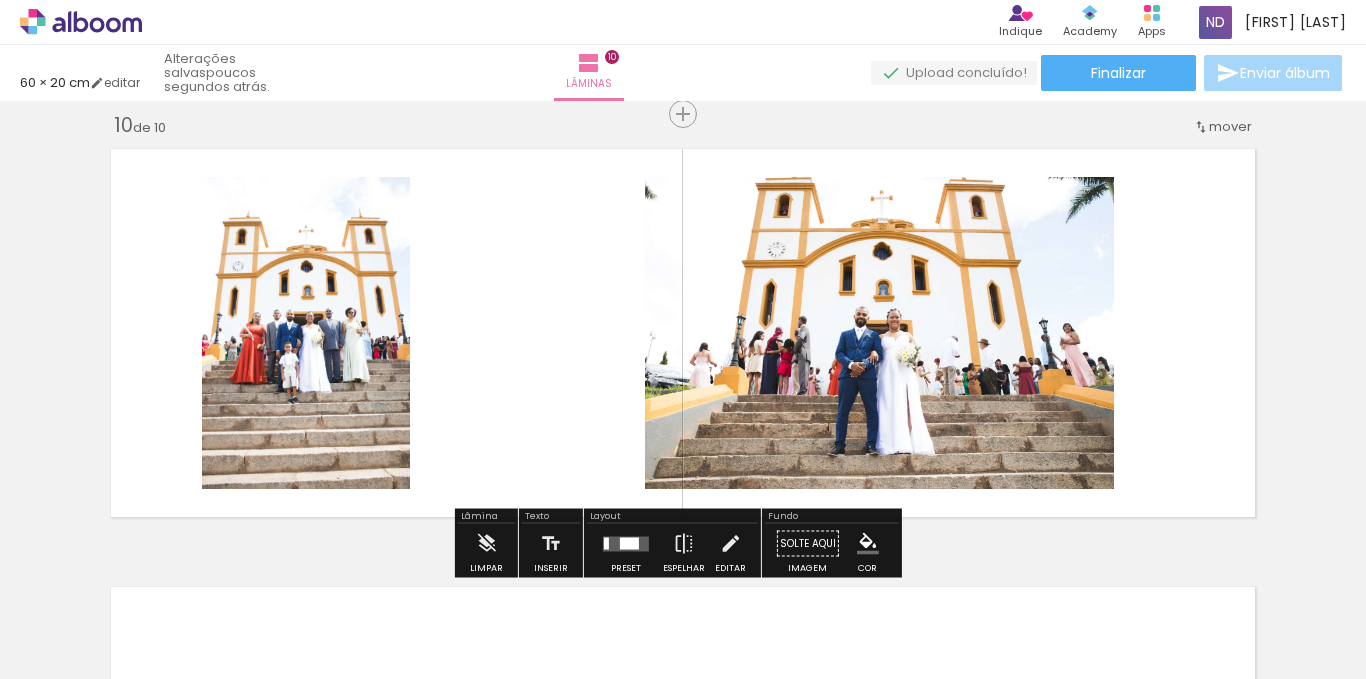 click 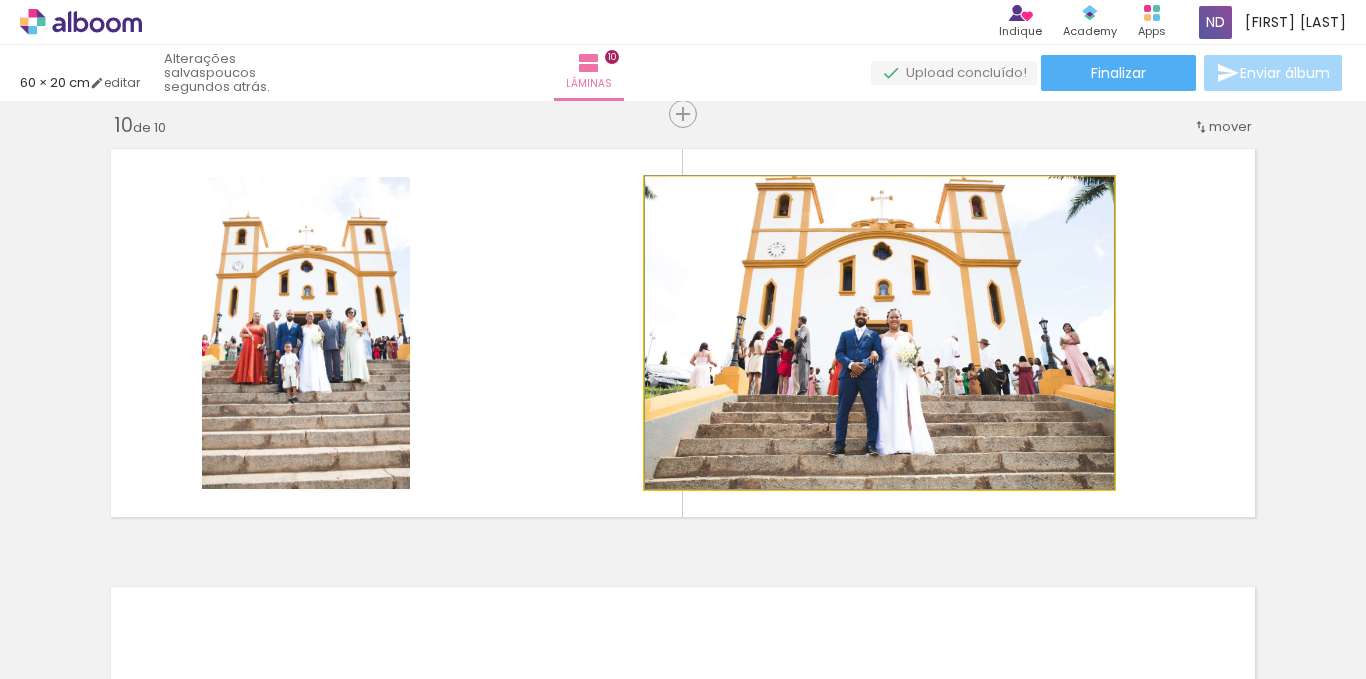 click 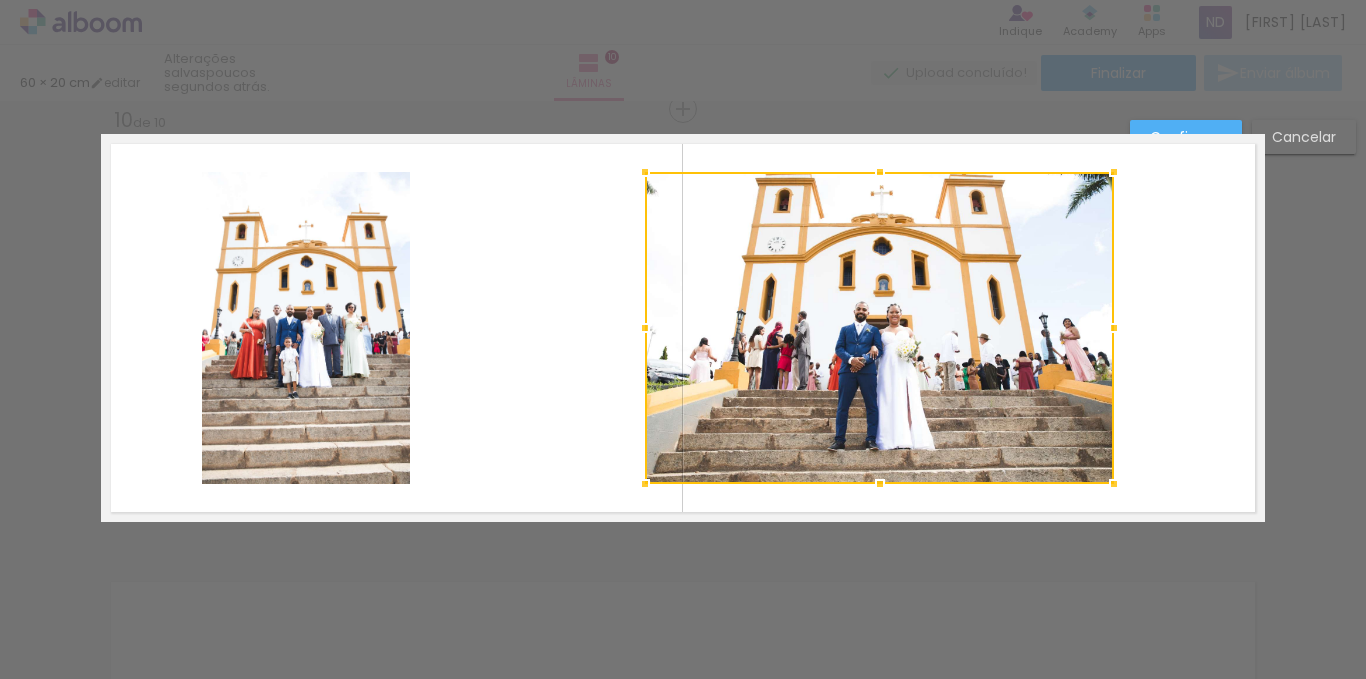 scroll, scrollTop: 3968, scrollLeft: 0, axis: vertical 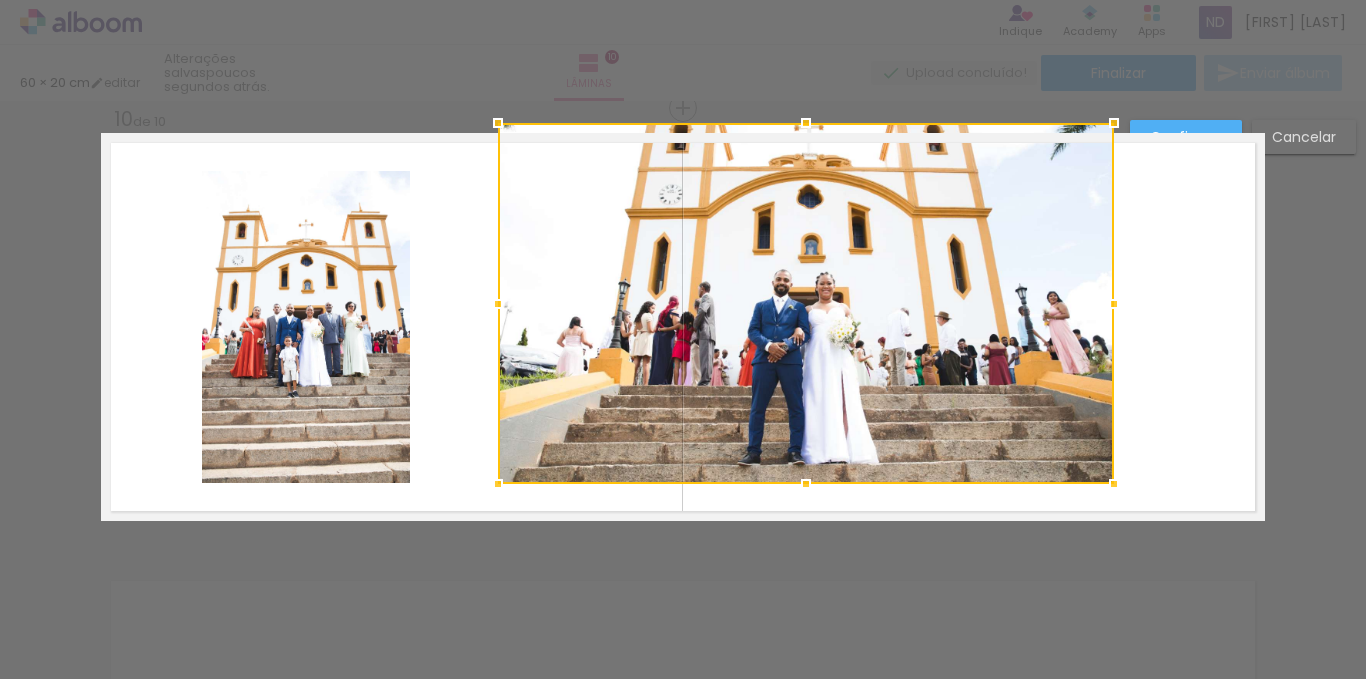 drag, startPoint x: 646, startPoint y: 180, endPoint x: 628, endPoint y: 206, distance: 31.622776 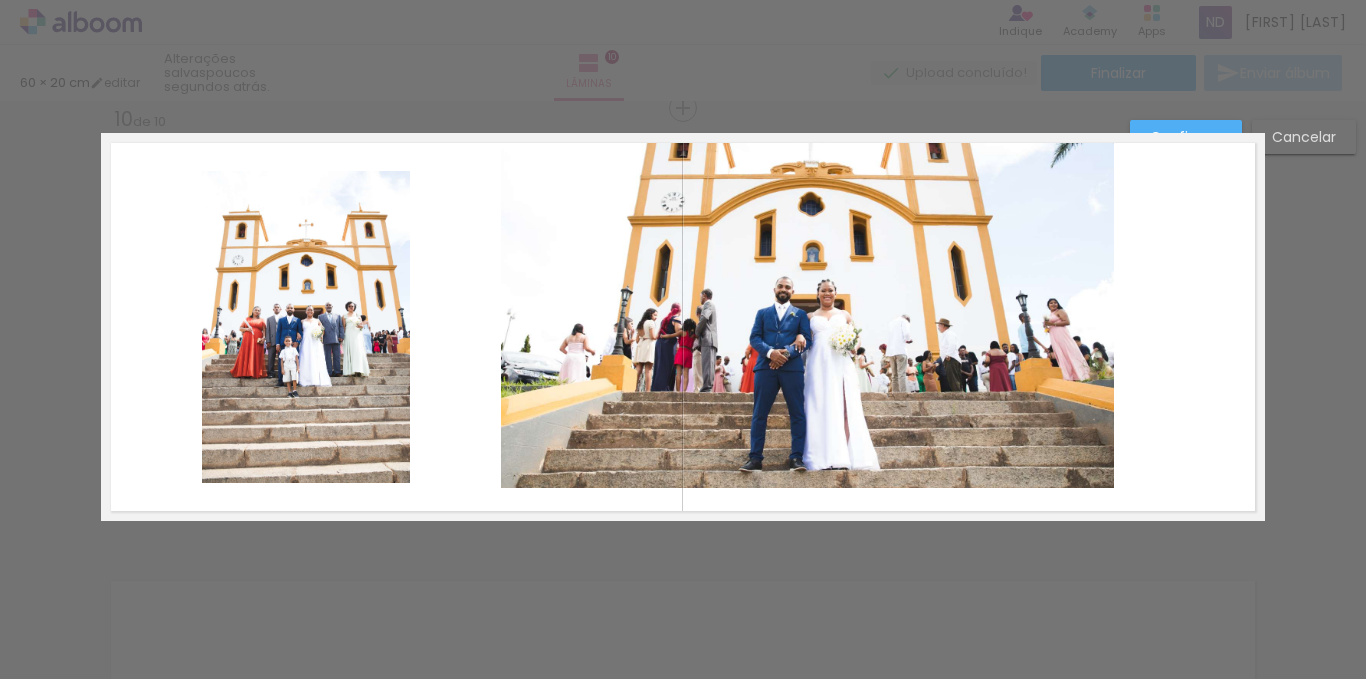 click 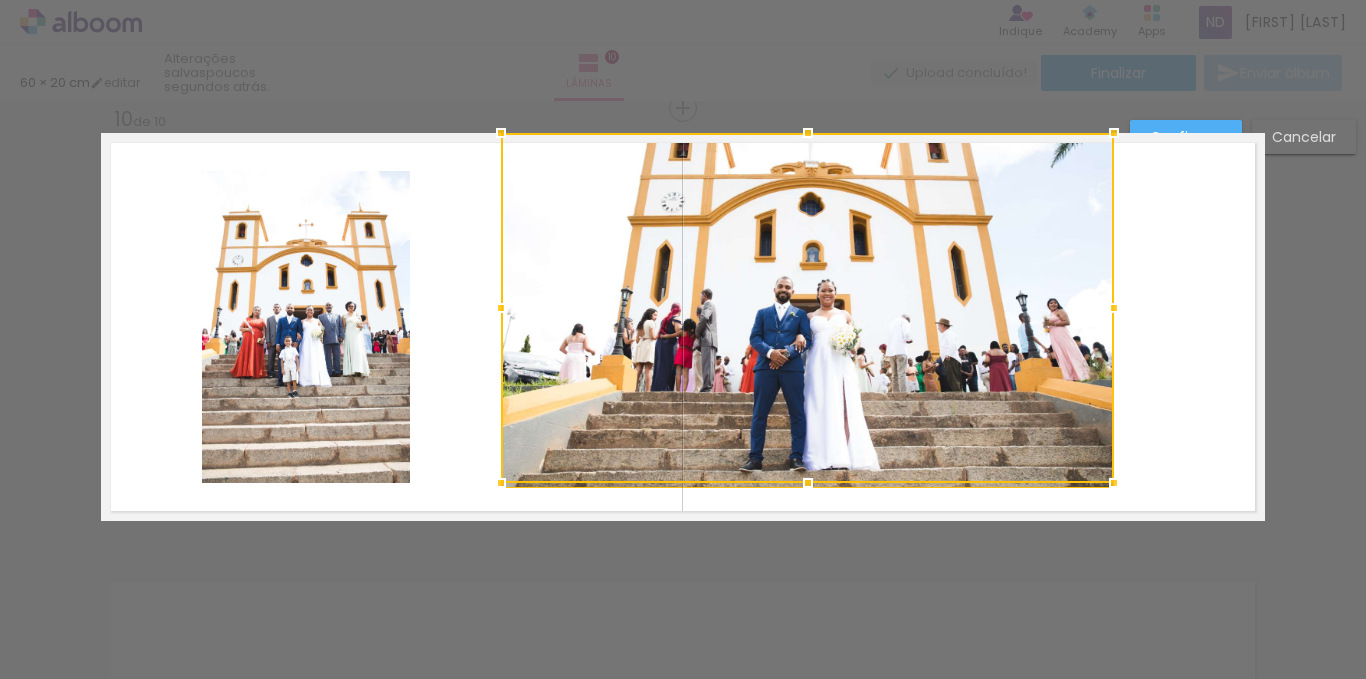 click at bounding box center [807, 308] 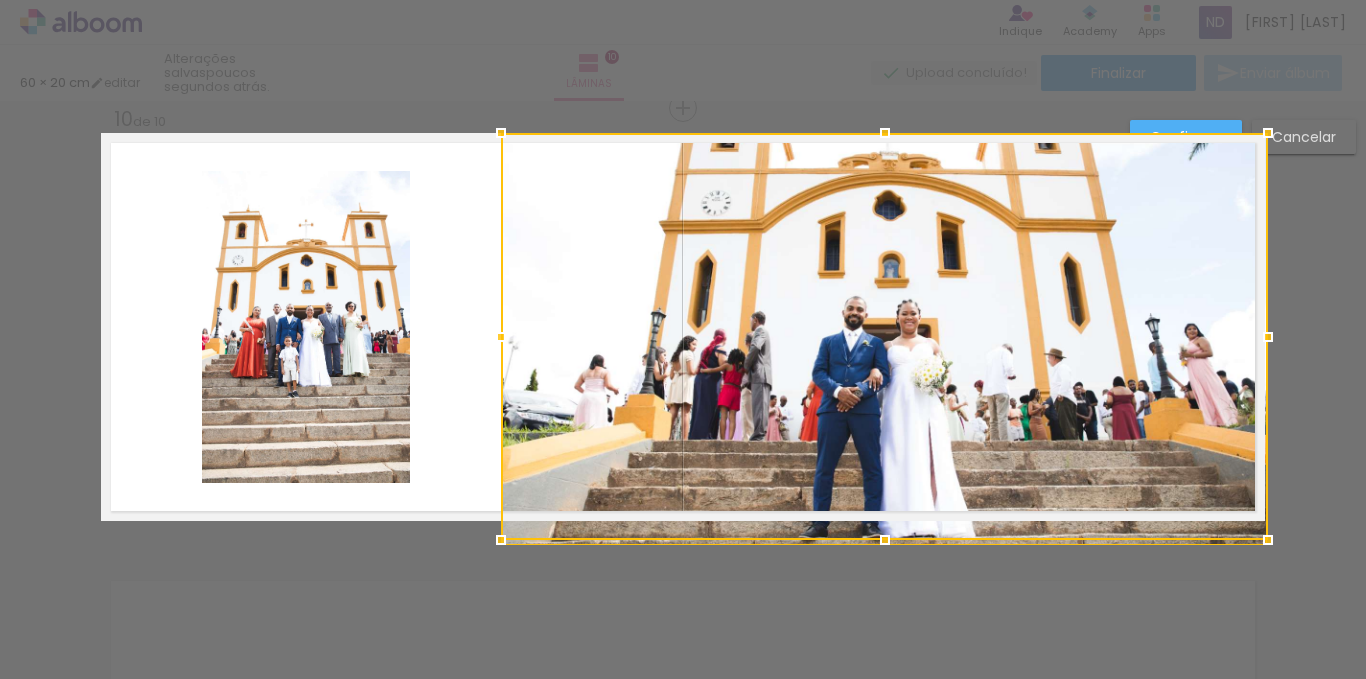 drag, startPoint x: 1104, startPoint y: 480, endPoint x: 1365, endPoint y: 678, distance: 327.60495 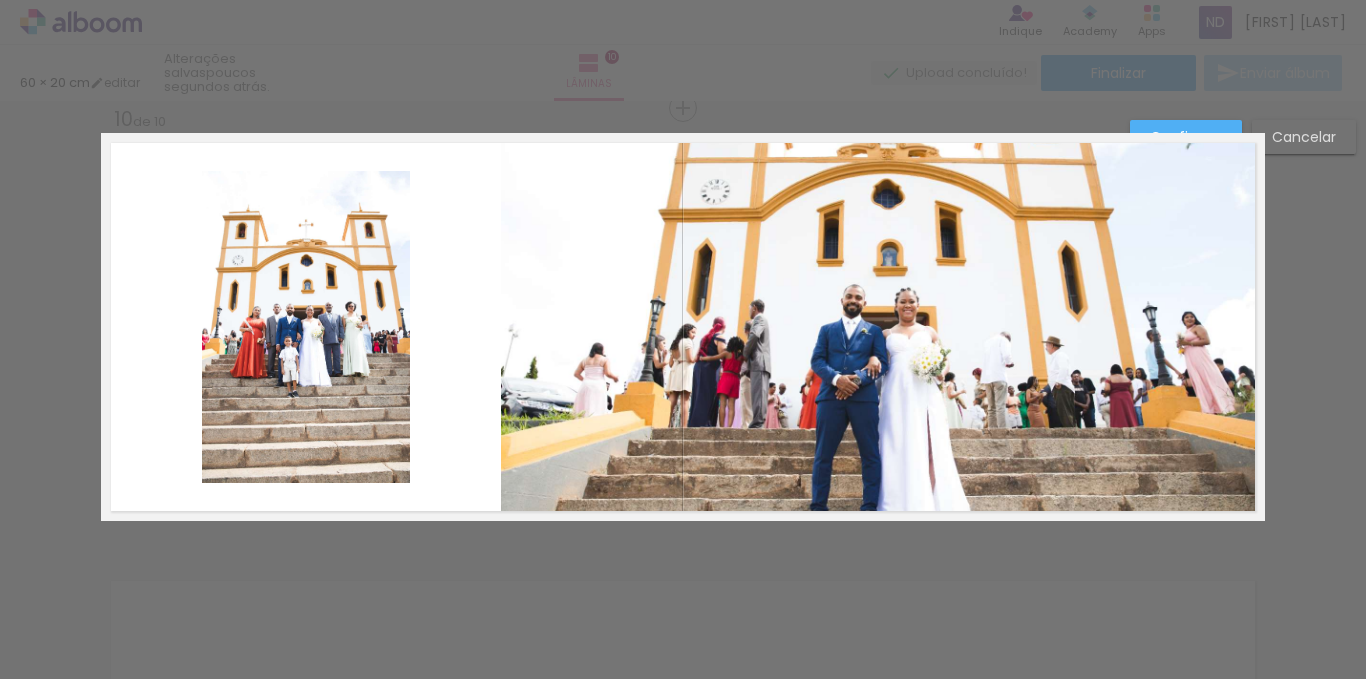 click on "Confirmar Cancelar" at bounding box center (683, -1434) 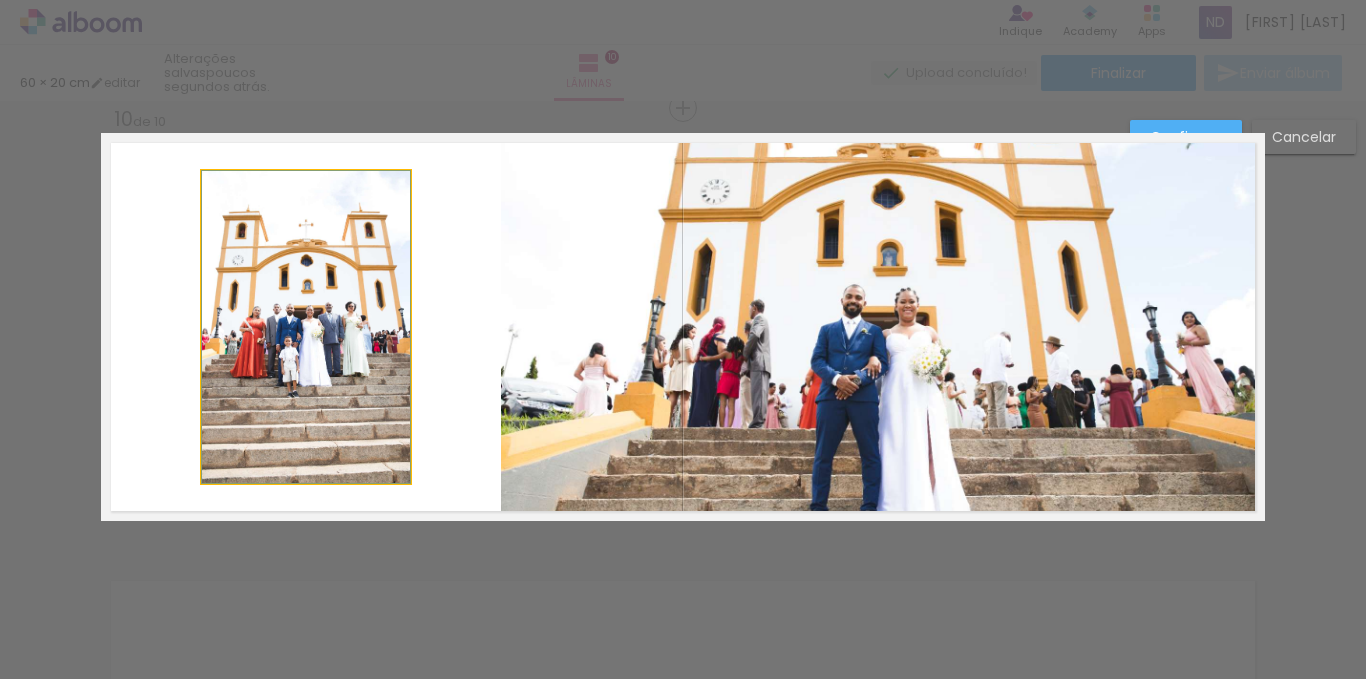 click 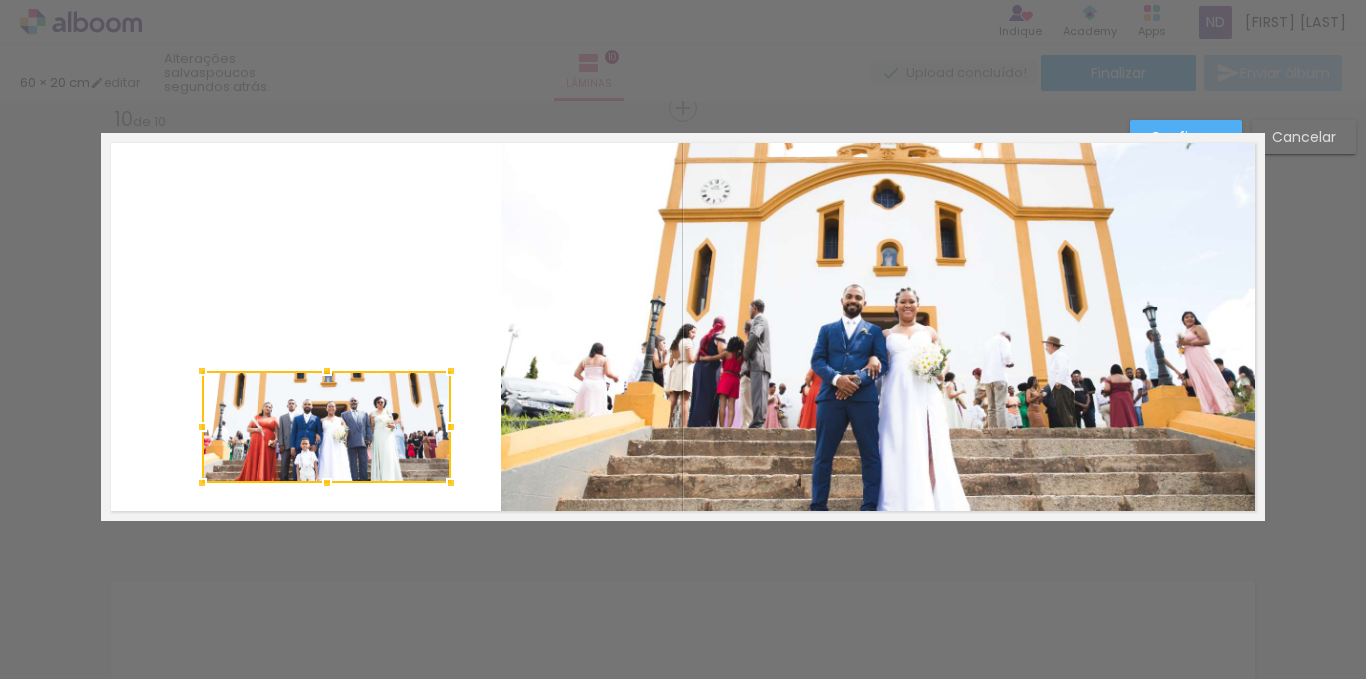 drag, startPoint x: 426, startPoint y: 152, endPoint x: 320, endPoint y: 236, distance: 135.24792 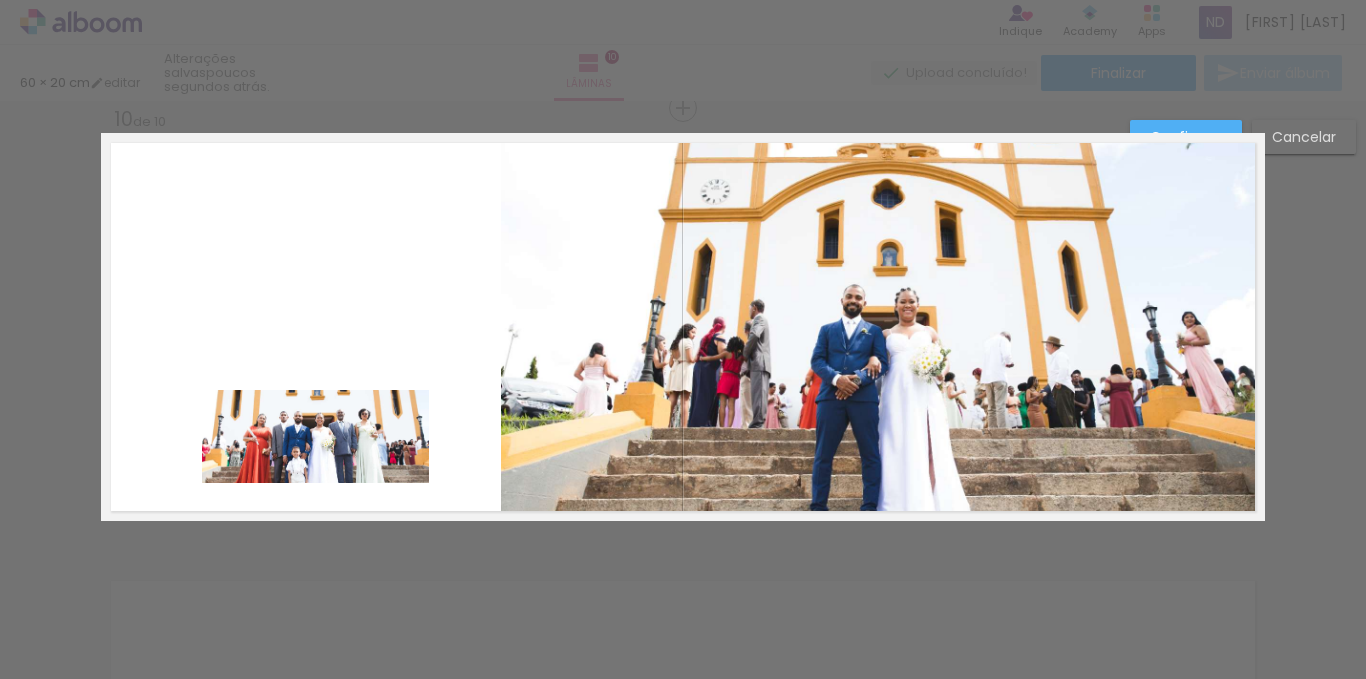 click at bounding box center (683, 327) 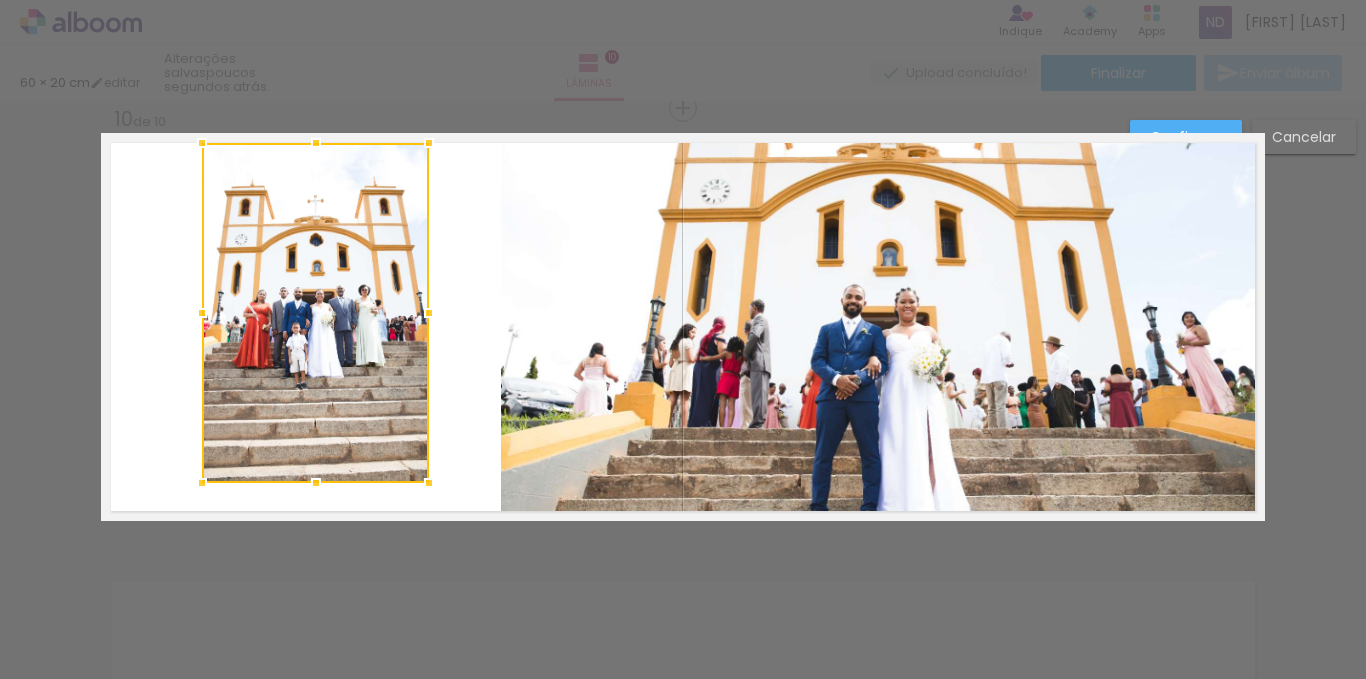 drag, startPoint x: 305, startPoint y: 380, endPoint x: 319, endPoint y: 133, distance: 247.39644 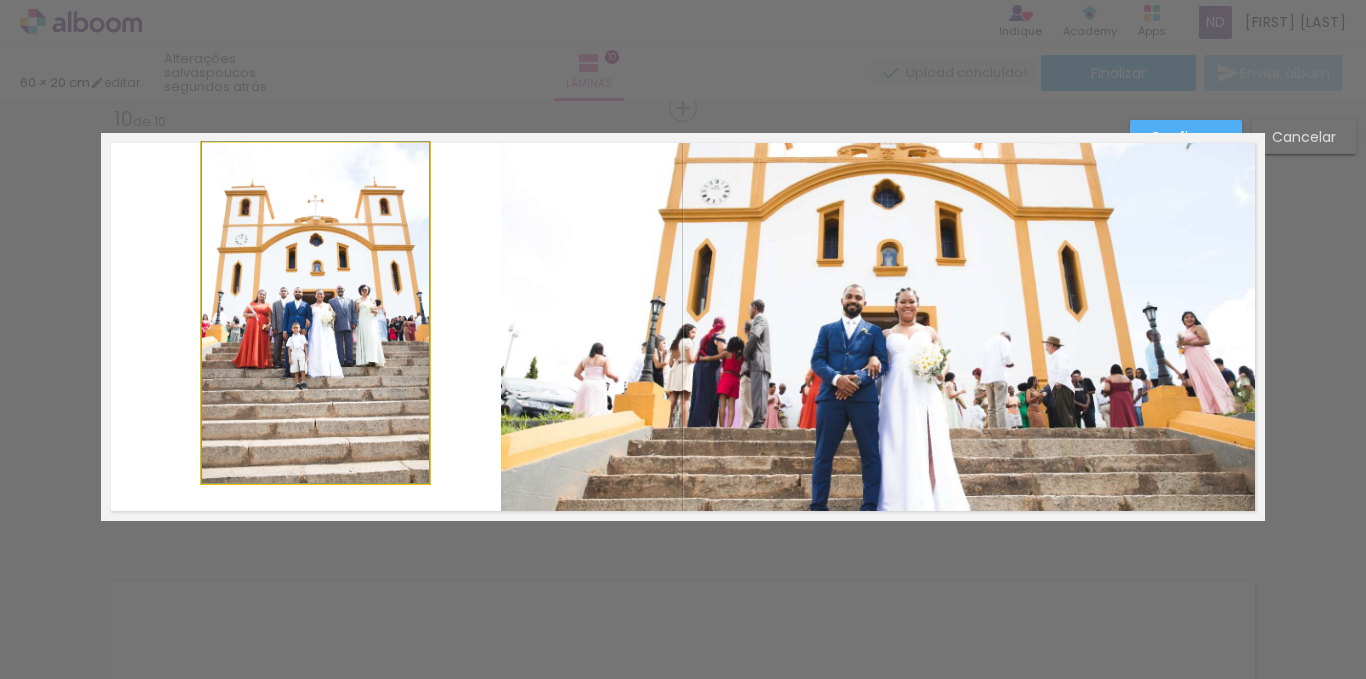 click 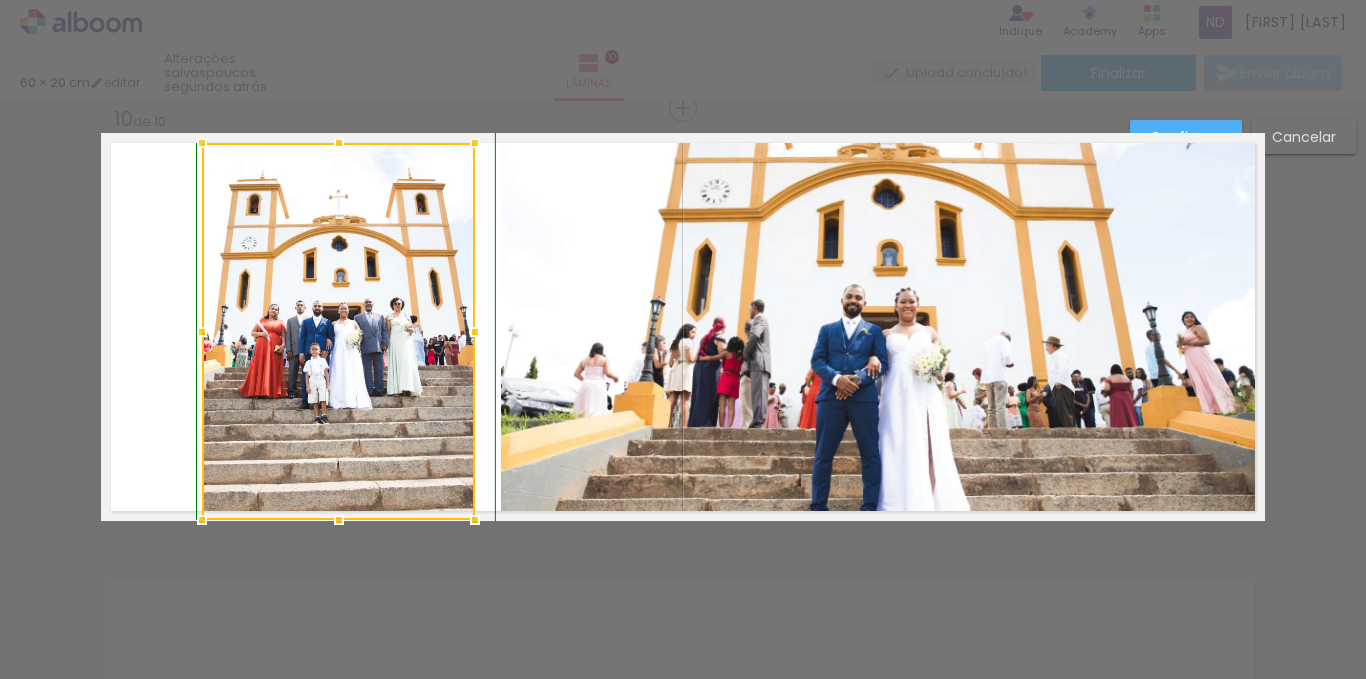 drag, startPoint x: 424, startPoint y: 484, endPoint x: 470, endPoint y: 529, distance: 64.3506 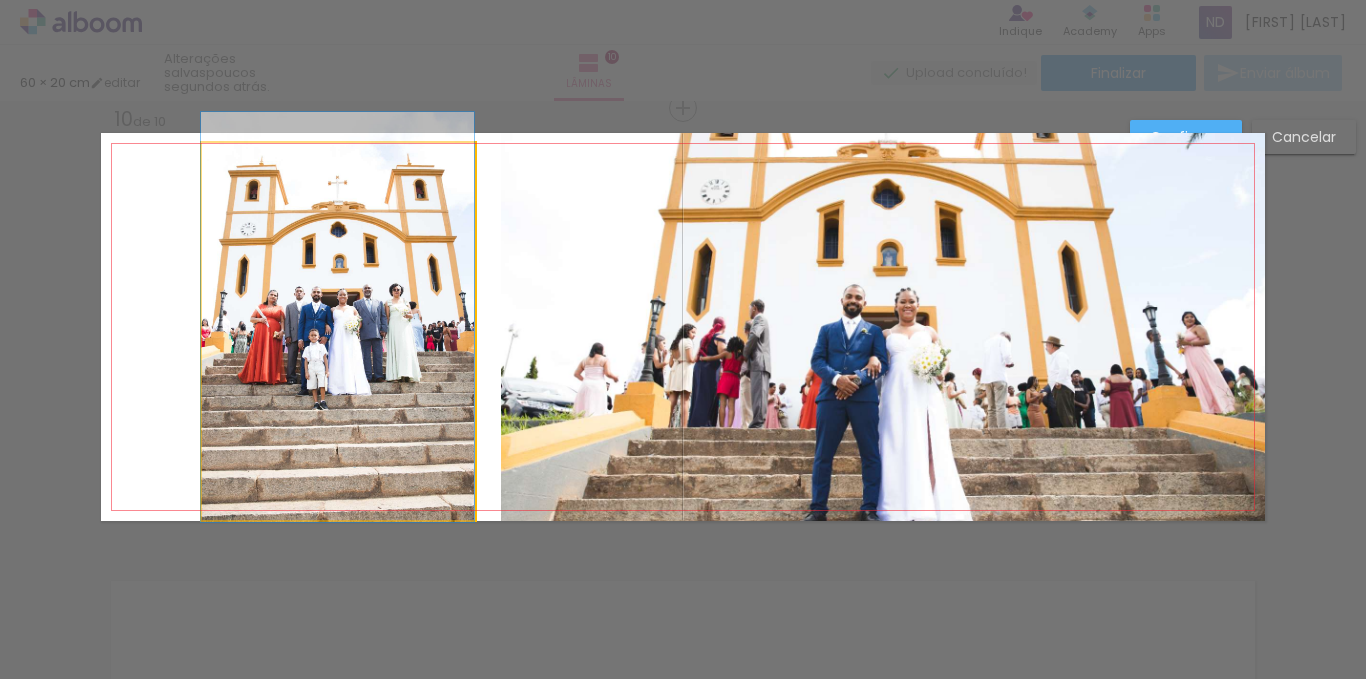 drag, startPoint x: 342, startPoint y: 415, endPoint x: 297, endPoint y: 401, distance: 47.127487 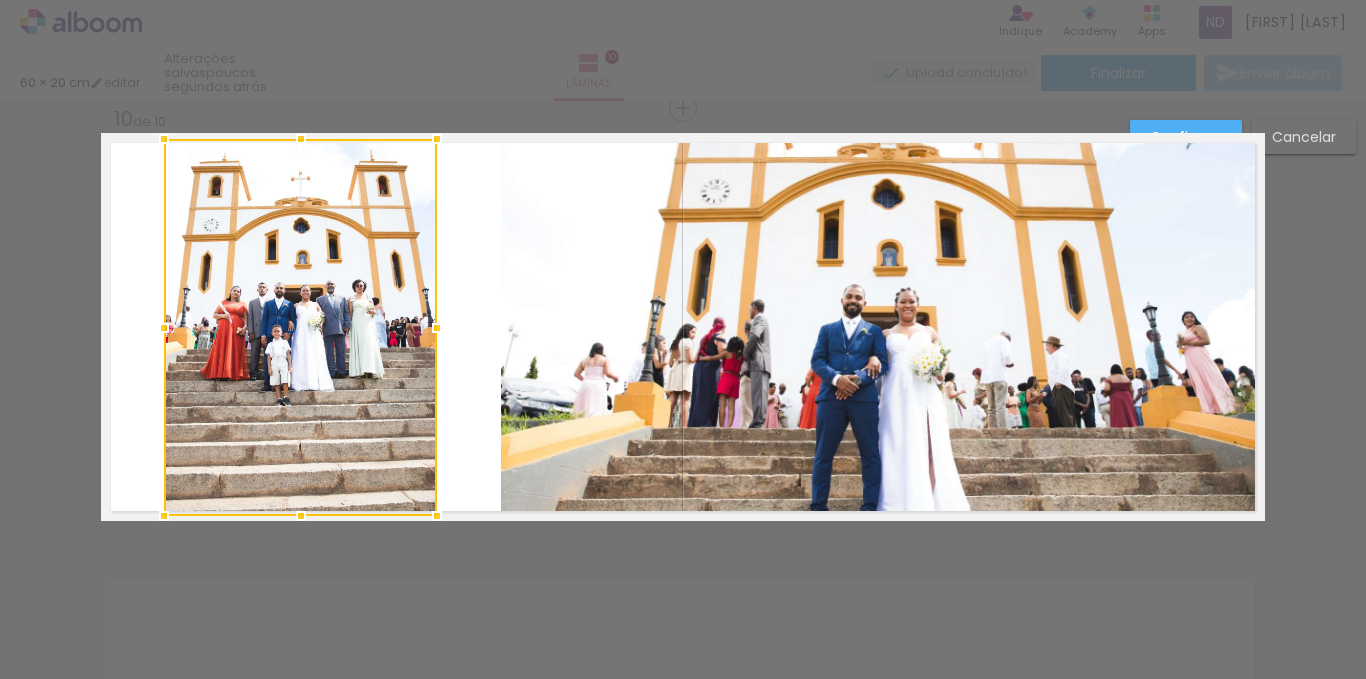 drag, startPoint x: 399, startPoint y: 336, endPoint x: 361, endPoint y: 338, distance: 38.052597 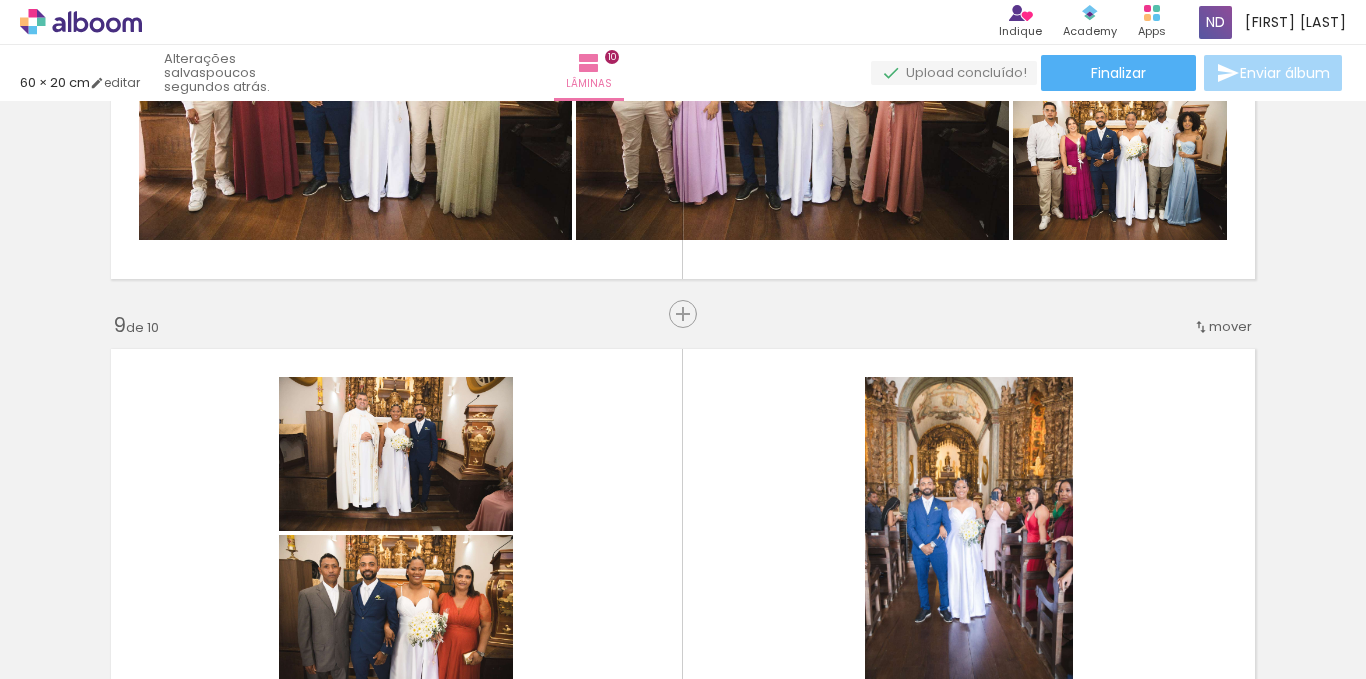 scroll, scrollTop: 3491, scrollLeft: 0, axis: vertical 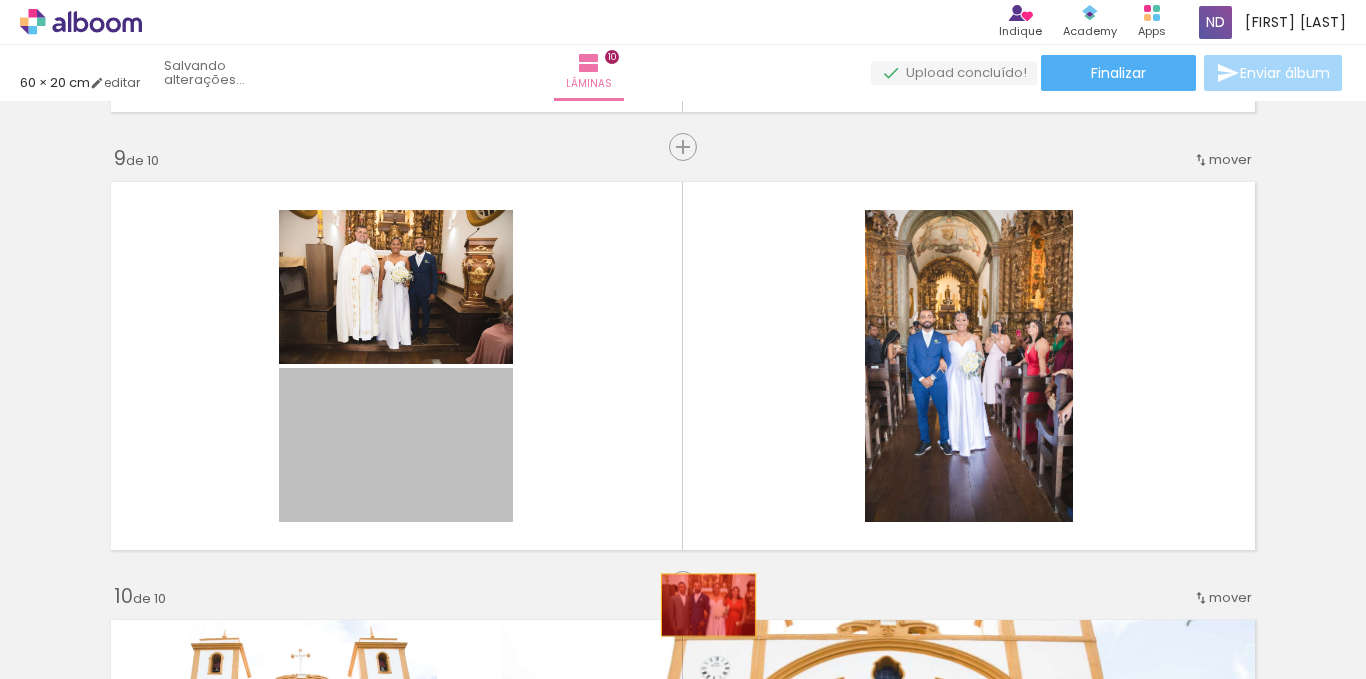 drag, startPoint x: 486, startPoint y: 470, endPoint x: 701, endPoint y: 605, distance: 253.87004 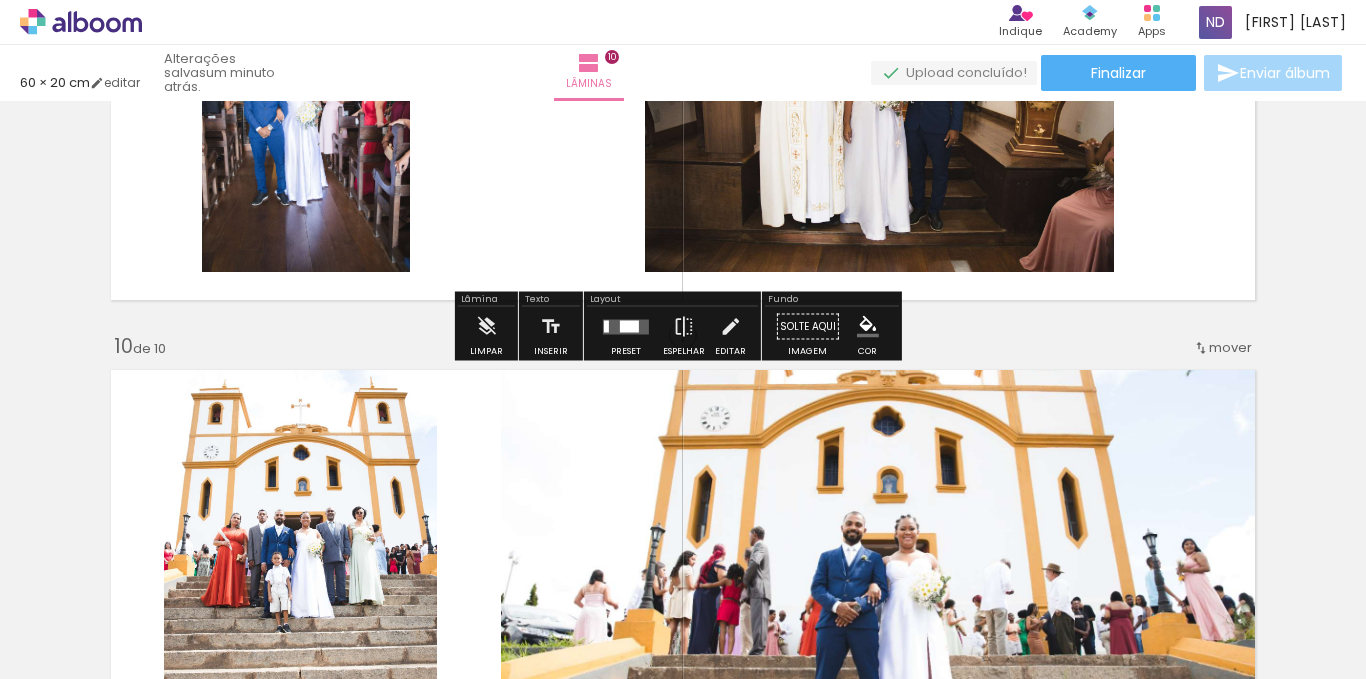 scroll, scrollTop: 3759, scrollLeft: 0, axis: vertical 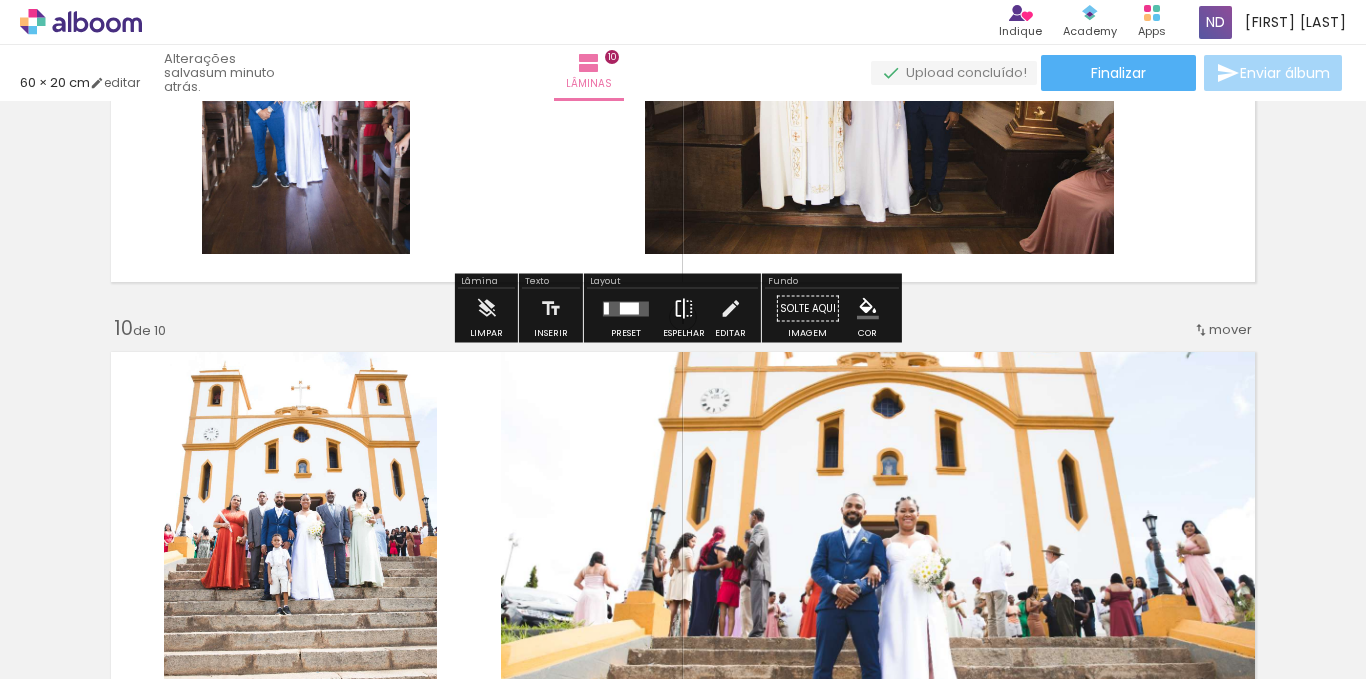 click at bounding box center (684, 309) 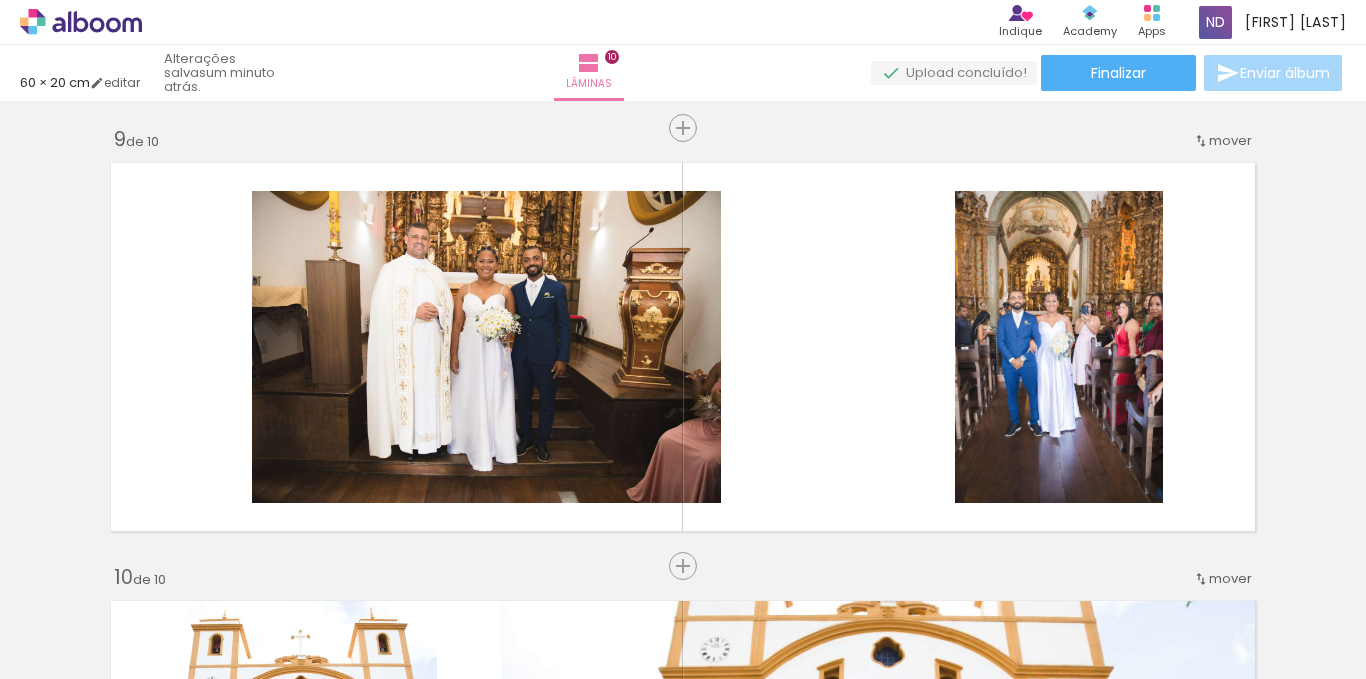 scroll, scrollTop: 3528, scrollLeft: 0, axis: vertical 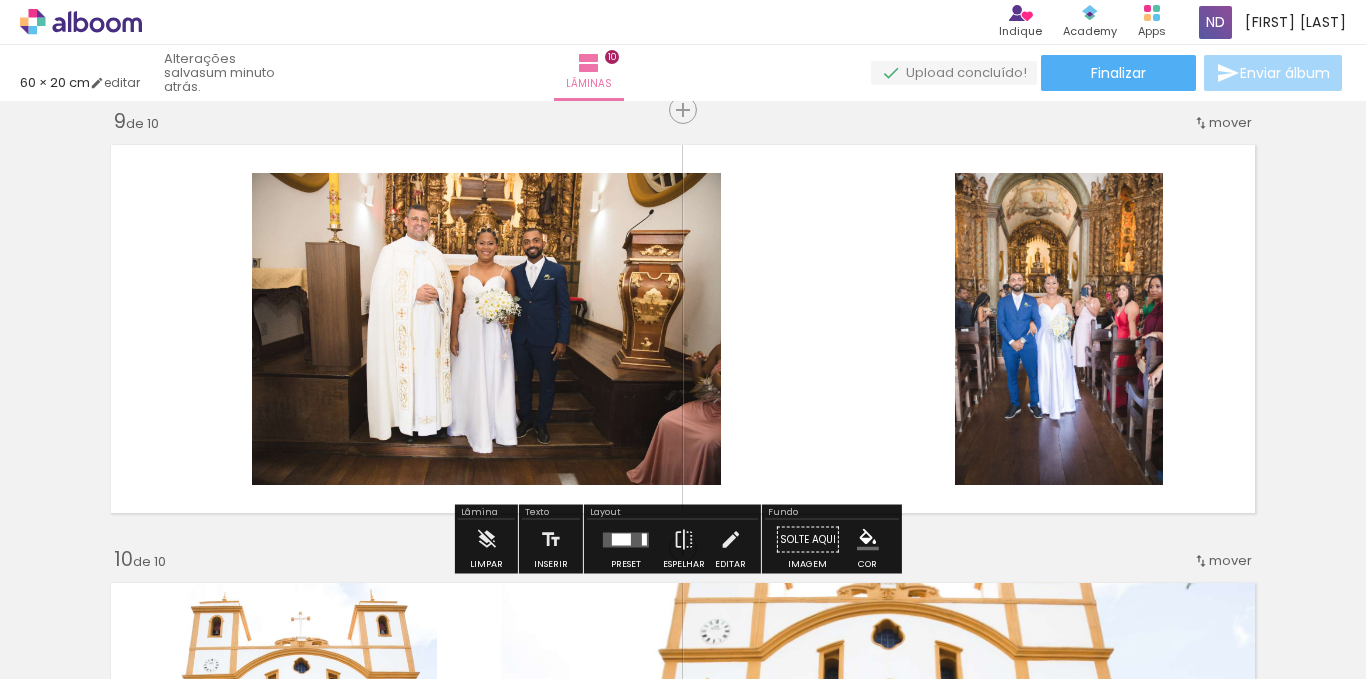 click 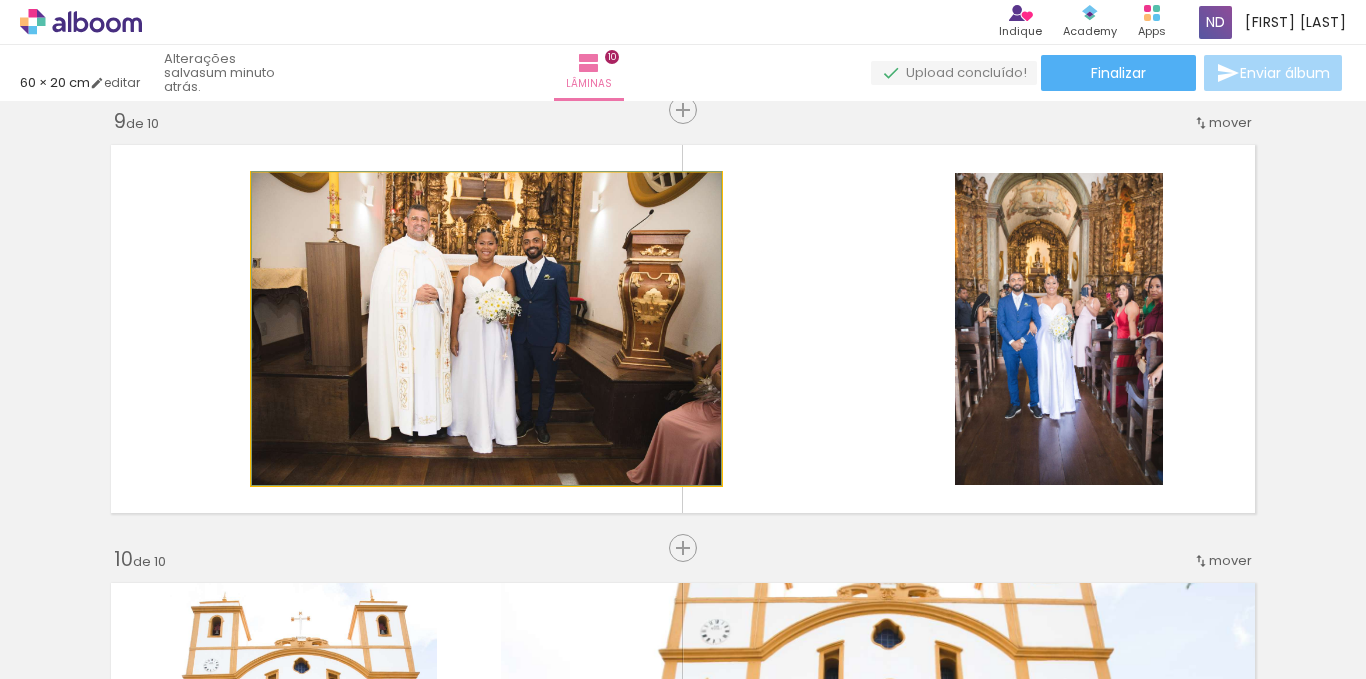 click 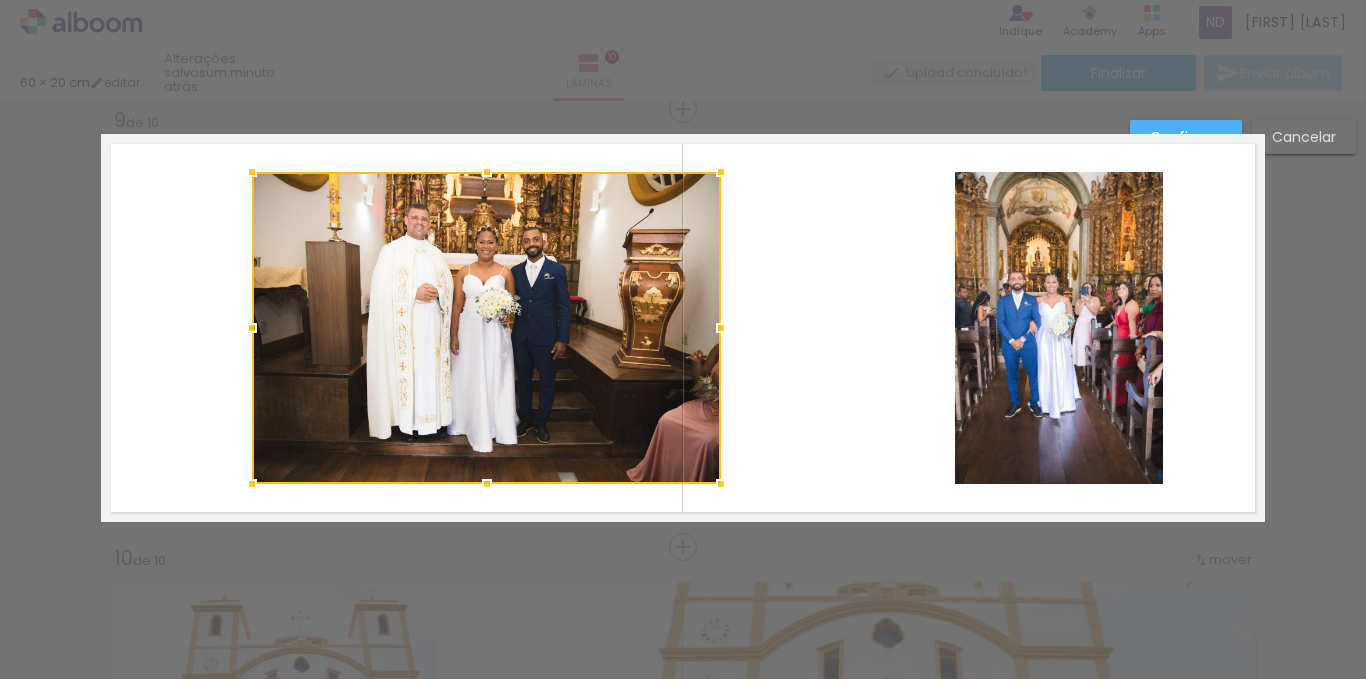 scroll, scrollTop: 3530, scrollLeft: 0, axis: vertical 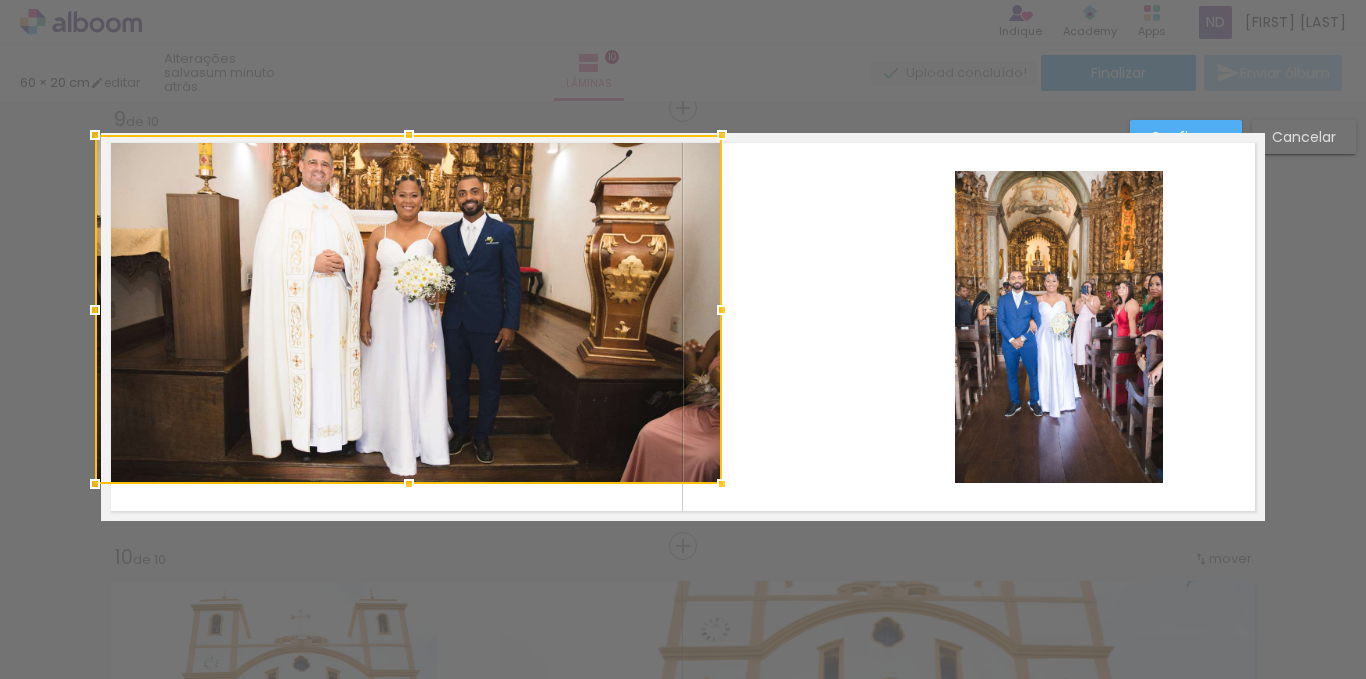 drag, startPoint x: 251, startPoint y: 176, endPoint x: 51, endPoint y: 114, distance: 209.38959 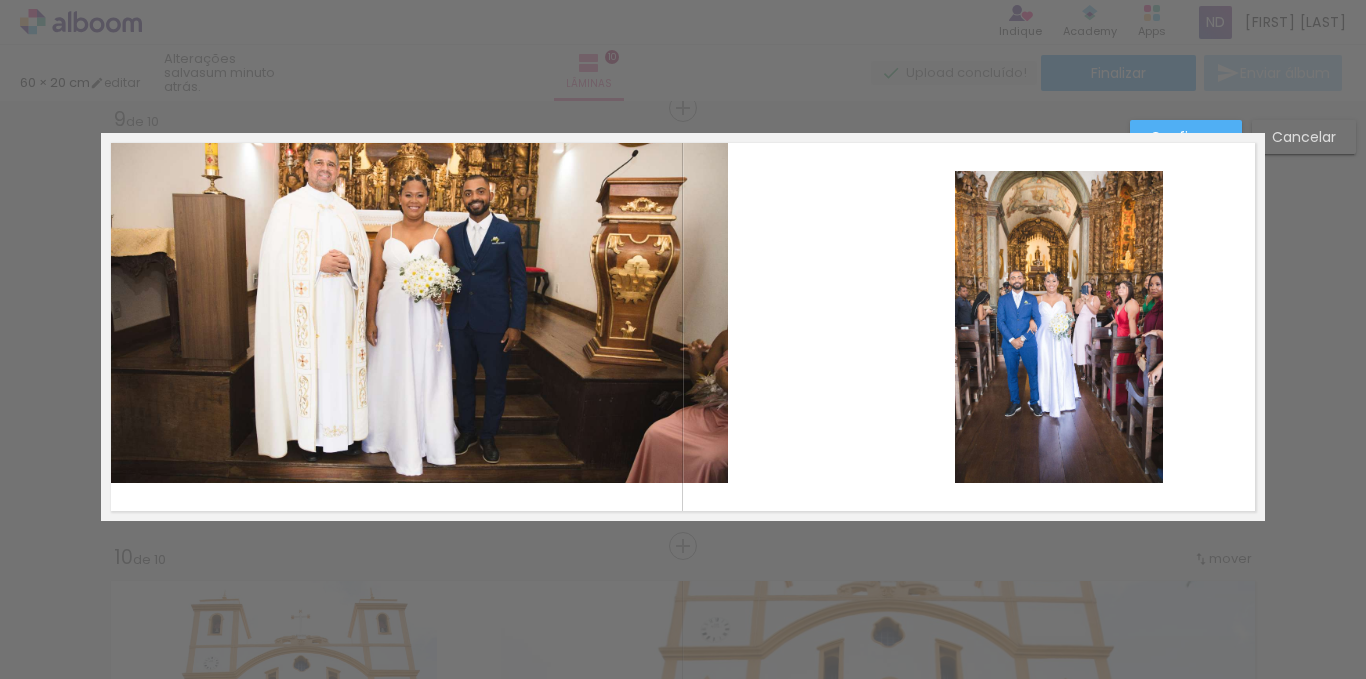 click 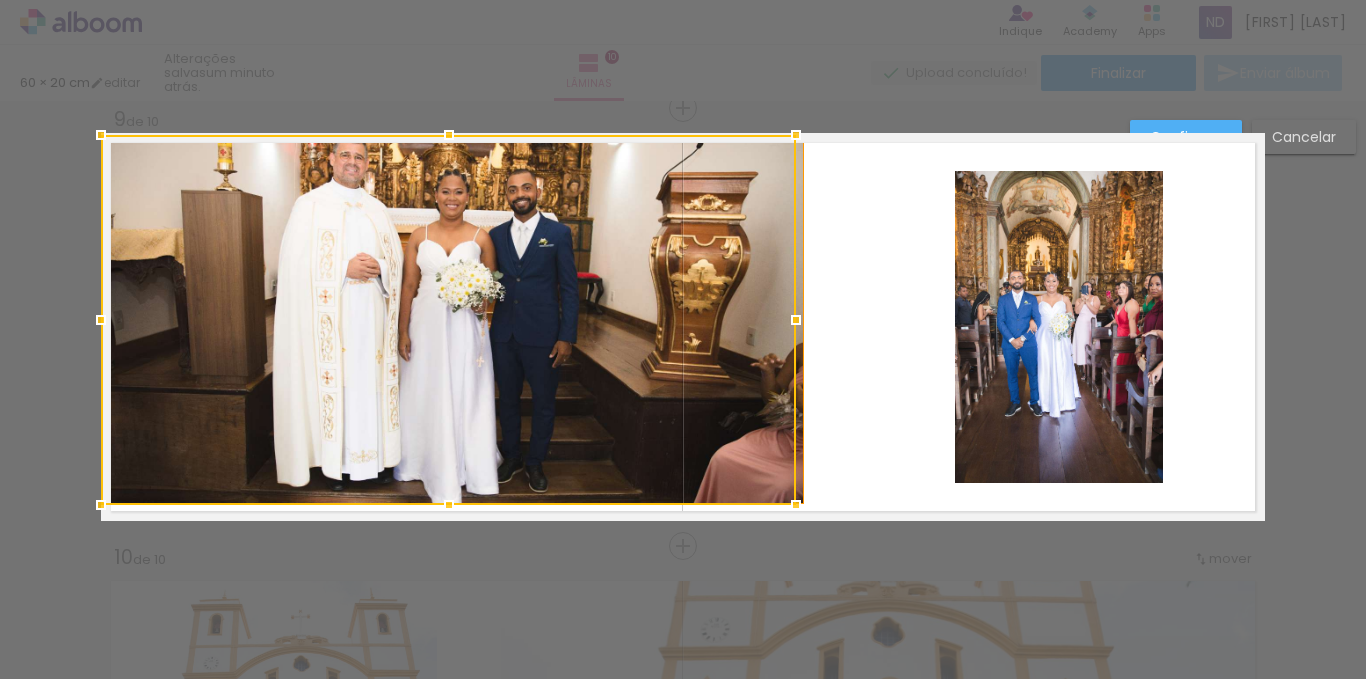 drag, startPoint x: 405, startPoint y: 481, endPoint x: 469, endPoint y: 388, distance: 112.89375 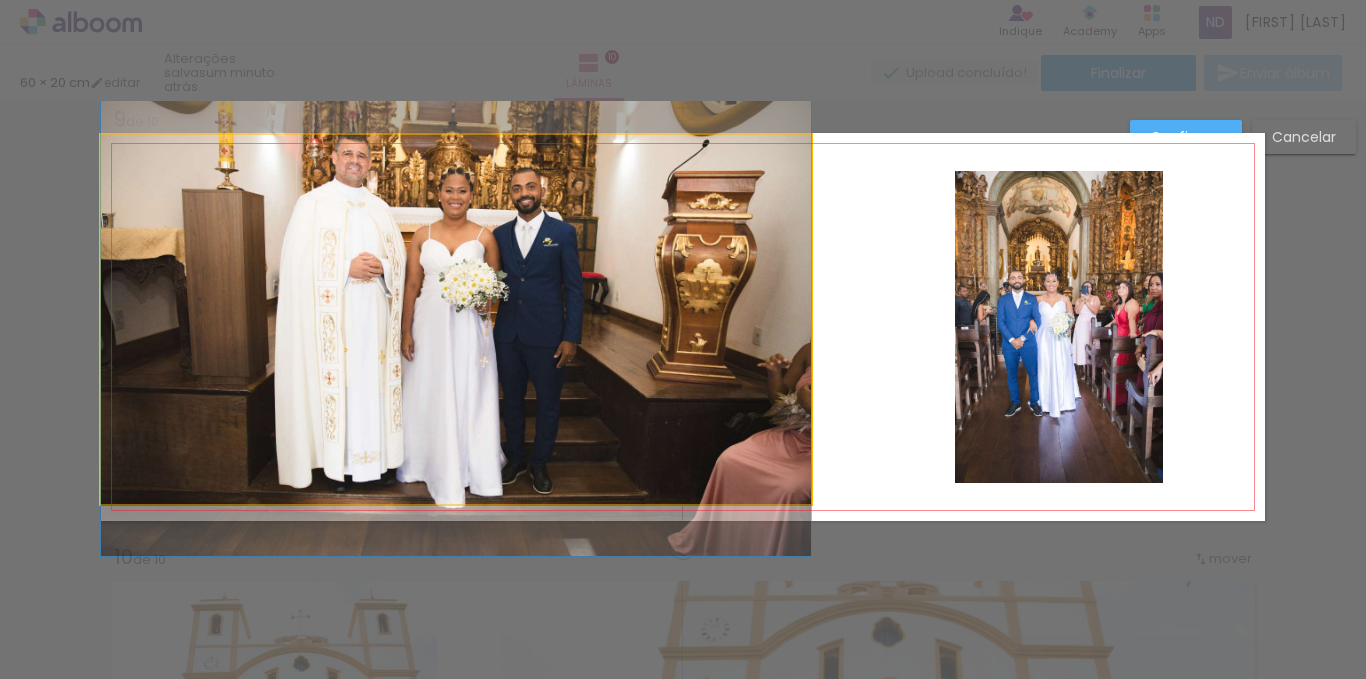 click 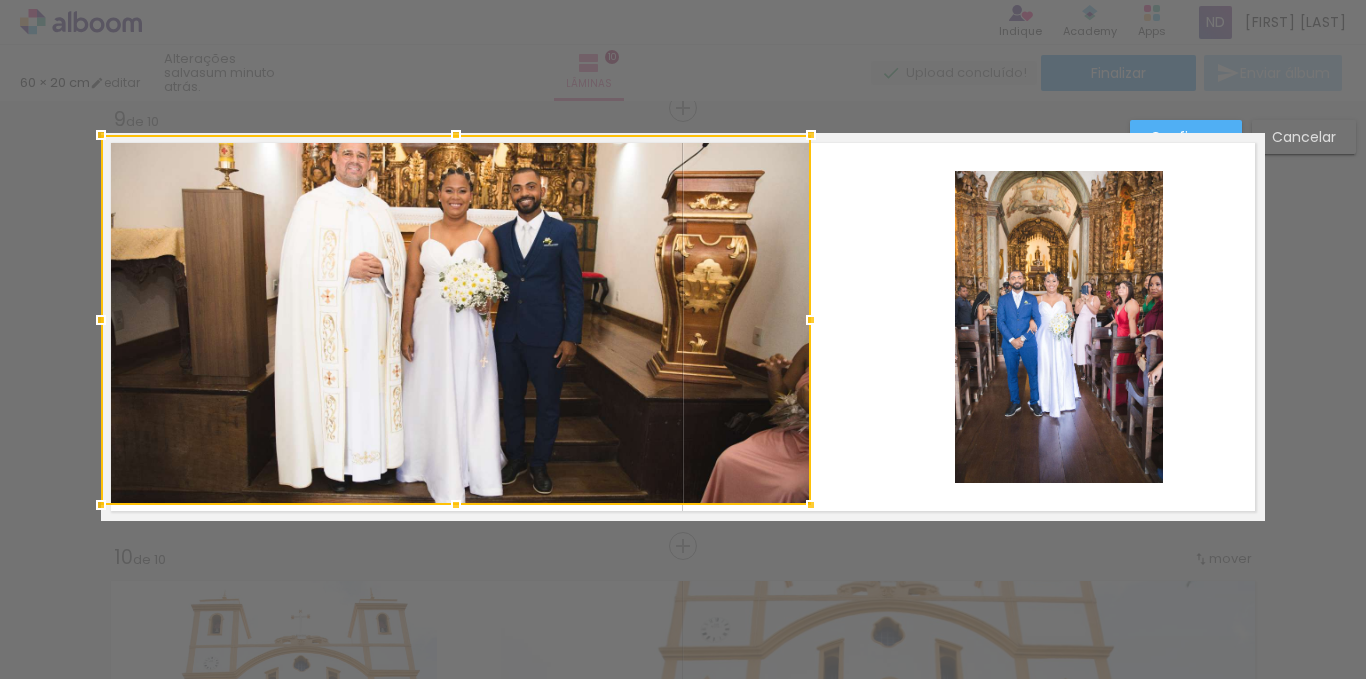 click at bounding box center [456, 320] 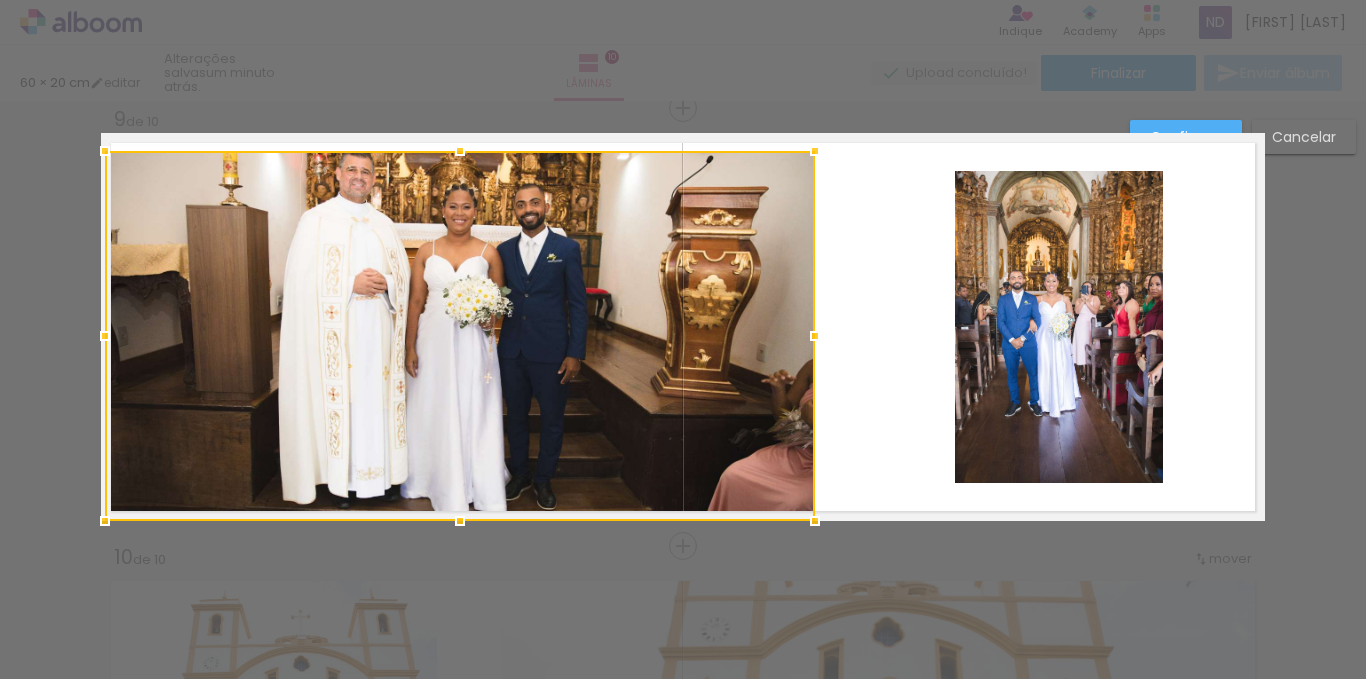 drag, startPoint x: 514, startPoint y: 283, endPoint x: 488, endPoint y: 259, distance: 35.383614 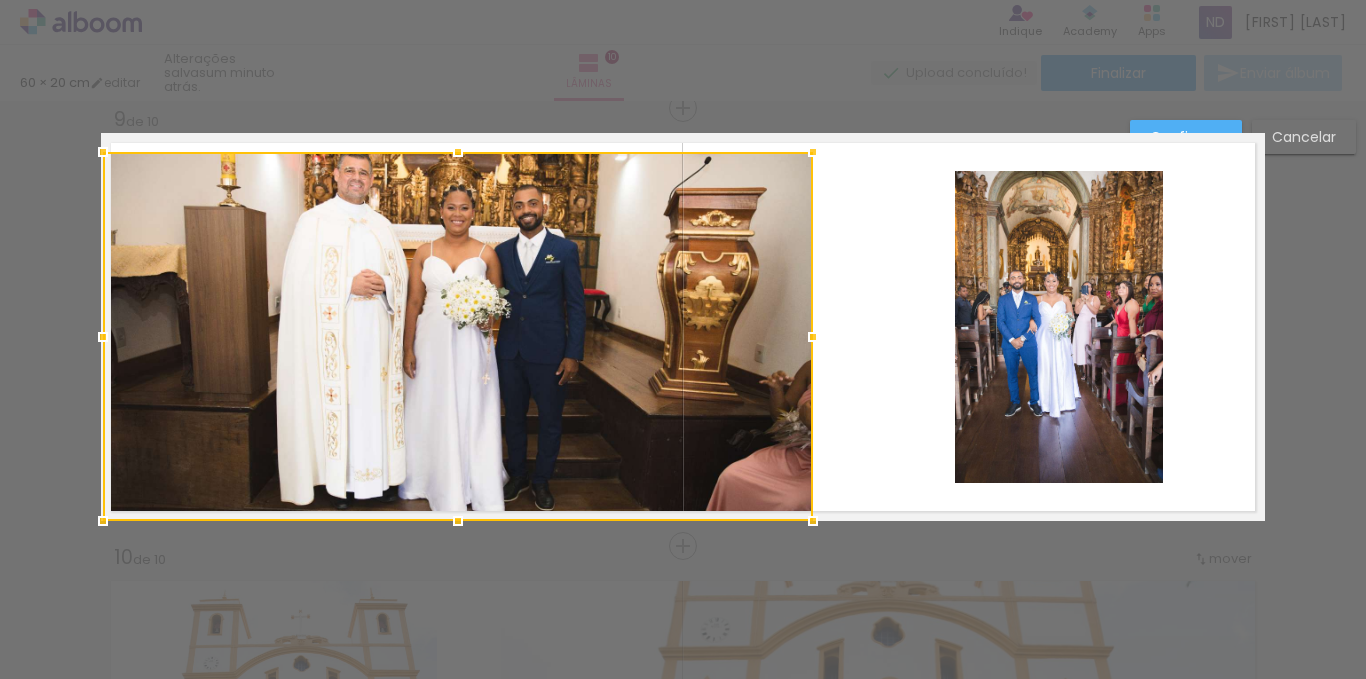 drag, startPoint x: 452, startPoint y: 151, endPoint x: 457, endPoint y: 123, distance: 28.442924 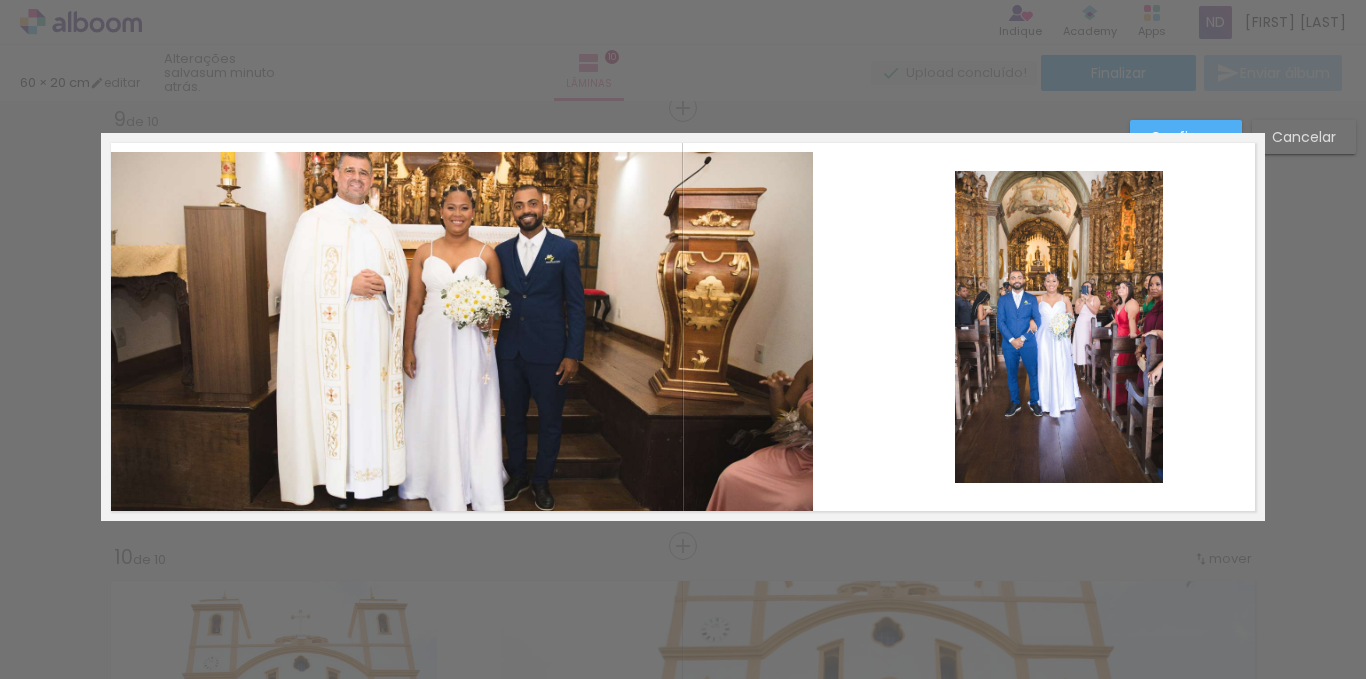 click 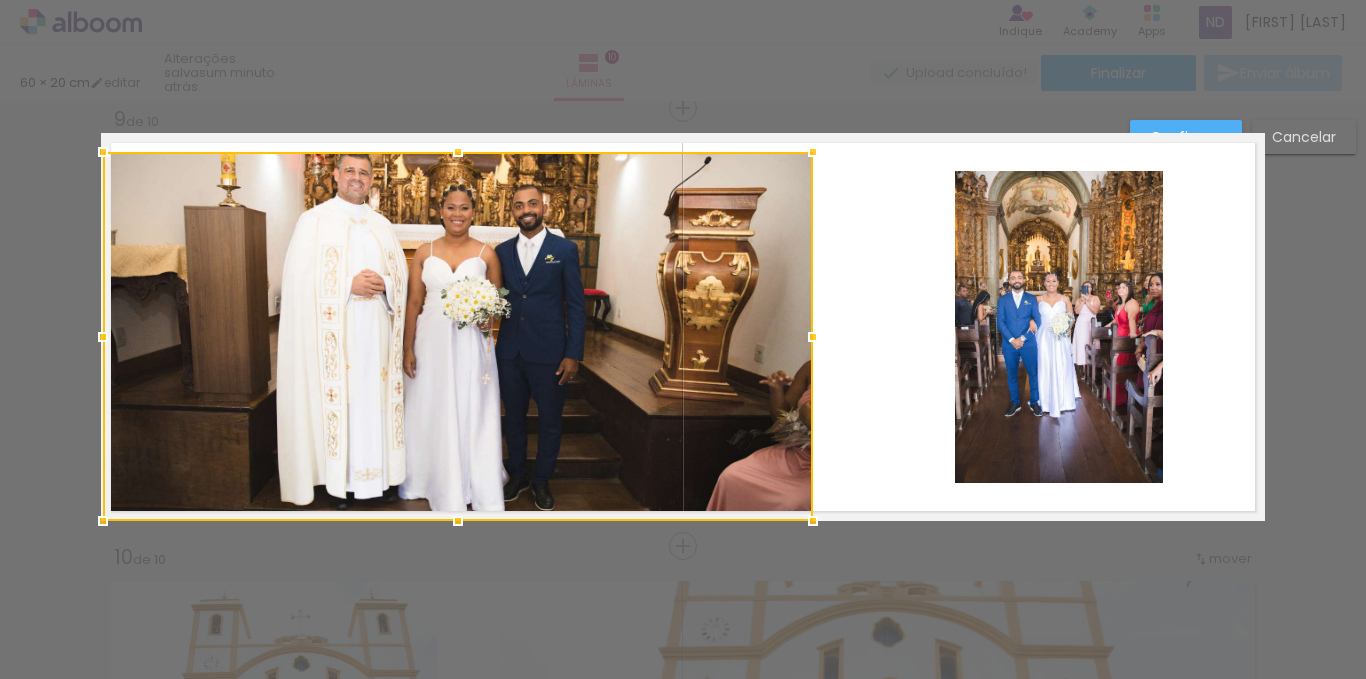 click at bounding box center [458, 336] 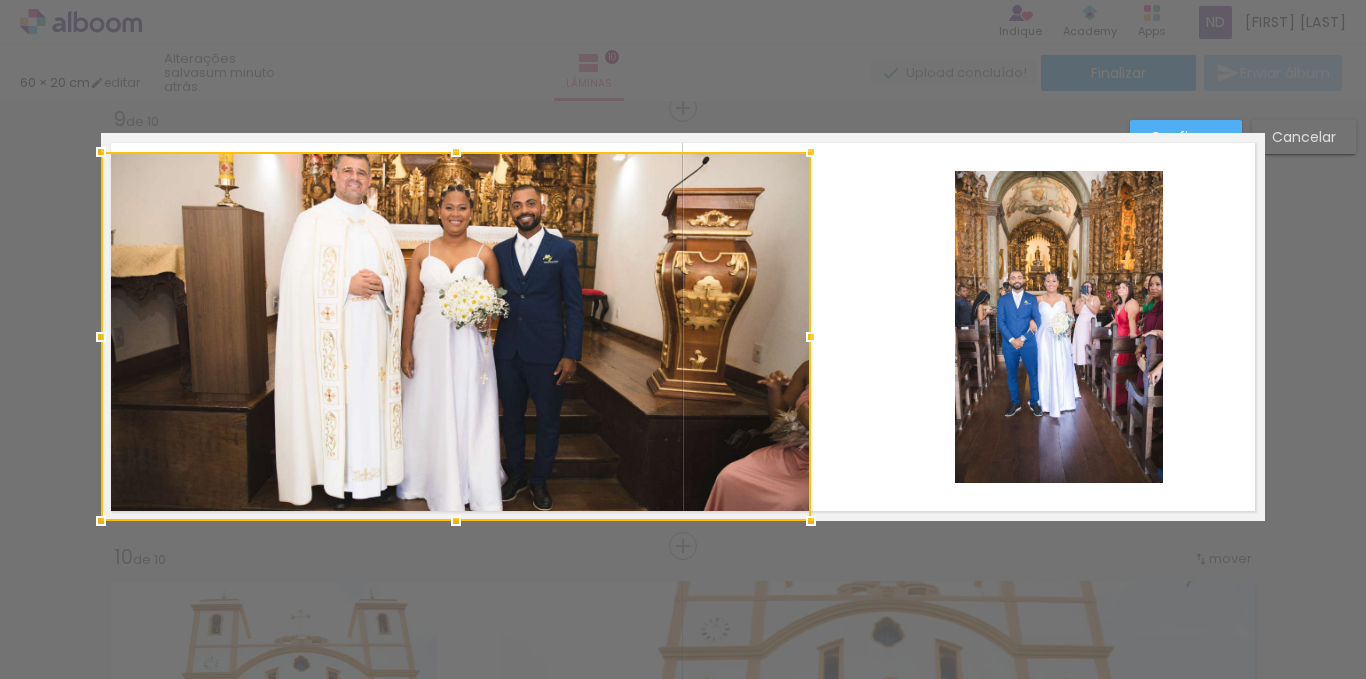 drag, startPoint x: 564, startPoint y: 282, endPoint x: 559, endPoint y: 301, distance: 19.646883 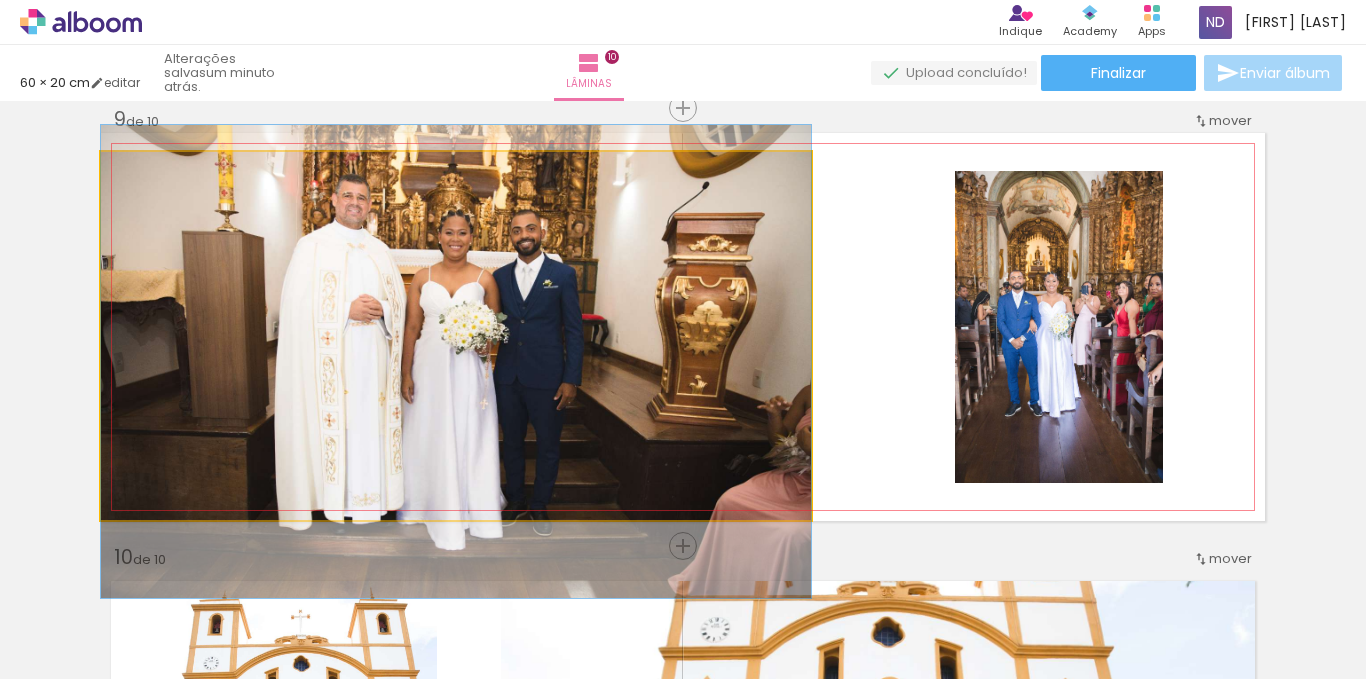 drag, startPoint x: 637, startPoint y: 255, endPoint x: 649, endPoint y: 280, distance: 27.730848 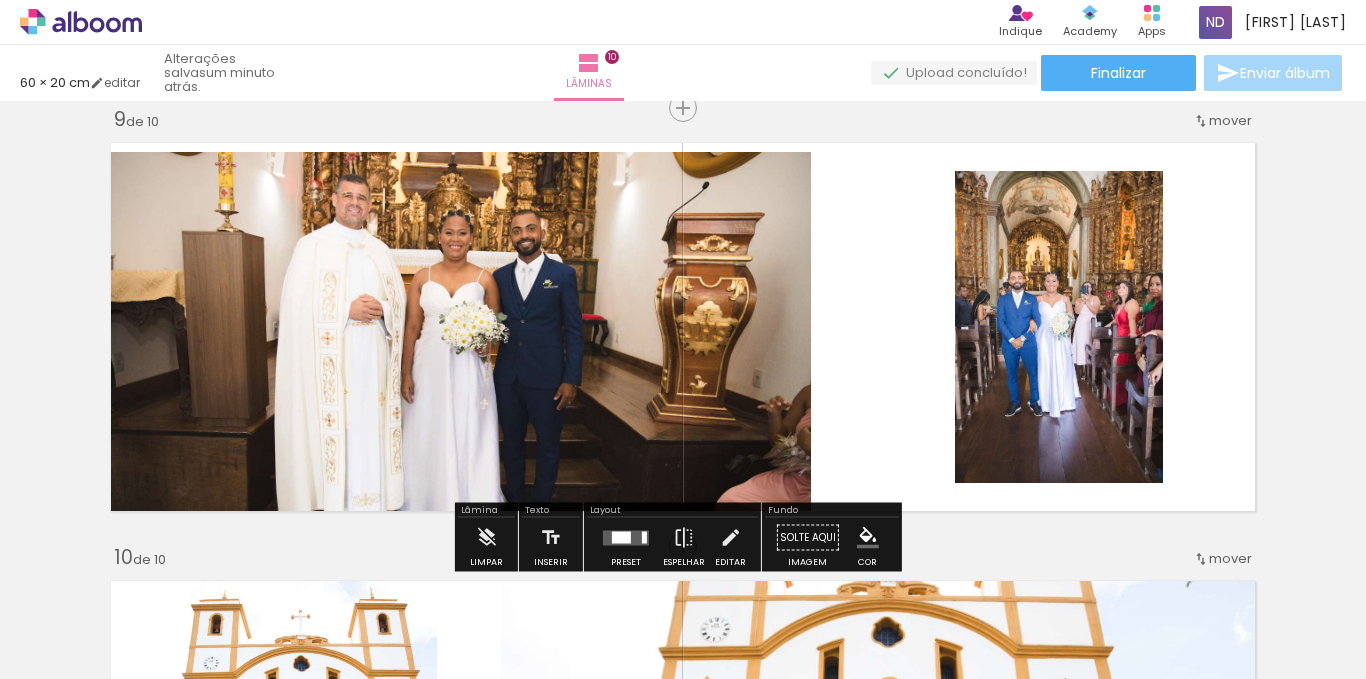 click at bounding box center (683, 327) 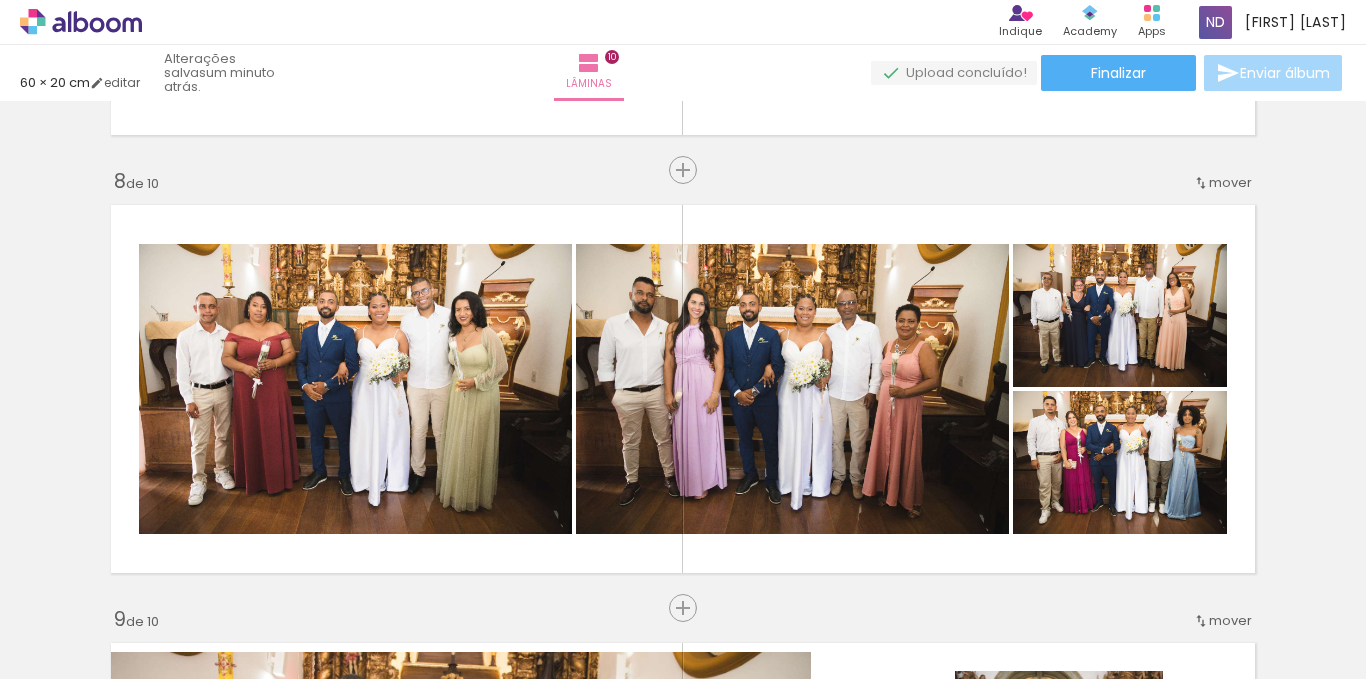 scroll, scrollTop: 3067, scrollLeft: 0, axis: vertical 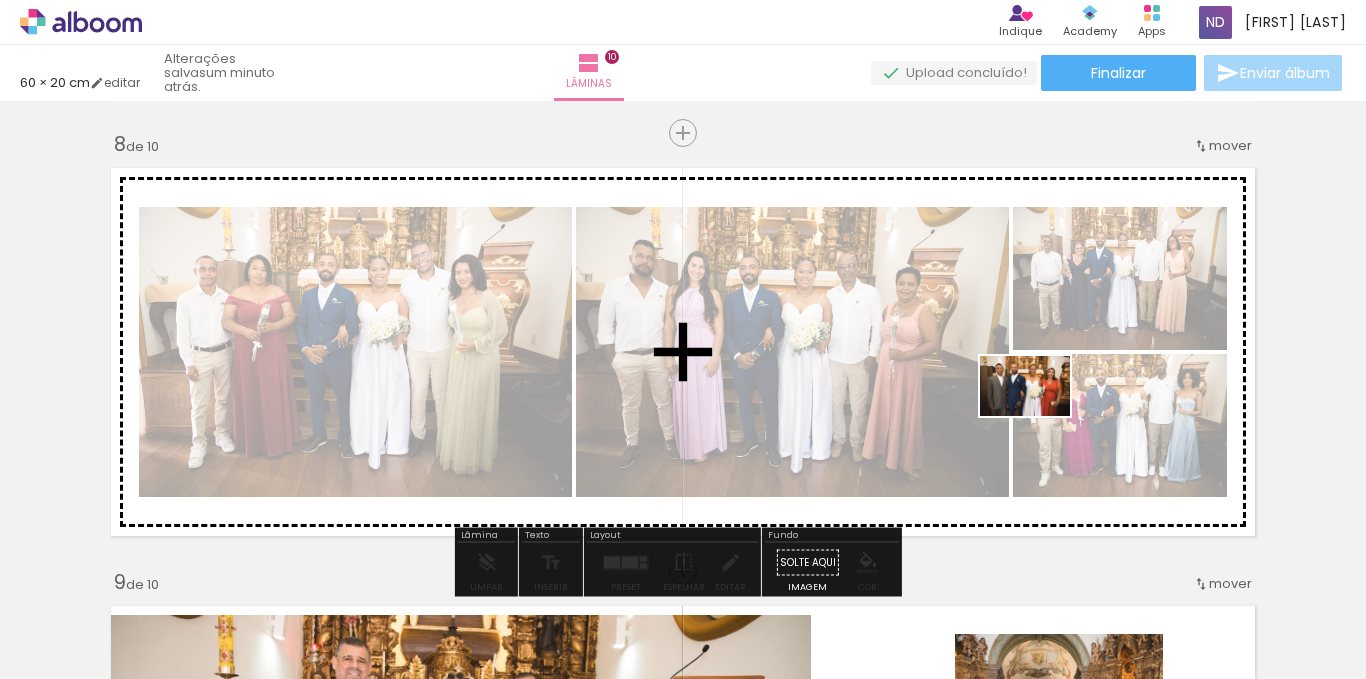 drag, startPoint x: 1060, startPoint y: 445, endPoint x: 1040, endPoint y: 416, distance: 35.22783 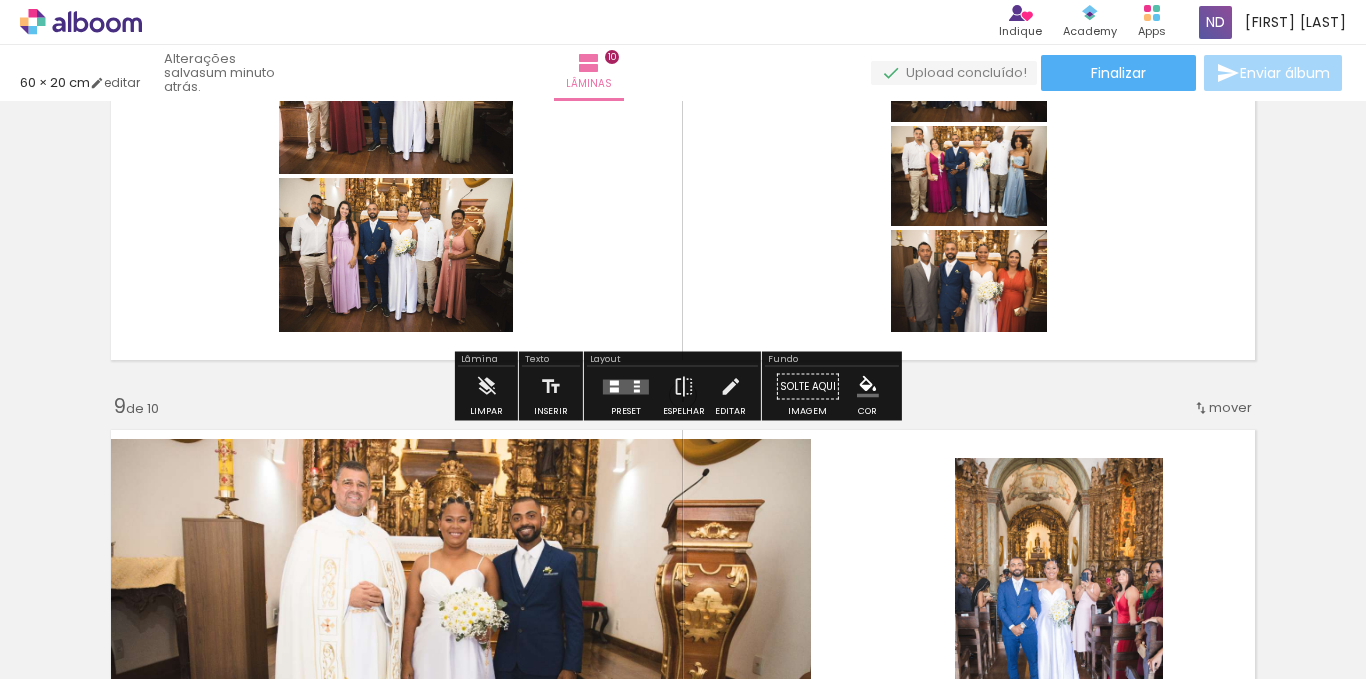 scroll, scrollTop: 3225, scrollLeft: 0, axis: vertical 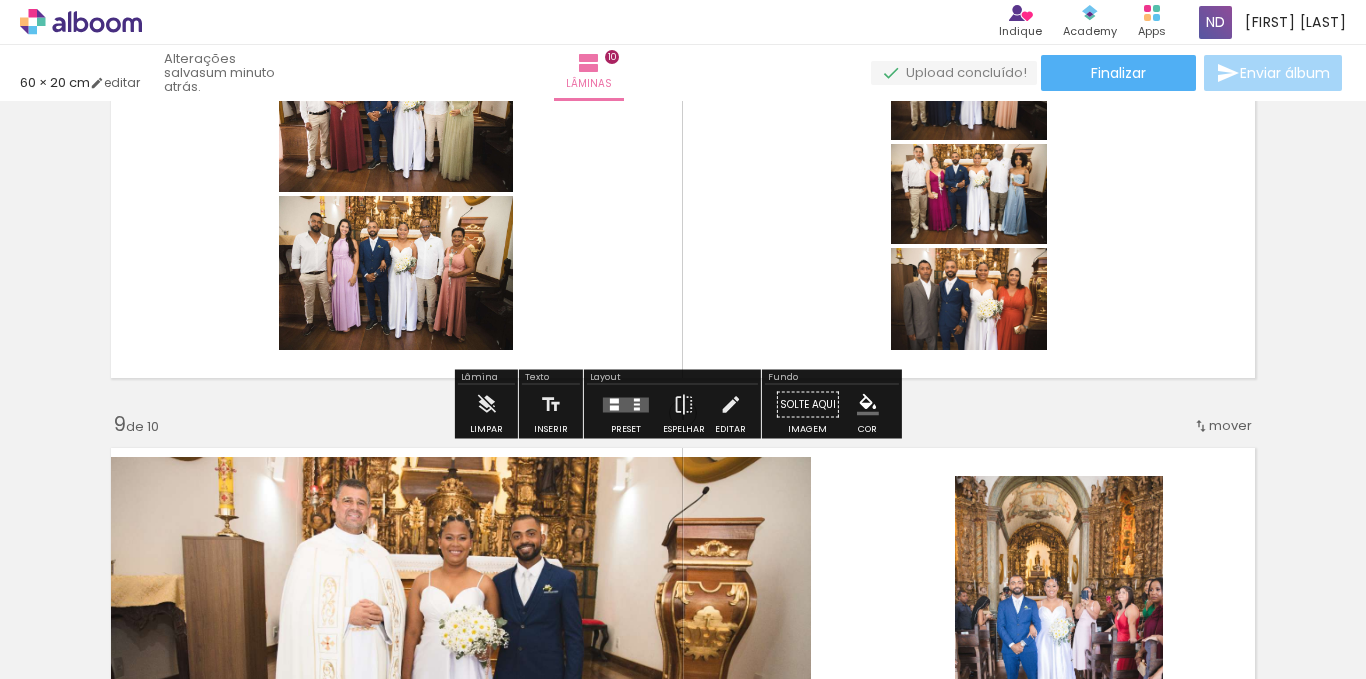 click at bounding box center [626, 404] 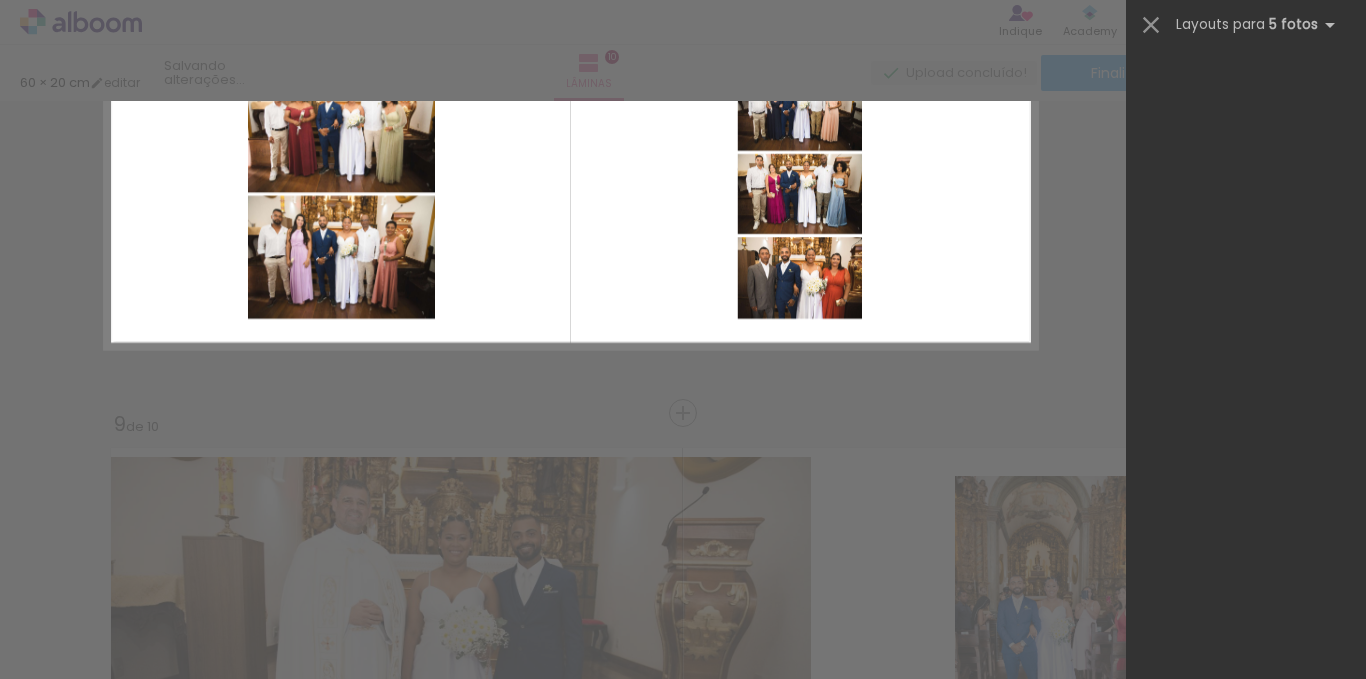 scroll, scrollTop: 0, scrollLeft: 0, axis: both 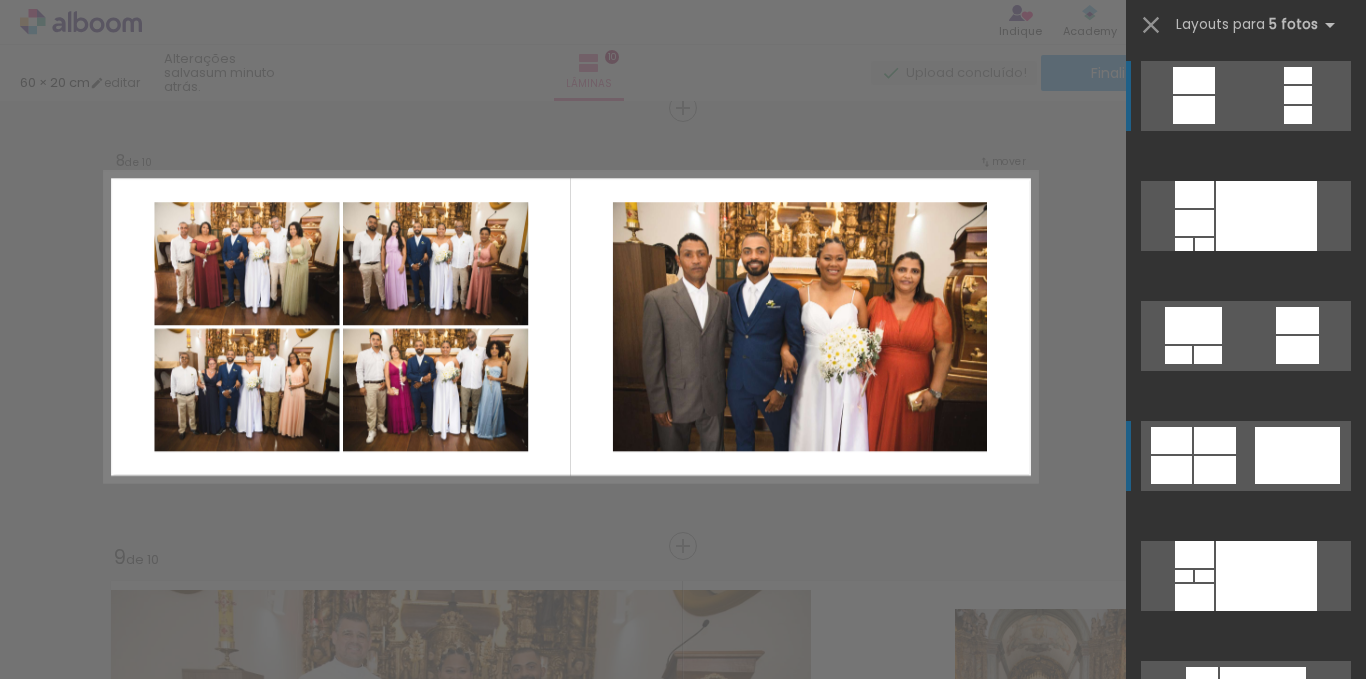 click at bounding box center (1266, 216) 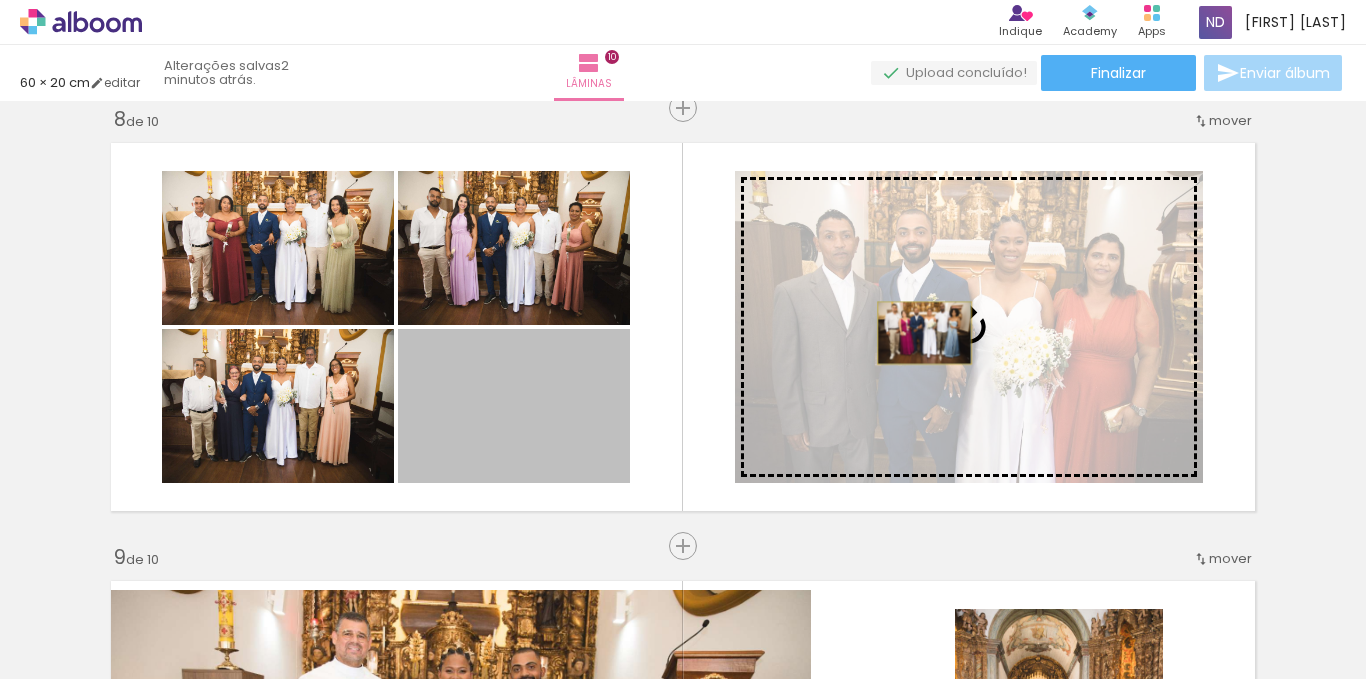 drag, startPoint x: 509, startPoint y: 427, endPoint x: 917, endPoint y: 333, distance: 418.68842 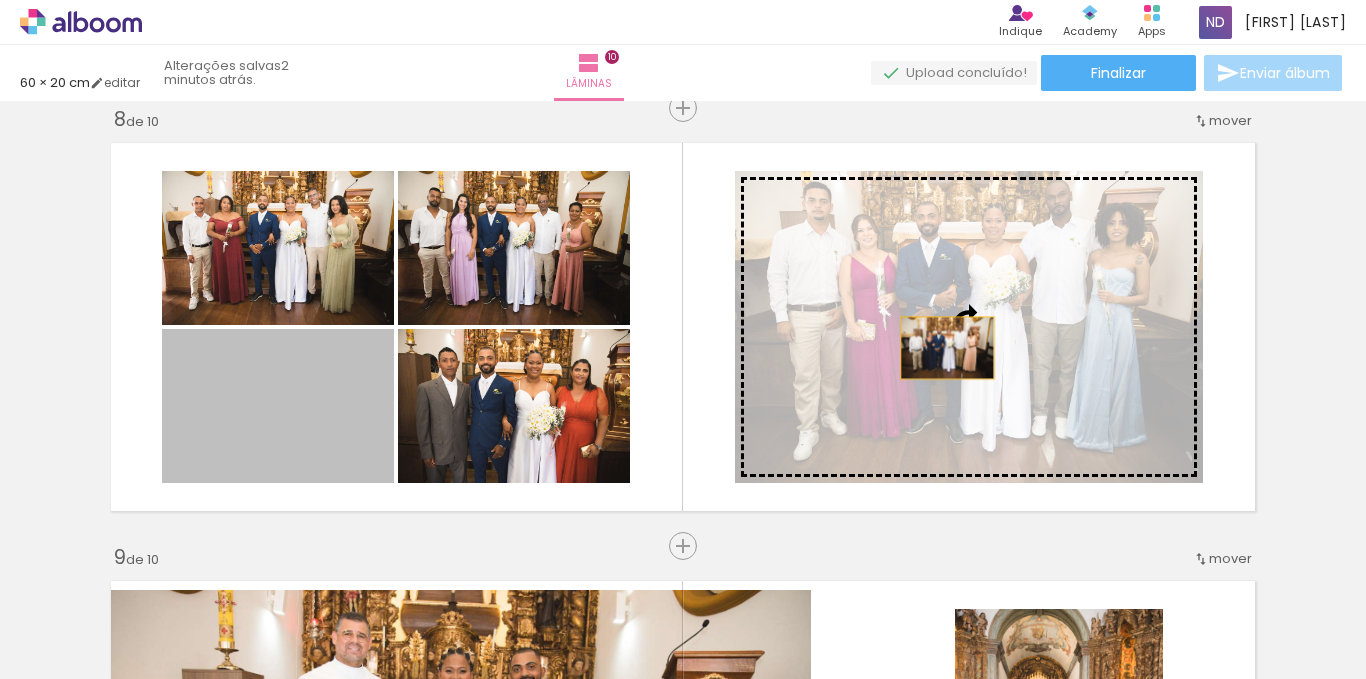 drag, startPoint x: 270, startPoint y: 416, endPoint x: 940, endPoint y: 348, distance: 673.4419 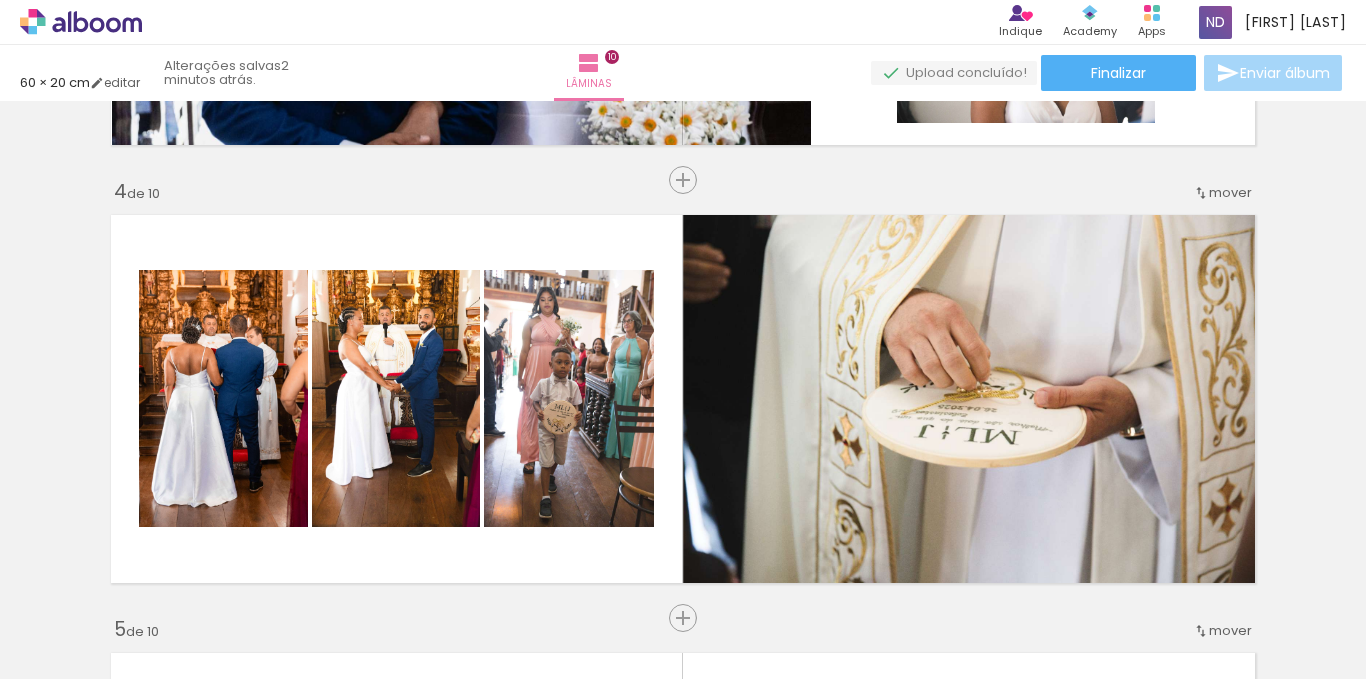 scroll, scrollTop: 0, scrollLeft: 0, axis: both 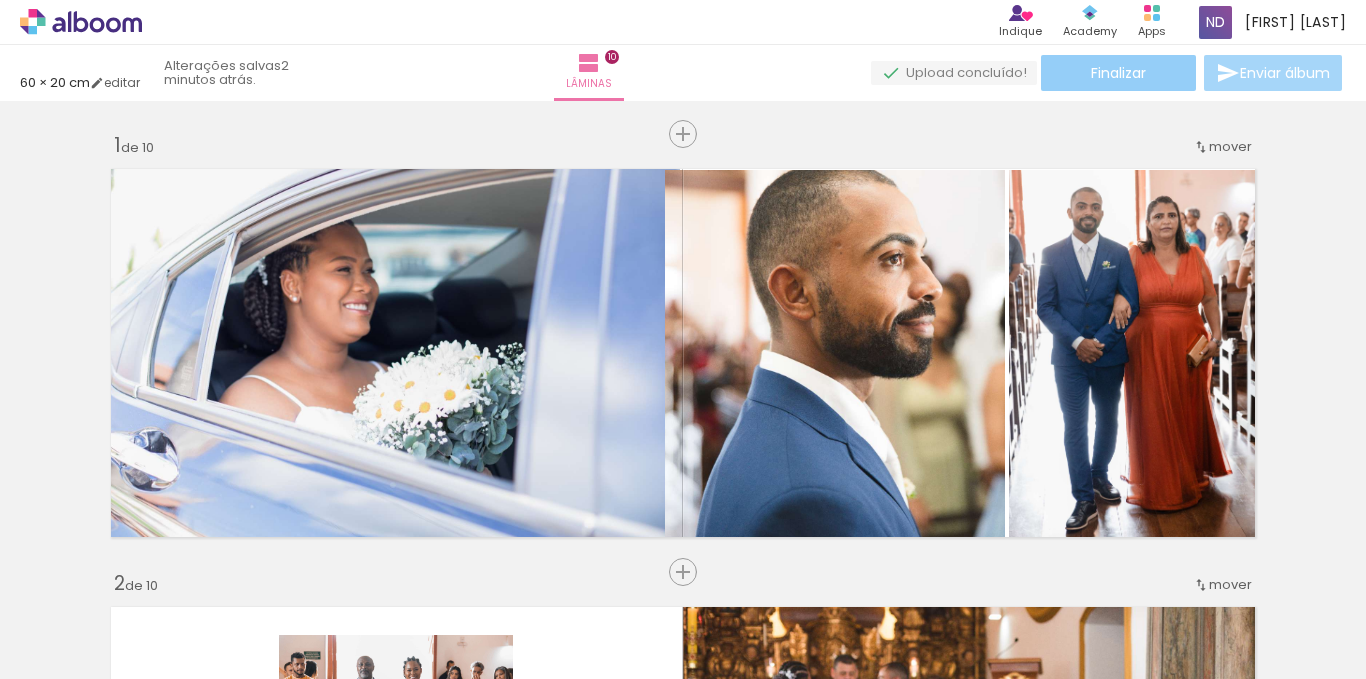 click on "Finalizar" 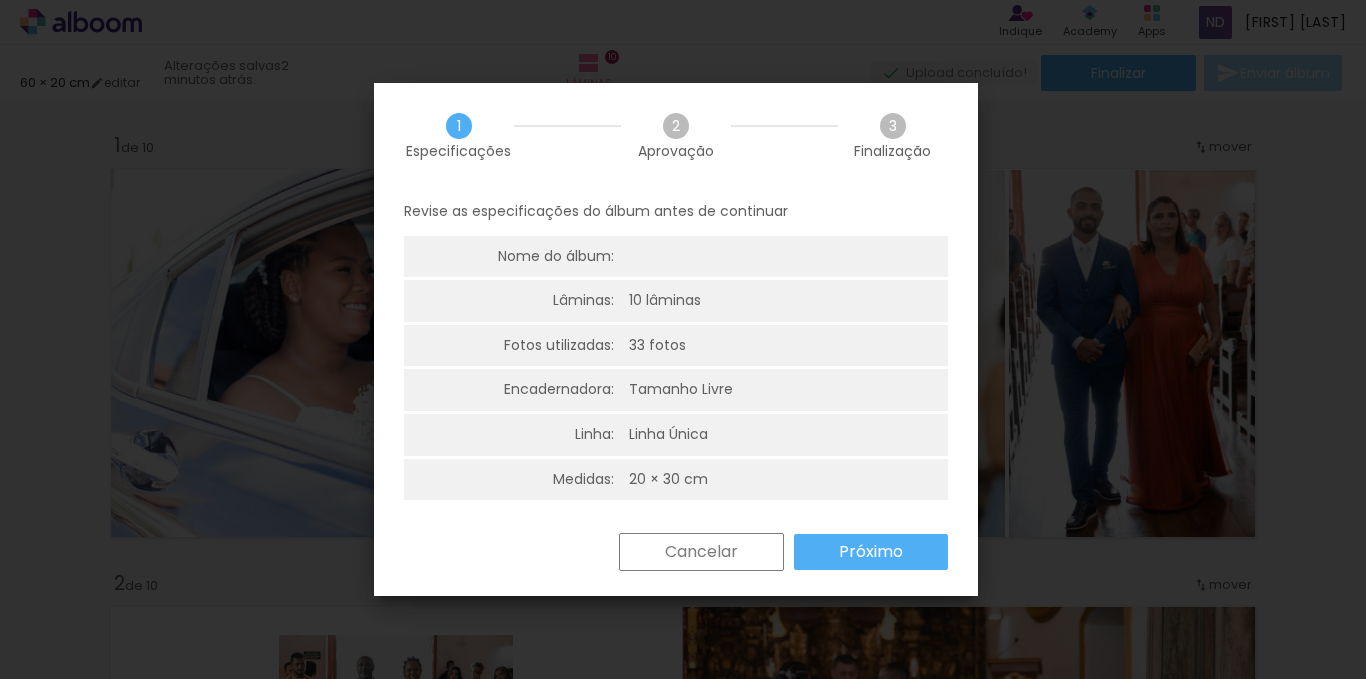click on "Próximo" at bounding box center (0, 0) 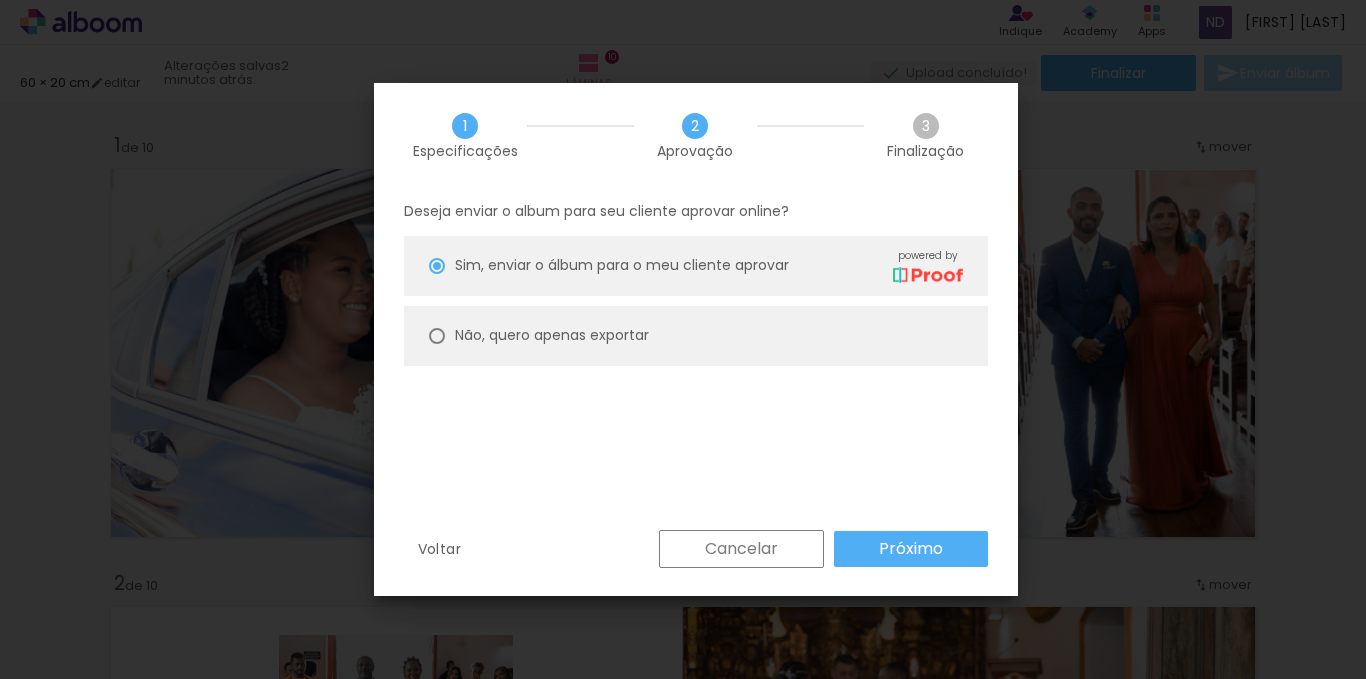 click on "Não, quero apenas exportar" at bounding box center (0, 0) 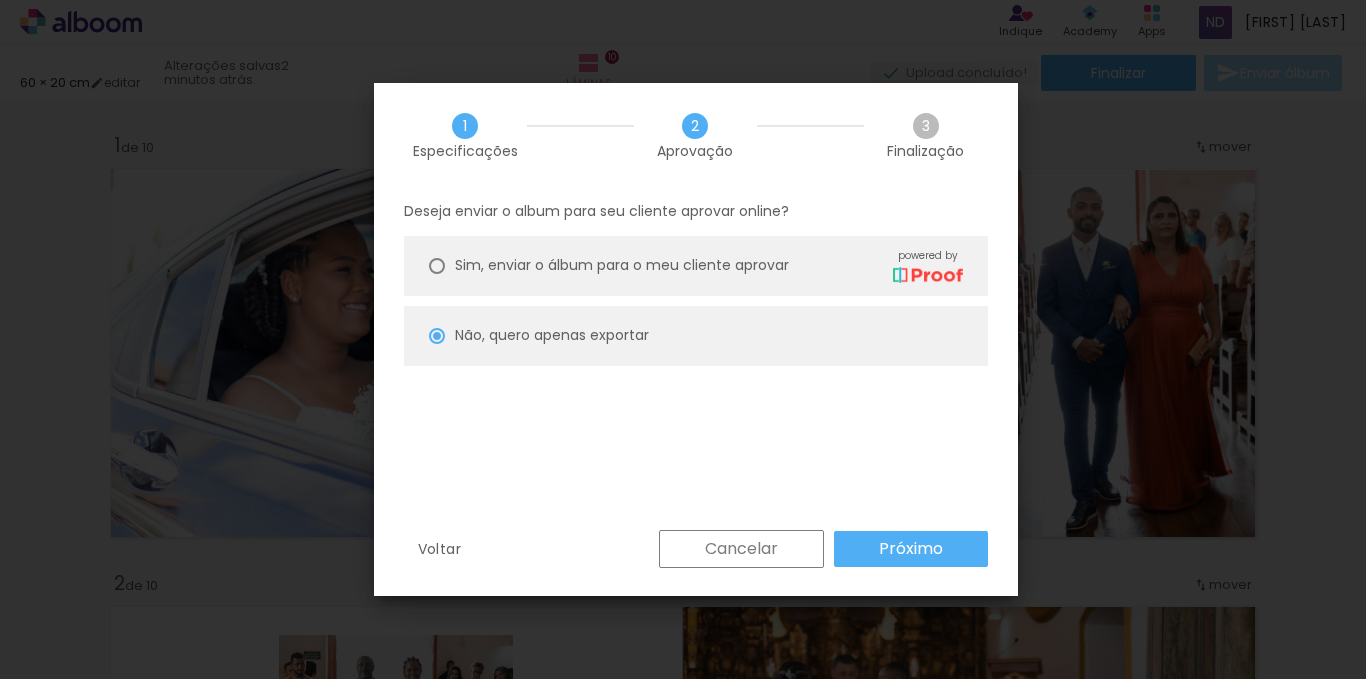 click on "Próximo" at bounding box center [911, 549] 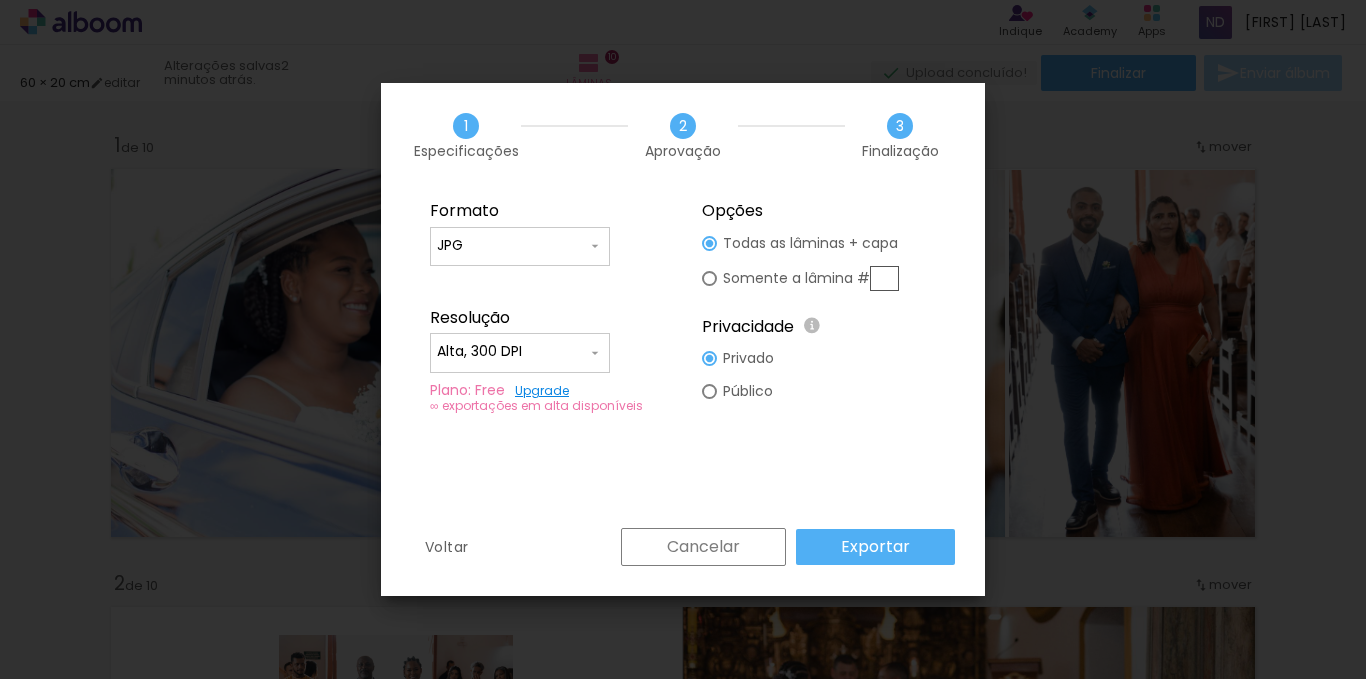 click on "Exportar" at bounding box center [0, 0] 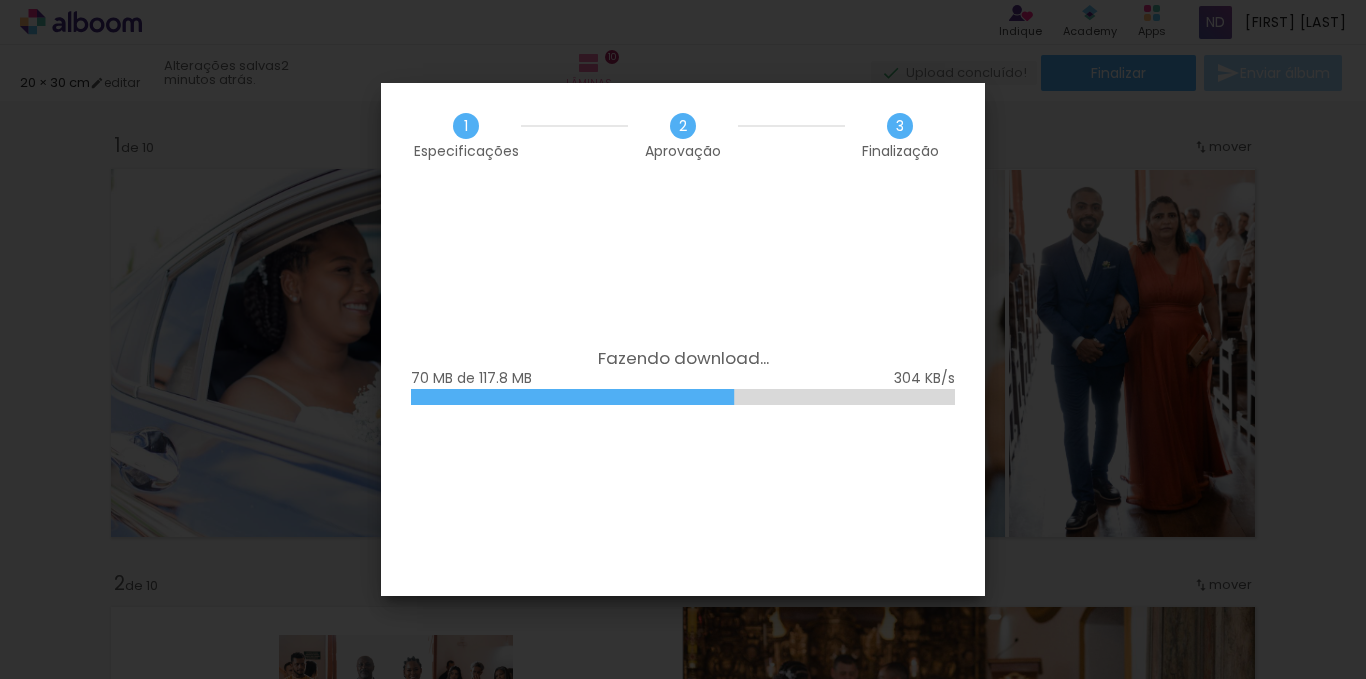 scroll, scrollTop: 0, scrollLeft: 0, axis: both 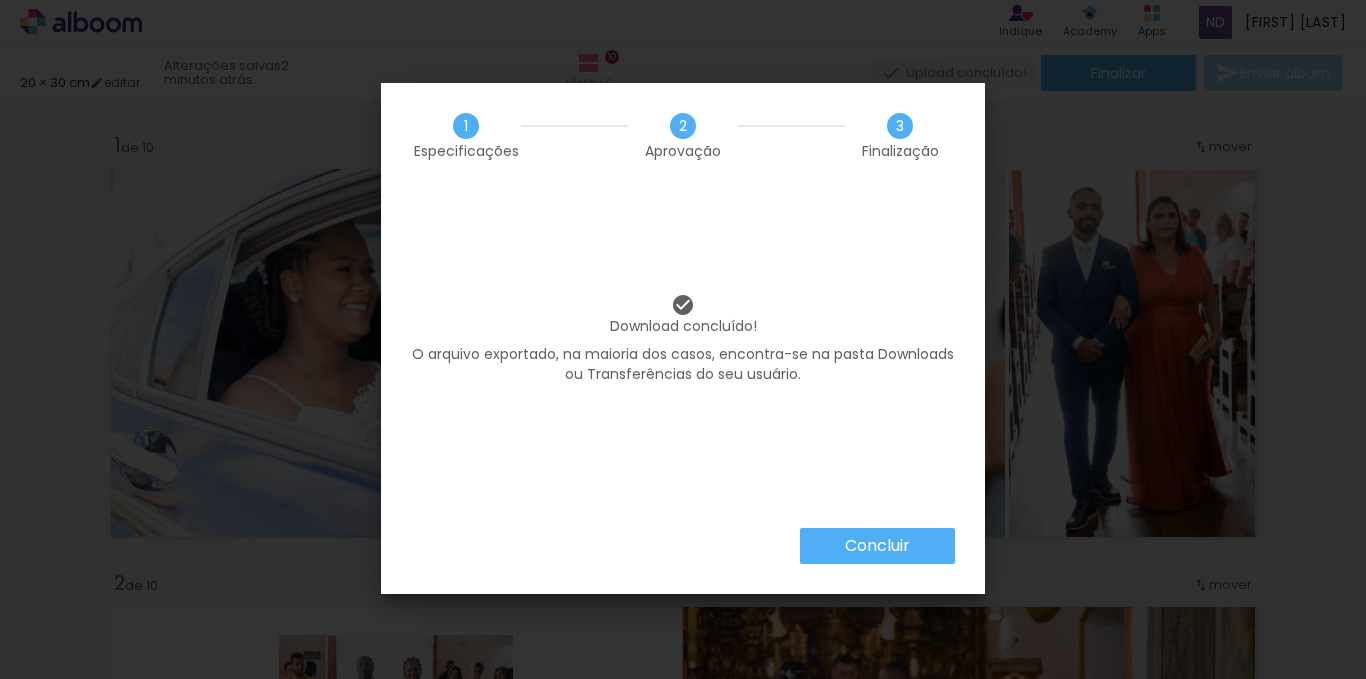 click on "Concluir" at bounding box center [0, 0] 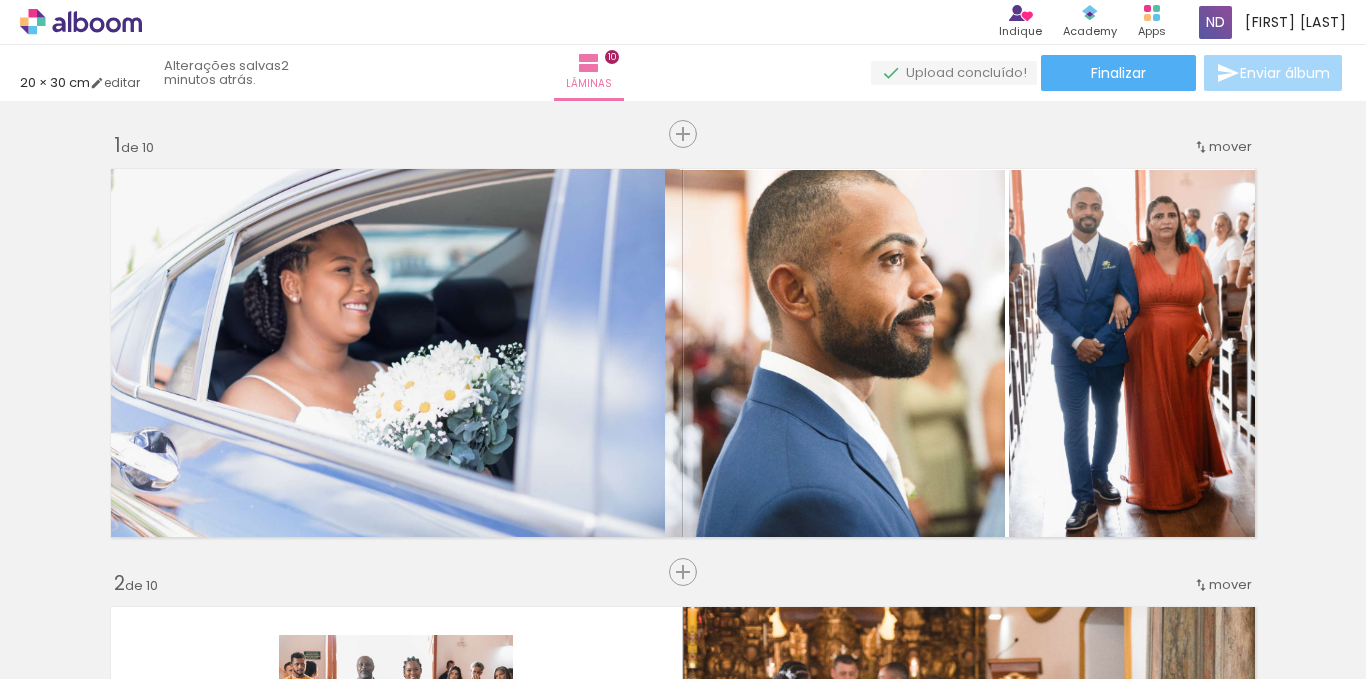 scroll, scrollTop: 0, scrollLeft: 0, axis: both 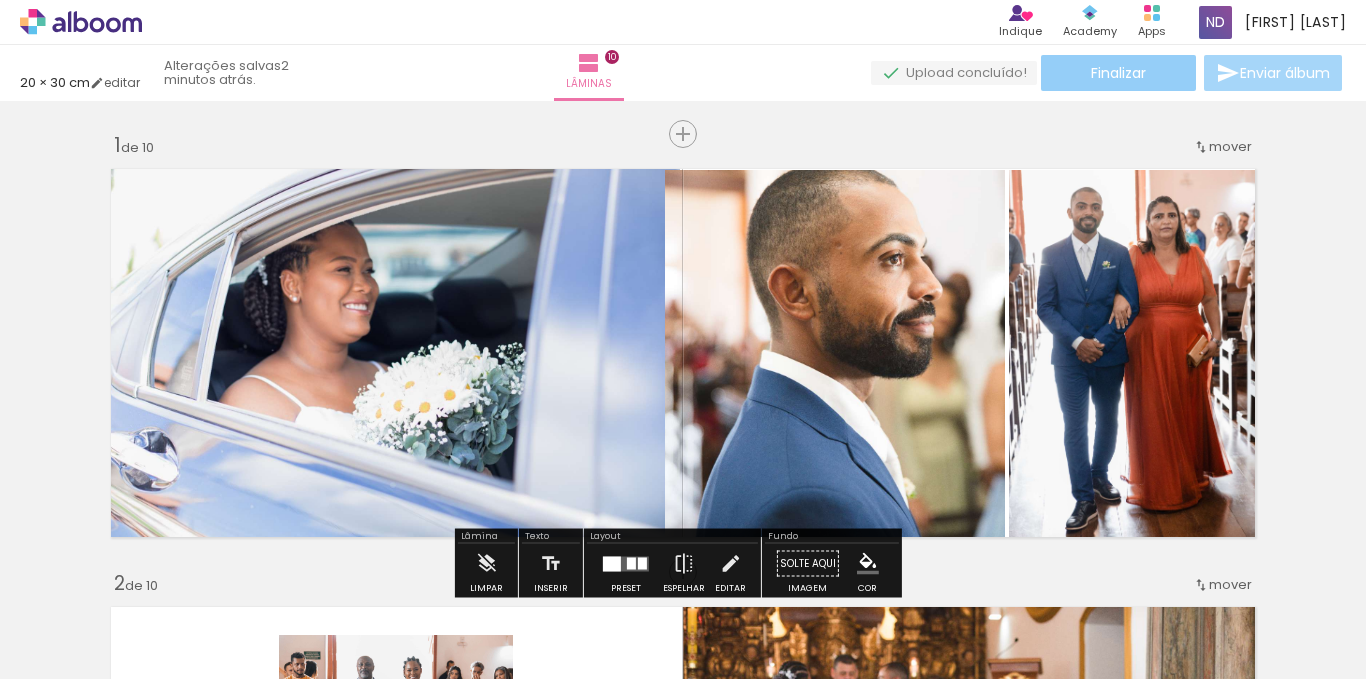 click on "Finalizar" 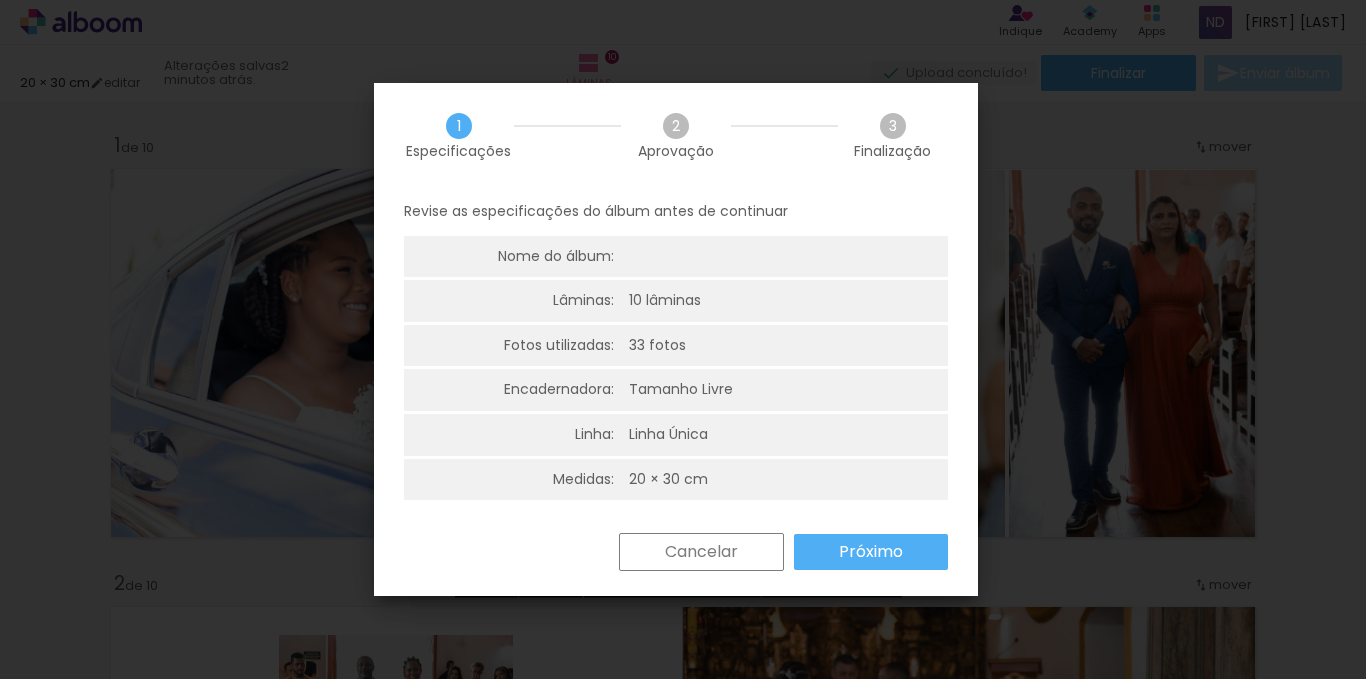 scroll, scrollTop: 0, scrollLeft: 2612, axis: horizontal 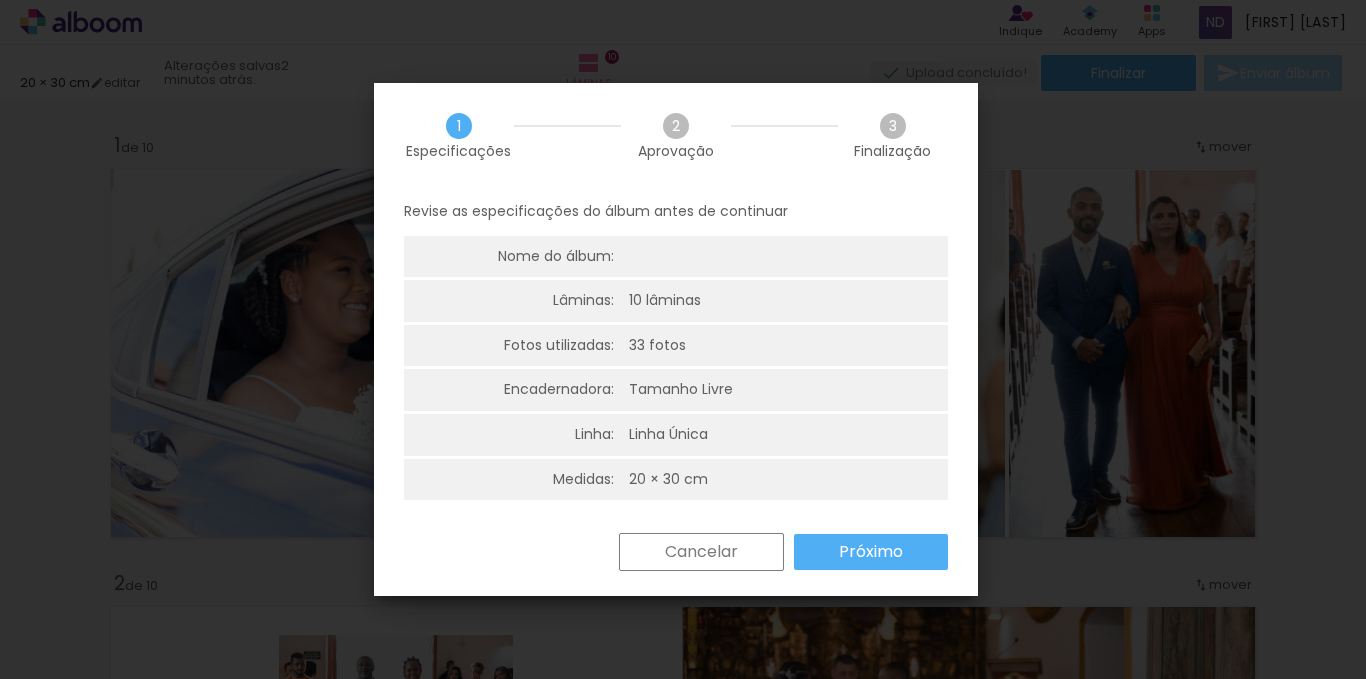 click on "Próximo" at bounding box center [871, 552] 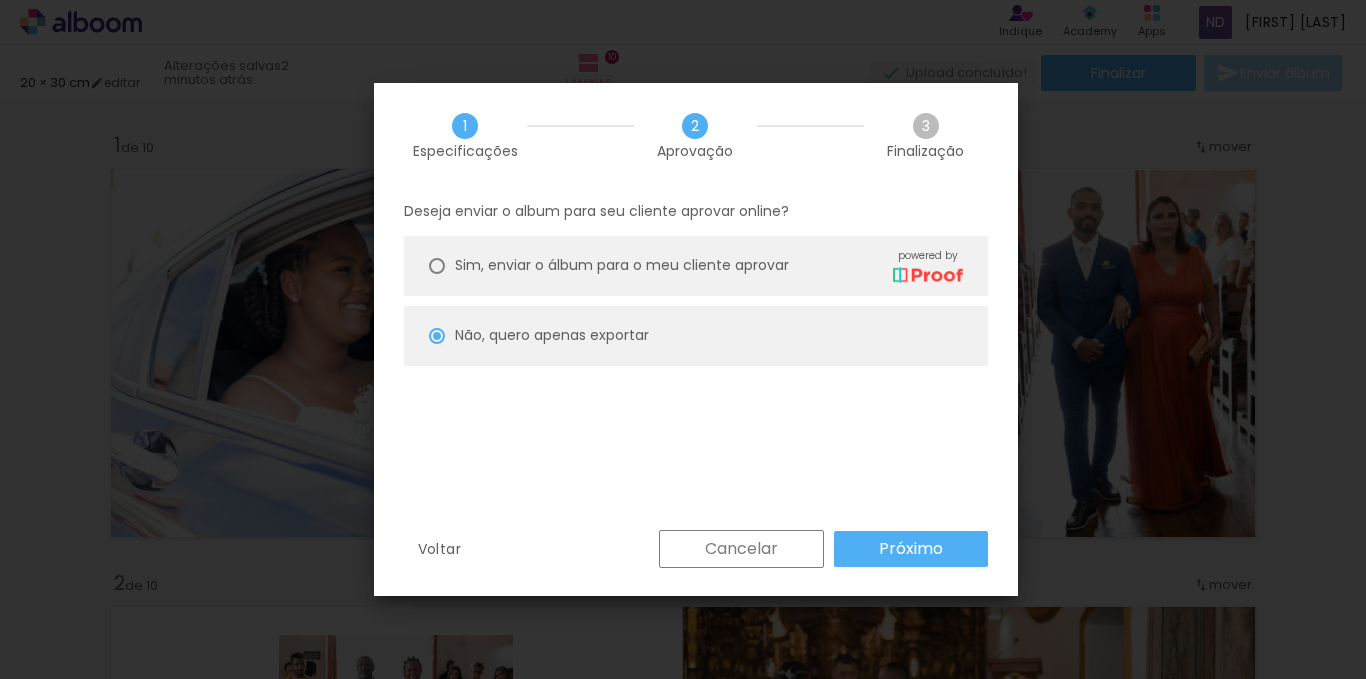 click on "Próximo" at bounding box center (0, 0) 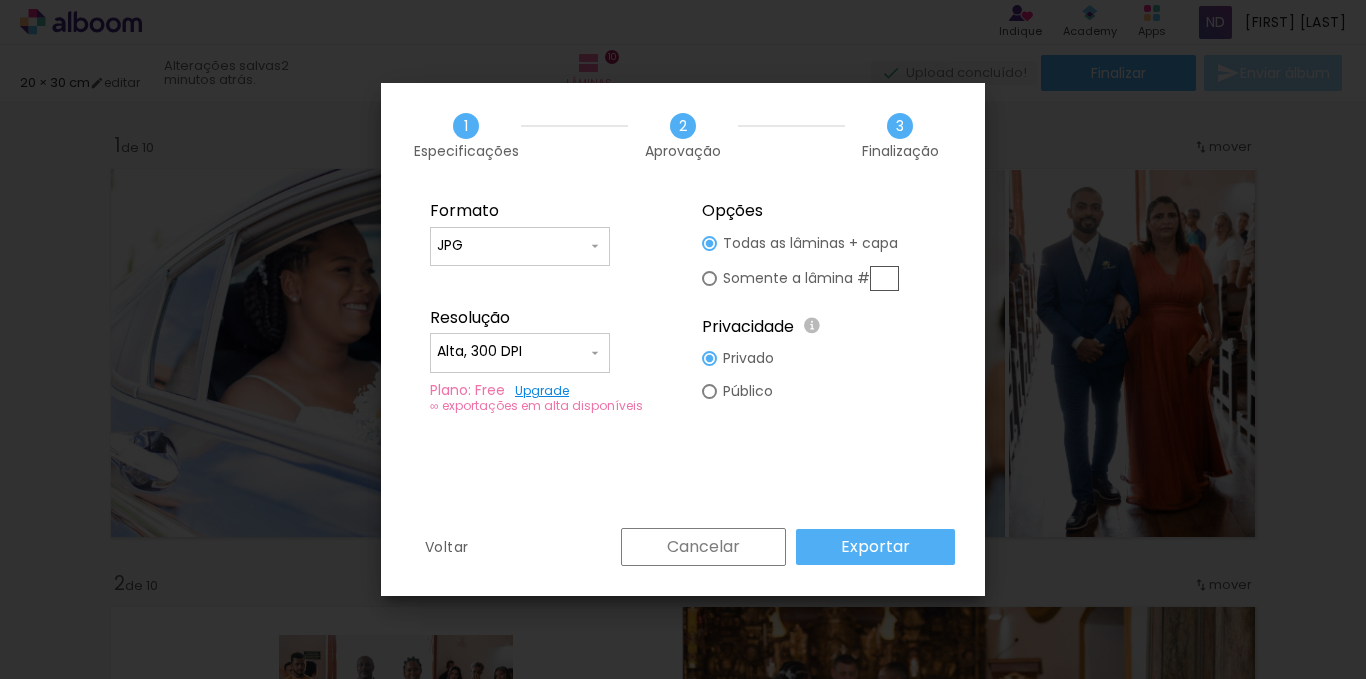 click on "JPG" at bounding box center (512, 246) 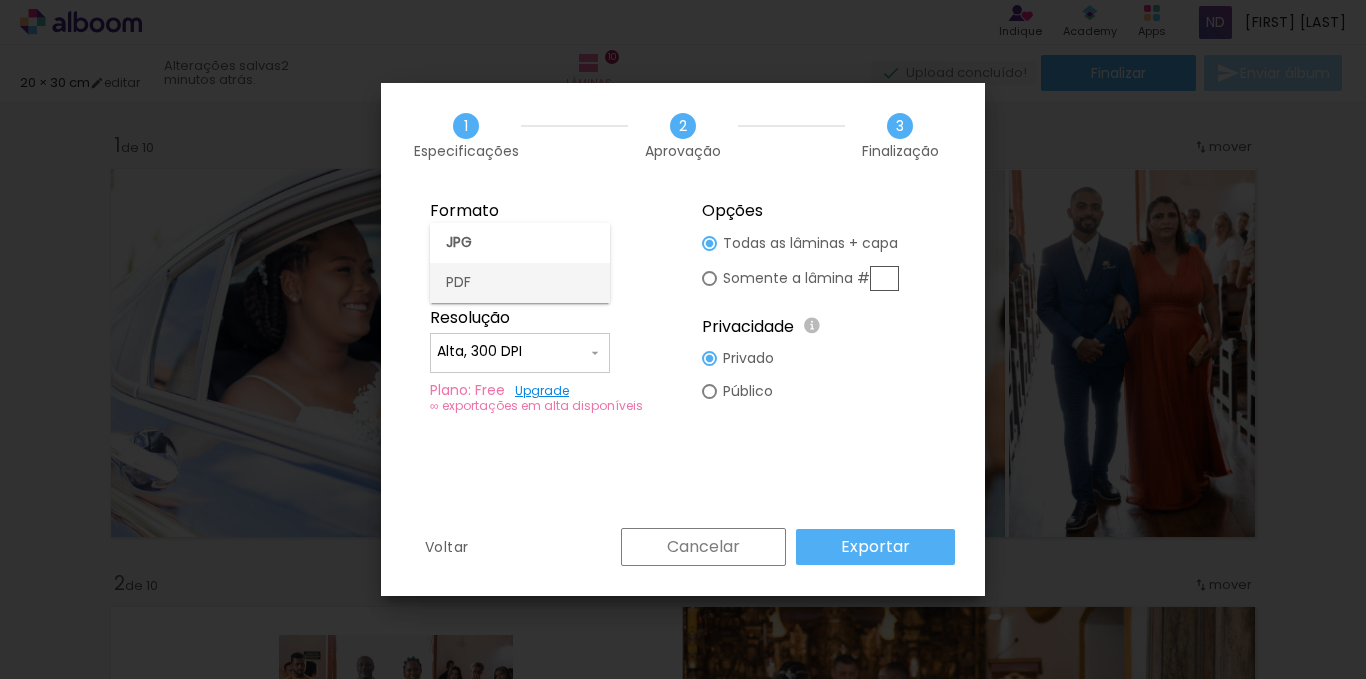 click on "PDF" at bounding box center [520, 283] 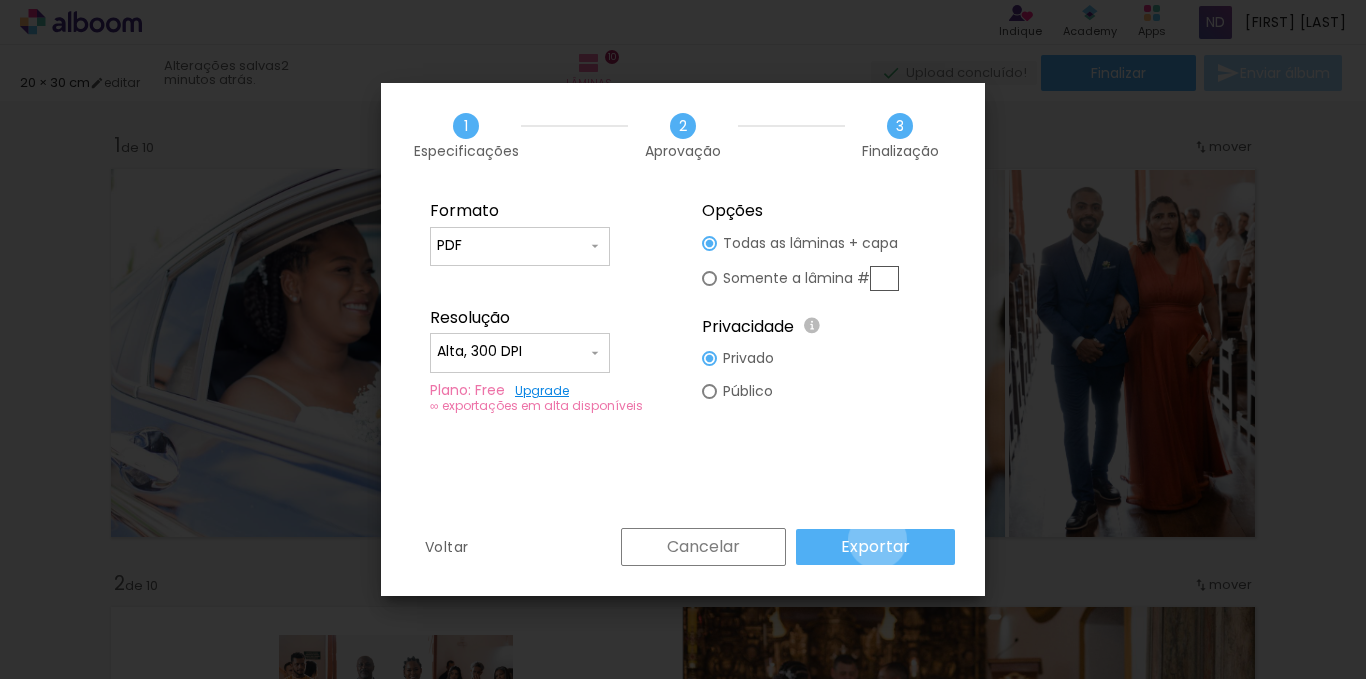 click on "Exportar" at bounding box center (0, 0) 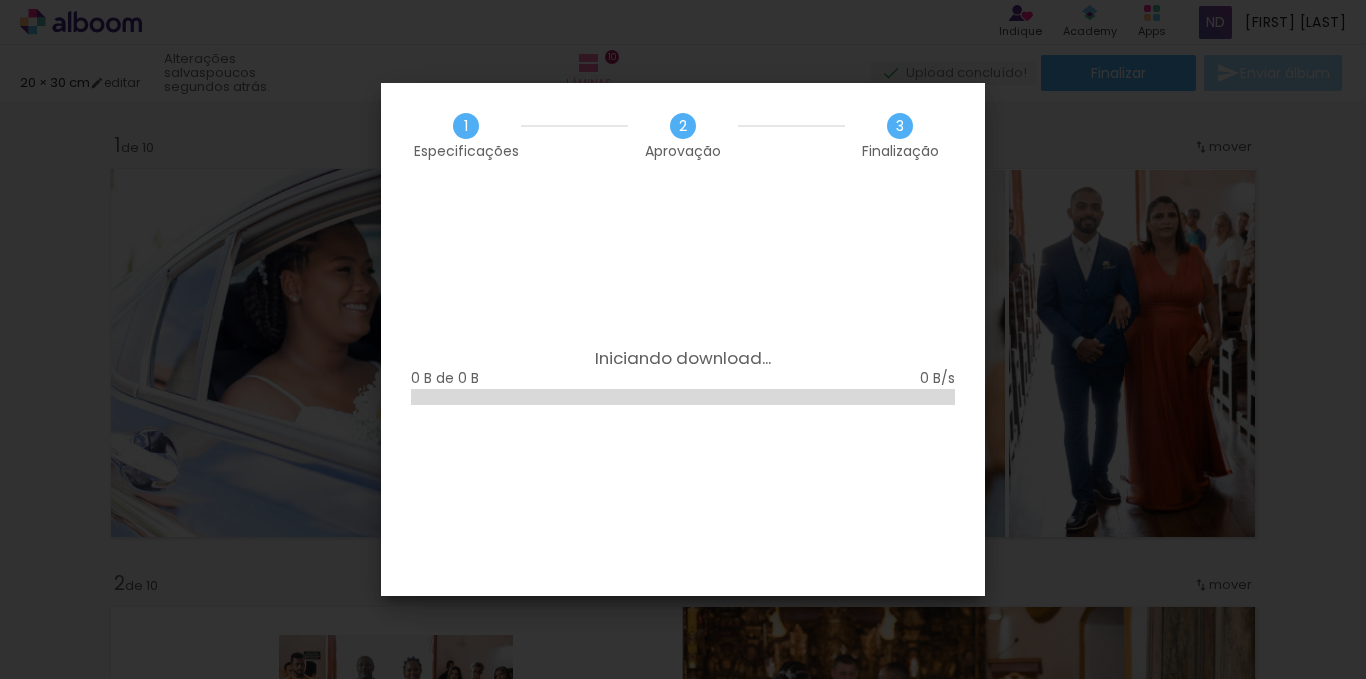scroll, scrollTop: 0, scrollLeft: 0, axis: both 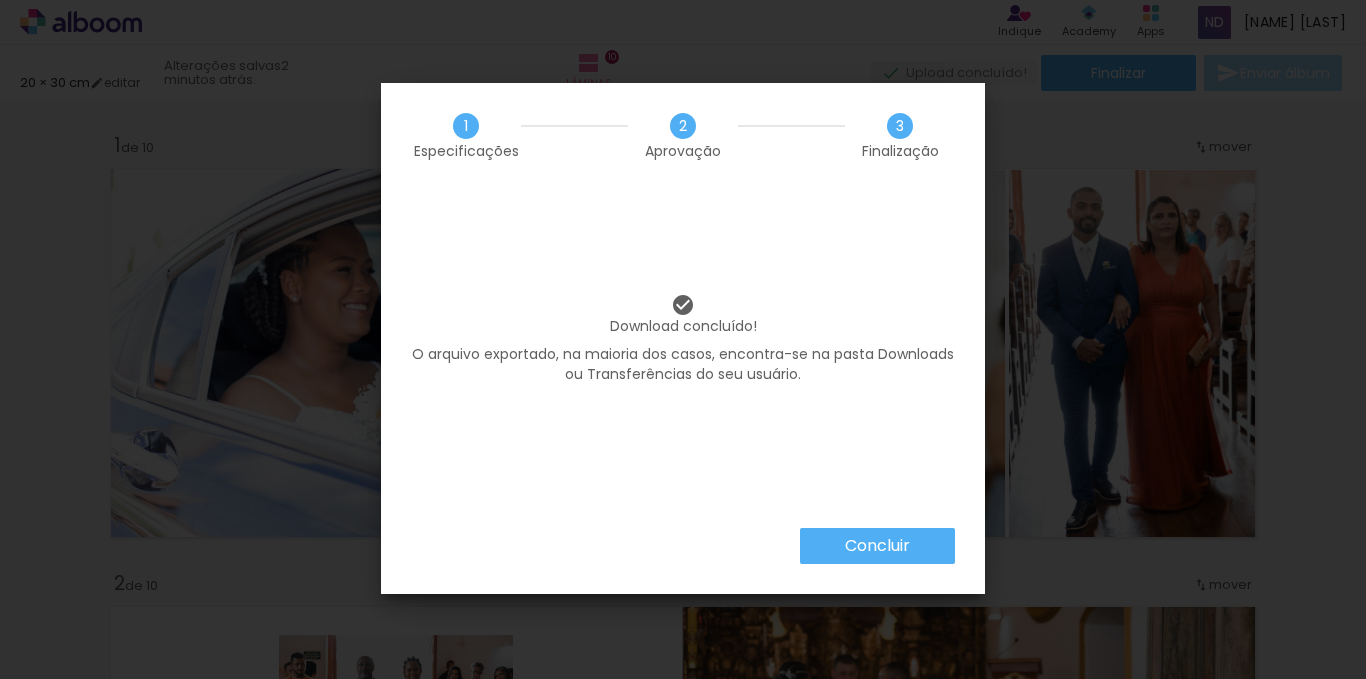 click on "Concluir" at bounding box center [0, 0] 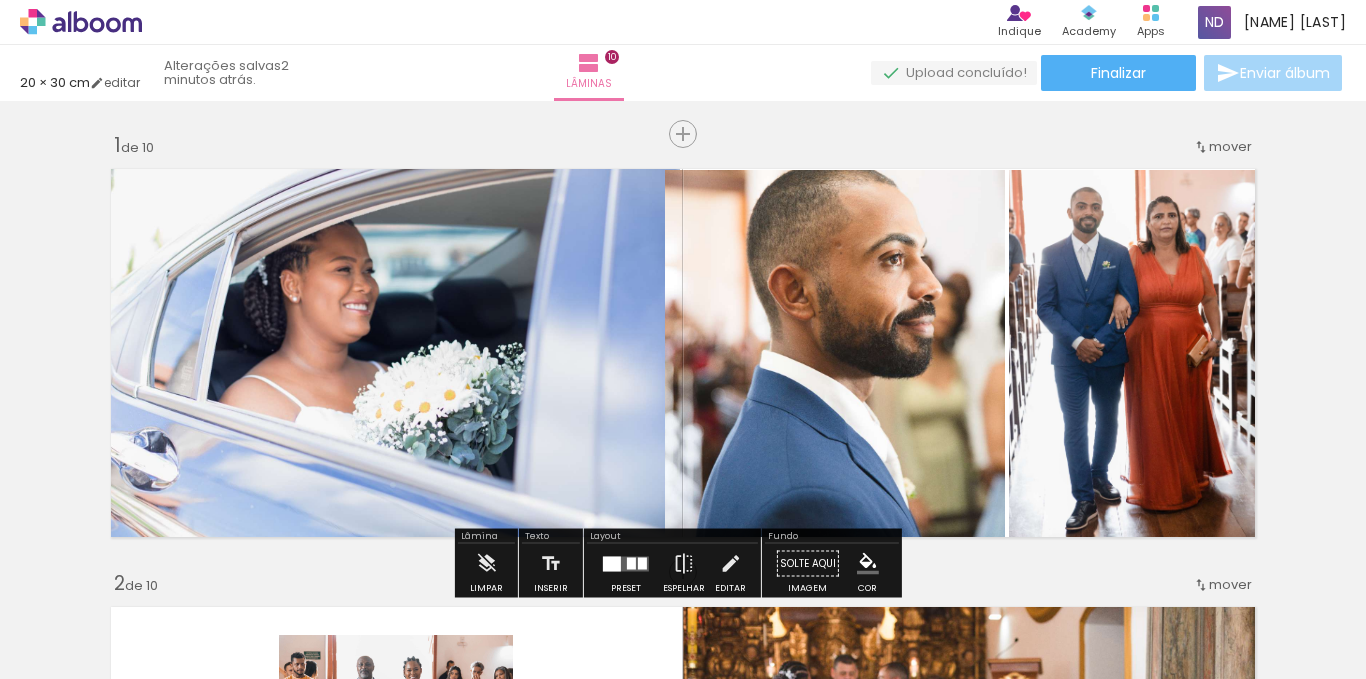 scroll, scrollTop: 0, scrollLeft: 0, axis: both 